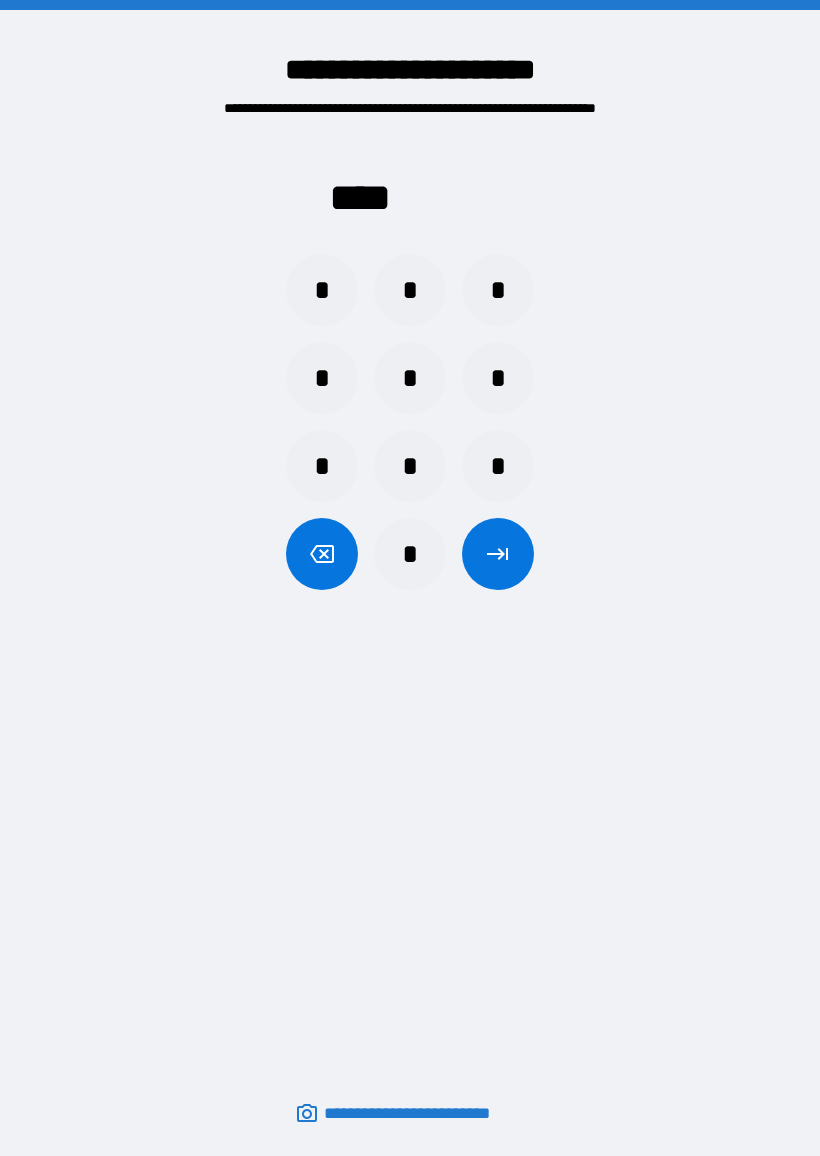 scroll, scrollTop: 0, scrollLeft: 0, axis: both 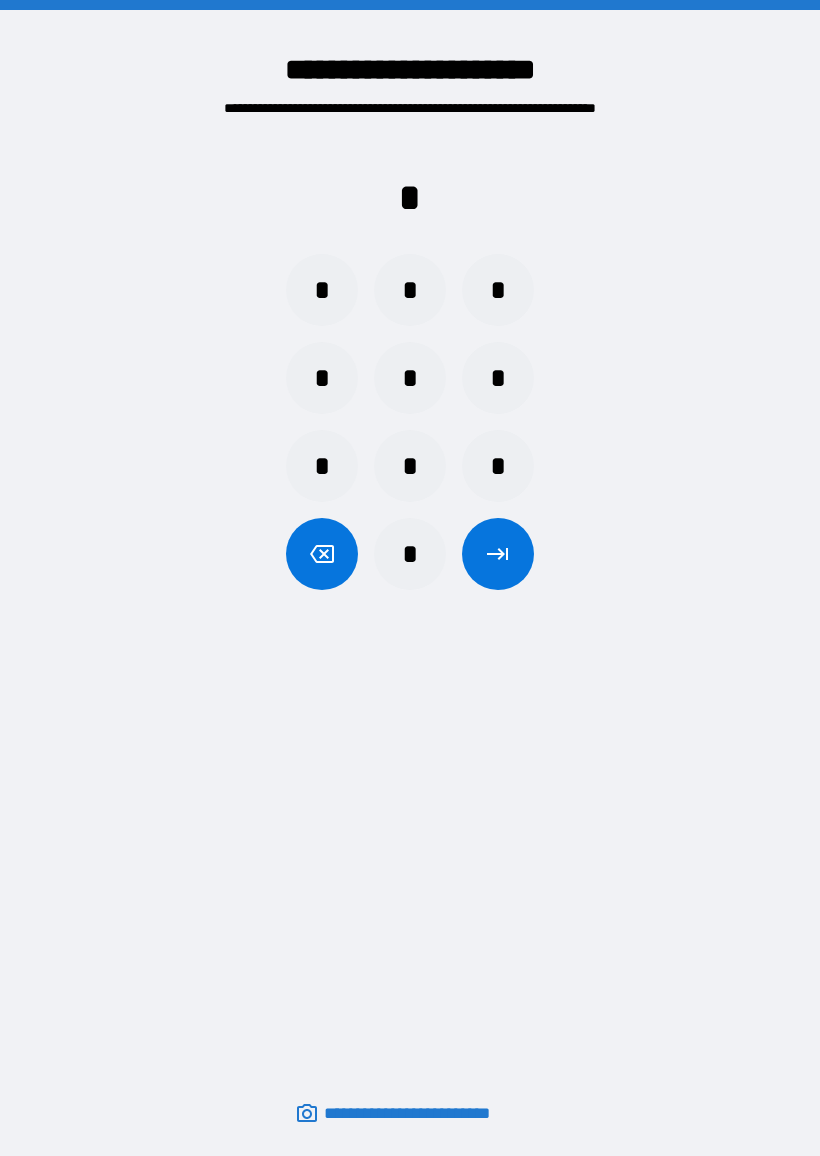 click on "*" at bounding box center [410, 378] 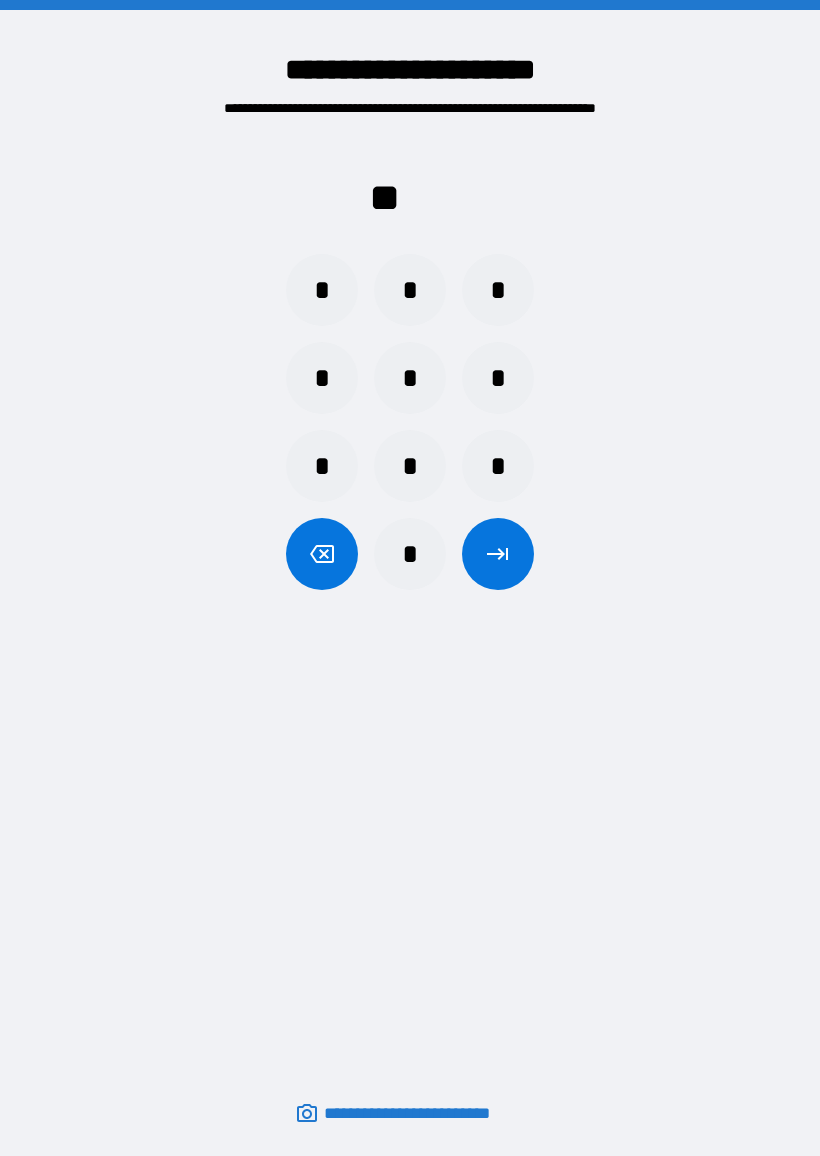 click on "*" at bounding box center [410, 466] 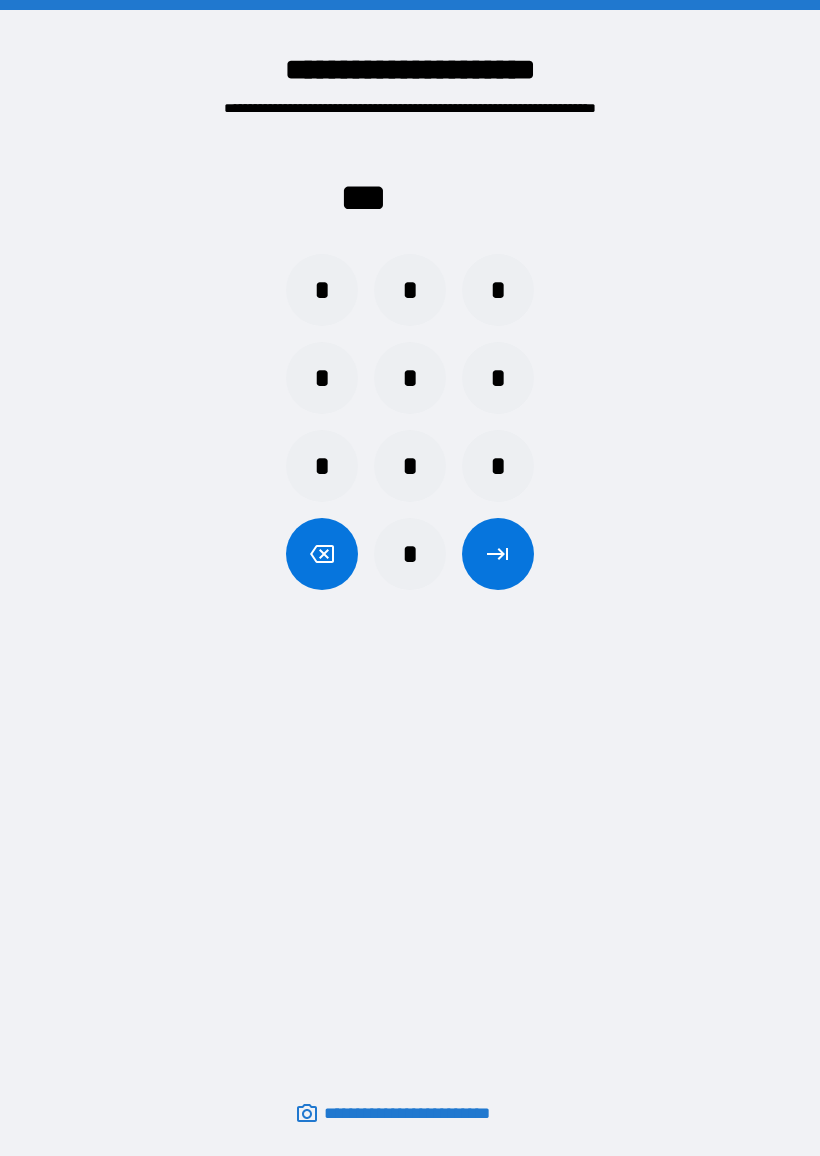 click on "*" at bounding box center [322, 290] 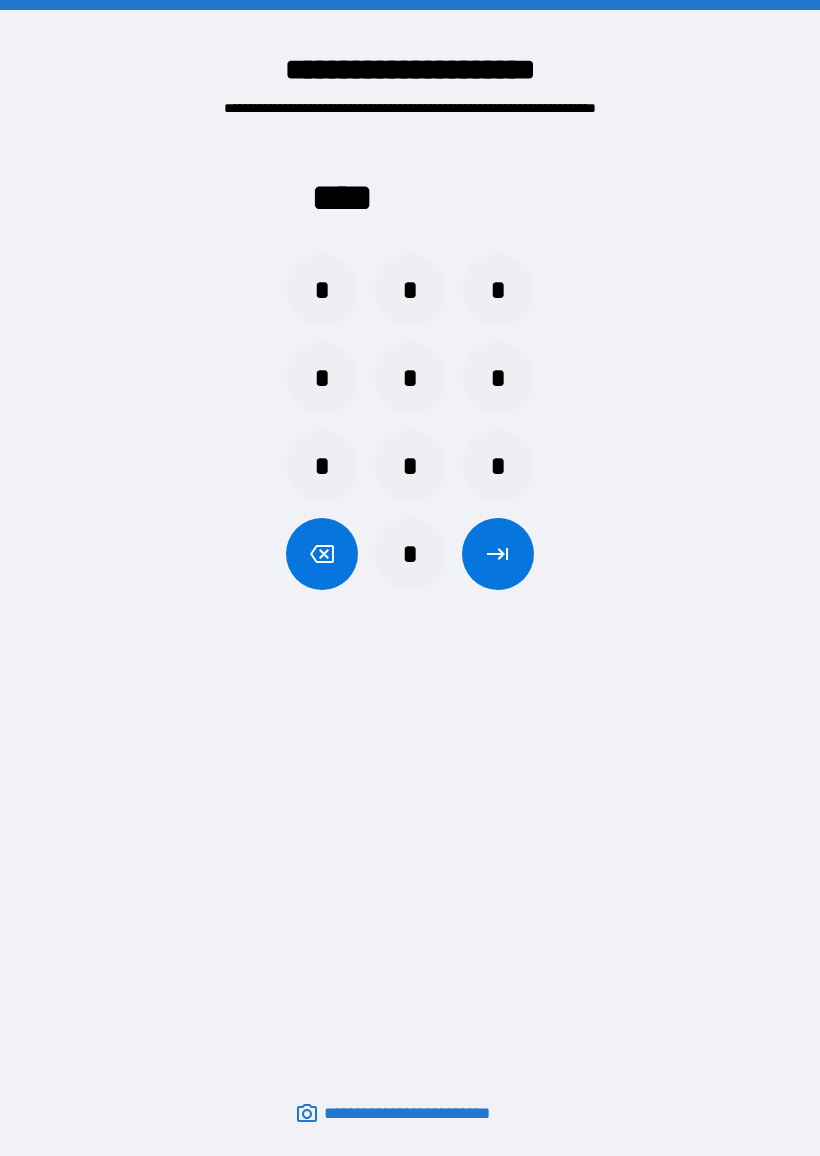 click at bounding box center [498, 554] 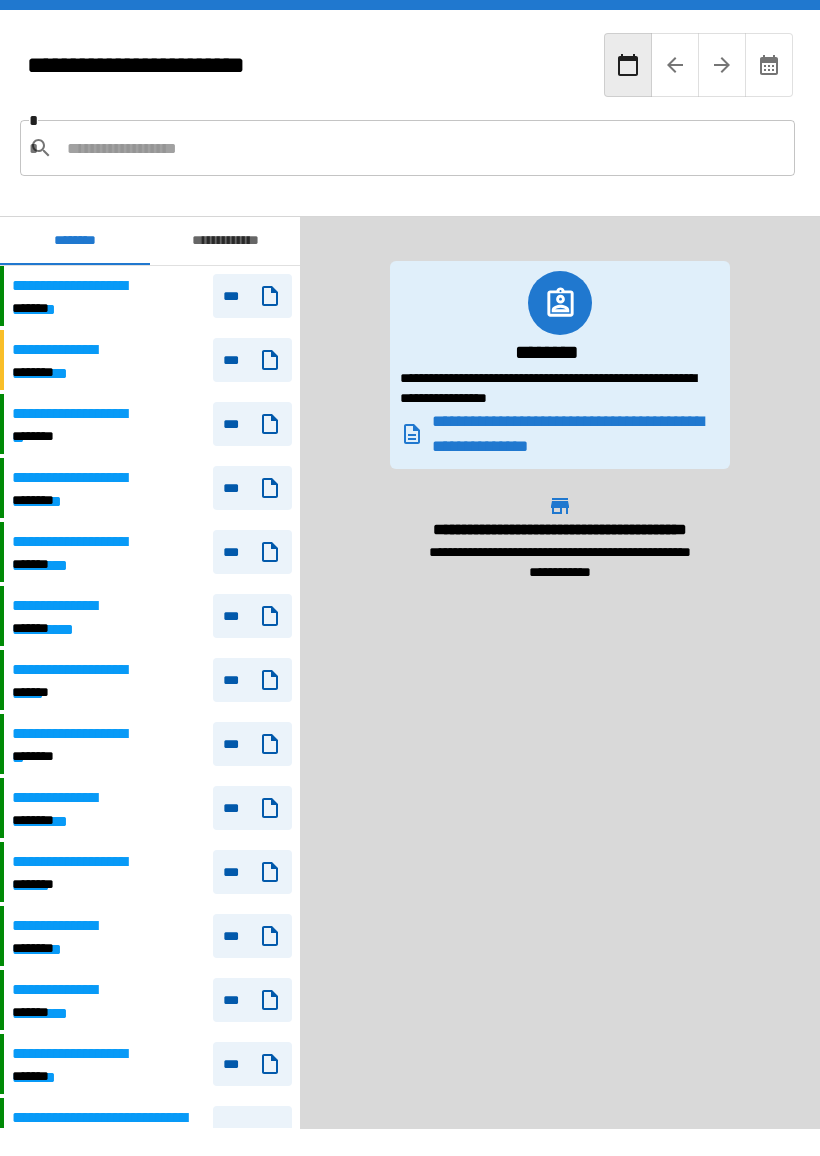 click at bounding box center (423, 148) 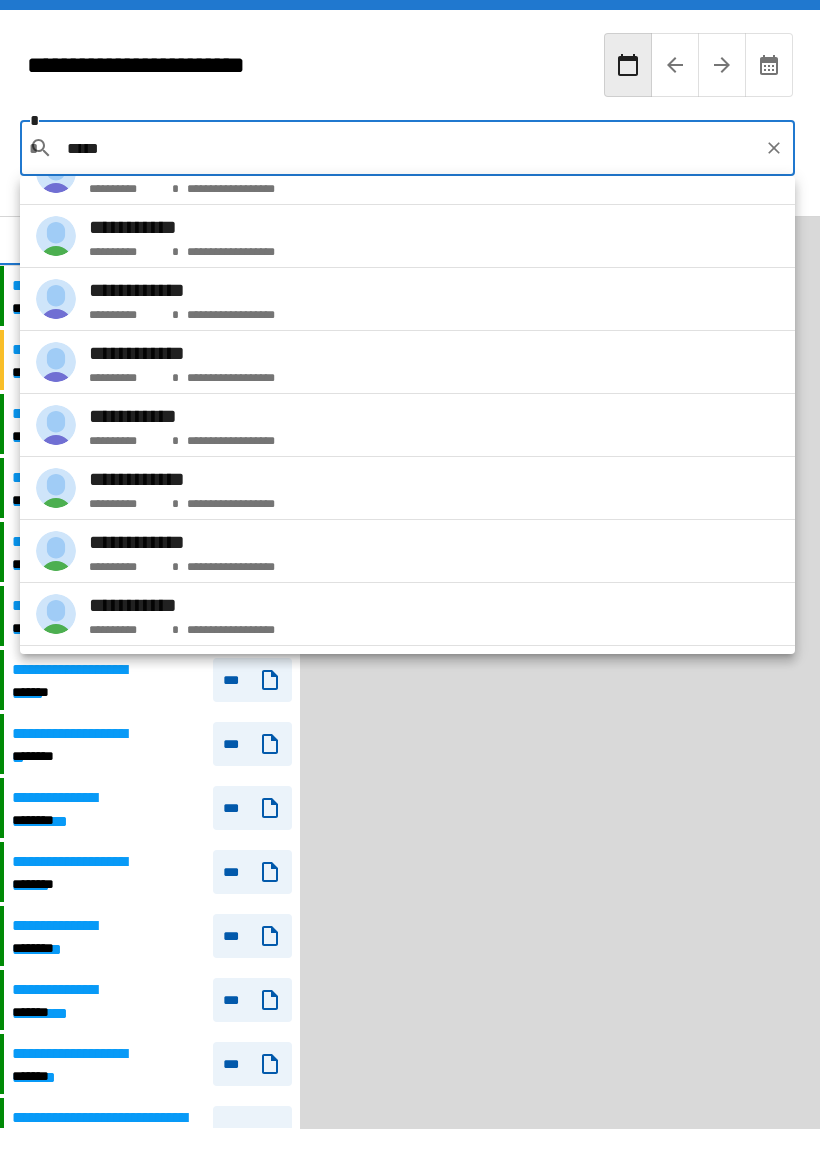 scroll, scrollTop: 105, scrollLeft: 0, axis: vertical 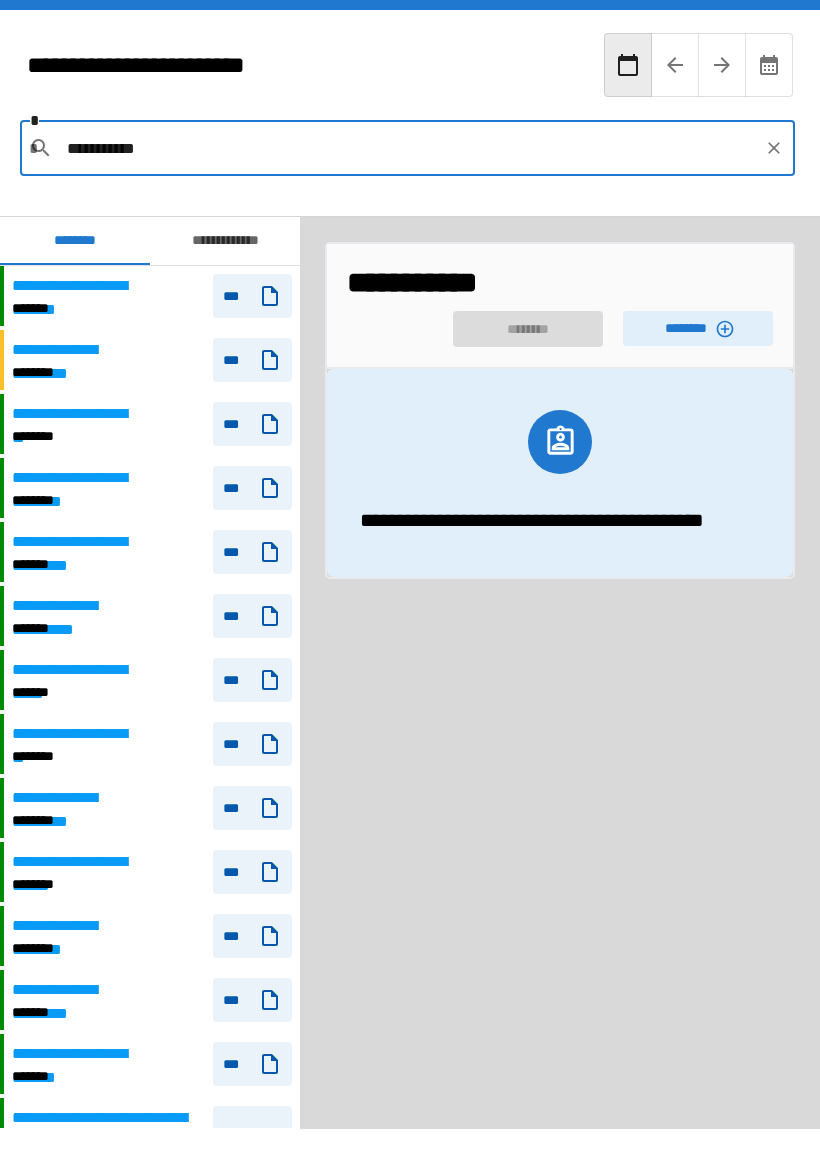 click on "********" at bounding box center (698, 328) 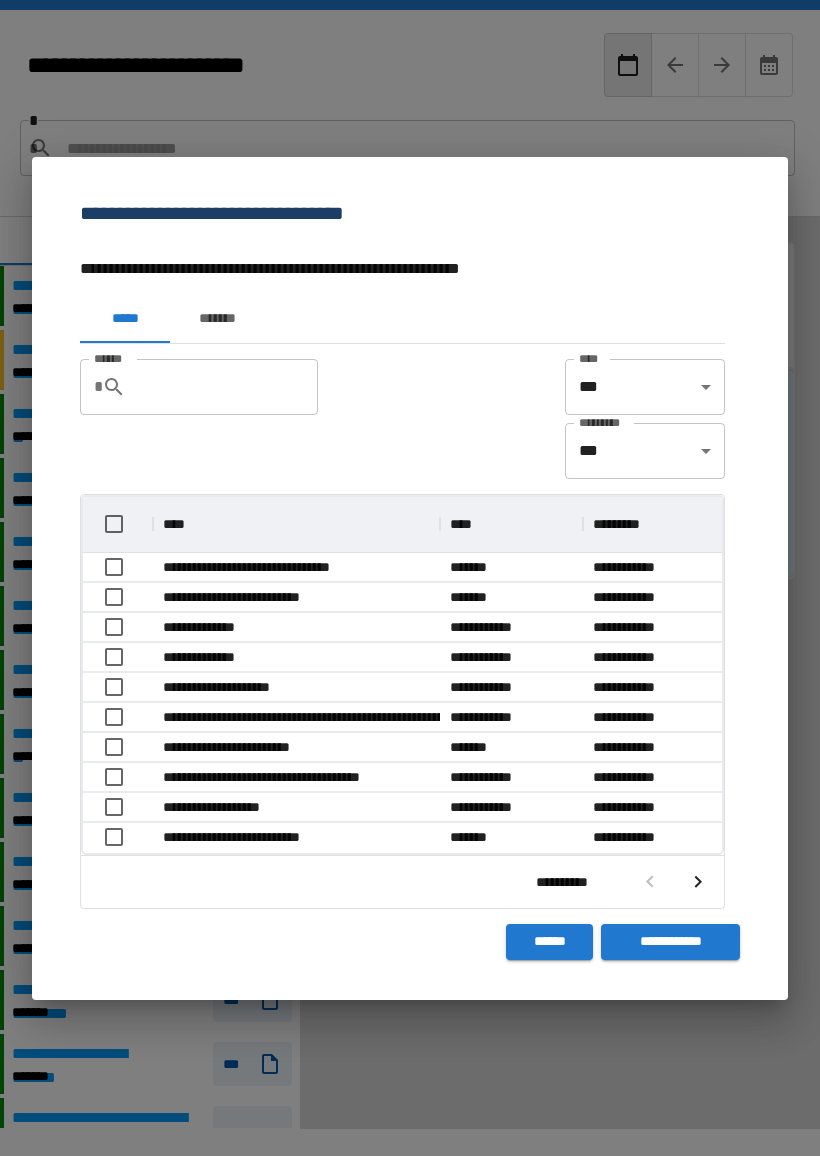 scroll, scrollTop: 356, scrollLeft: 639, axis: both 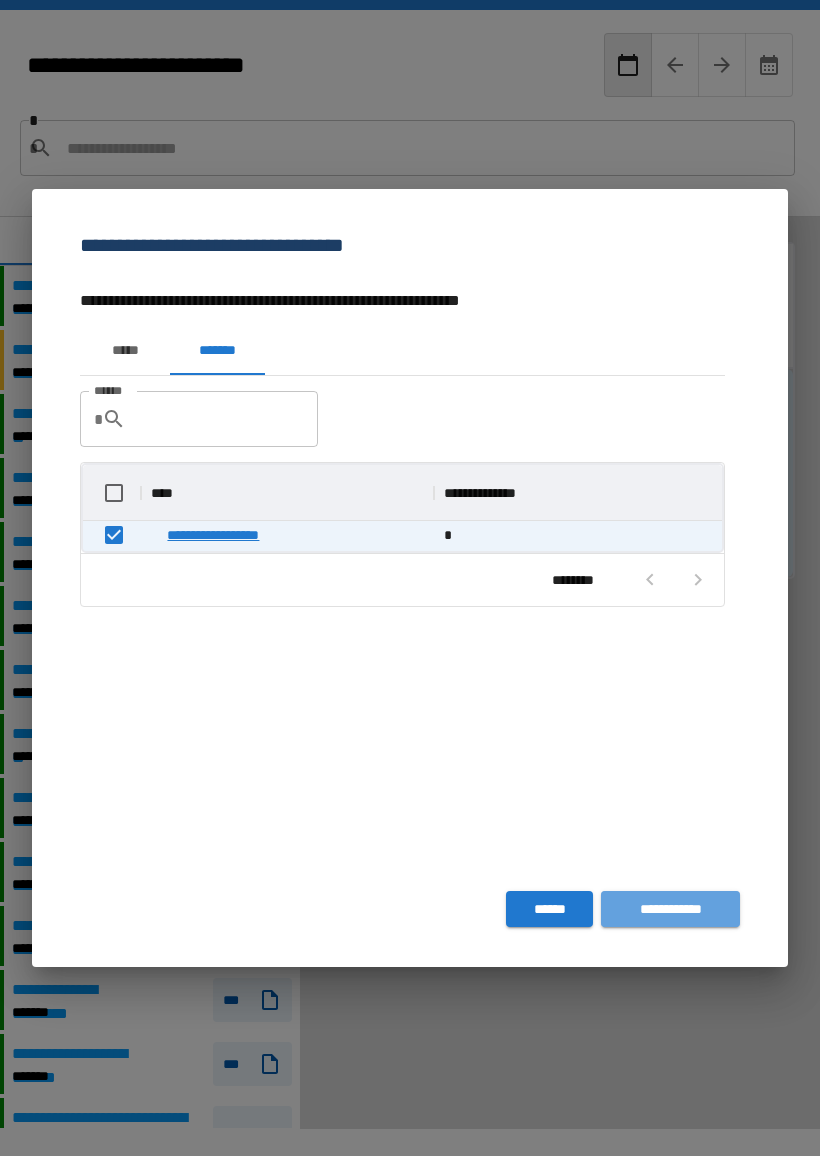click on "**********" at bounding box center (670, 909) 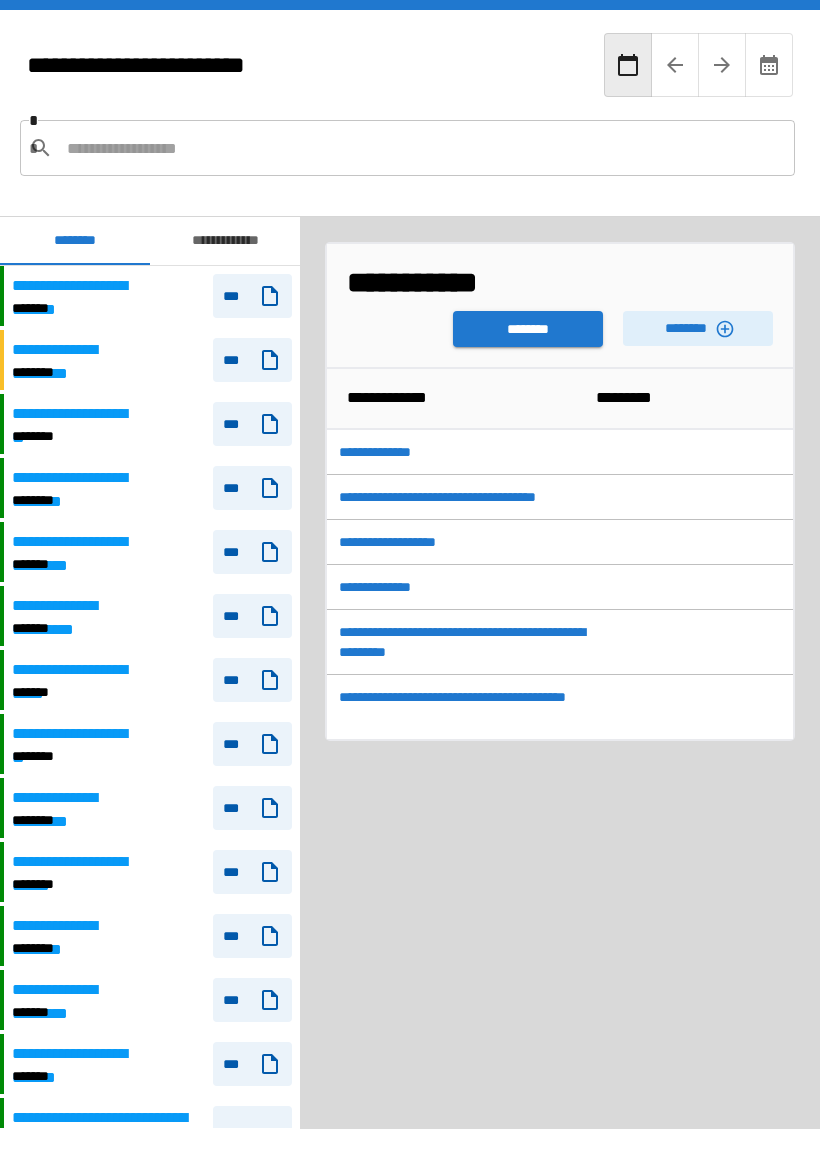 click on "********" at bounding box center (528, 329) 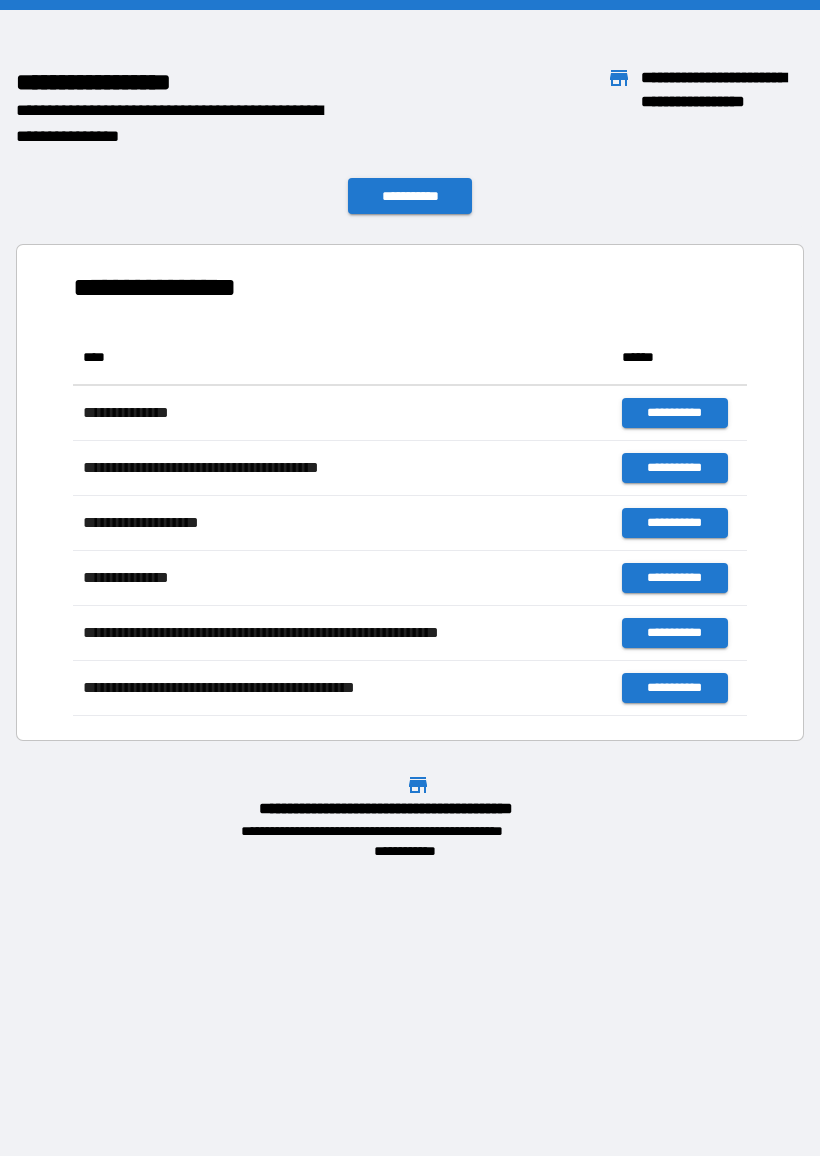 scroll, scrollTop: 386, scrollLeft: 674, axis: both 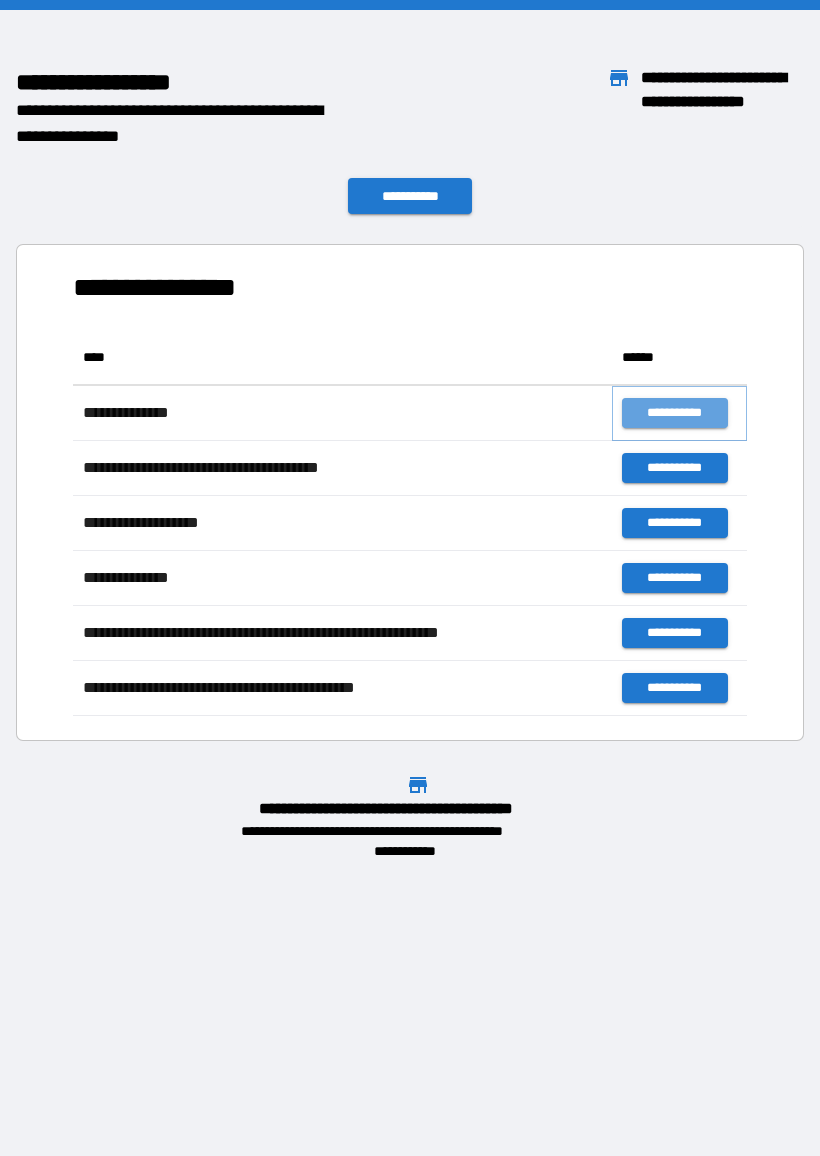 click on "**********" at bounding box center (674, 413) 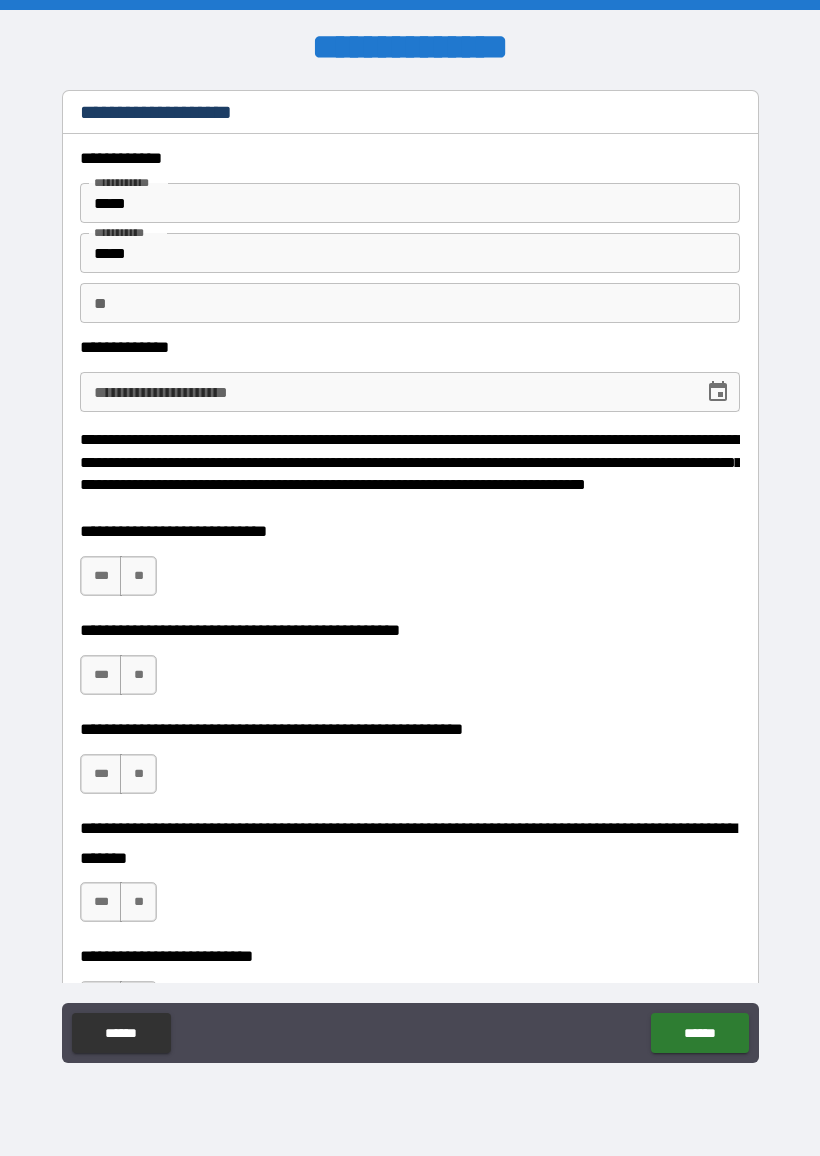 click on "**********" at bounding box center (410, 392) 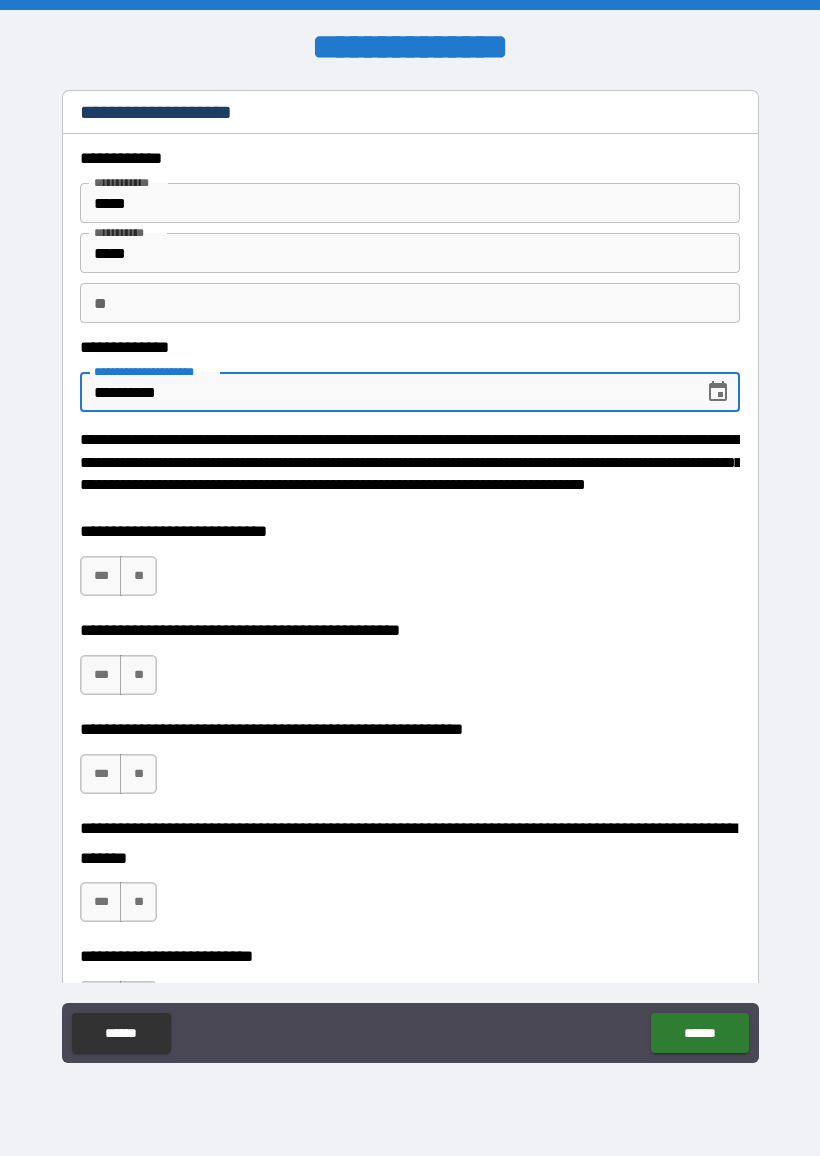 type on "**********" 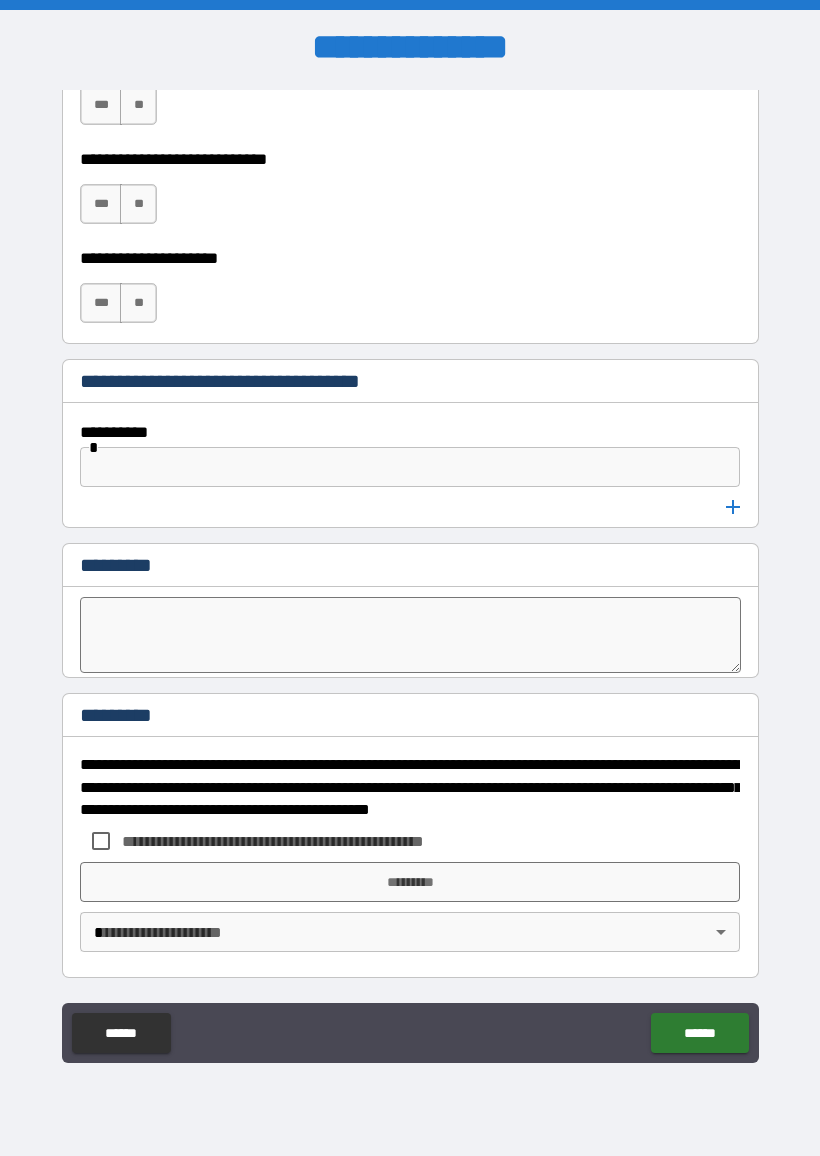 scroll, scrollTop: 8644, scrollLeft: 0, axis: vertical 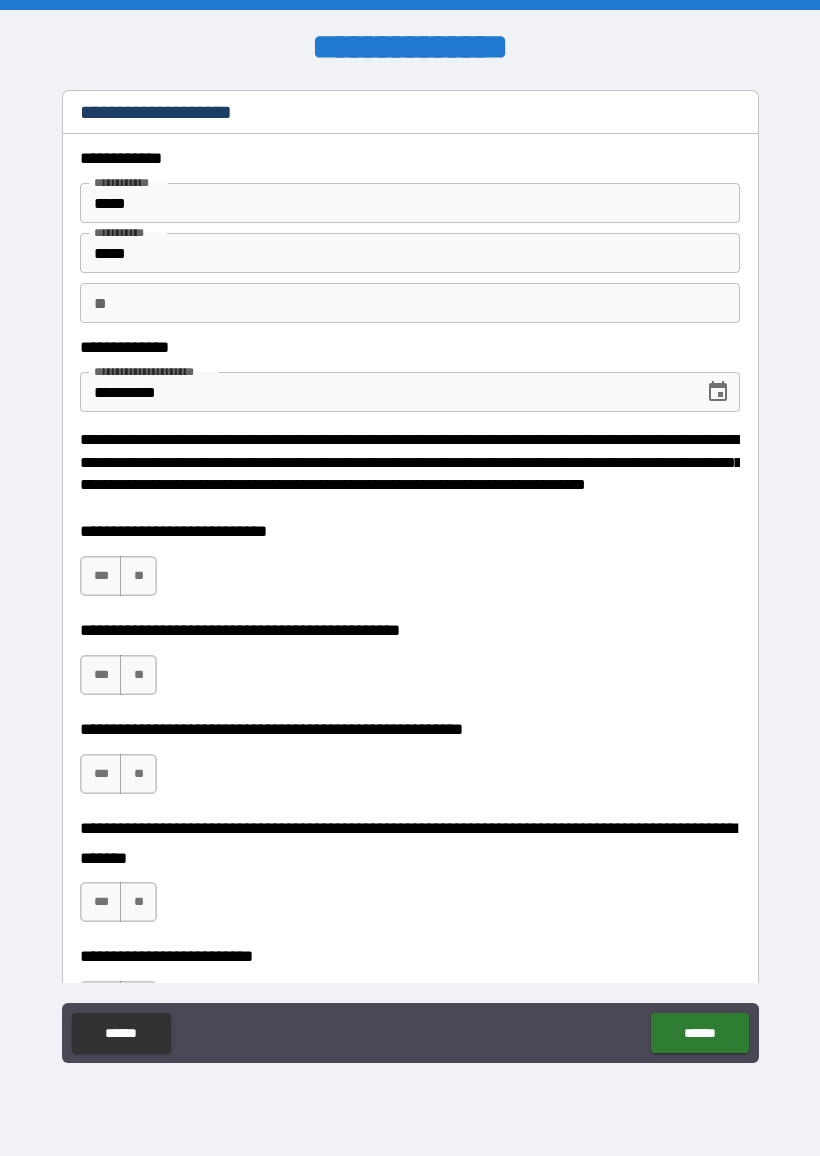 click on "***" at bounding box center (101, 576) 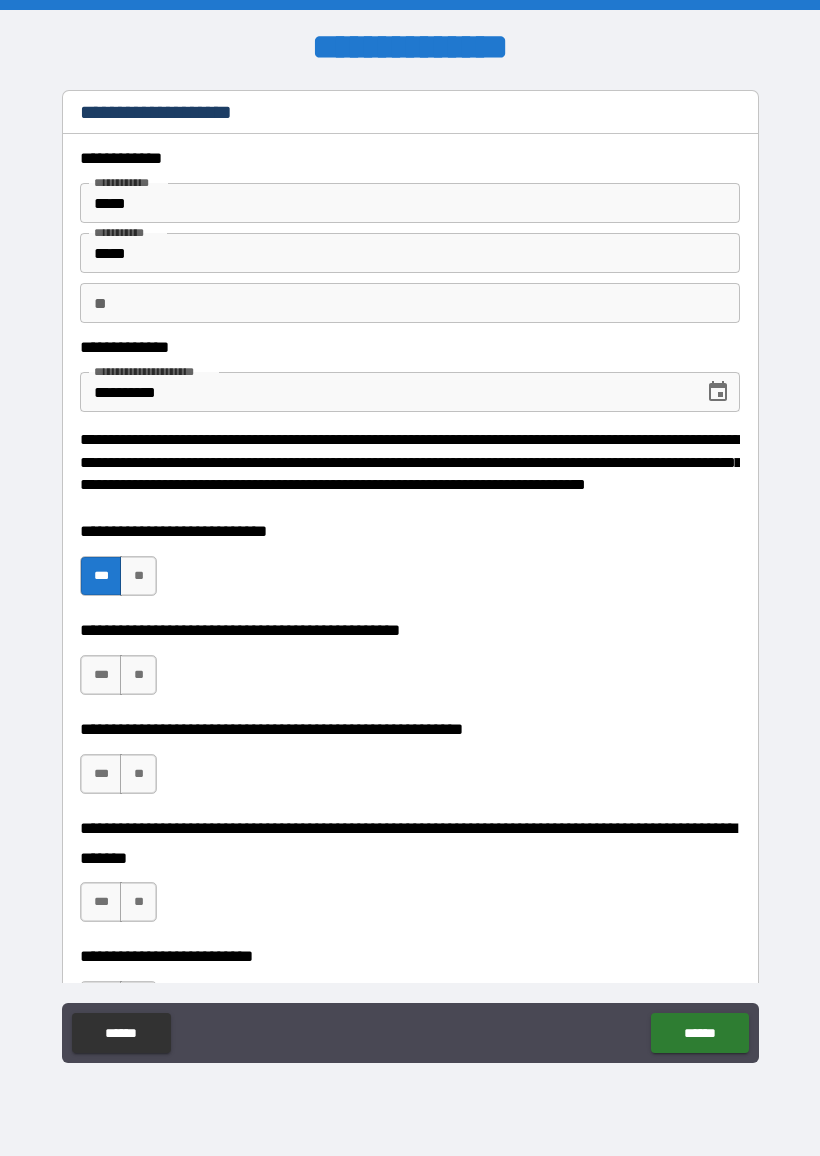 click on "***" at bounding box center (101, 675) 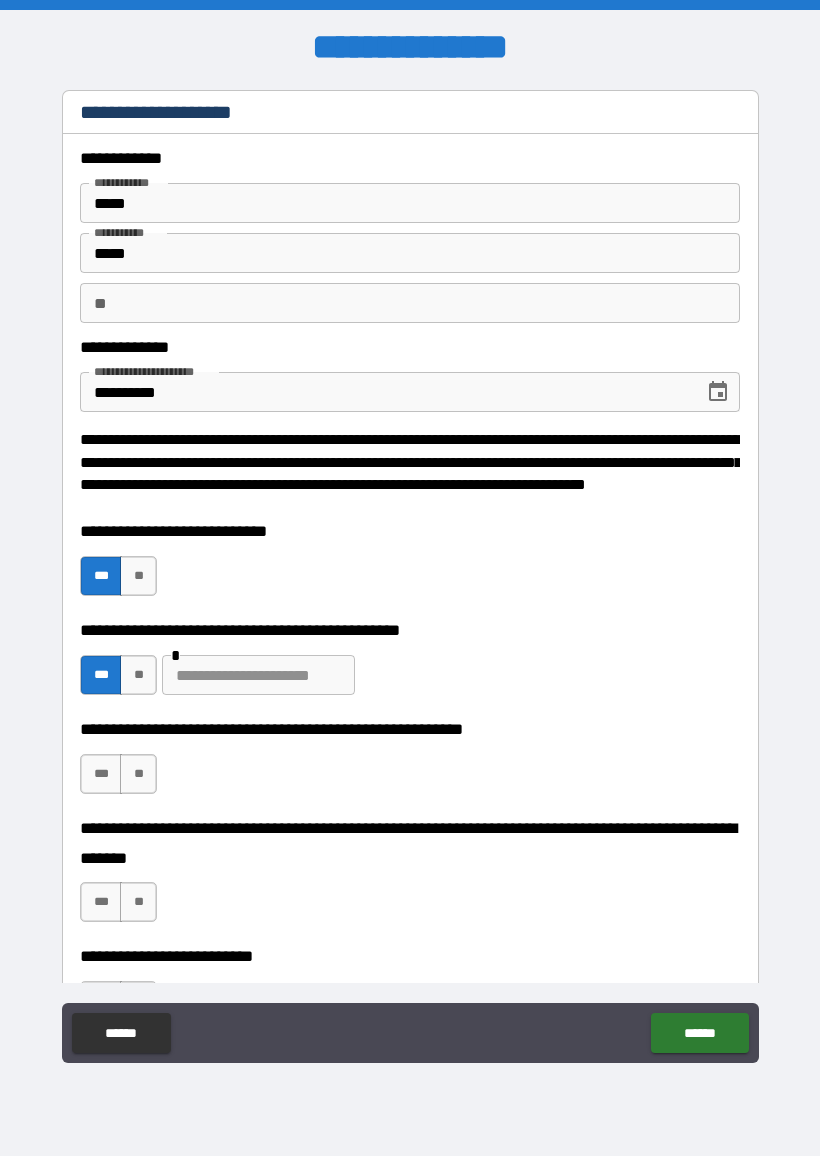 click on "**" at bounding box center (138, 675) 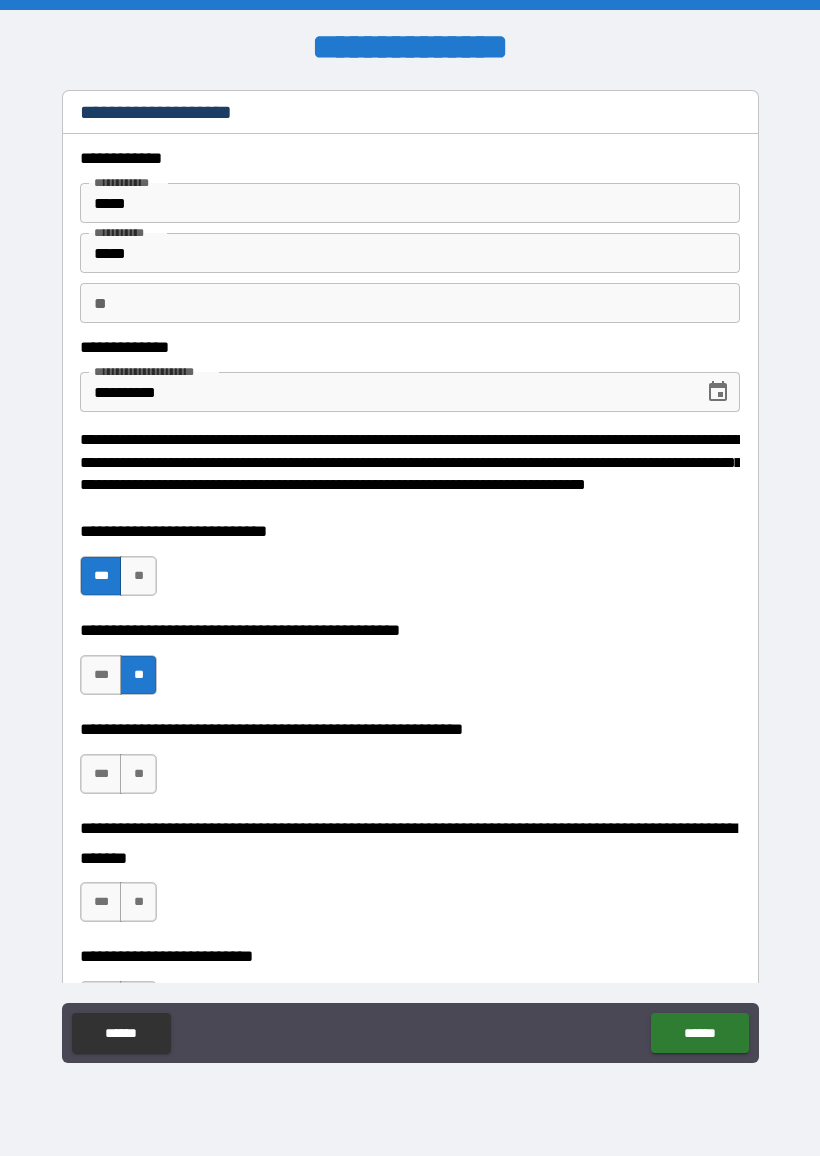 click on "**" at bounding box center [138, 774] 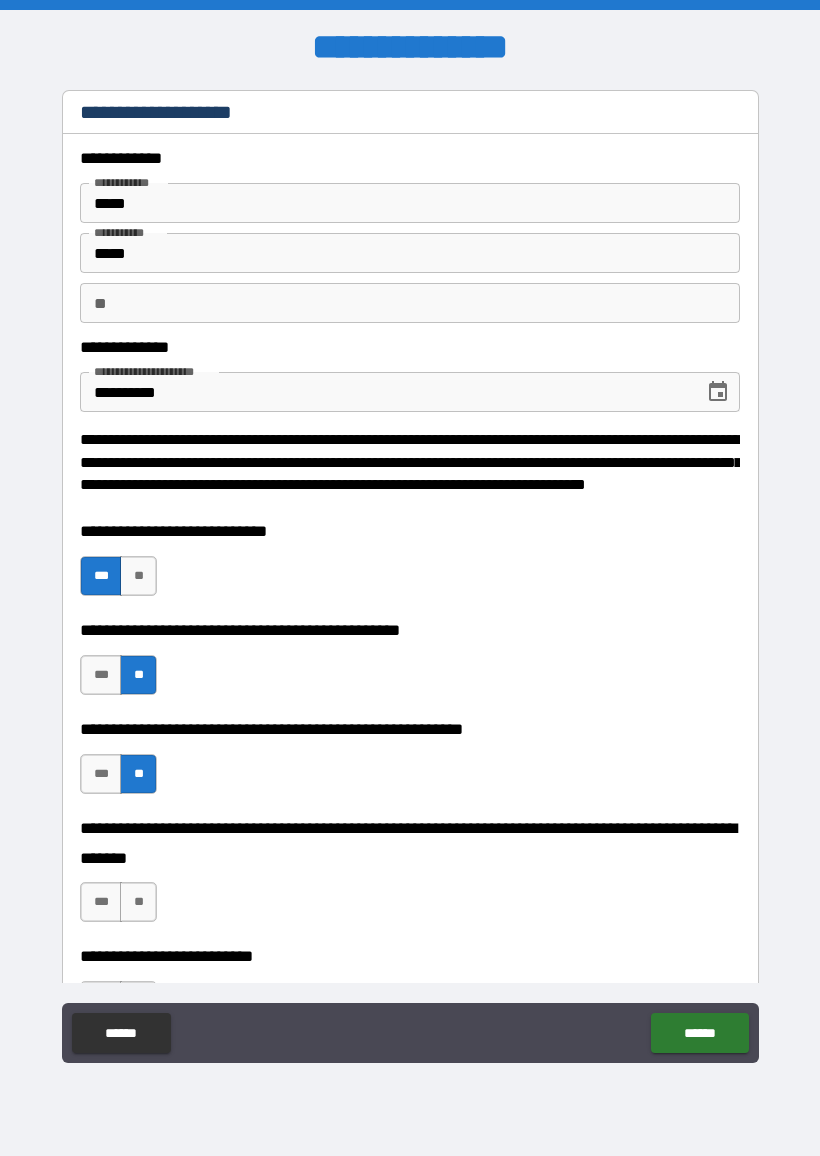 click on "**" at bounding box center (138, 902) 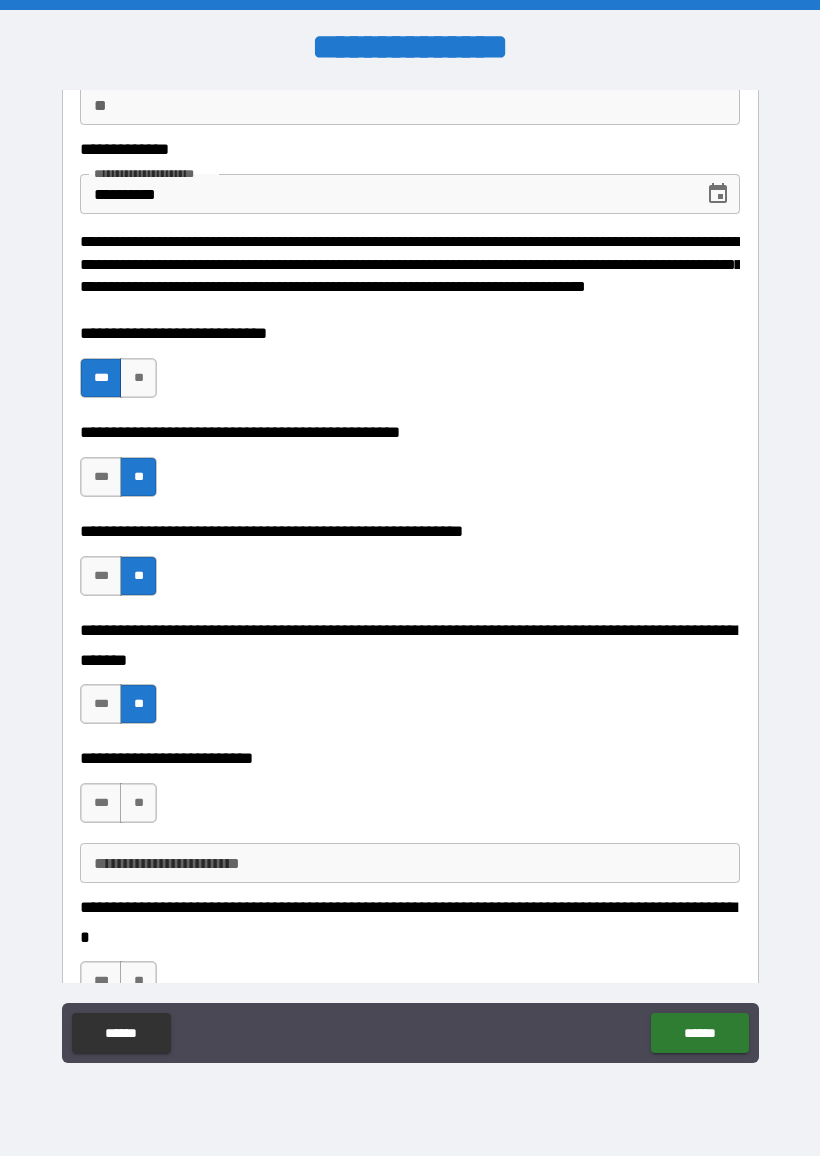 scroll, scrollTop: 199, scrollLeft: 0, axis: vertical 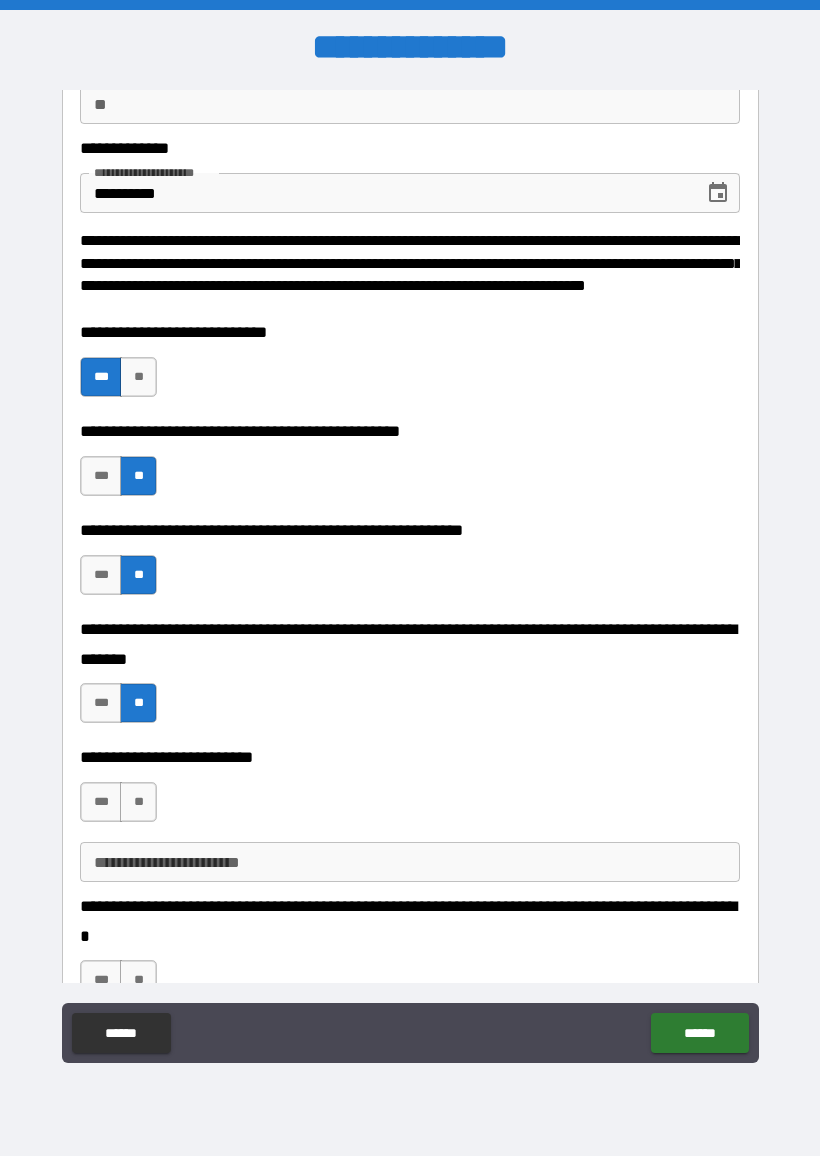 click on "**" at bounding box center (138, 802) 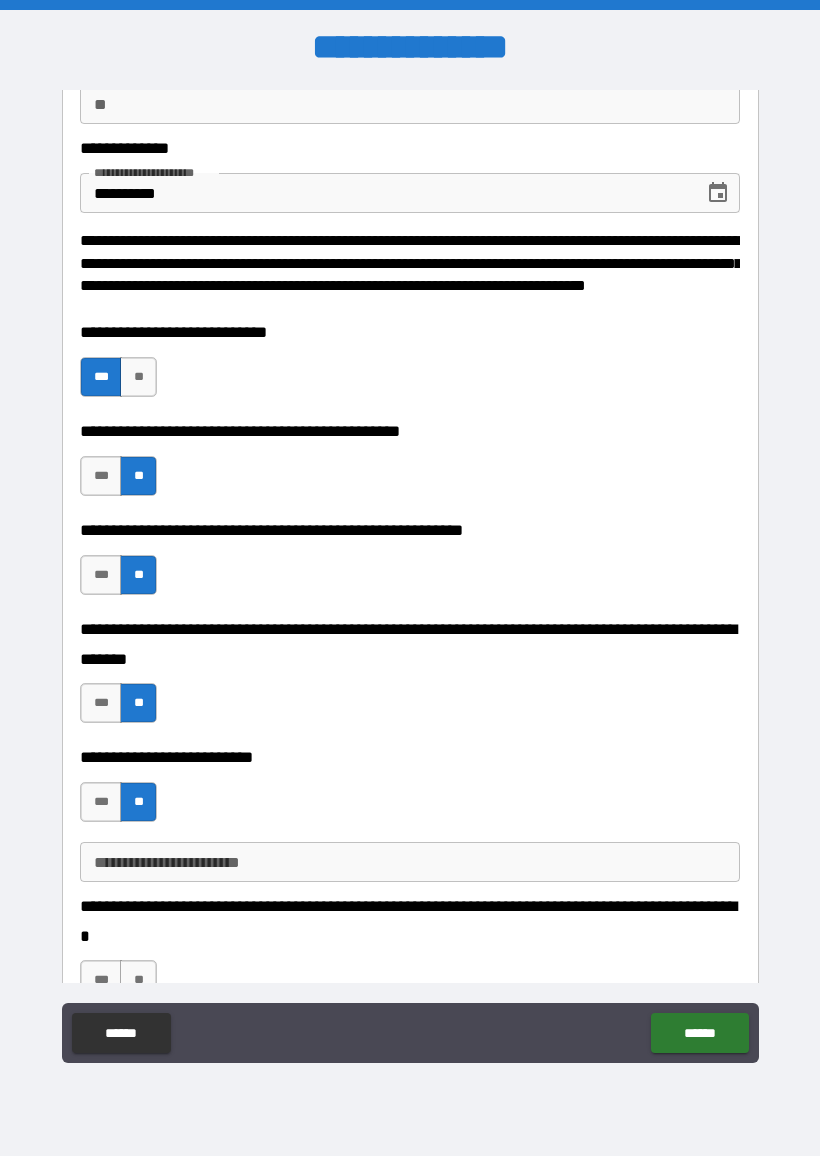 click on "**" at bounding box center [138, 802] 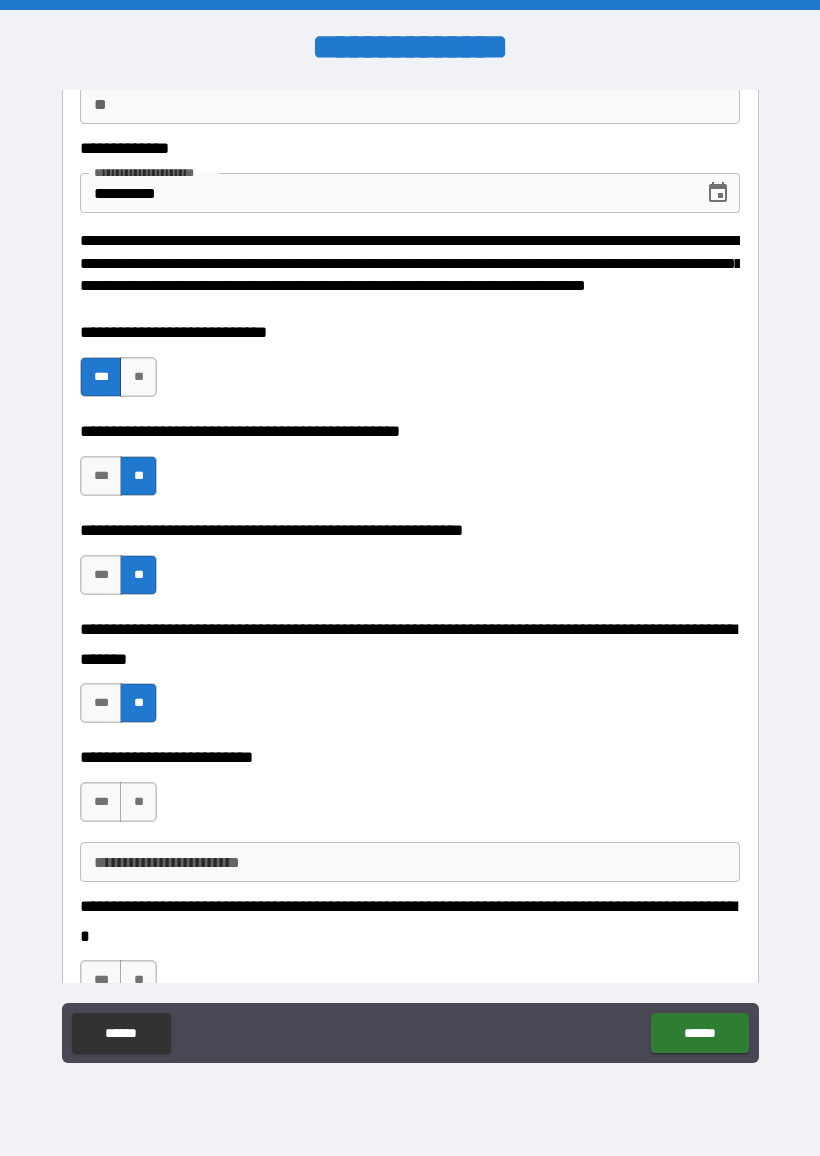 click on "**" at bounding box center (138, 802) 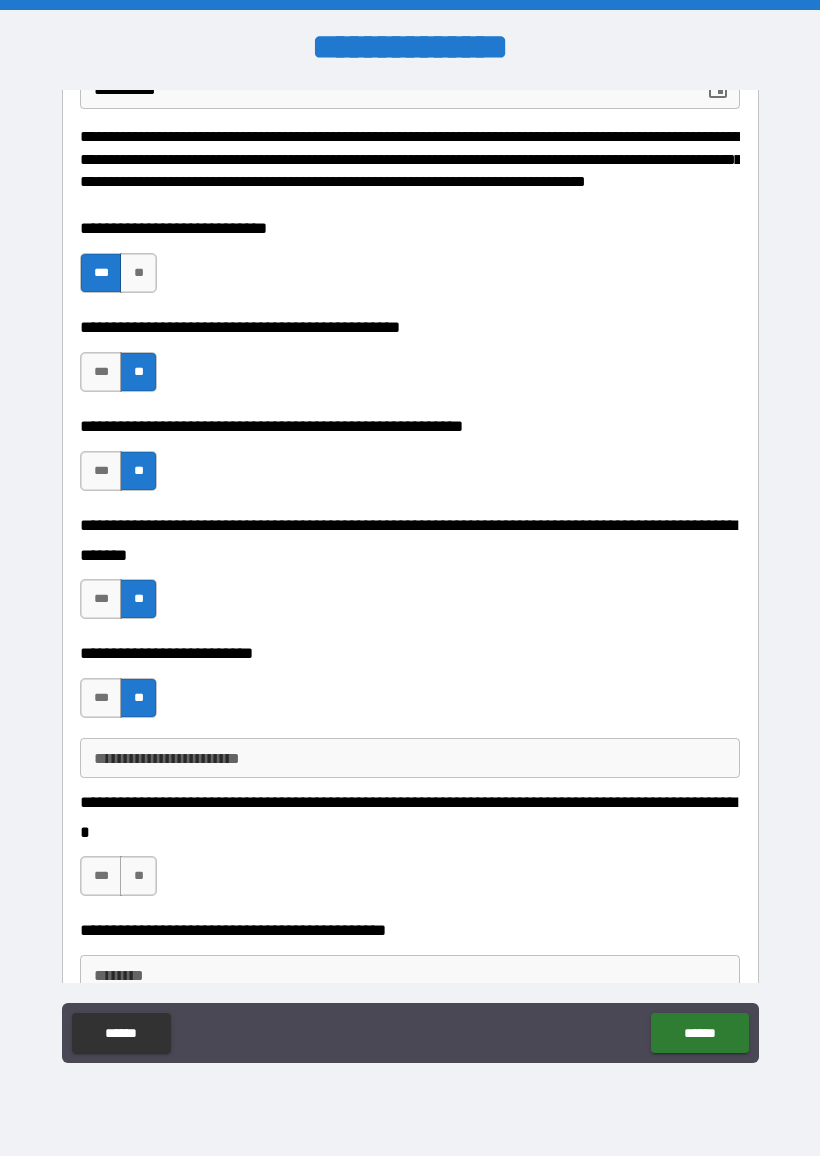 scroll, scrollTop: 305, scrollLeft: 0, axis: vertical 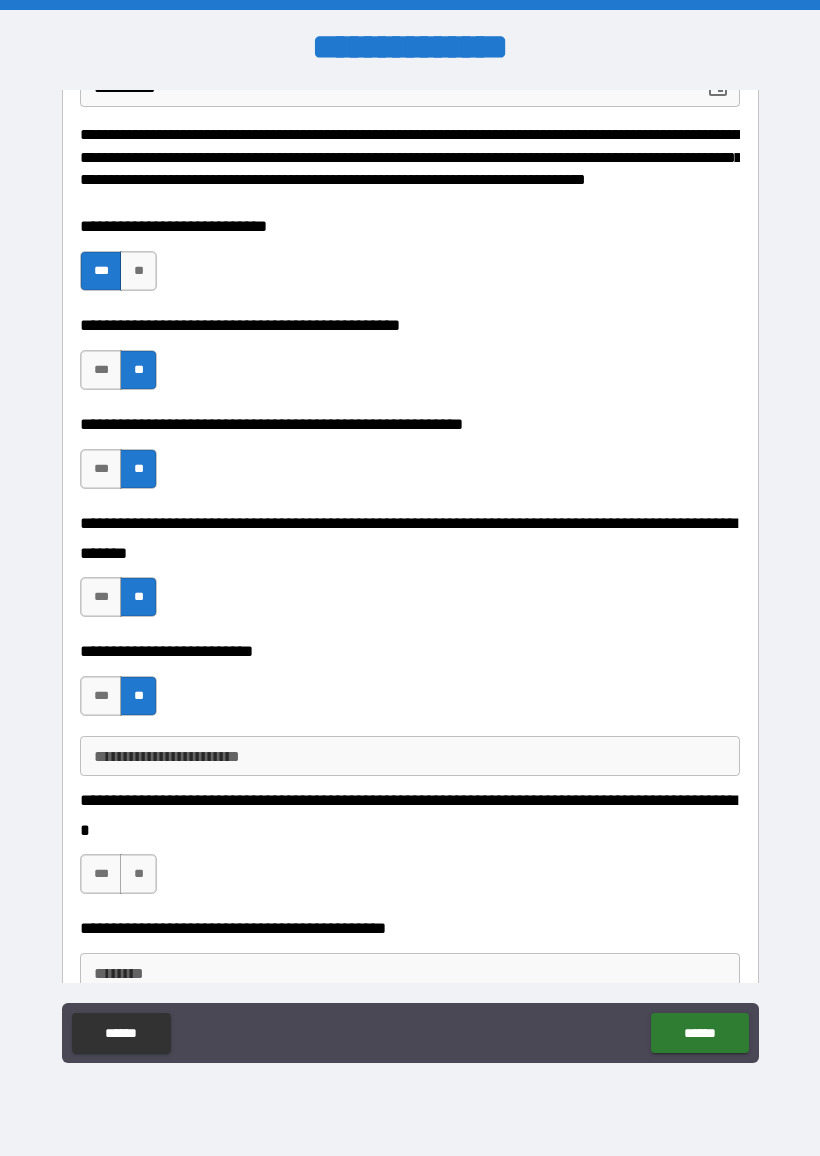 click on "***" at bounding box center [101, 874] 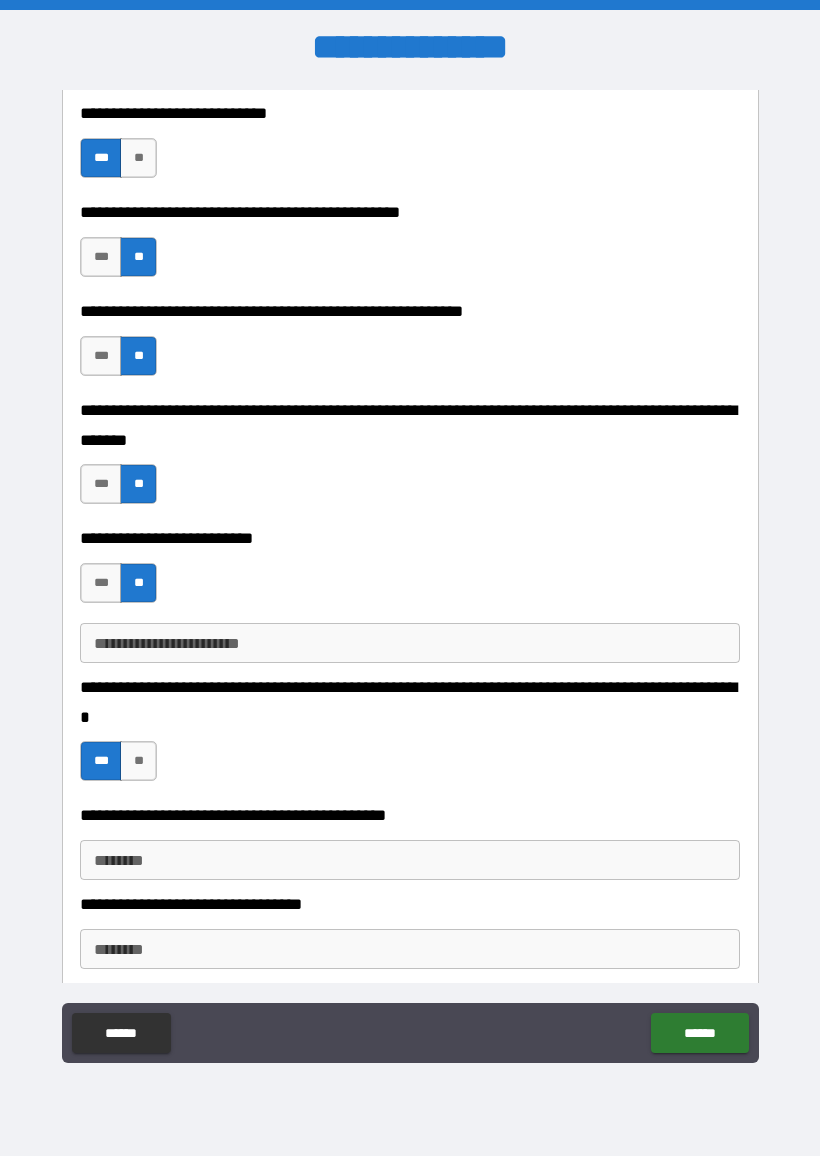 scroll, scrollTop: 427, scrollLeft: 0, axis: vertical 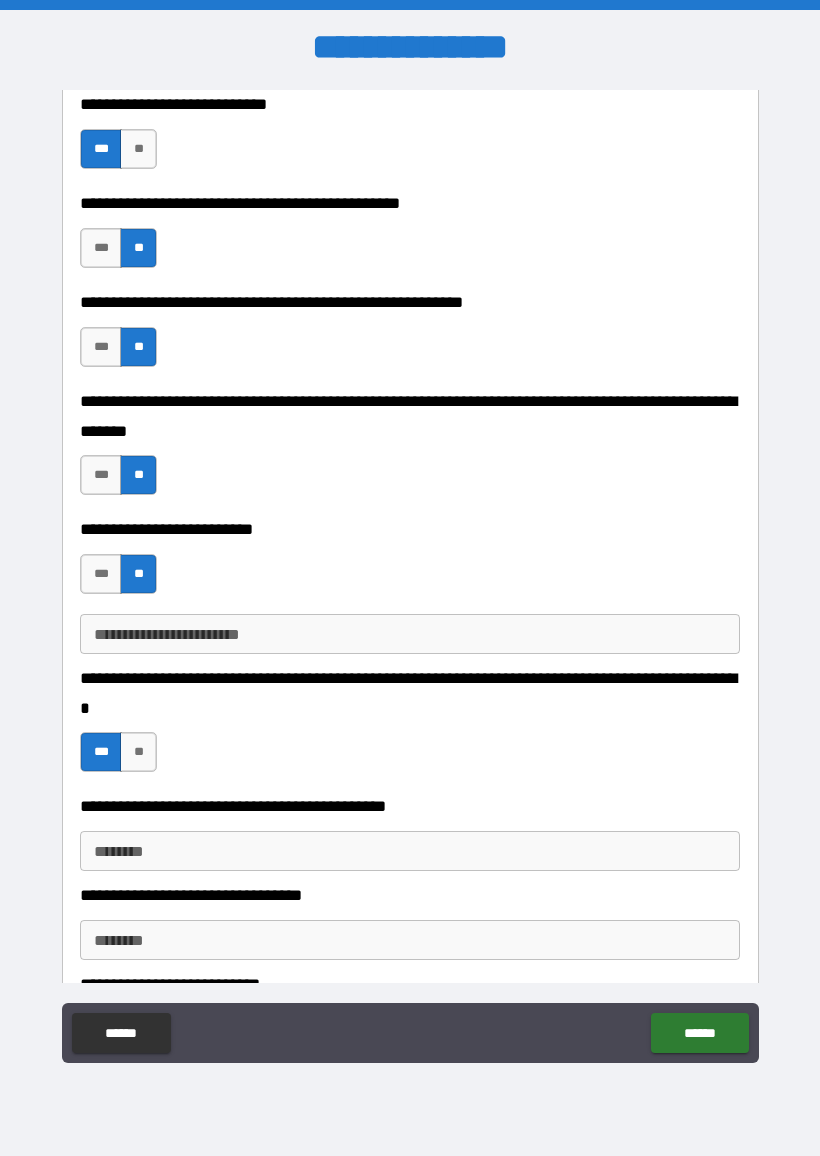 click on "********" at bounding box center [410, 851] 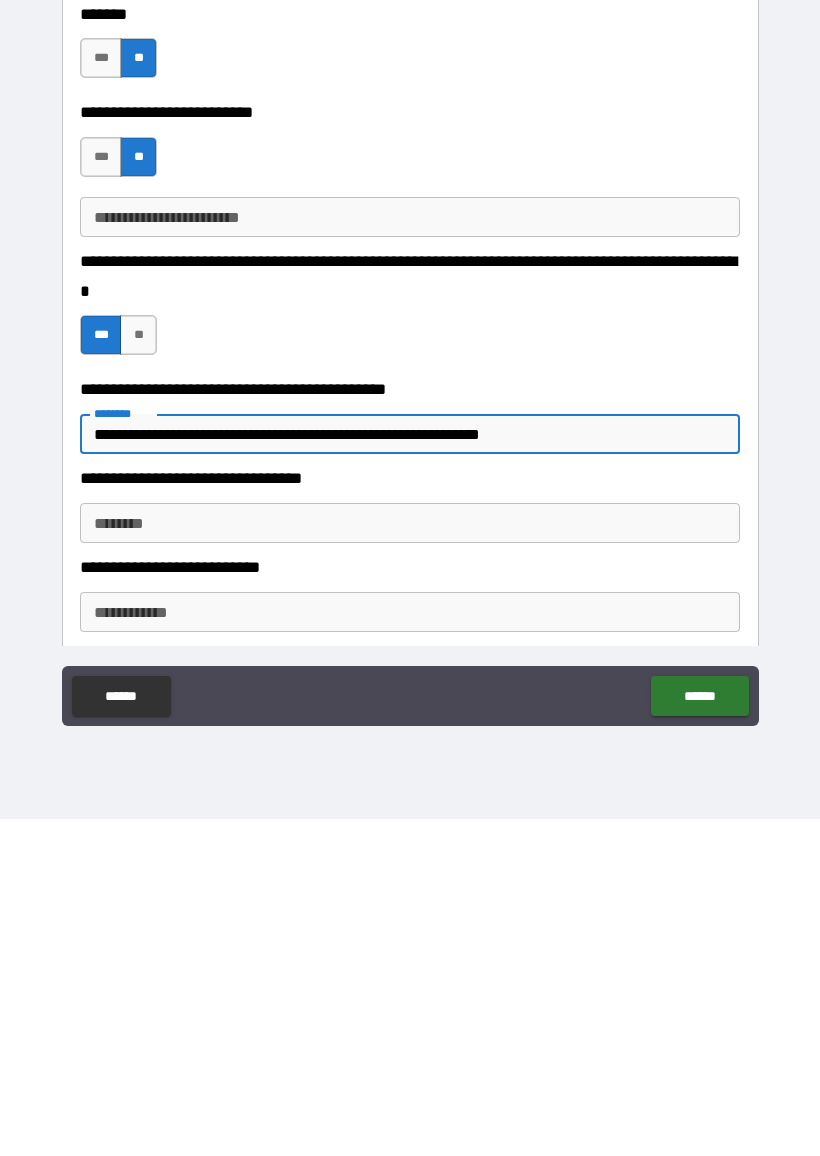 scroll, scrollTop: 530, scrollLeft: 0, axis: vertical 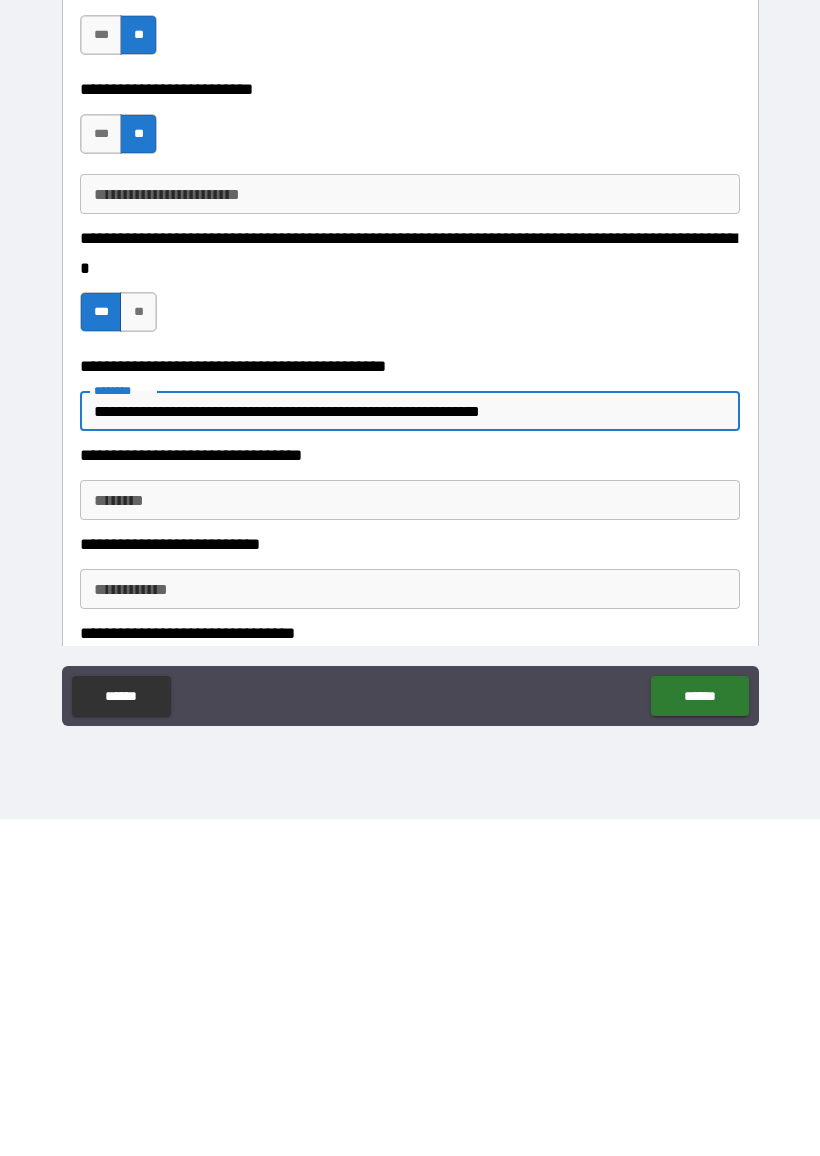 type on "**********" 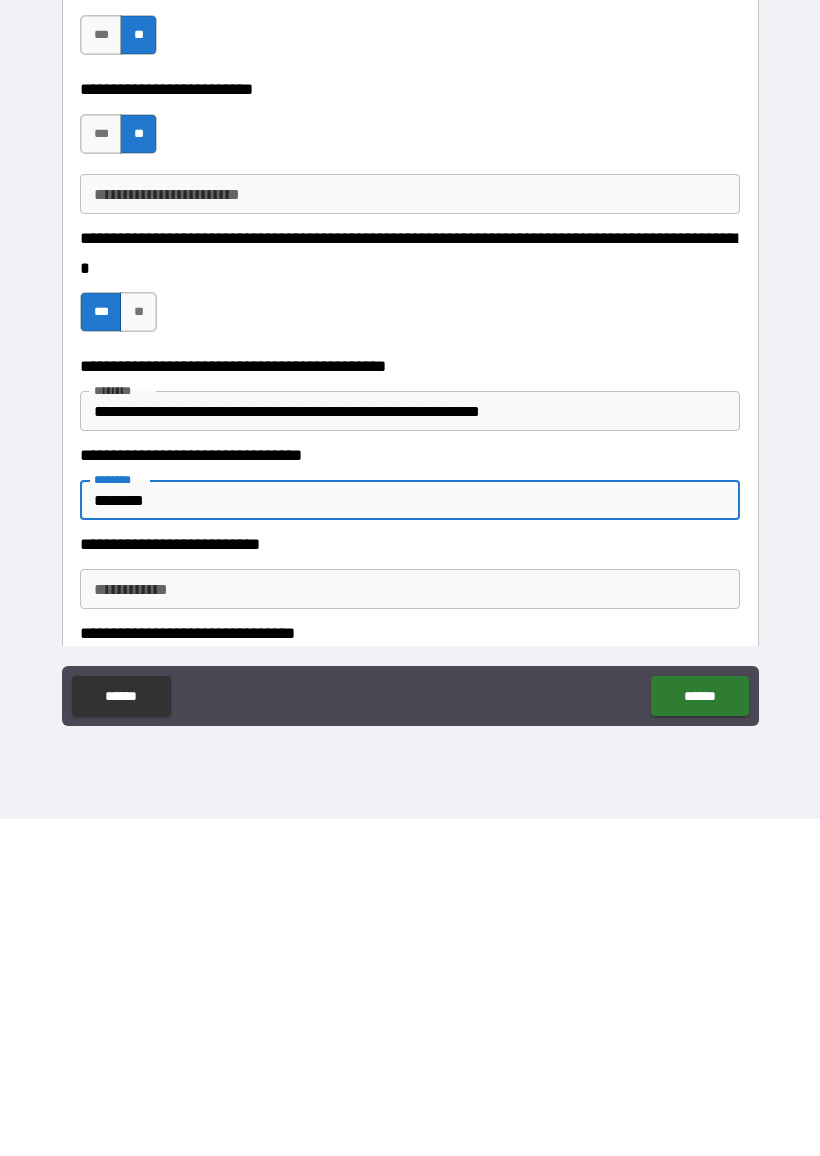 type on "********" 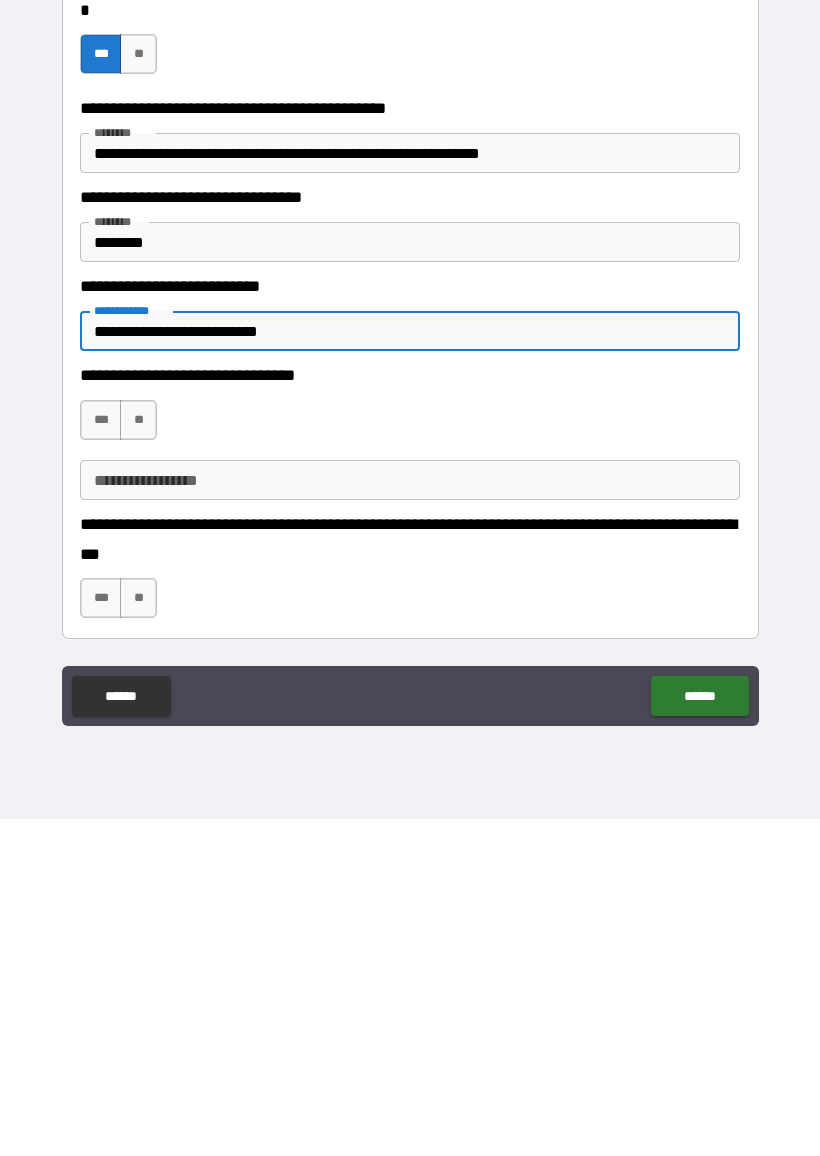 scroll, scrollTop: 775, scrollLeft: 0, axis: vertical 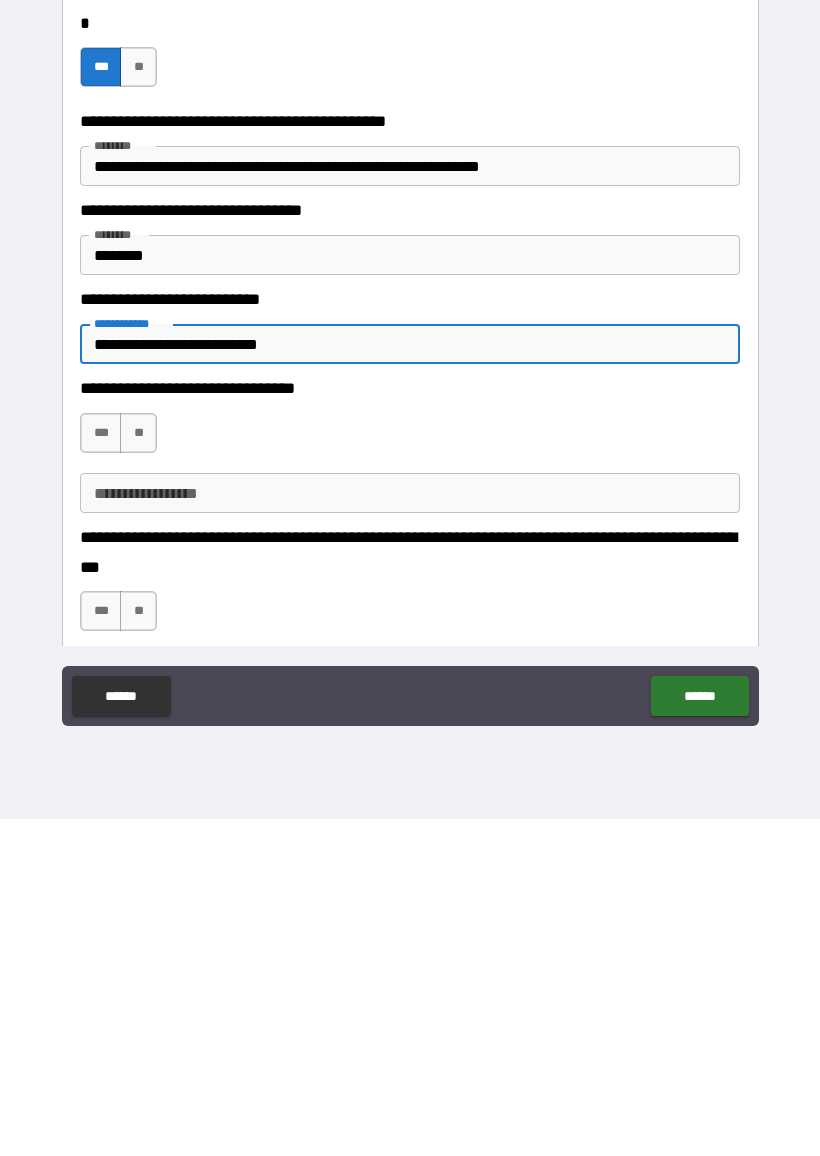 type on "**********" 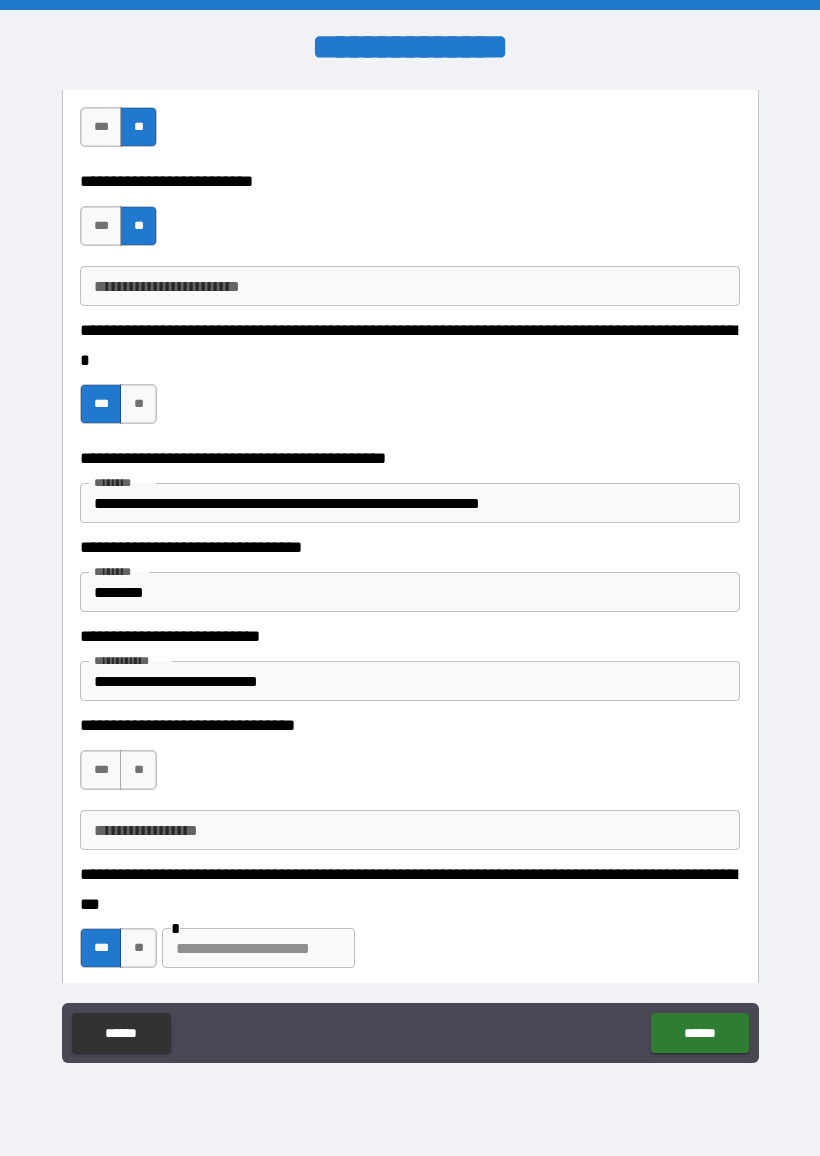 click at bounding box center [258, 948] 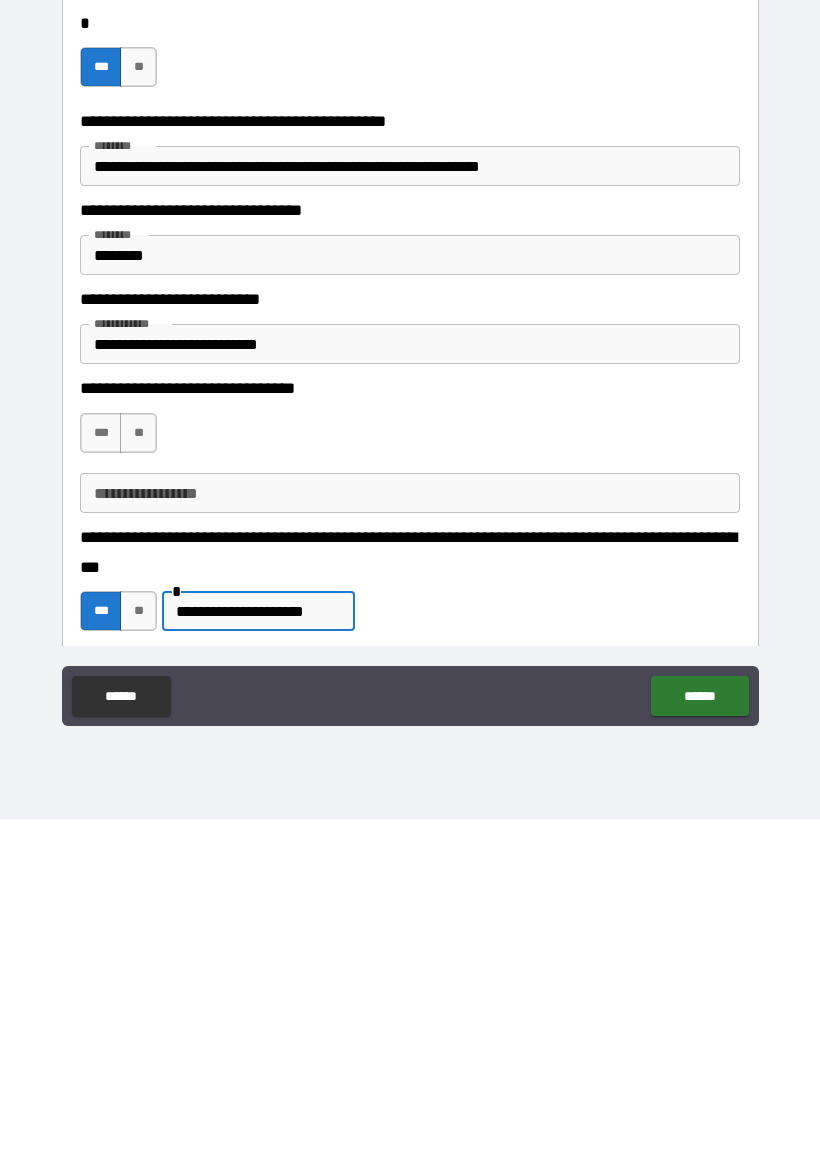 type on "**********" 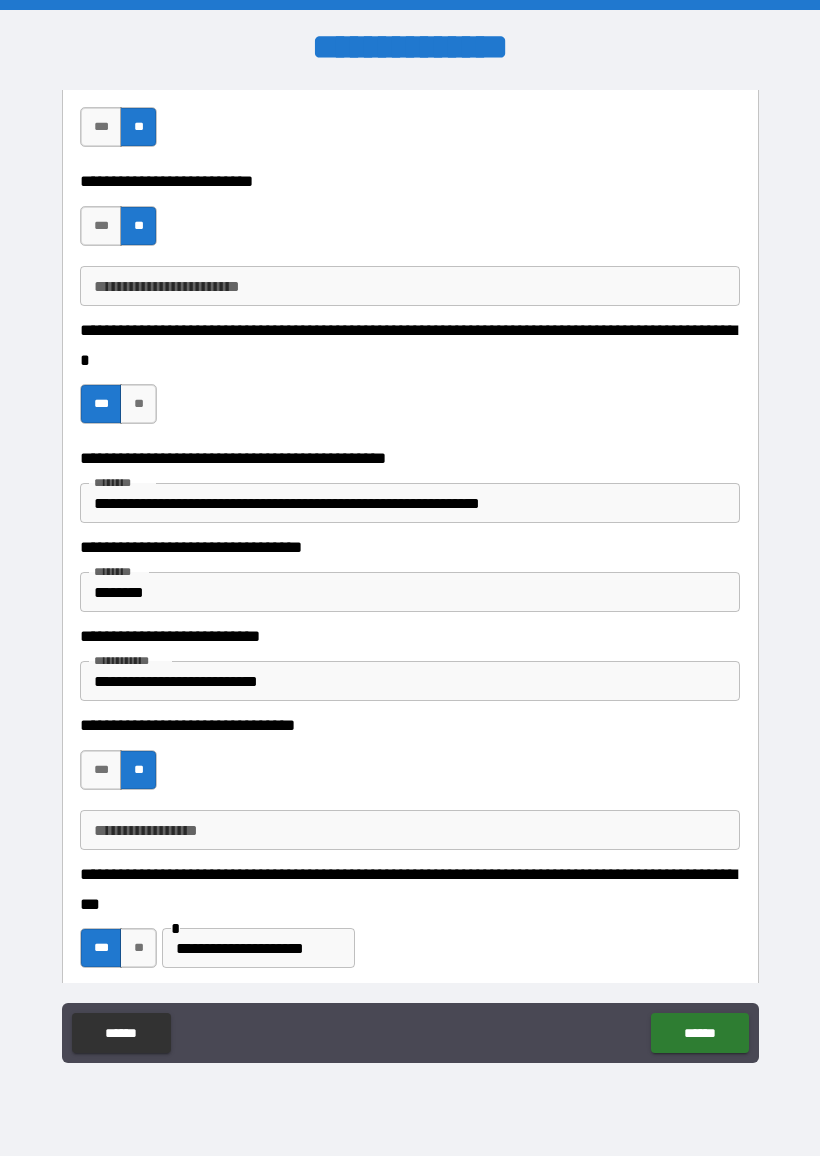 click on "**********" at bounding box center [410, 830] 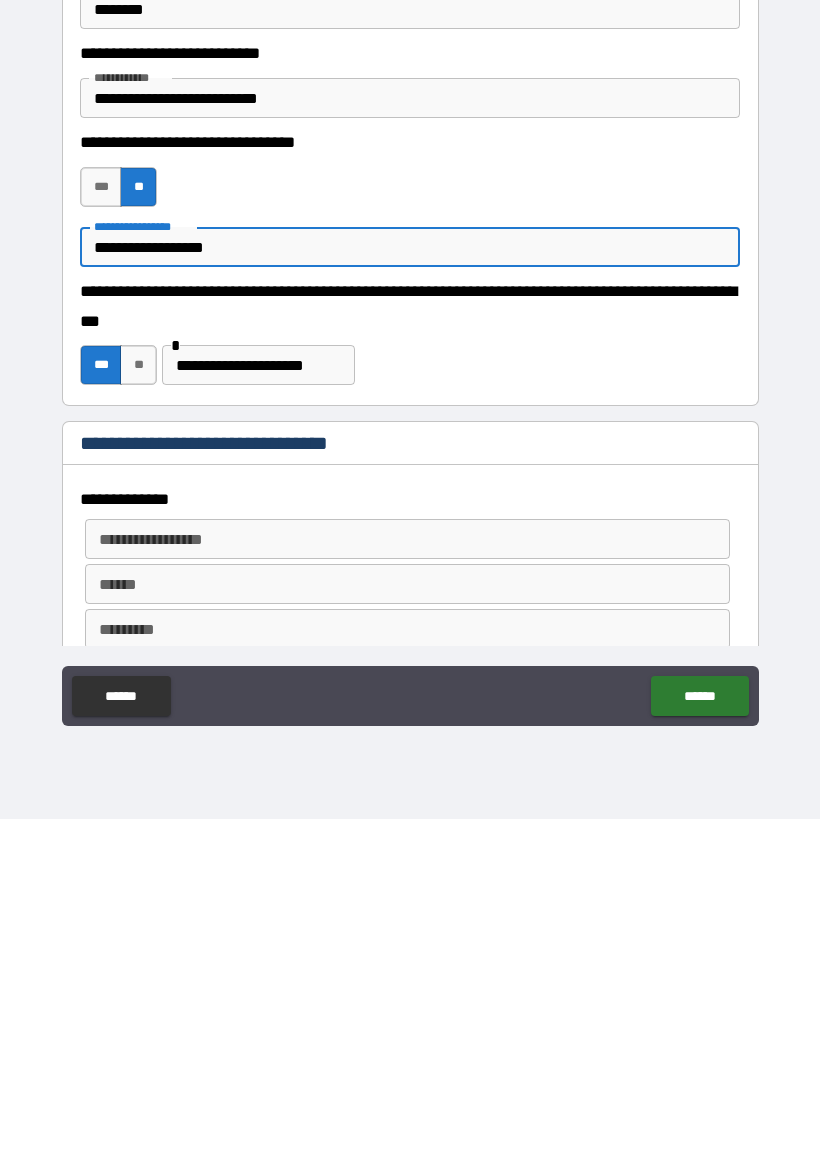 scroll, scrollTop: 1023, scrollLeft: 0, axis: vertical 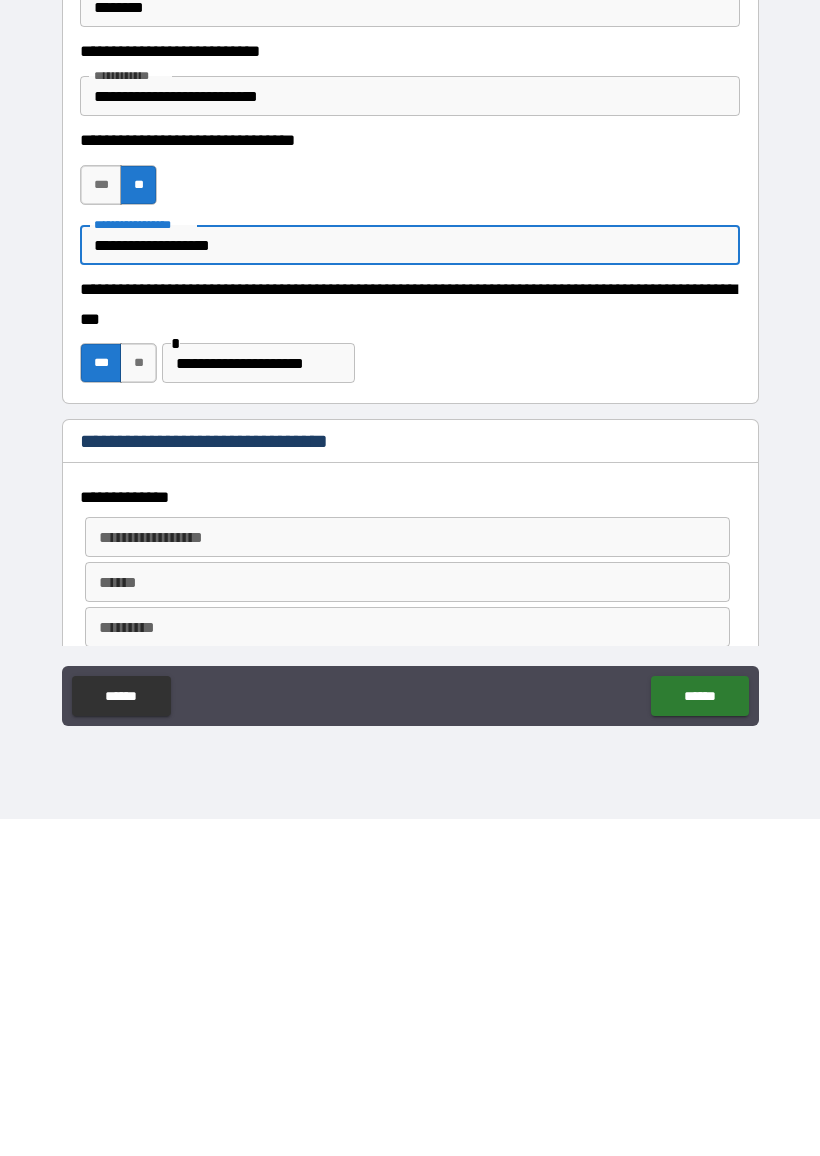 click on "**********" at bounding box center [410, 582] 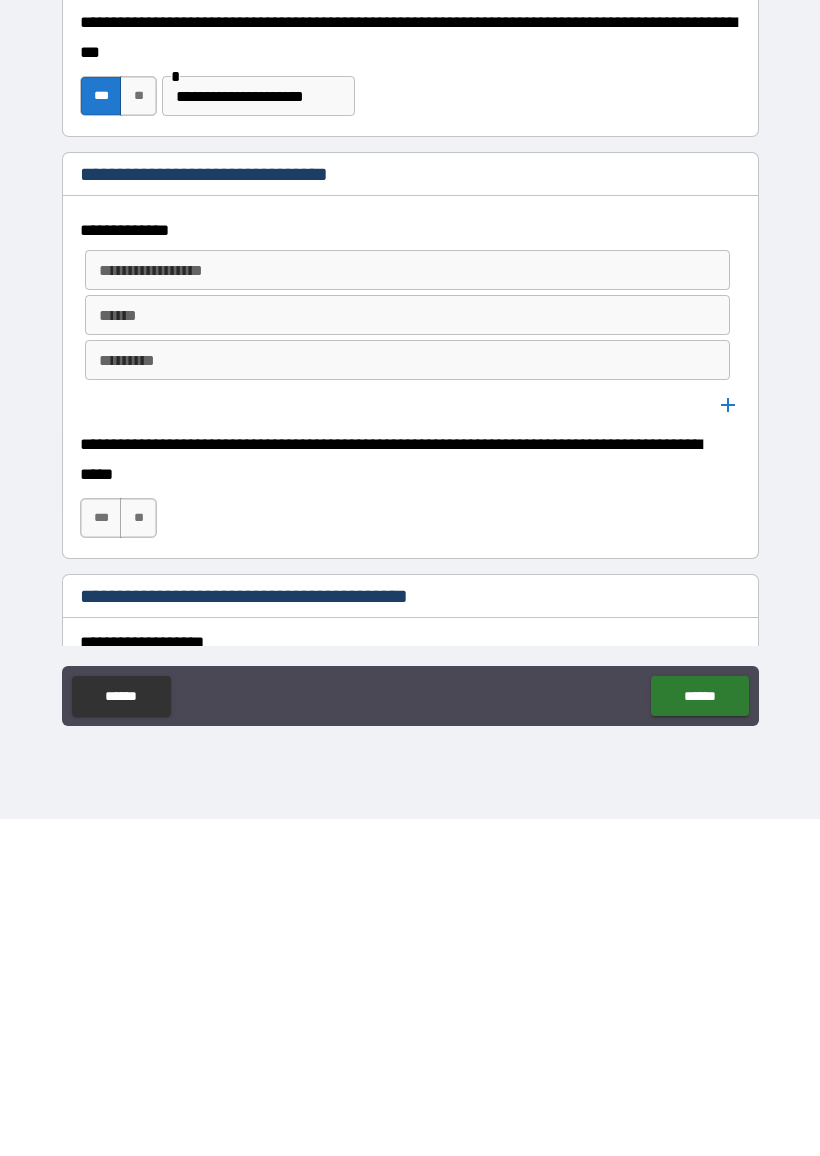 scroll, scrollTop: 1291, scrollLeft: 0, axis: vertical 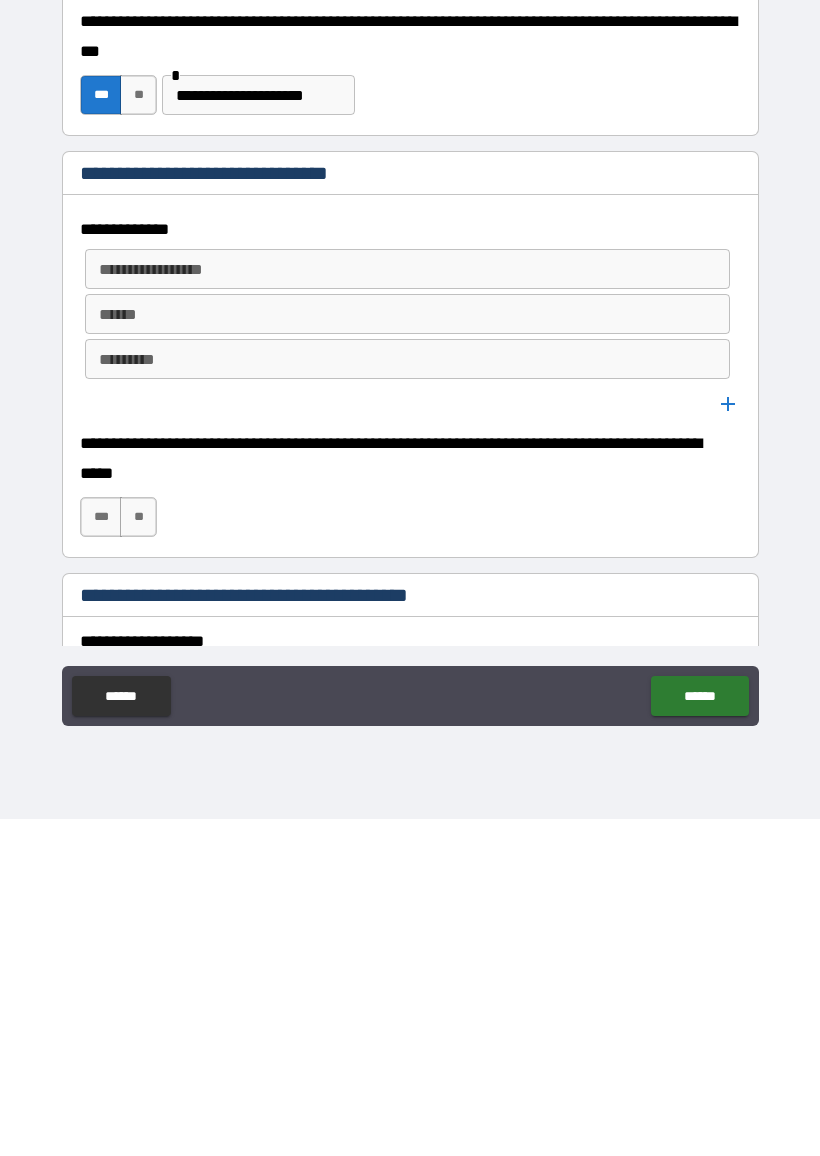 type on "**********" 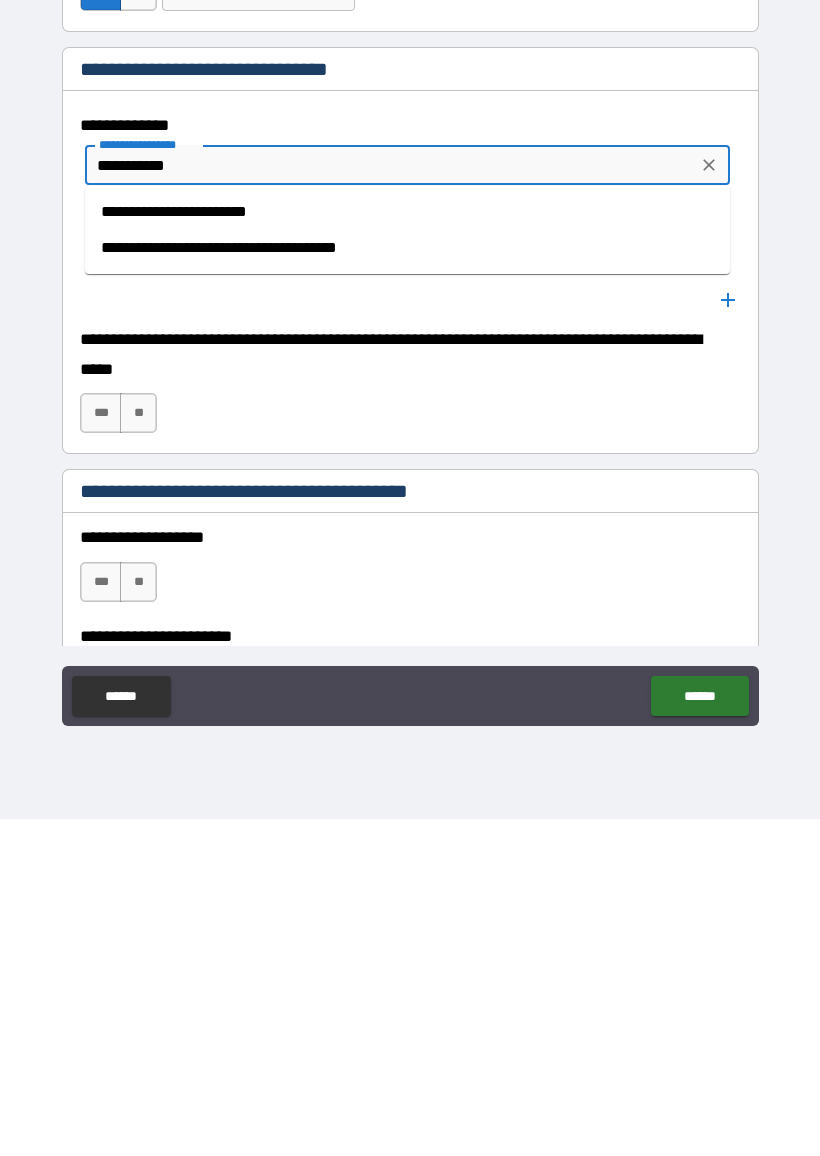 scroll, scrollTop: 1396, scrollLeft: 0, axis: vertical 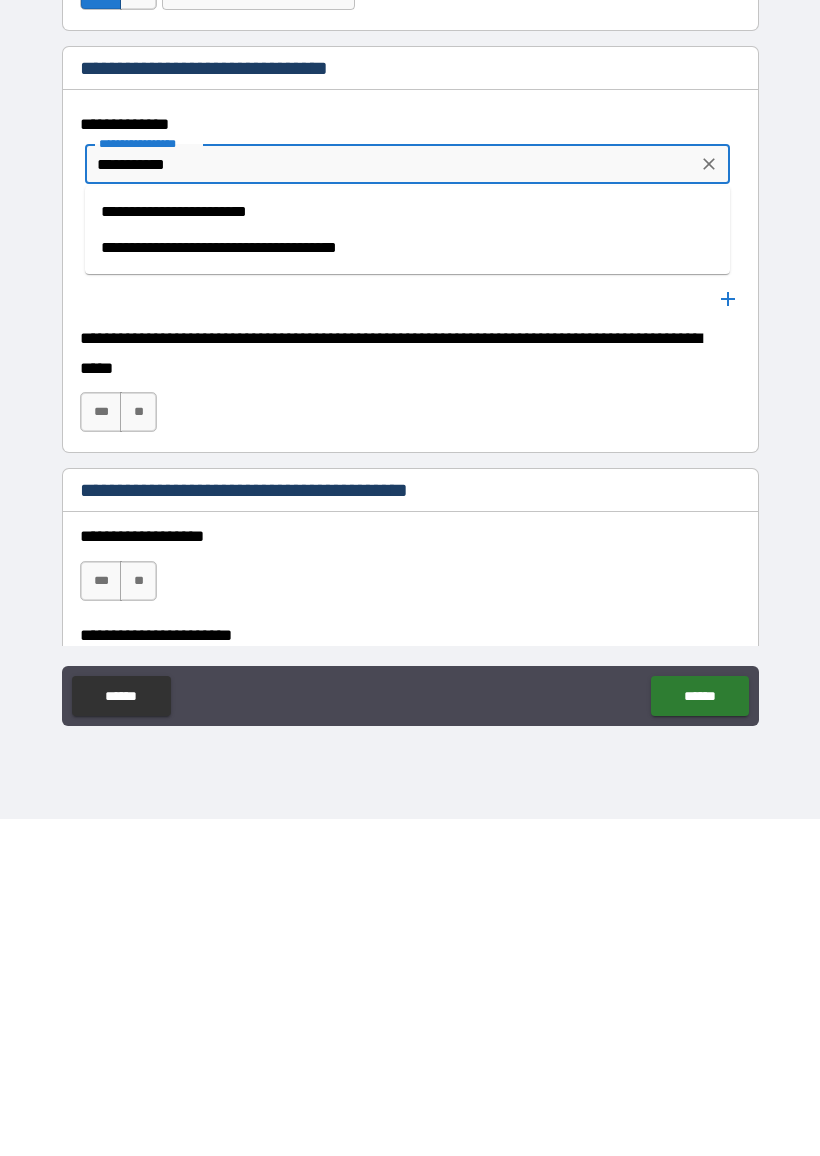 type on "**********" 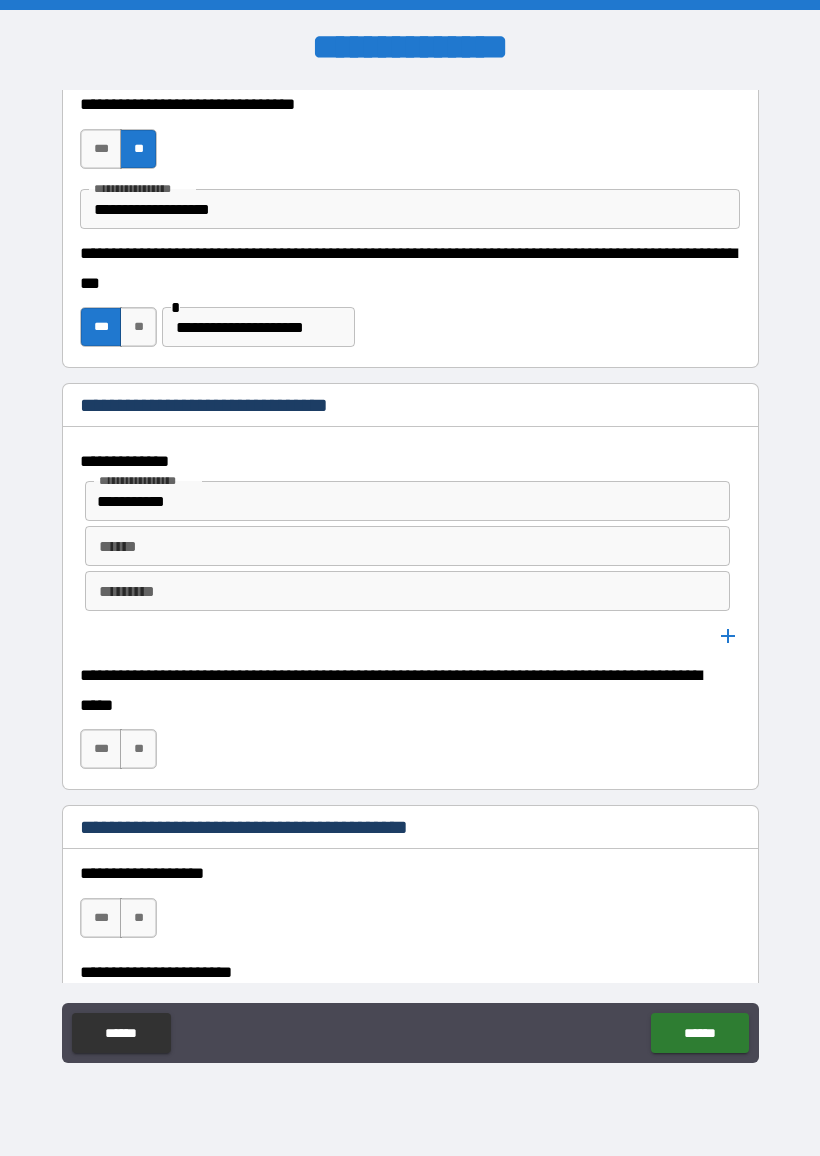 click on "******" at bounding box center [407, 546] 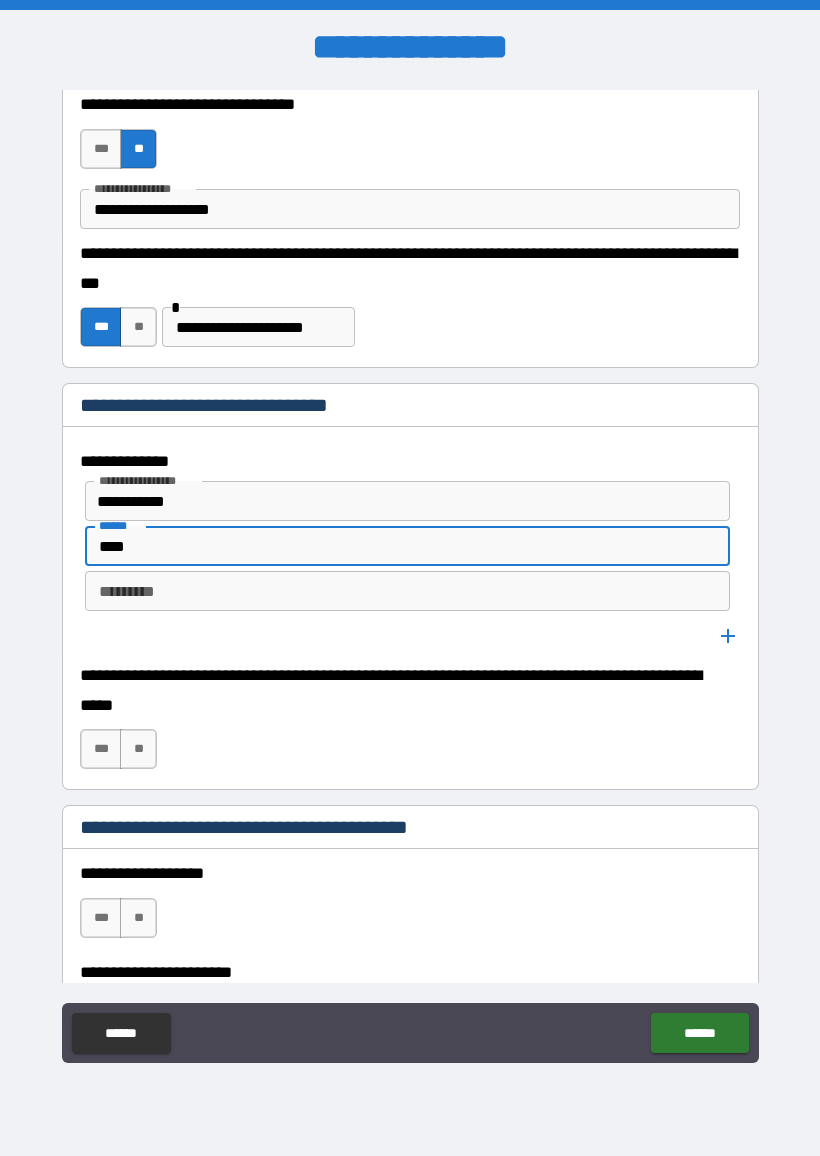 type on "****" 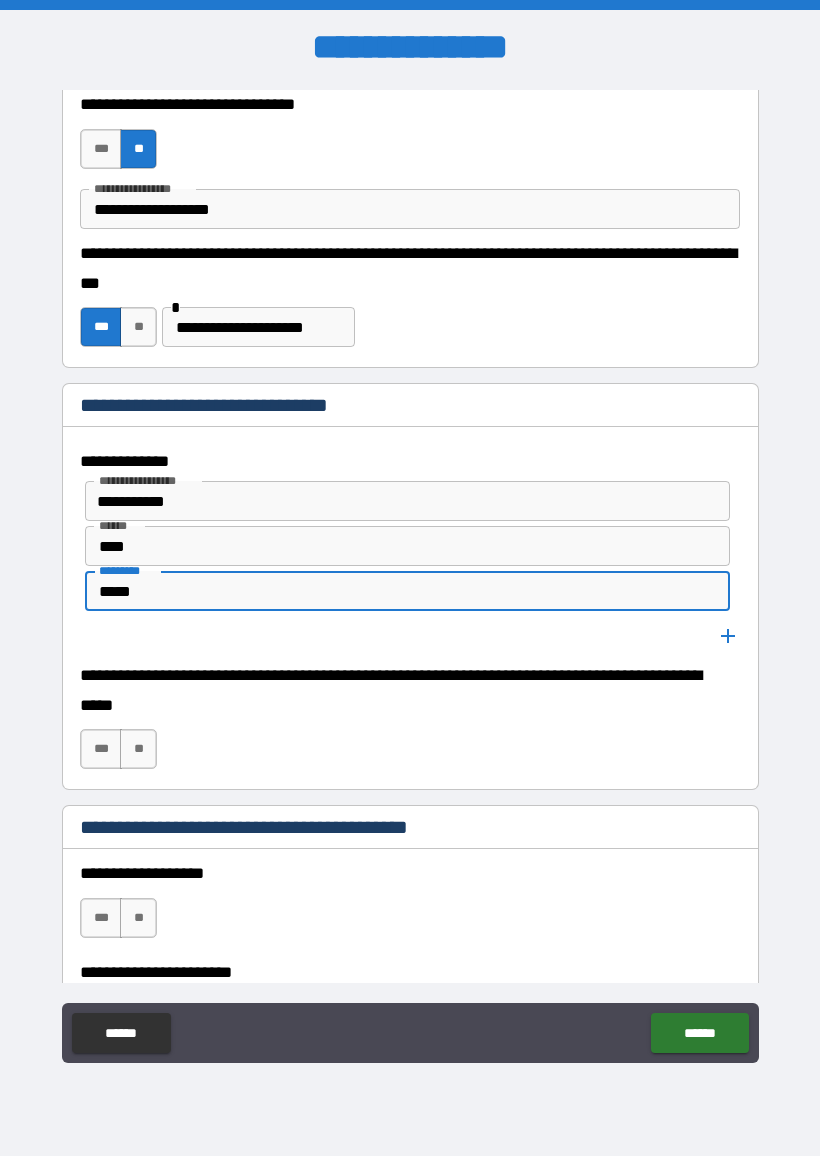 type on "*****" 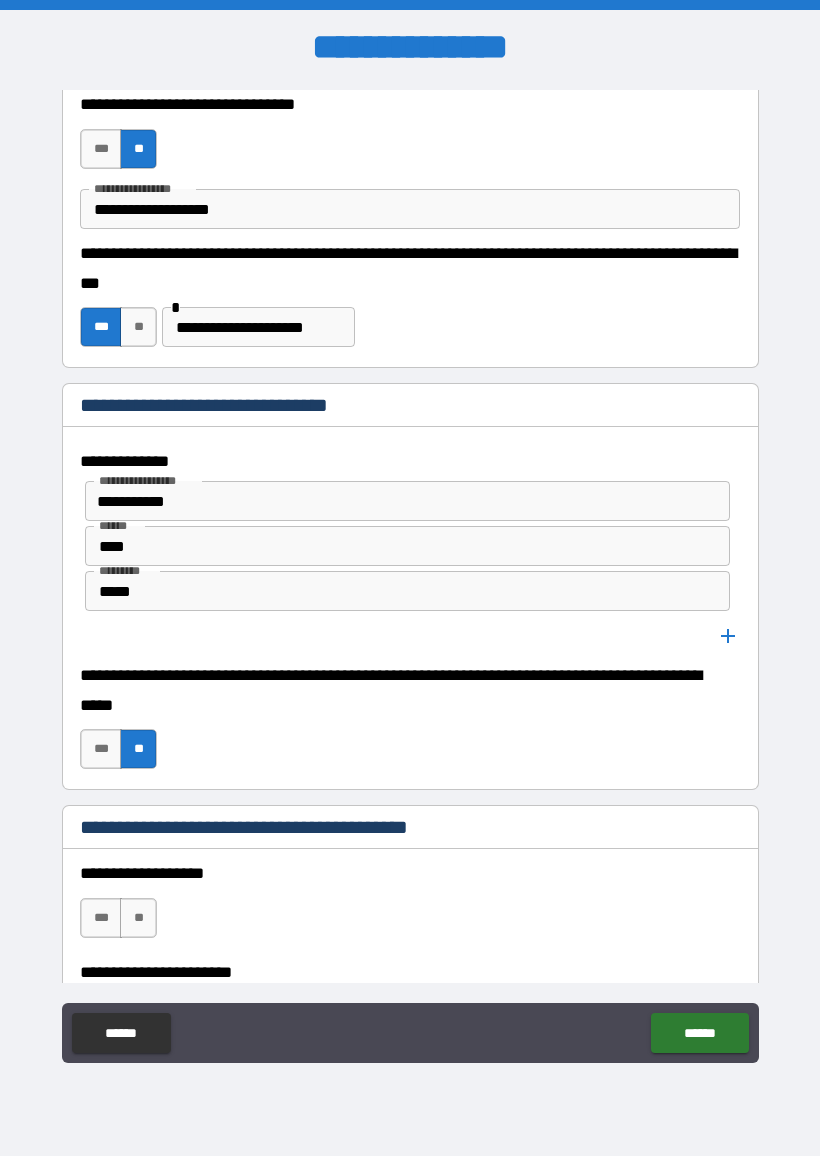 click at bounding box center [728, 636] 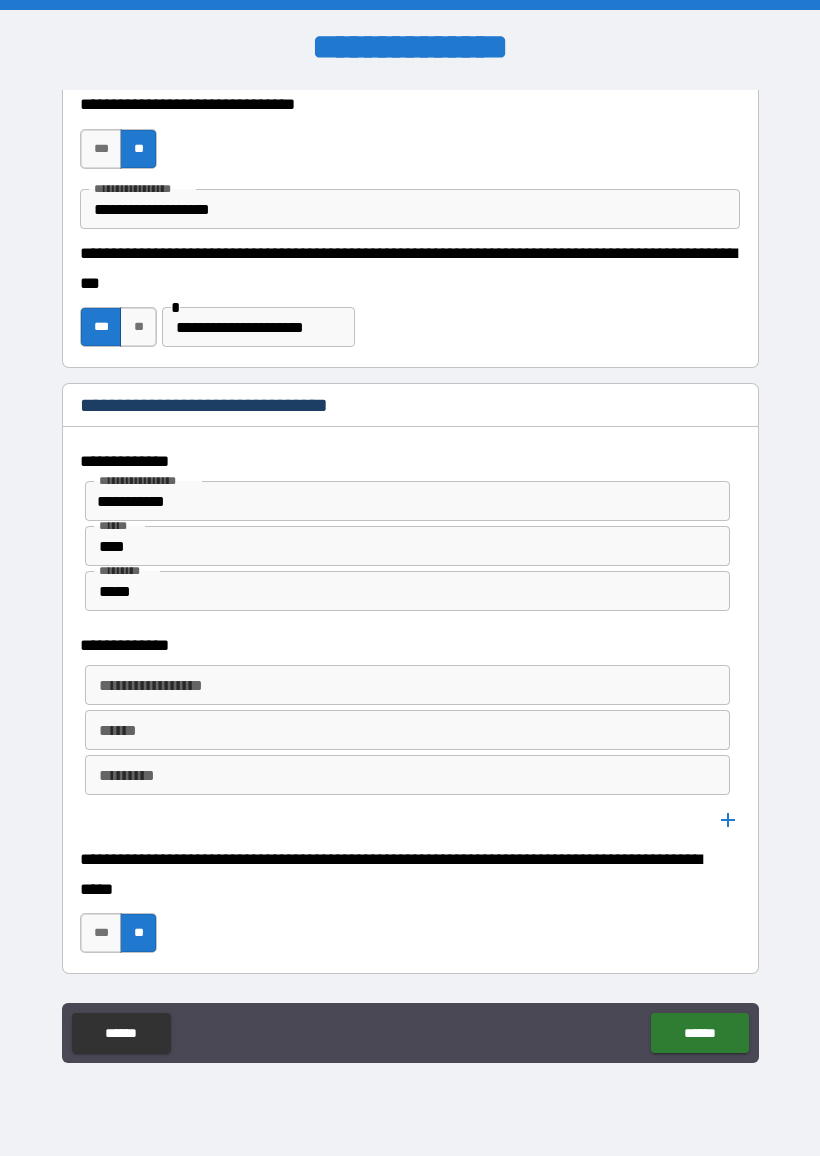 click on "**********" at bounding box center (407, 685) 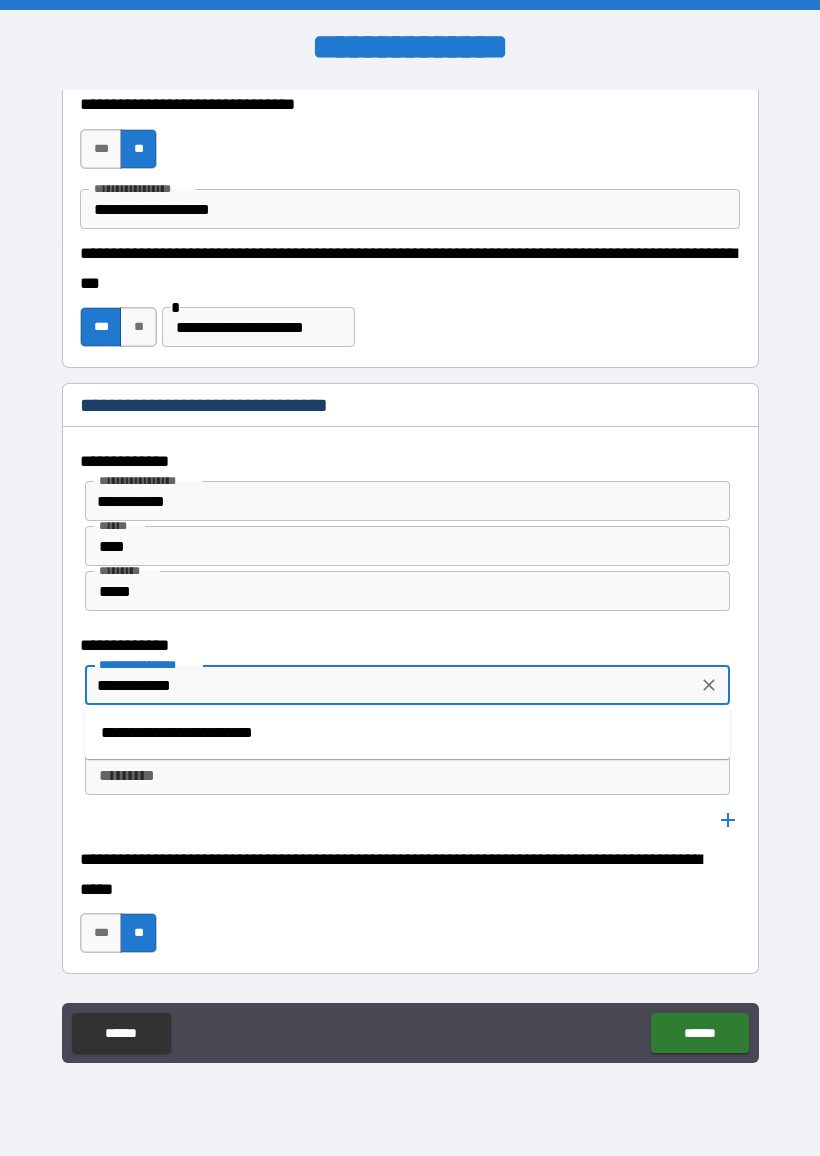 click on "**********" at bounding box center (407, 733) 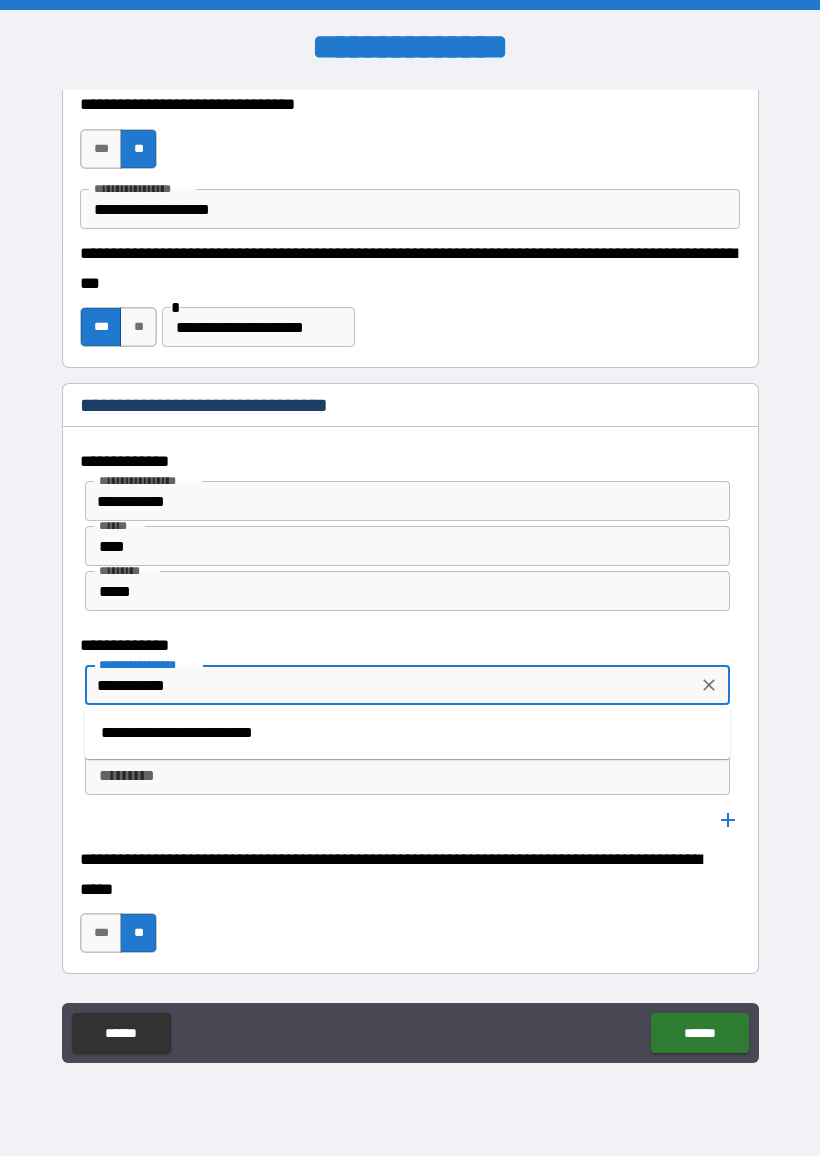 type on "**********" 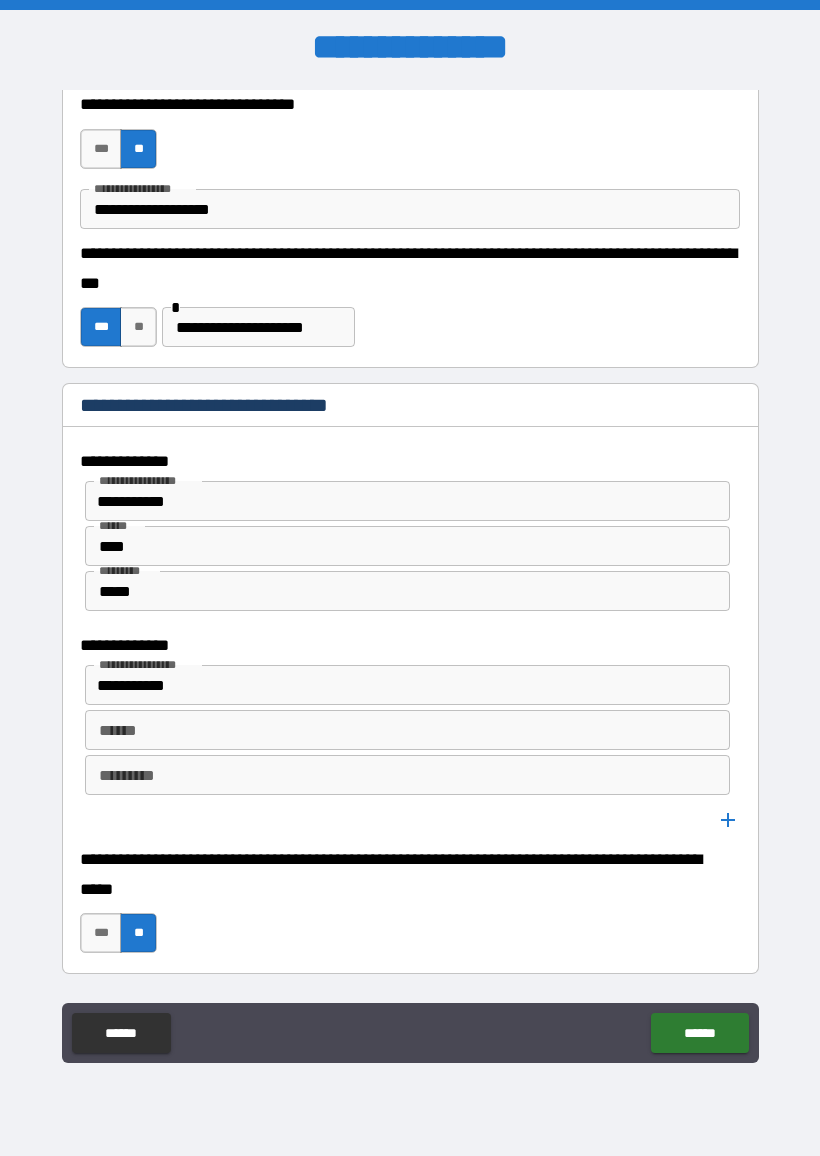 click on "****** ******" at bounding box center [407, 730] 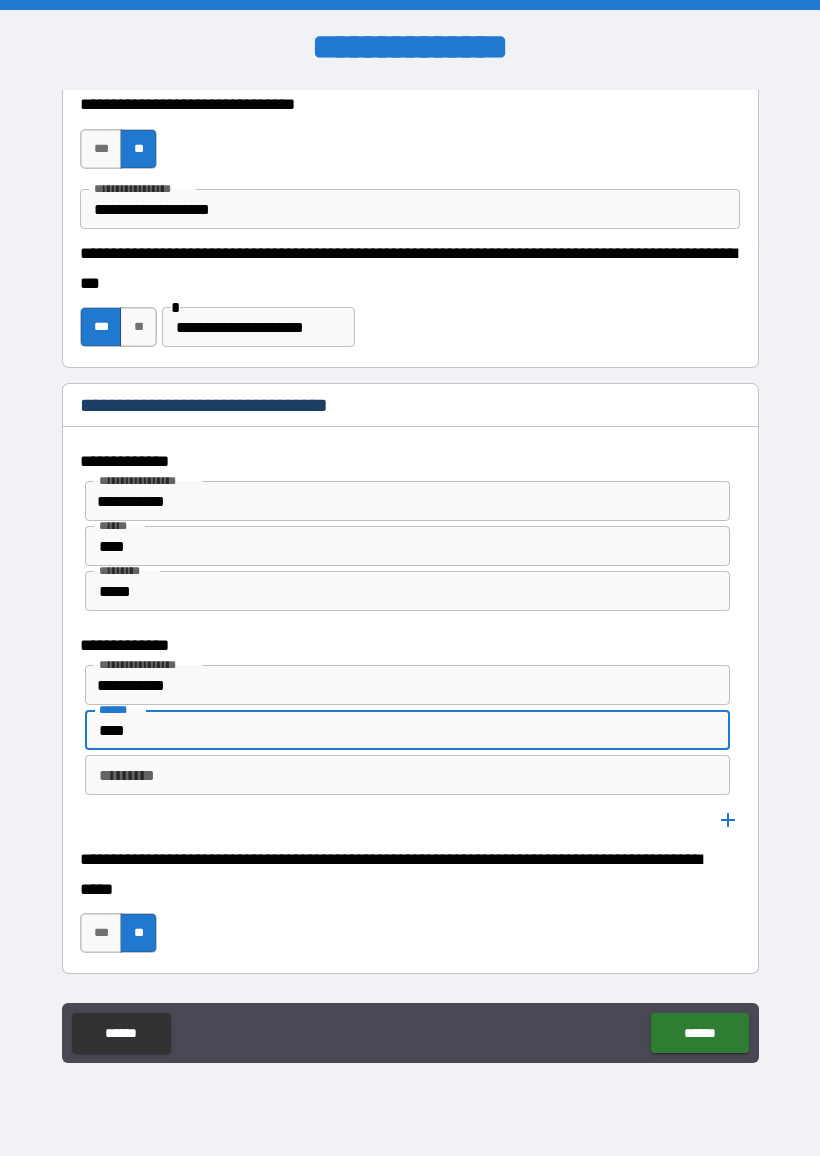 type on "****" 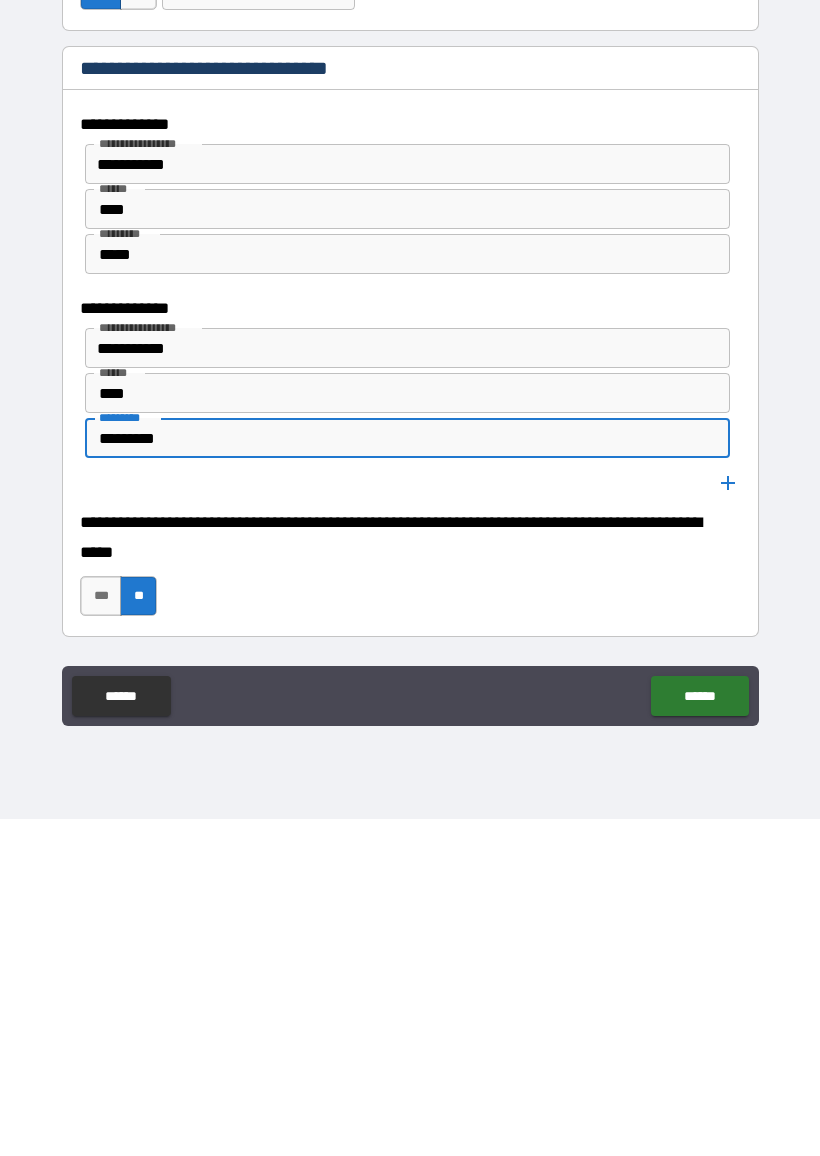 type on "*********" 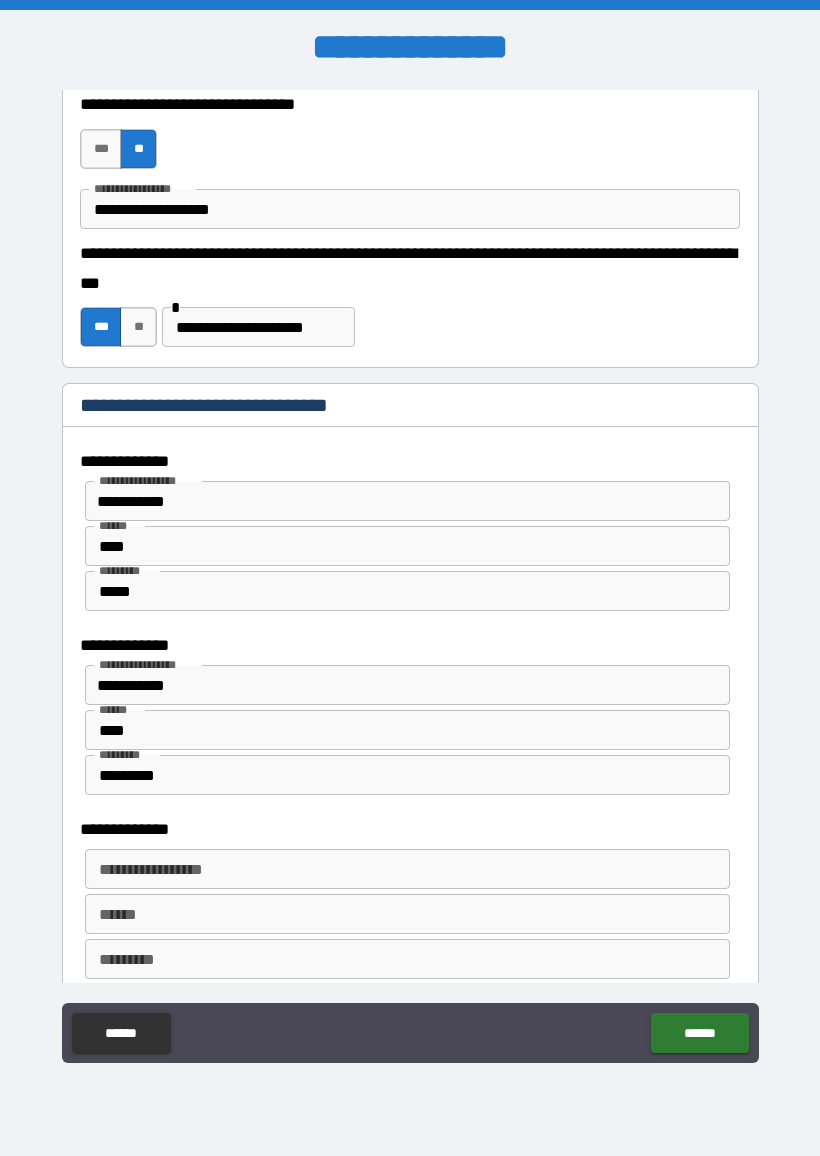 click on "**********" at bounding box center (407, 869) 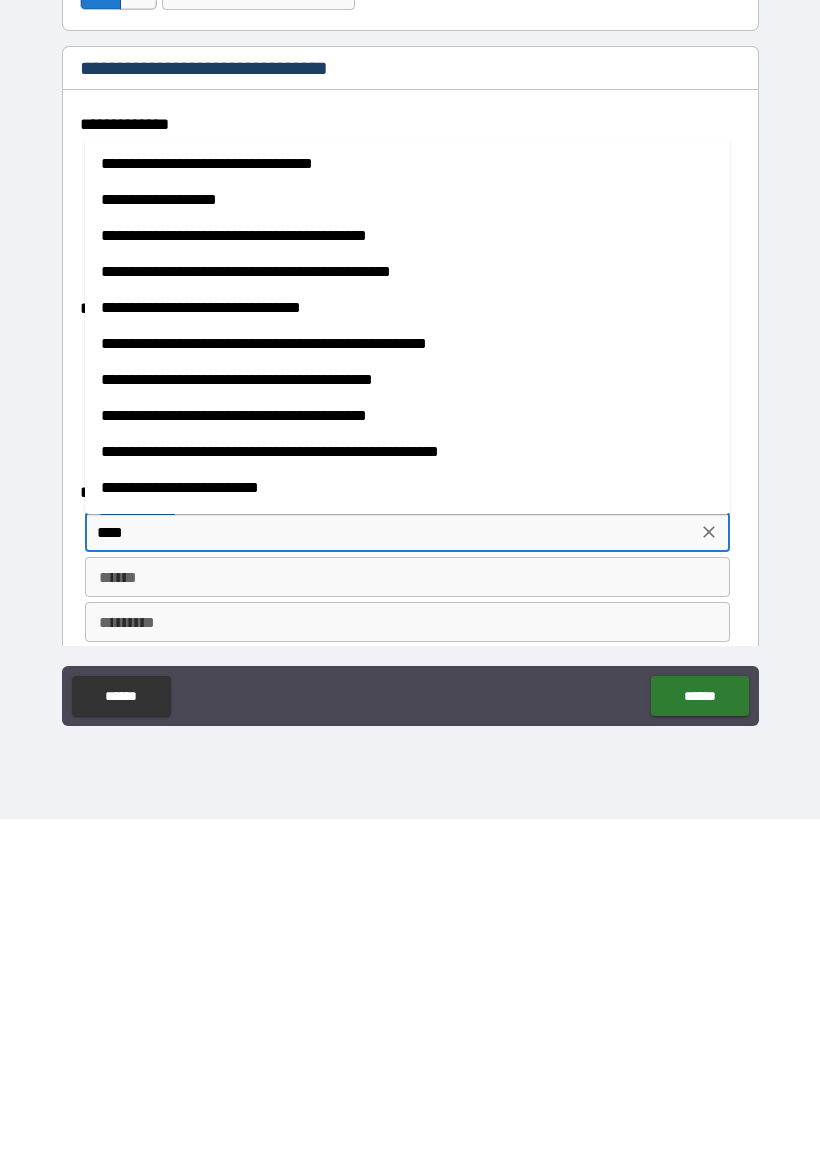click on "**********" at bounding box center [407, 645] 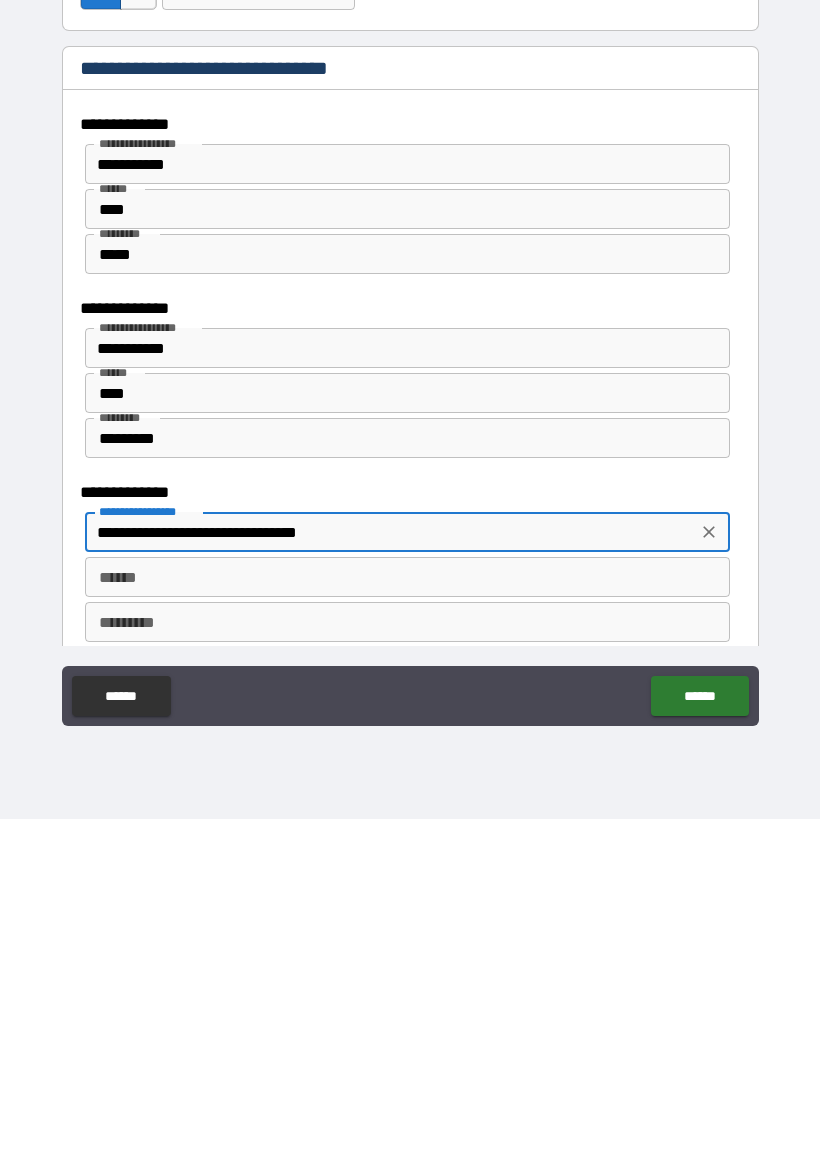click on "****** ******" at bounding box center (407, 914) 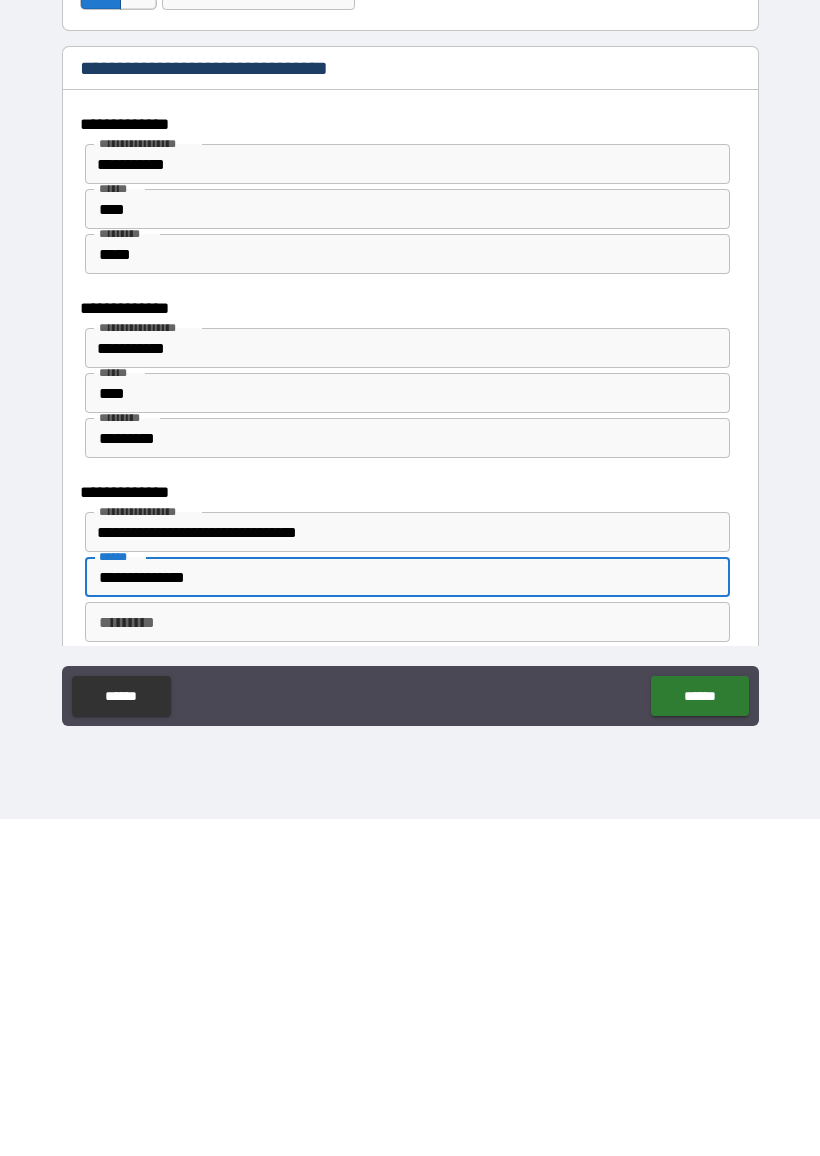 type on "**********" 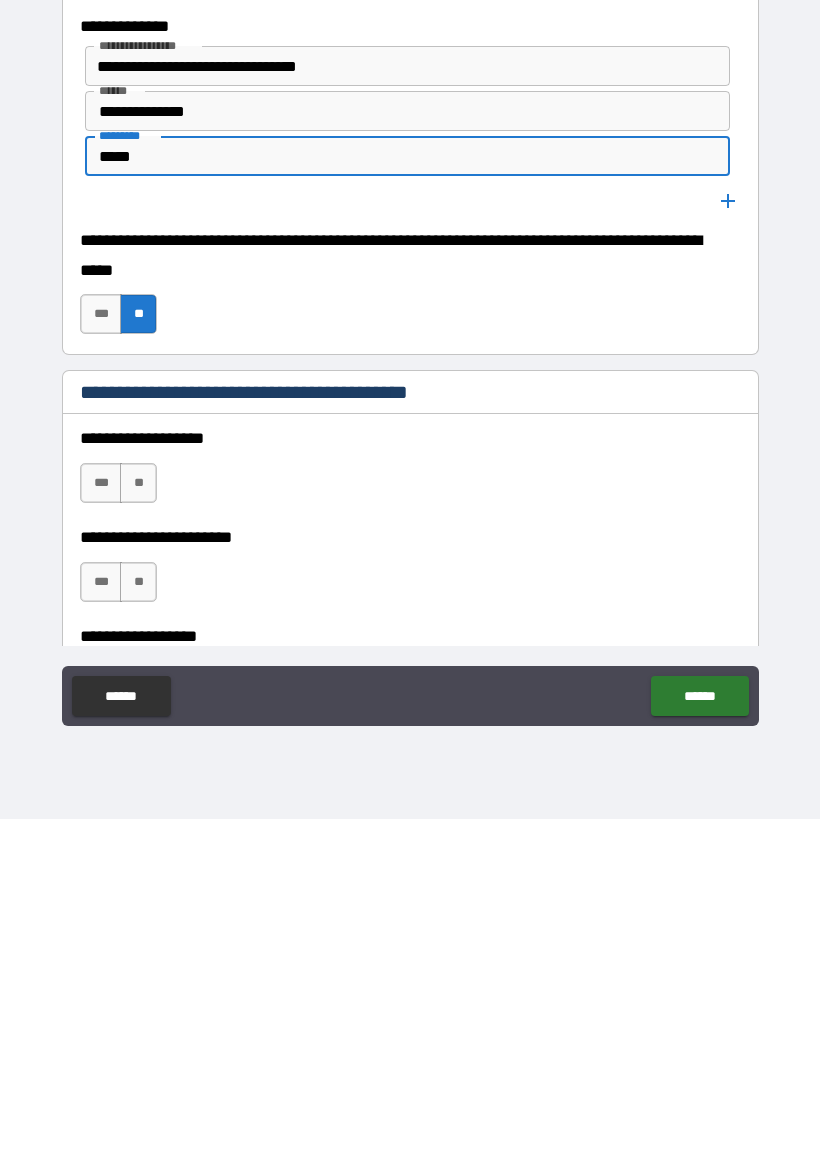 scroll, scrollTop: 1866, scrollLeft: 0, axis: vertical 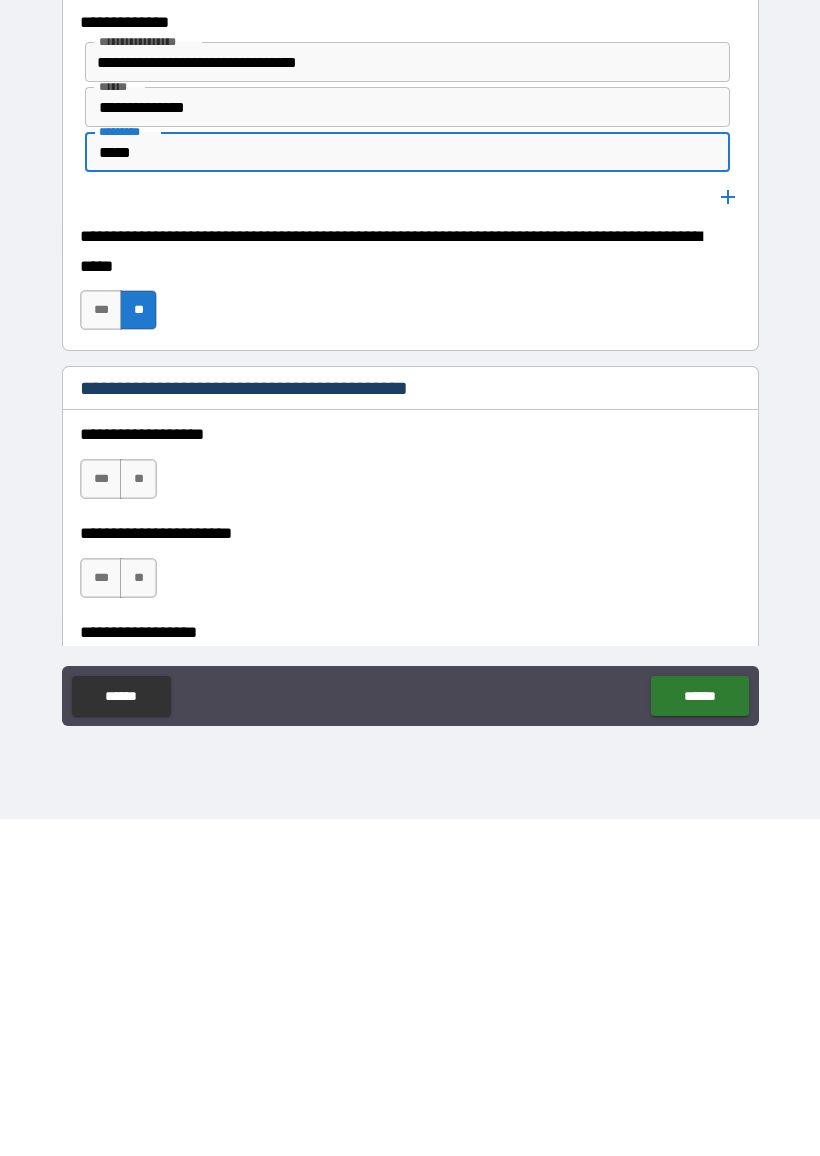 type on "*****" 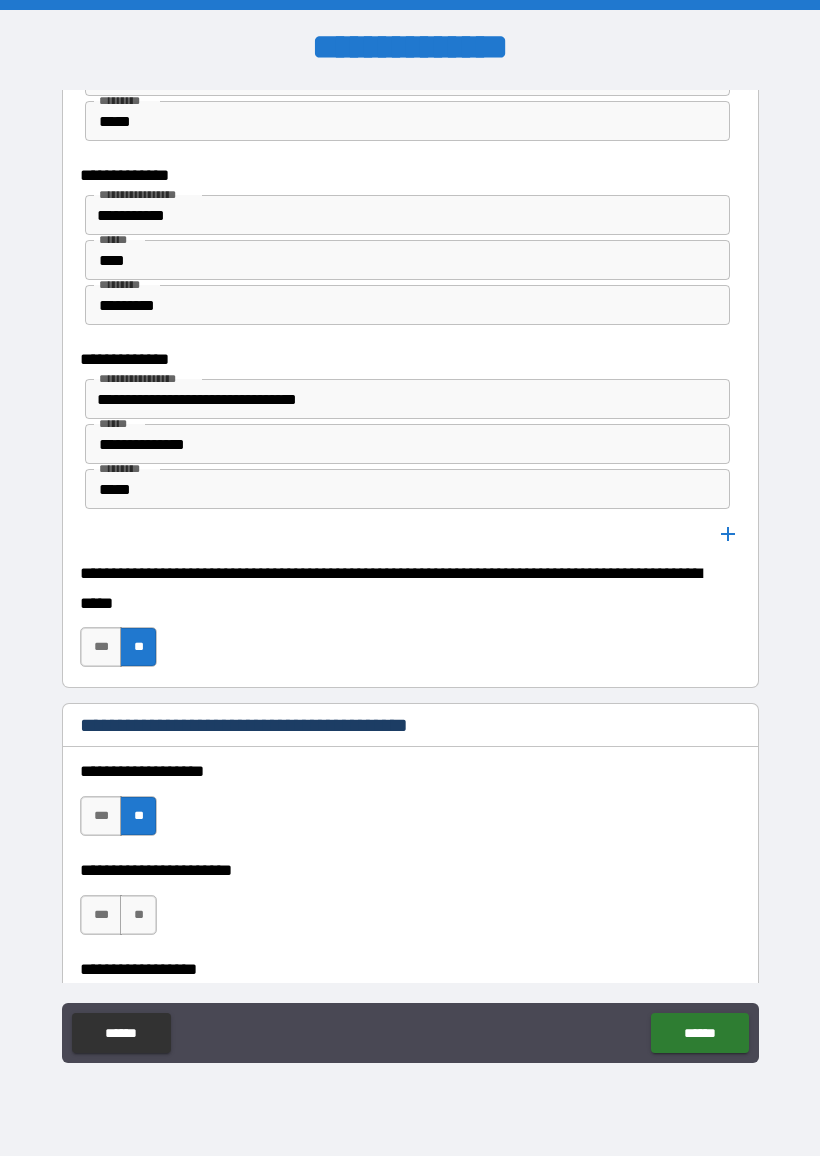 click on "**" at bounding box center (138, 915) 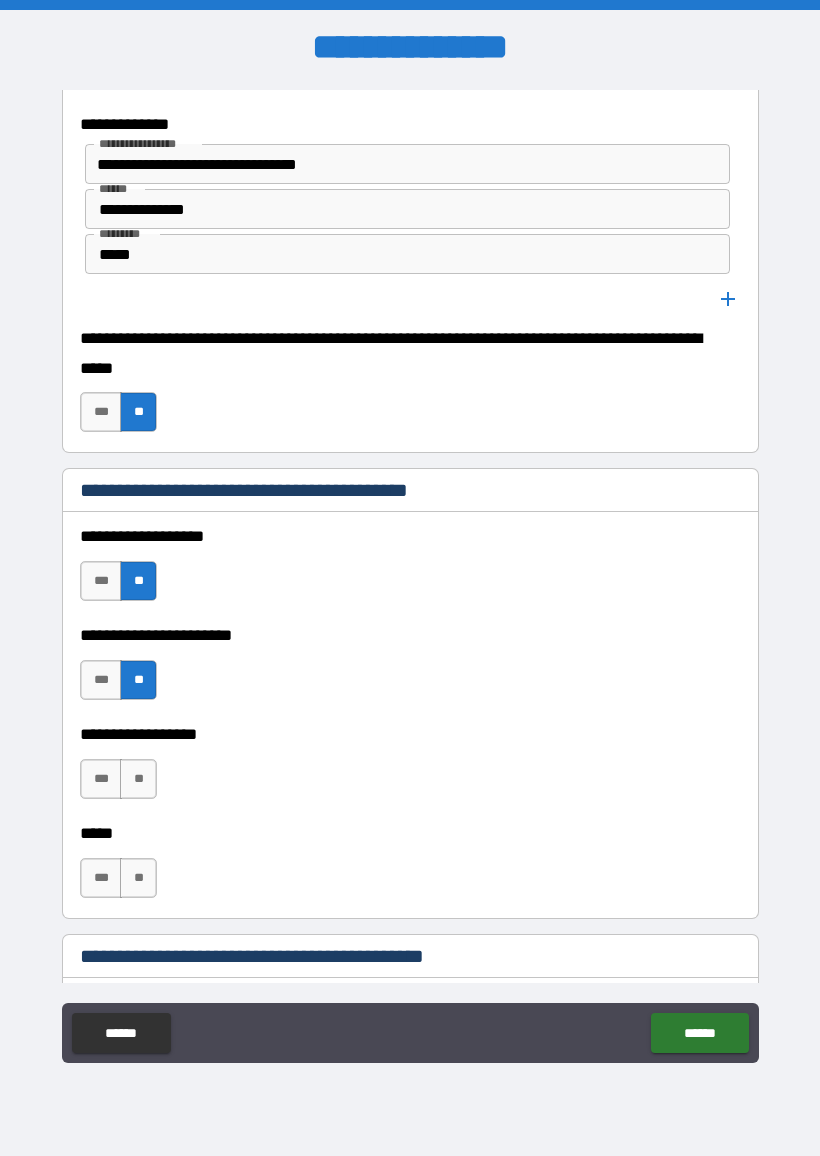 scroll, scrollTop: 2104, scrollLeft: 0, axis: vertical 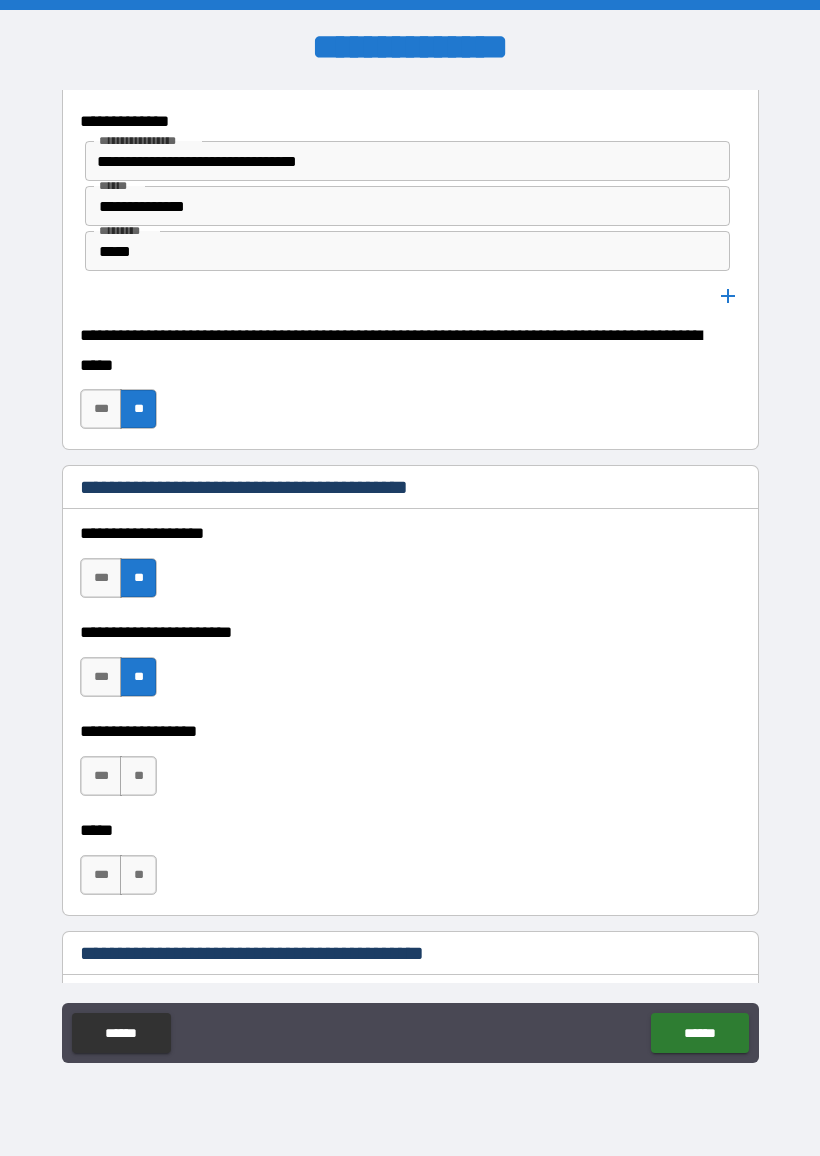 click on "**" at bounding box center (138, 776) 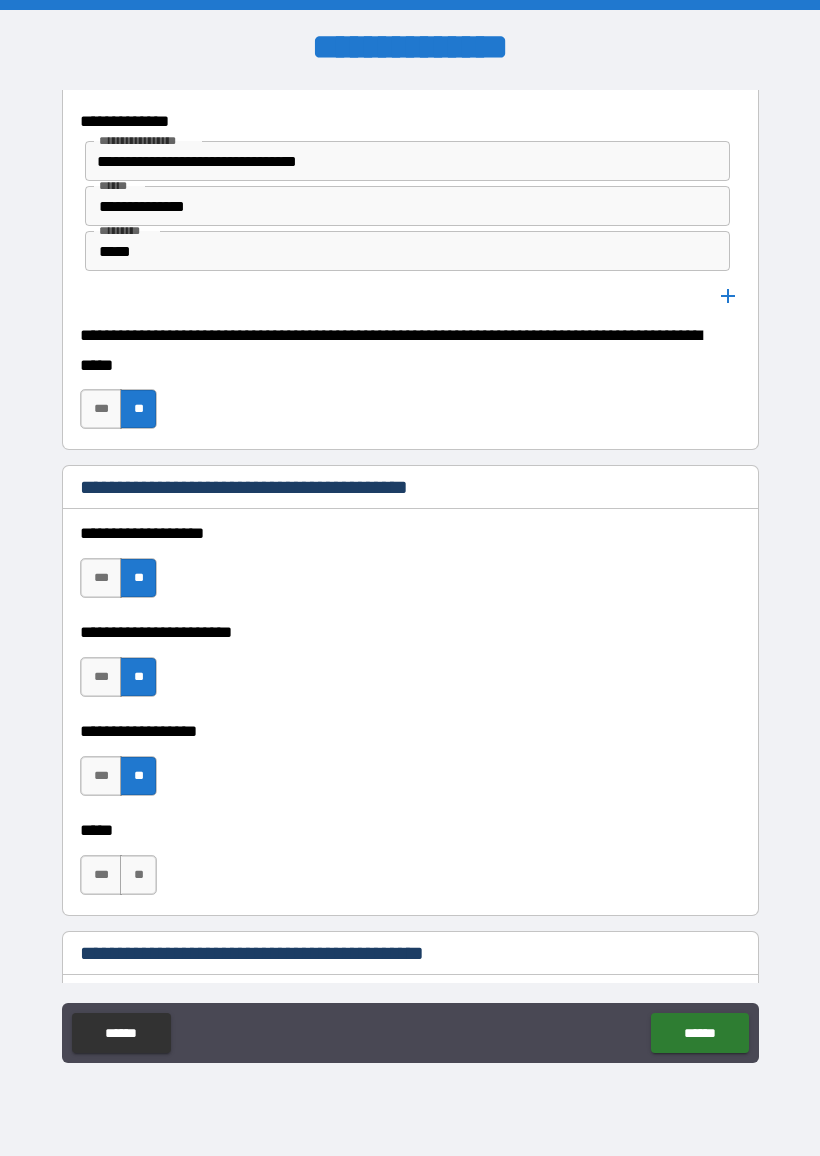 click on "**" at bounding box center [138, 875] 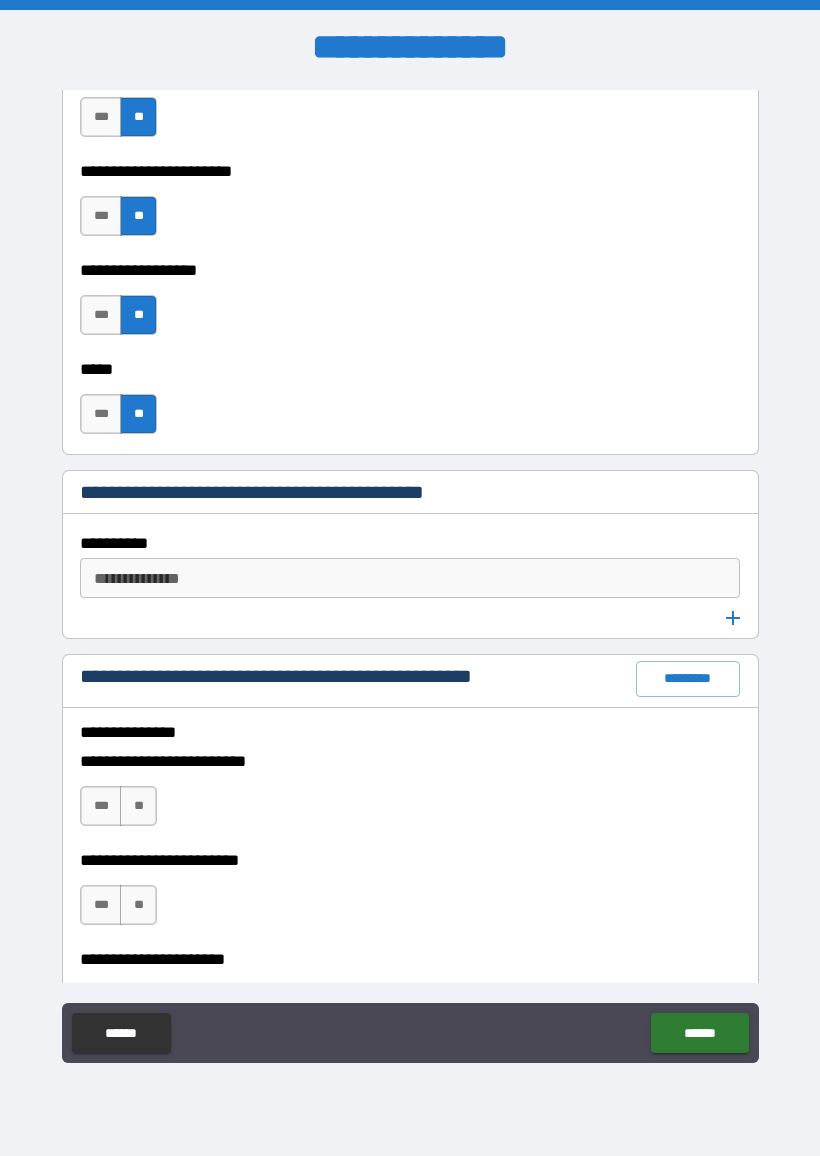 scroll, scrollTop: 2575, scrollLeft: 0, axis: vertical 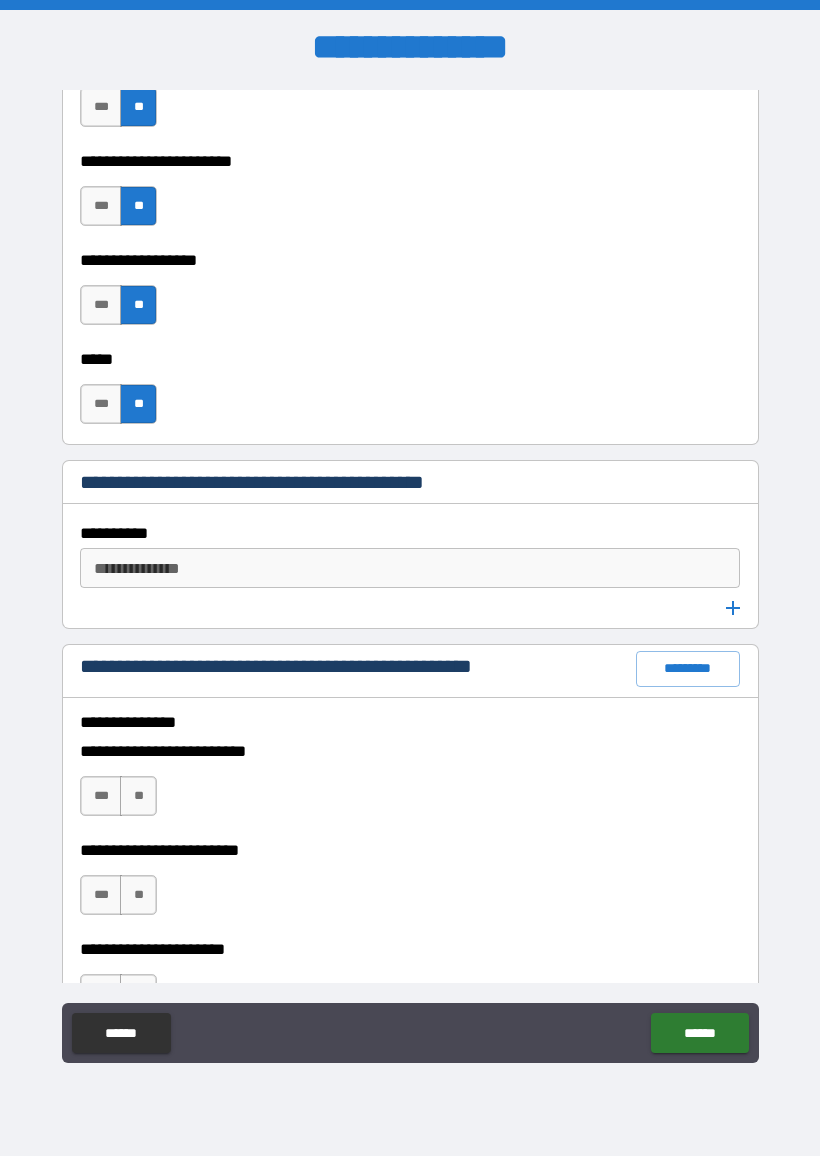 click on "**" at bounding box center [138, 796] 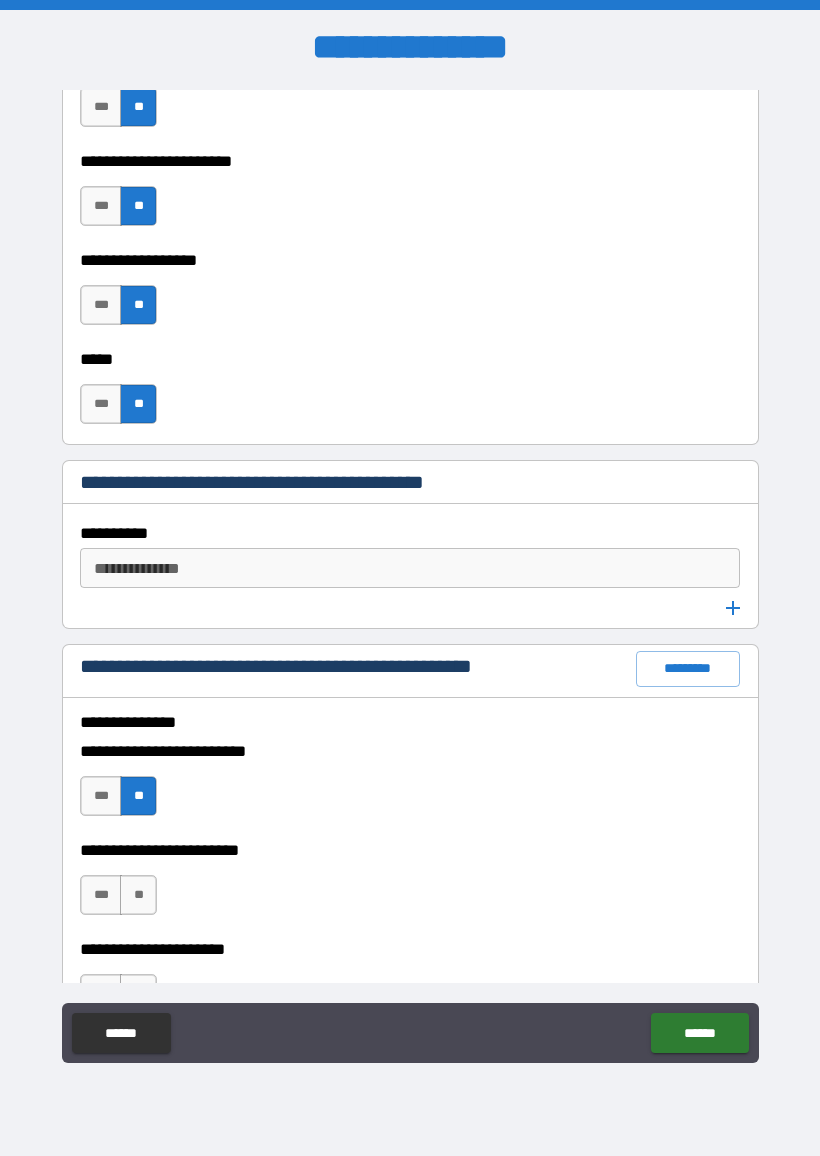 click on "**" at bounding box center [138, 895] 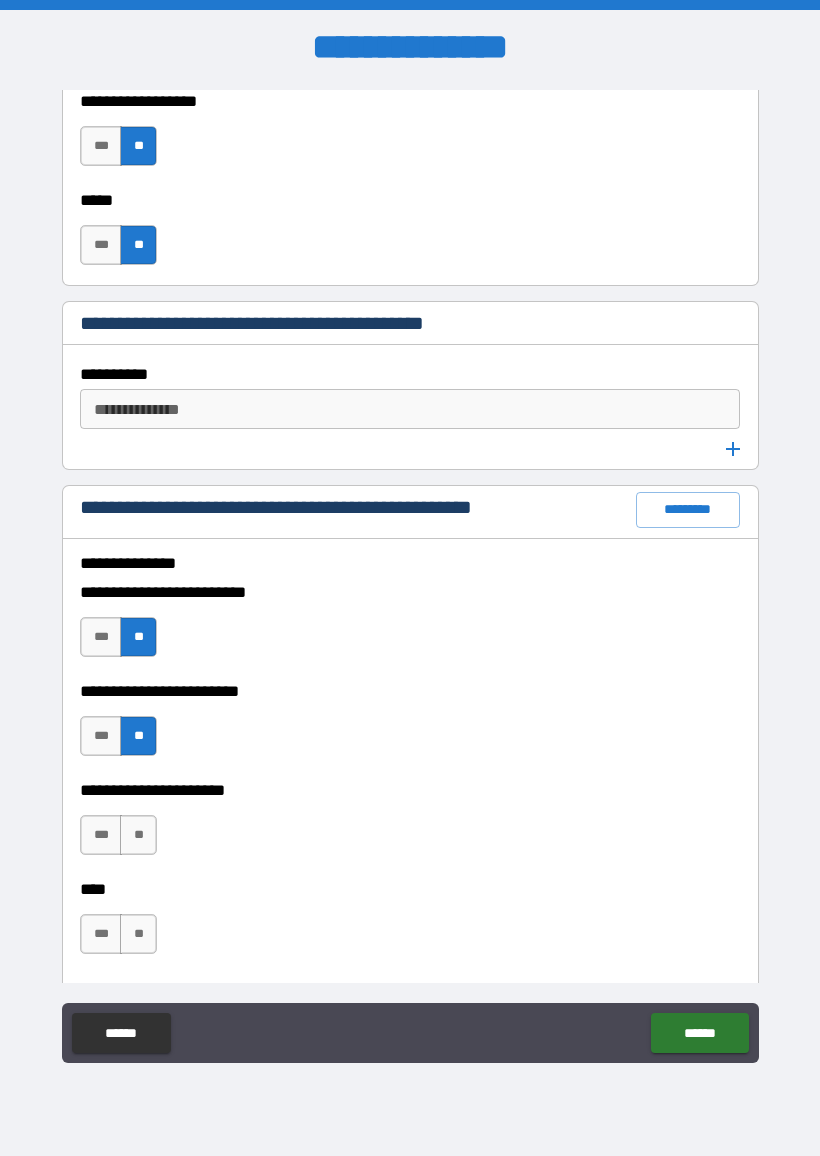 scroll, scrollTop: 2742, scrollLeft: 0, axis: vertical 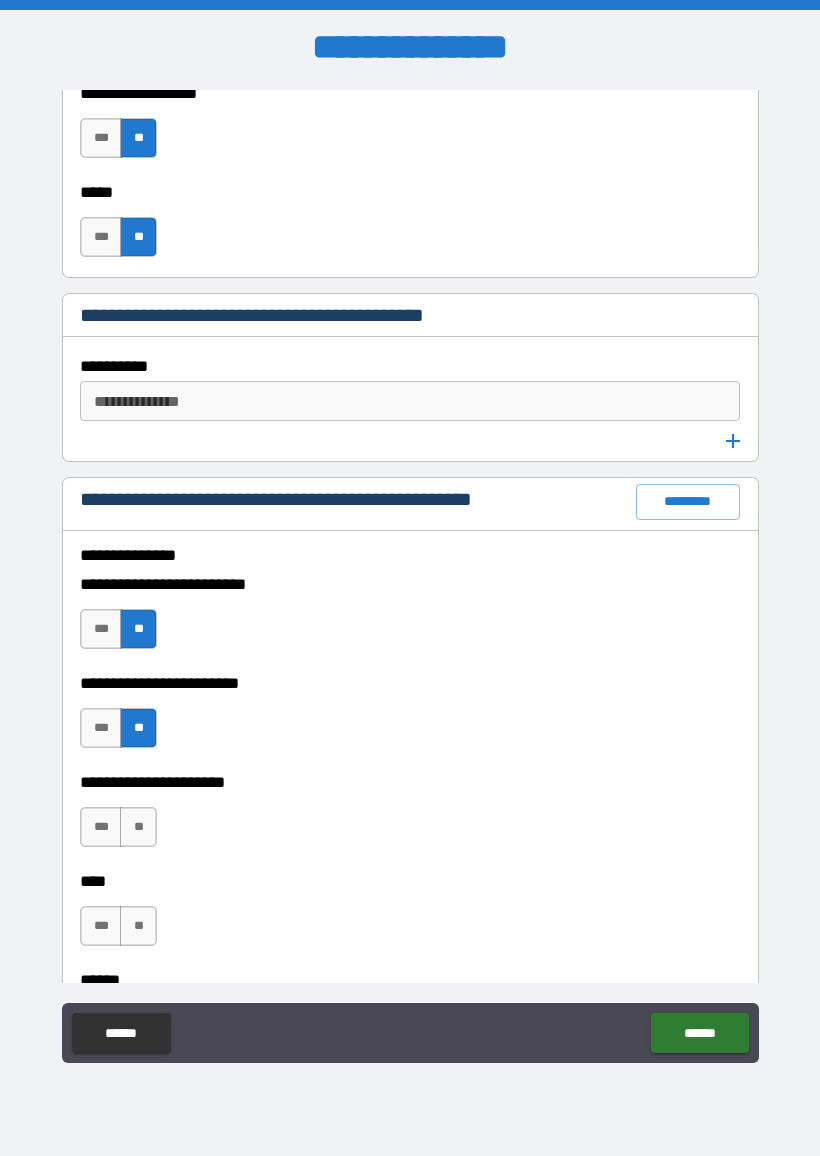 click on "**" at bounding box center (138, 827) 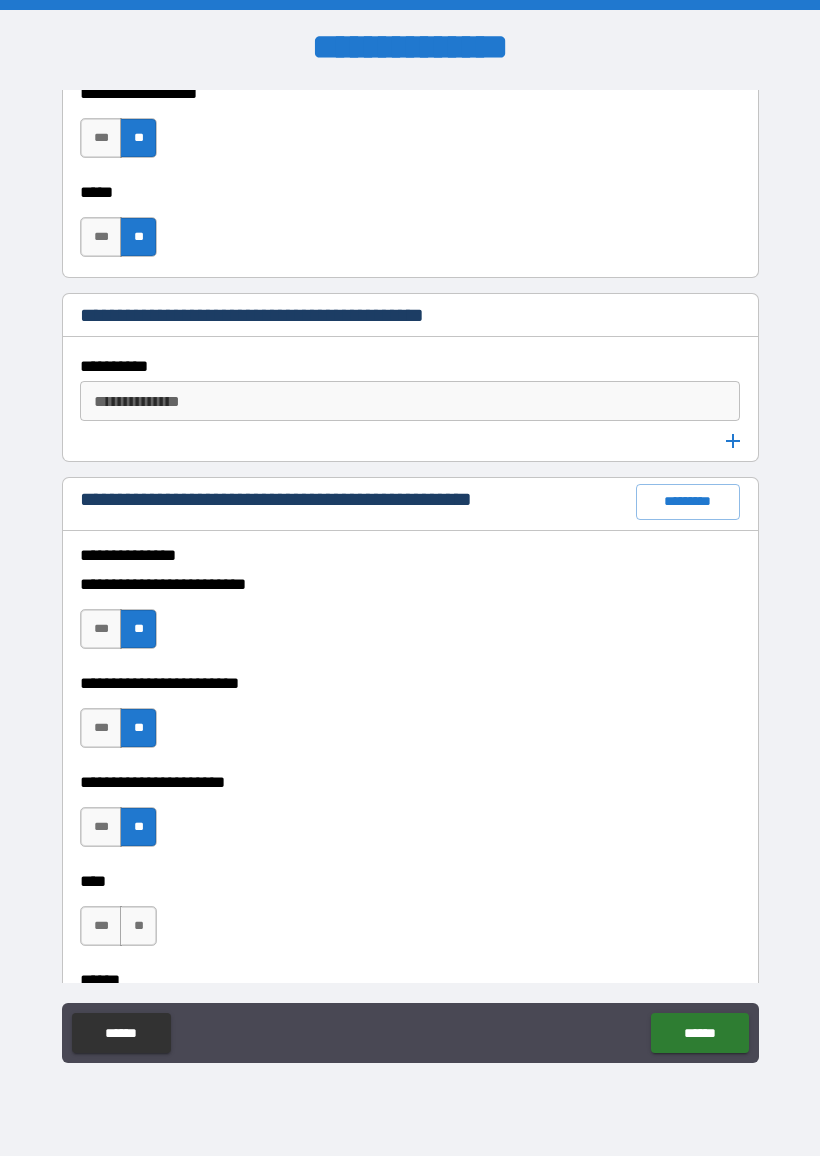 click on "**" at bounding box center [138, 926] 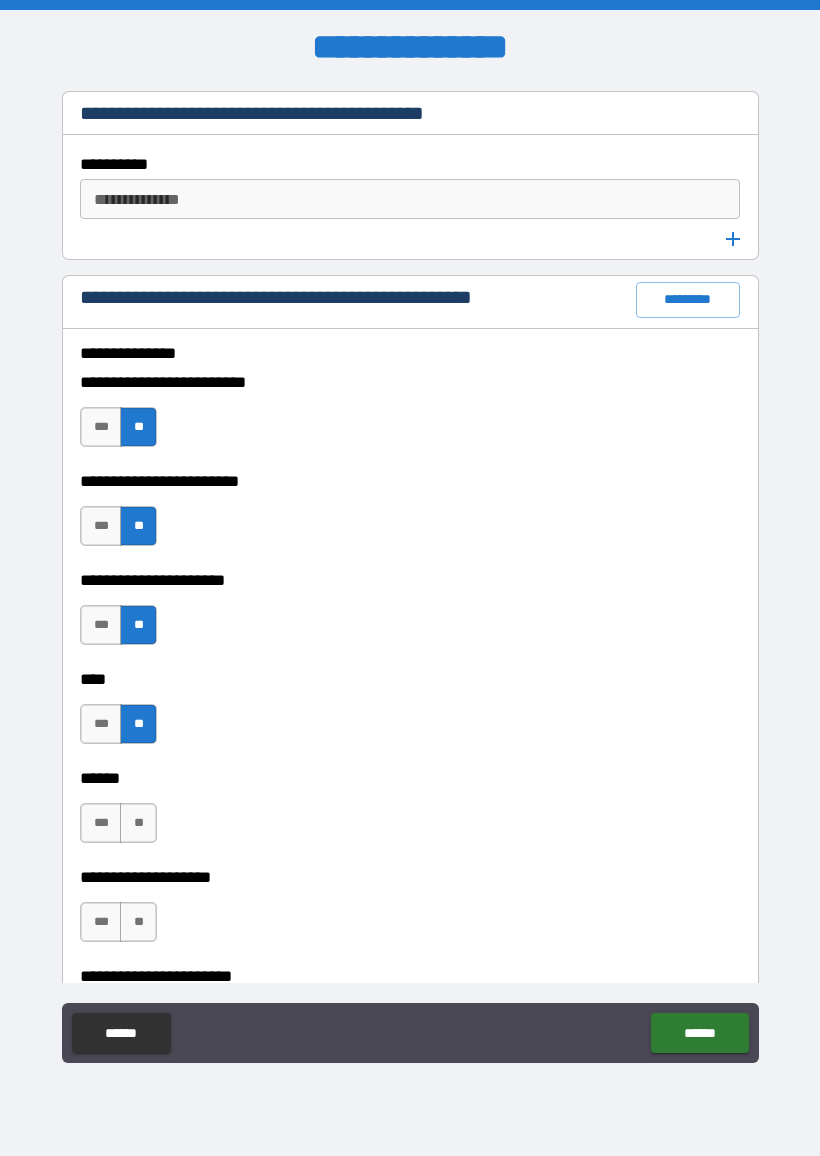 scroll, scrollTop: 2957, scrollLeft: 0, axis: vertical 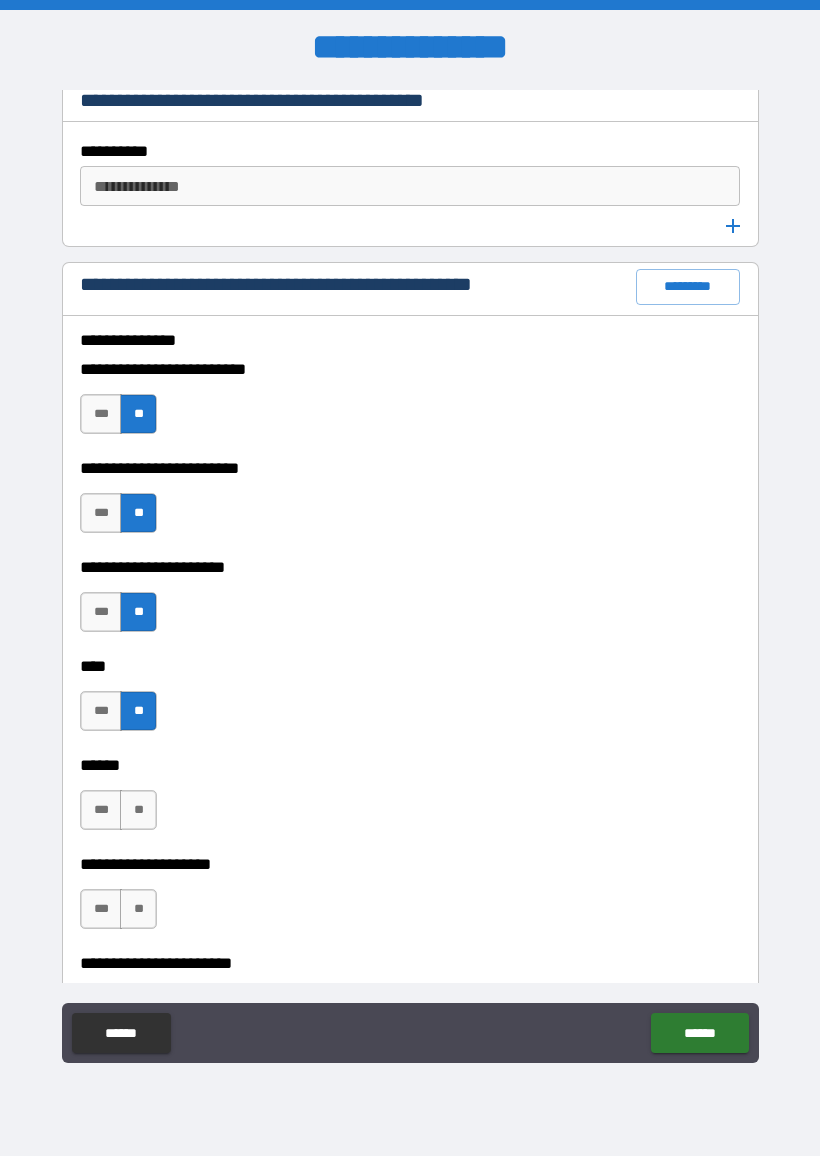 click on "**" at bounding box center [138, 810] 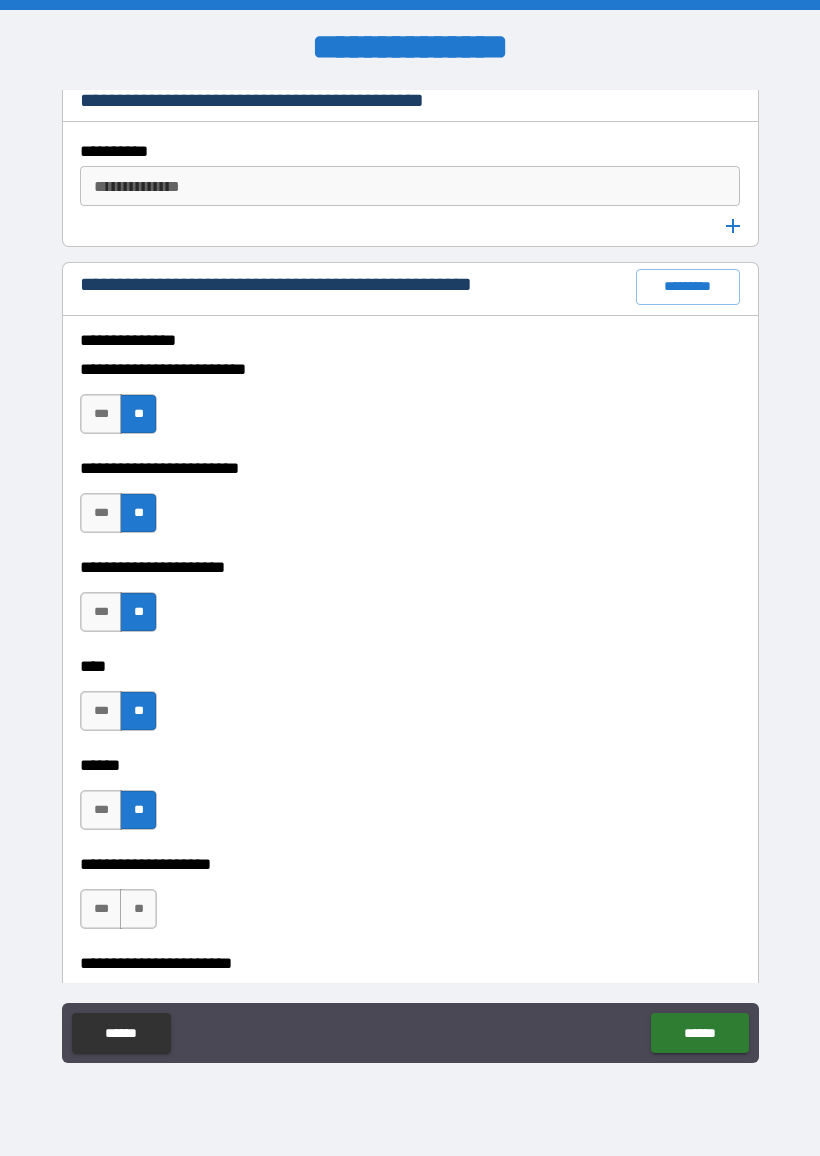 click on "***" at bounding box center (101, 909) 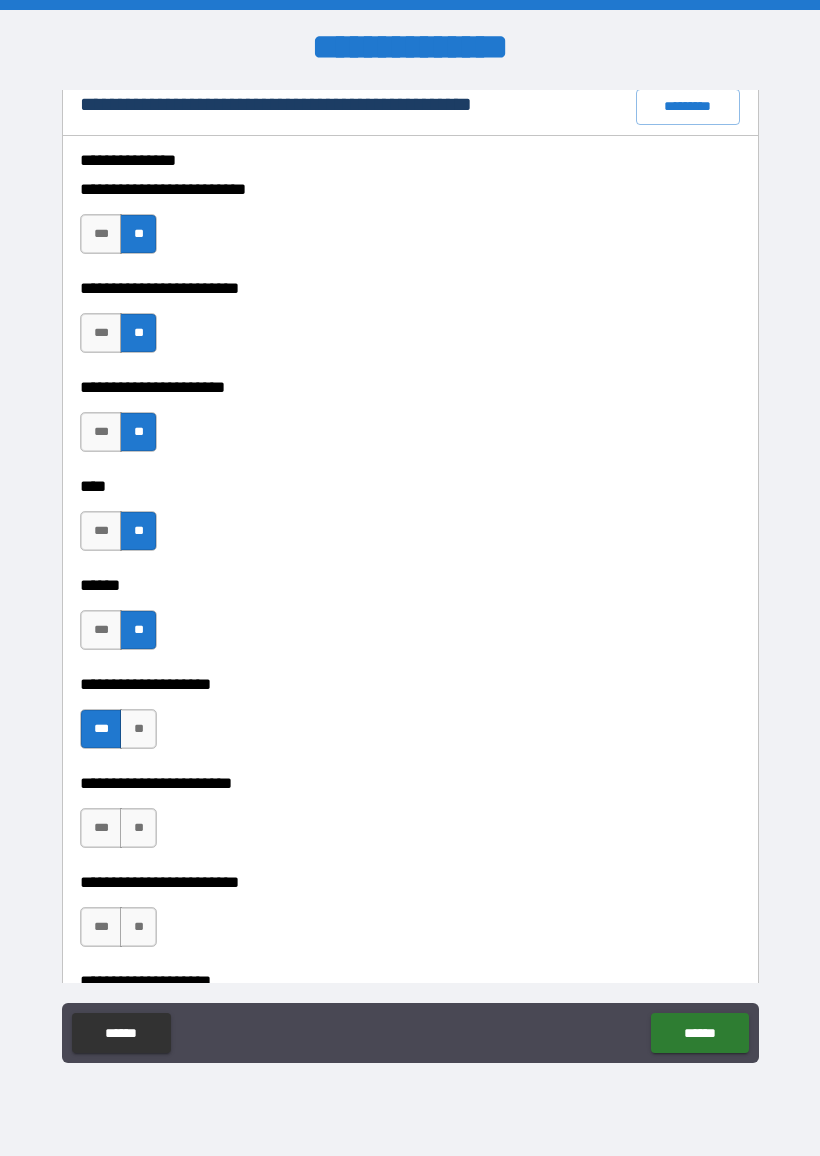 scroll, scrollTop: 3138, scrollLeft: 0, axis: vertical 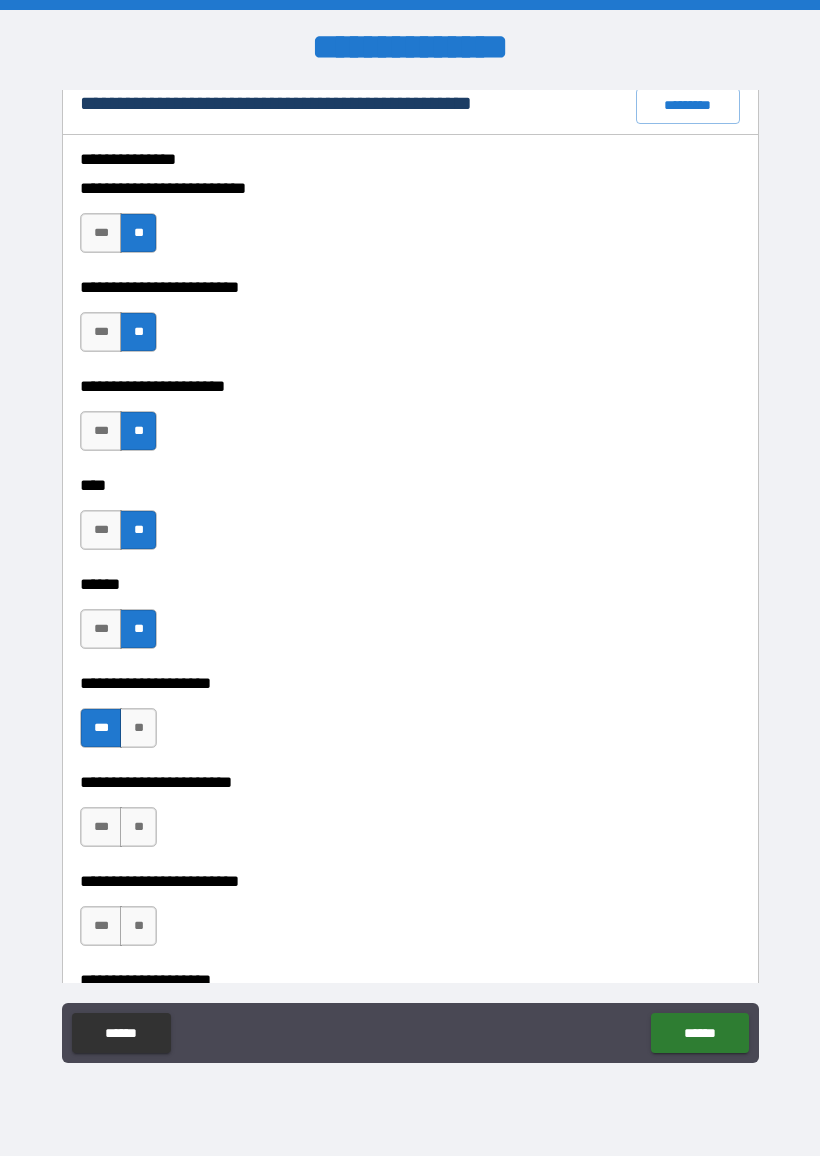 click on "**" at bounding box center [138, 827] 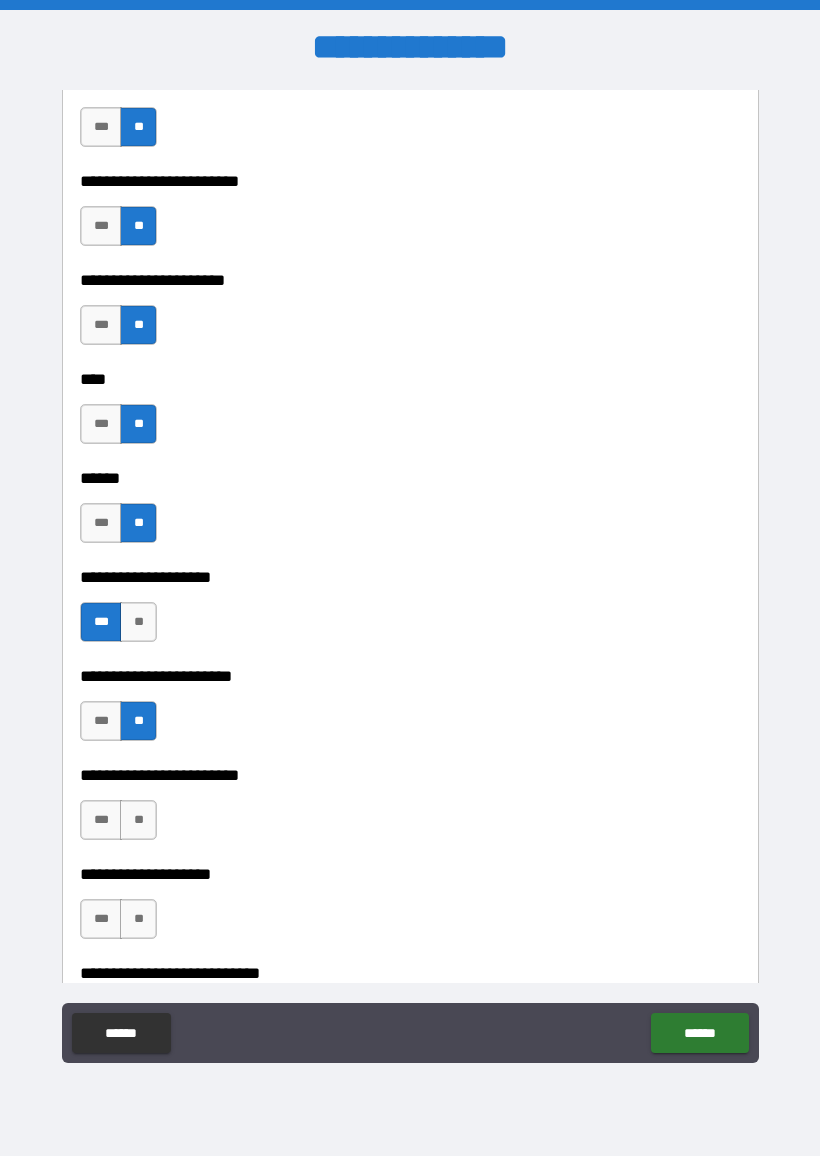 scroll, scrollTop: 3246, scrollLeft: 0, axis: vertical 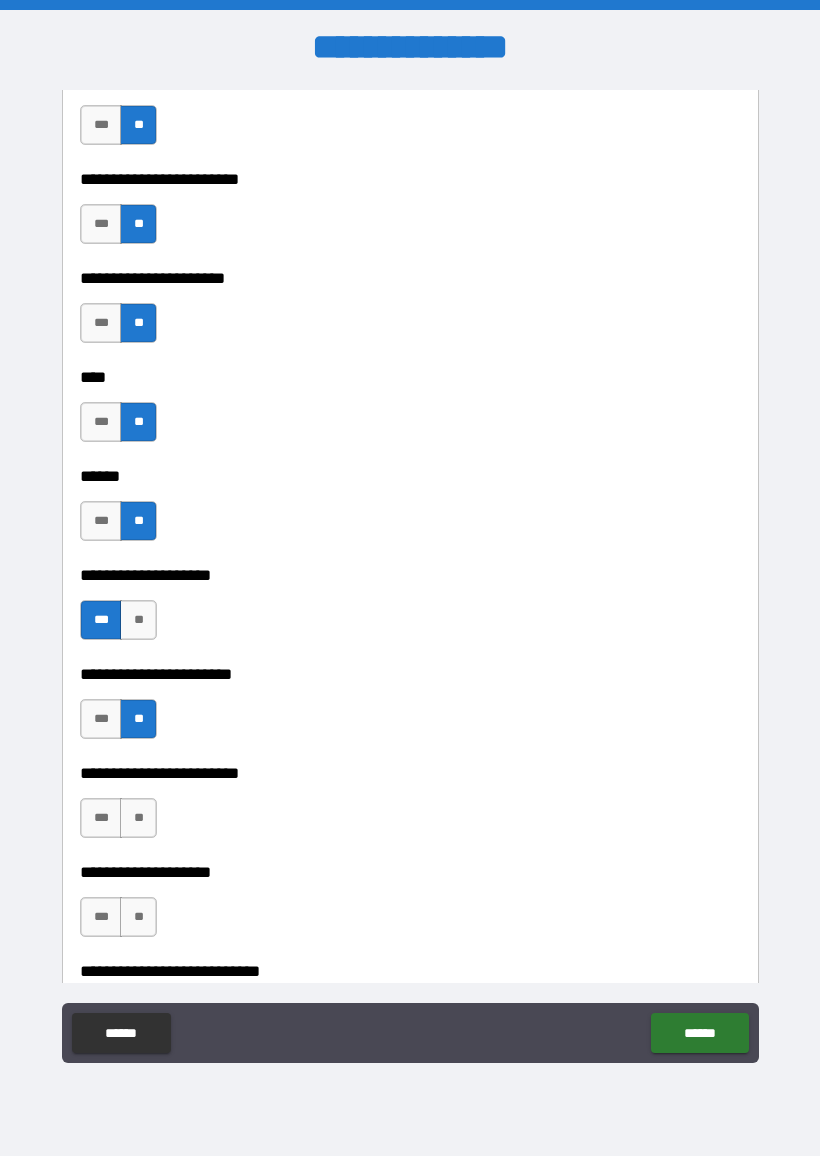 click on "**" at bounding box center [138, 818] 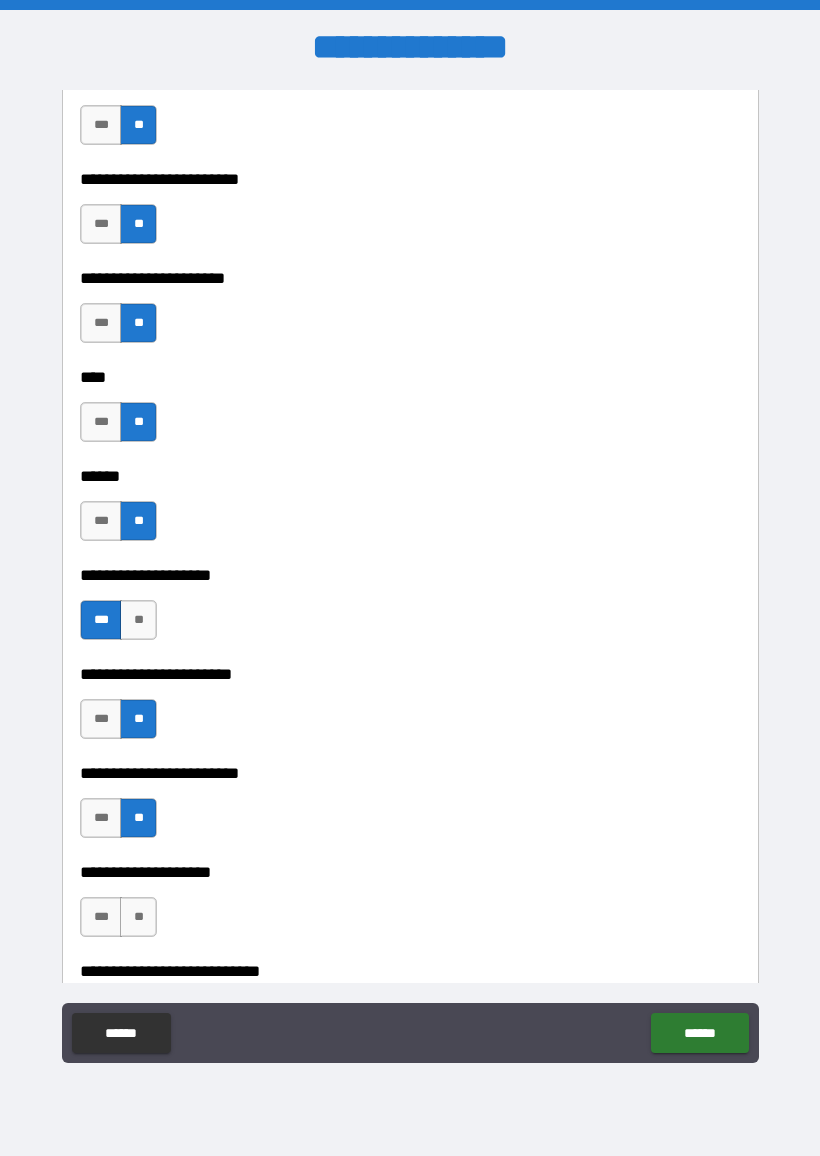 click on "**" at bounding box center (138, 917) 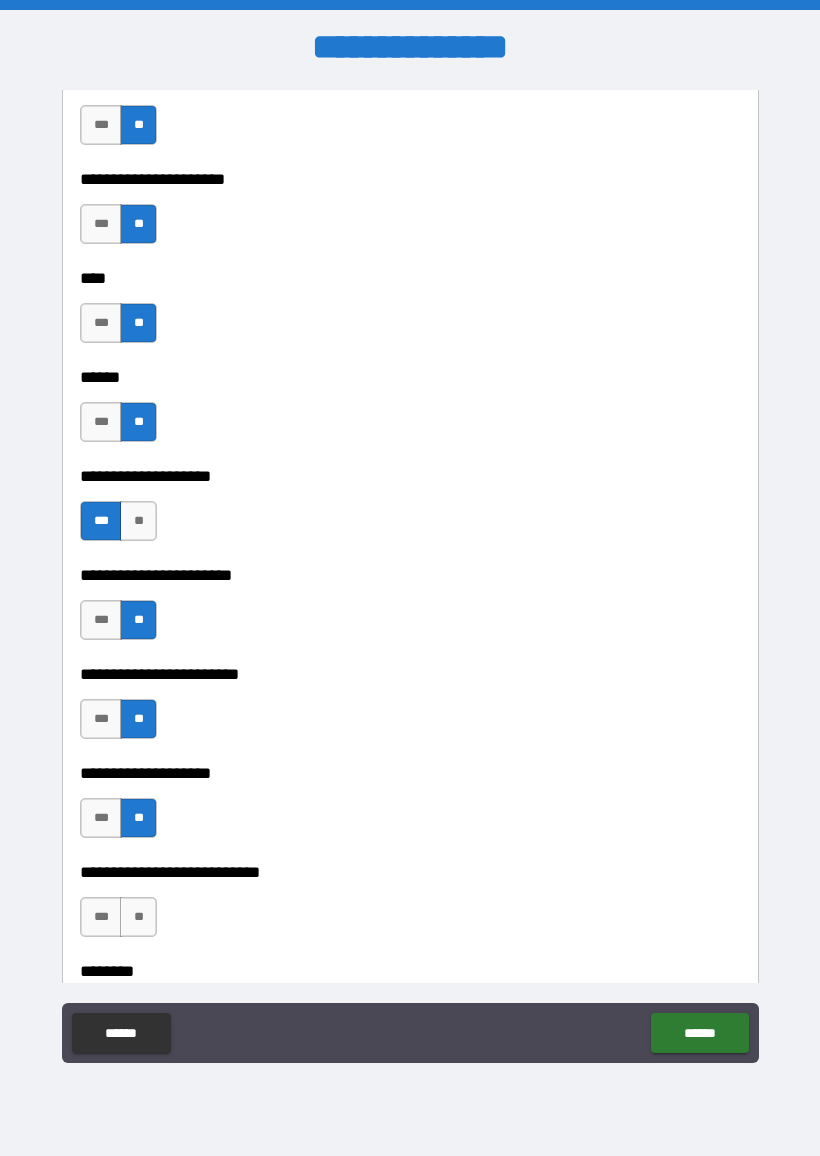 scroll, scrollTop: 3440, scrollLeft: 0, axis: vertical 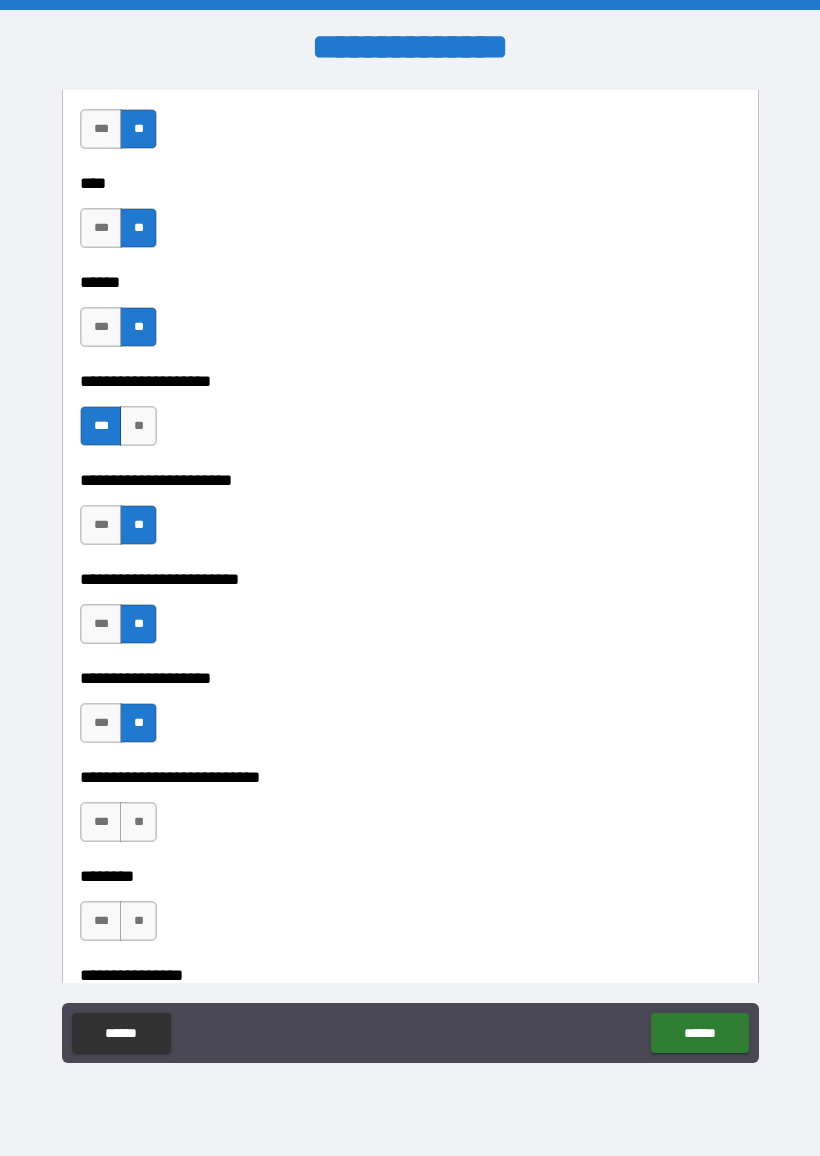 click on "**" at bounding box center [138, 822] 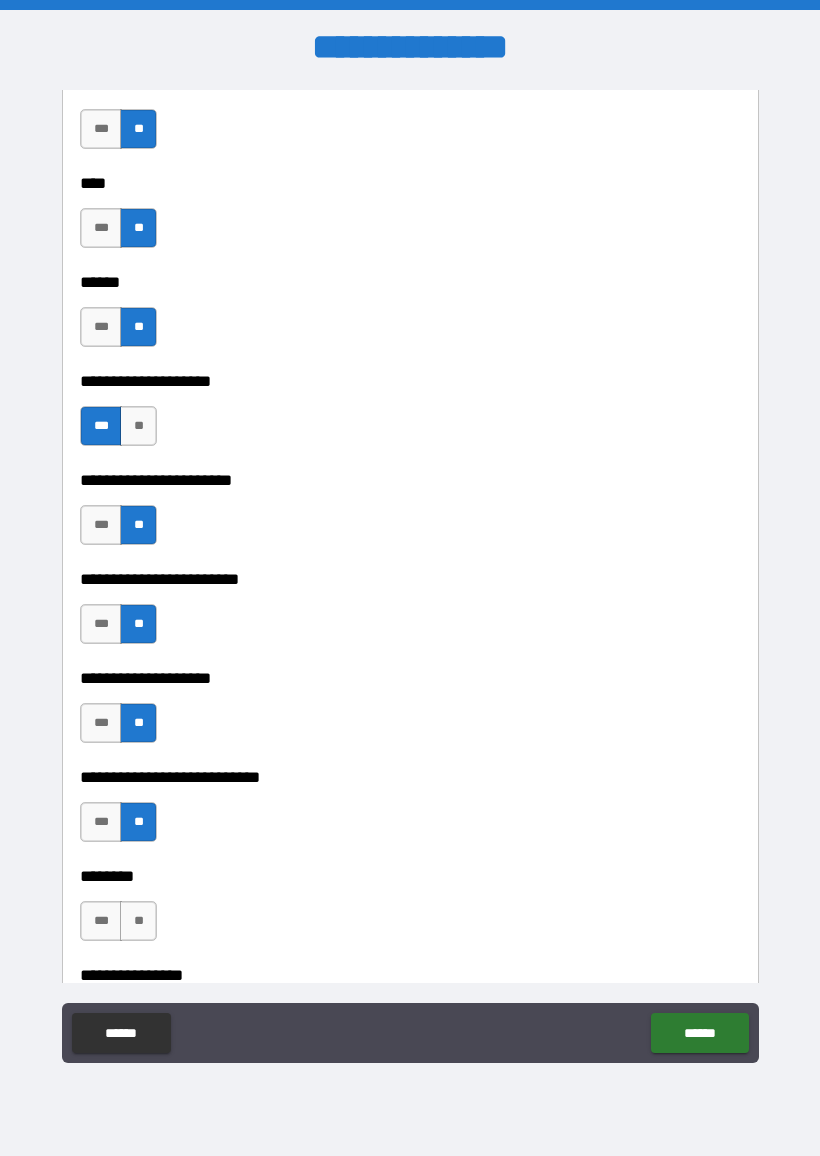 click on "**" at bounding box center [138, 921] 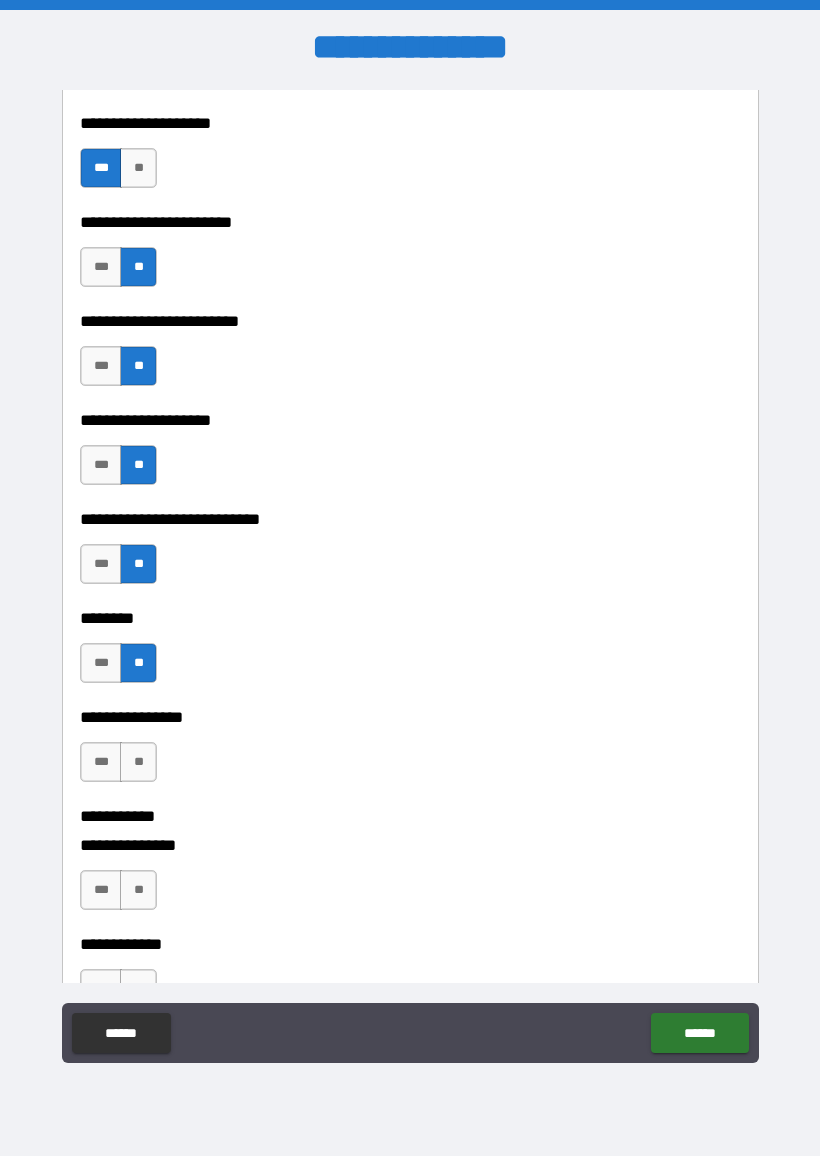 scroll, scrollTop: 3700, scrollLeft: 0, axis: vertical 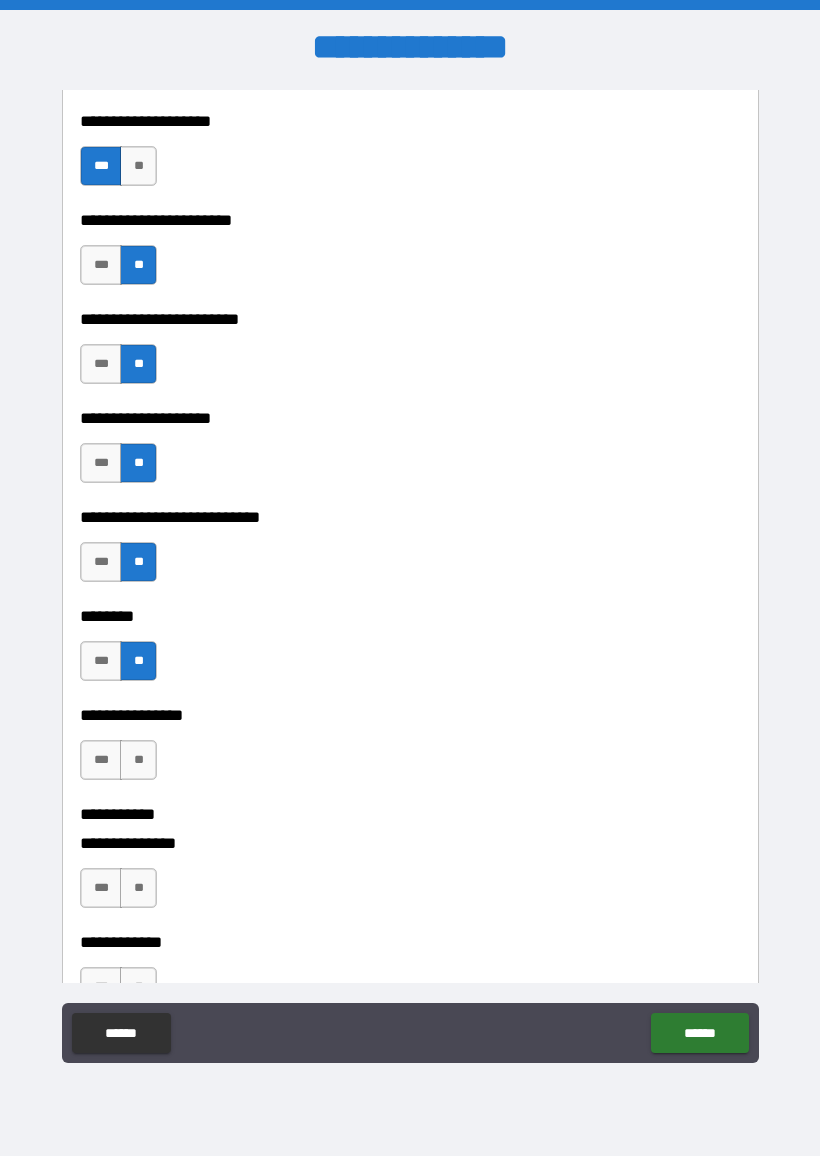 click on "**" at bounding box center (138, 760) 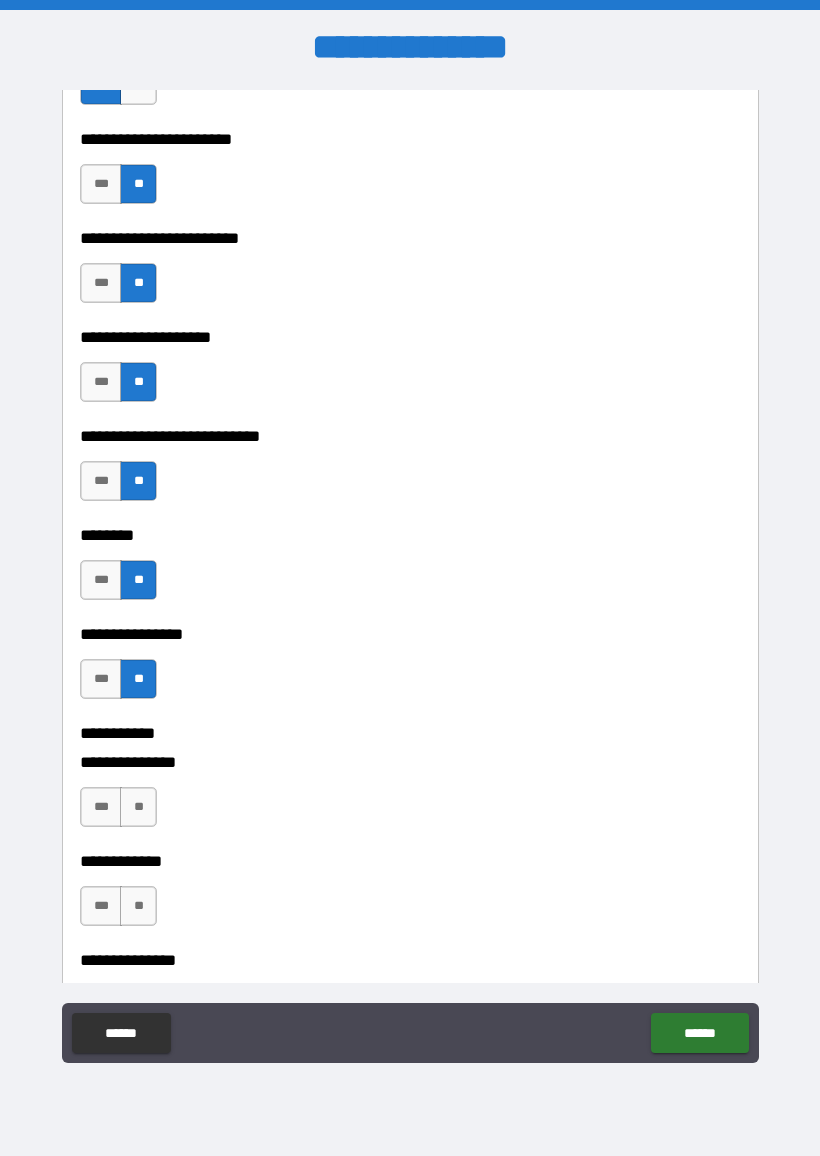 scroll, scrollTop: 3784, scrollLeft: 0, axis: vertical 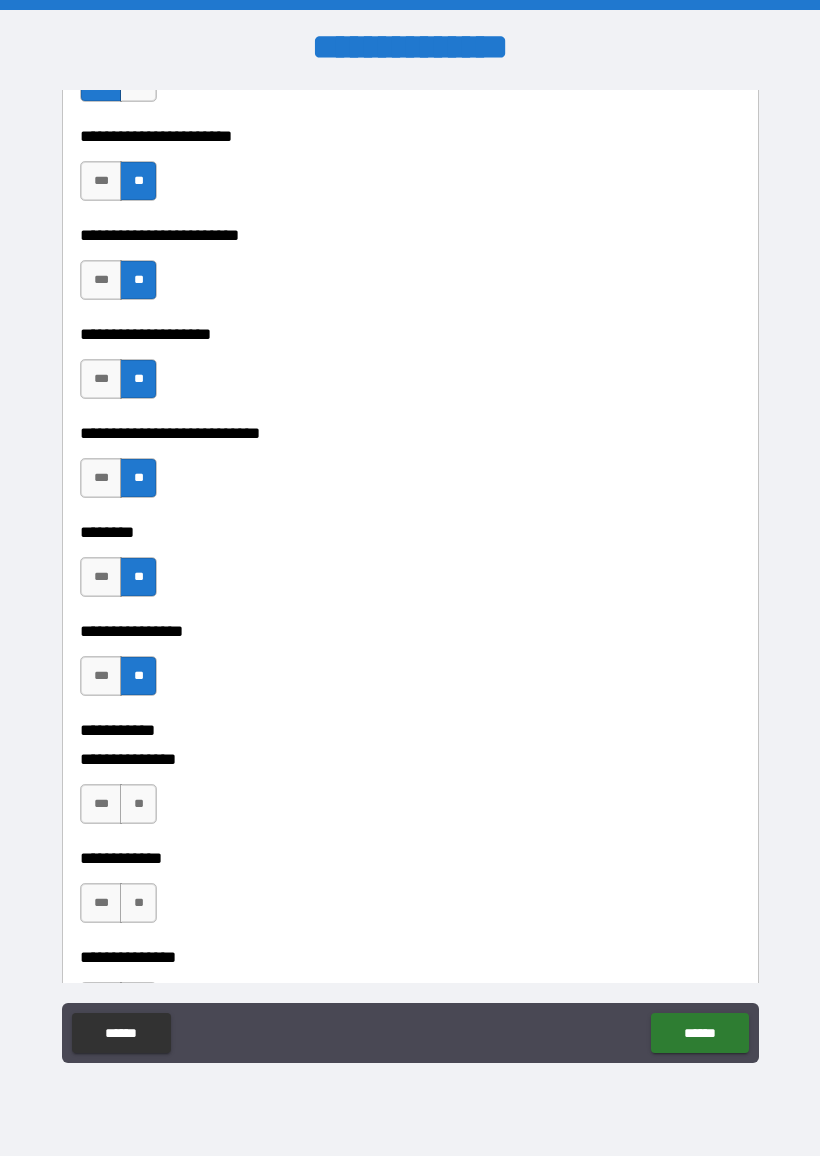click on "**" at bounding box center [138, 804] 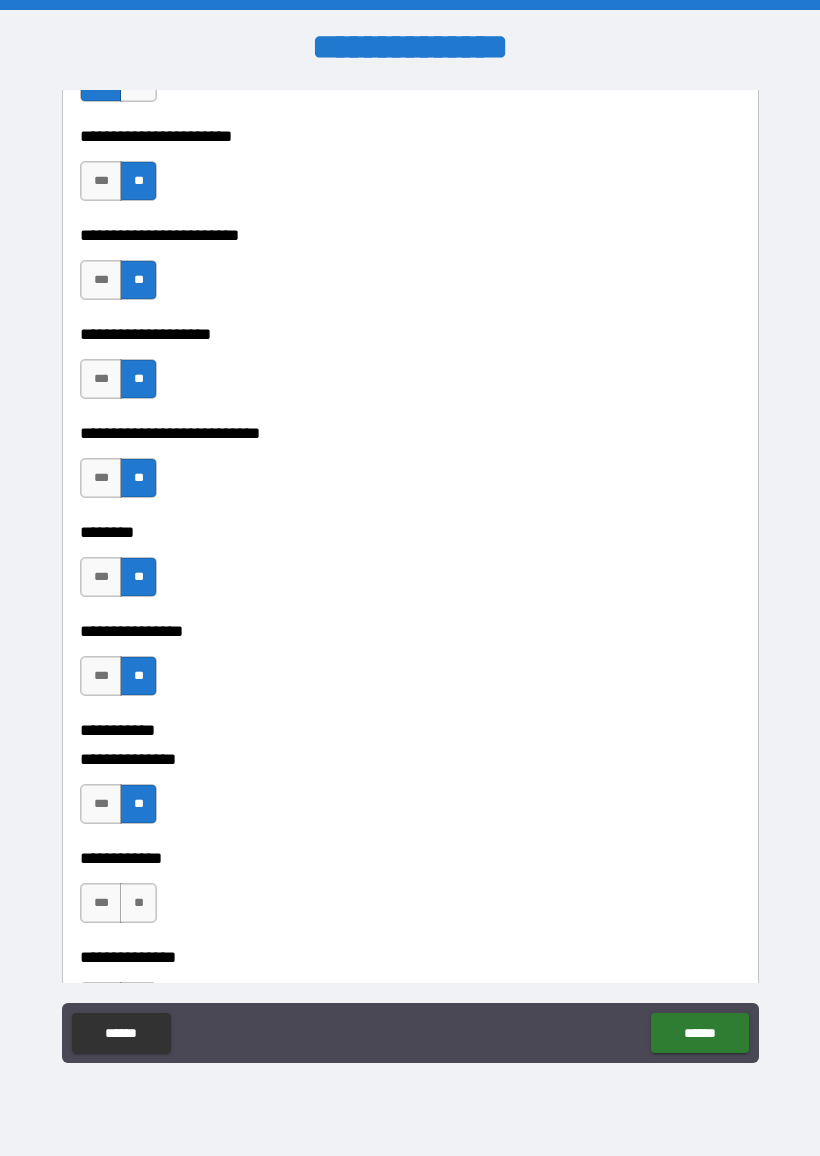 click on "**" at bounding box center (138, 903) 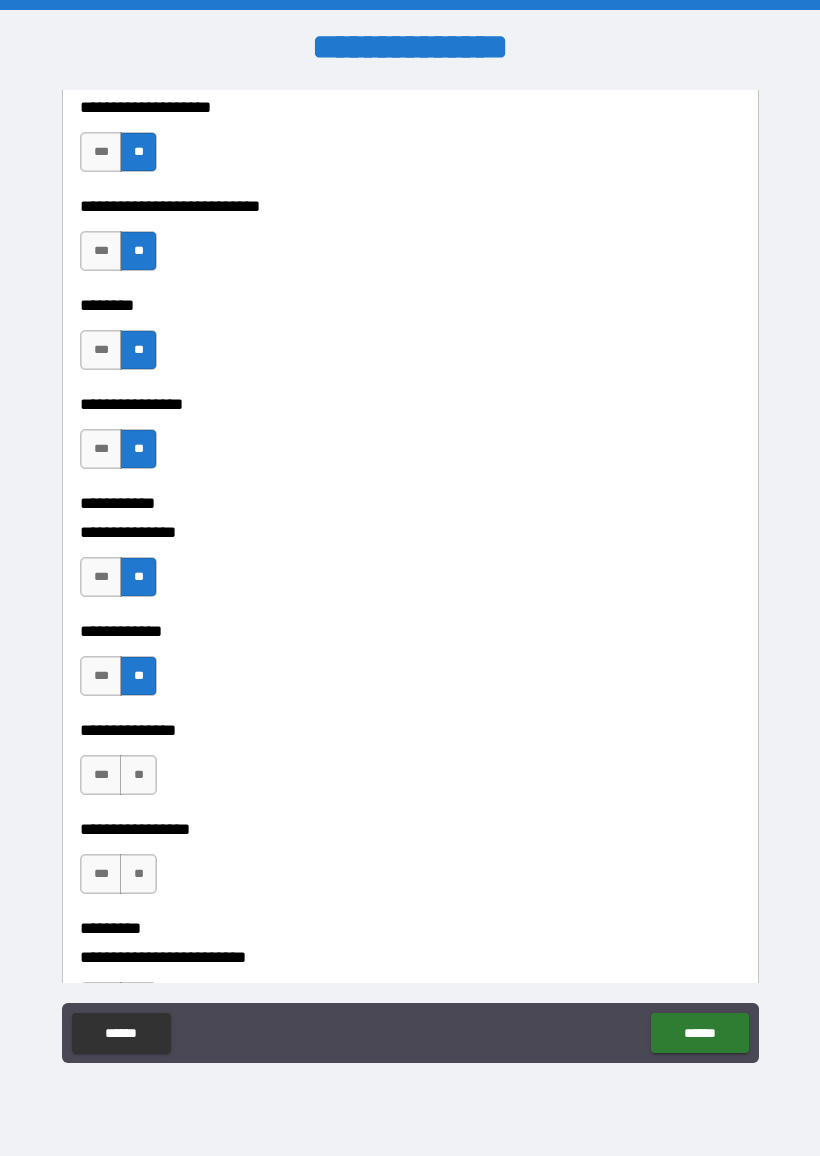 scroll, scrollTop: 4012, scrollLeft: 0, axis: vertical 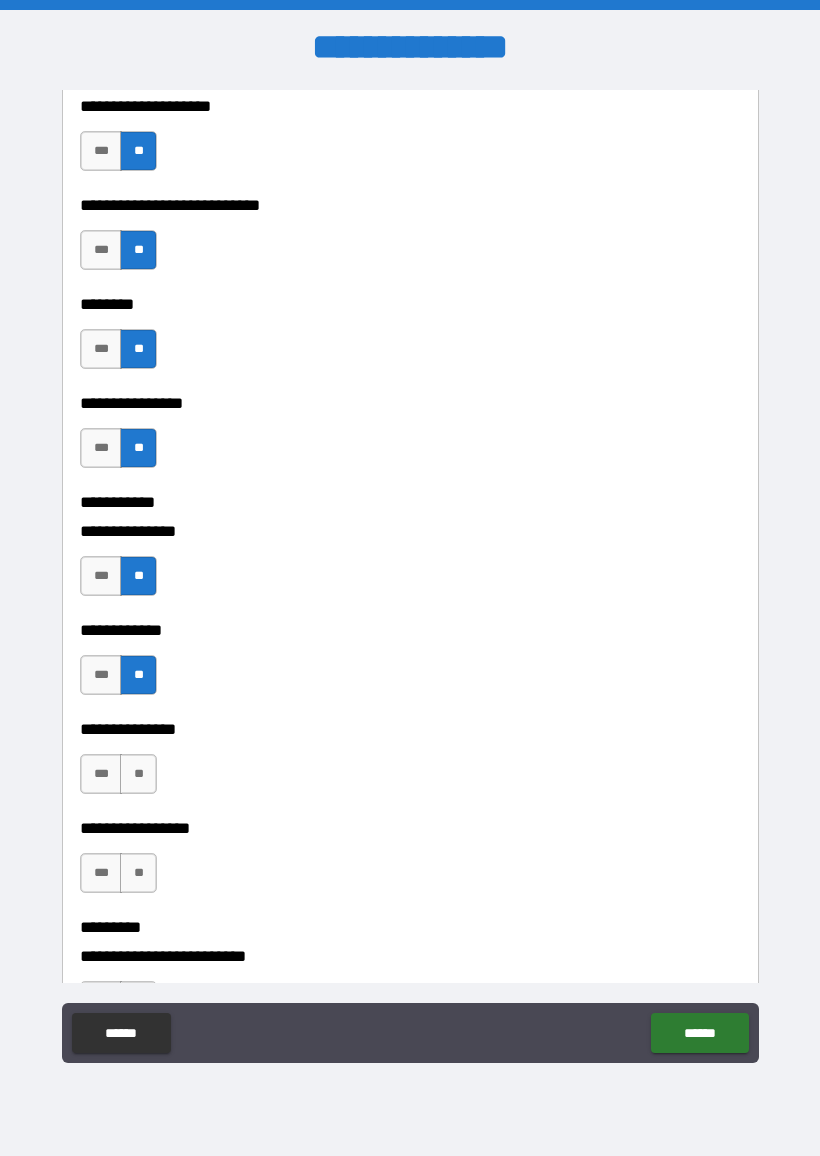 click on "**" at bounding box center (138, 774) 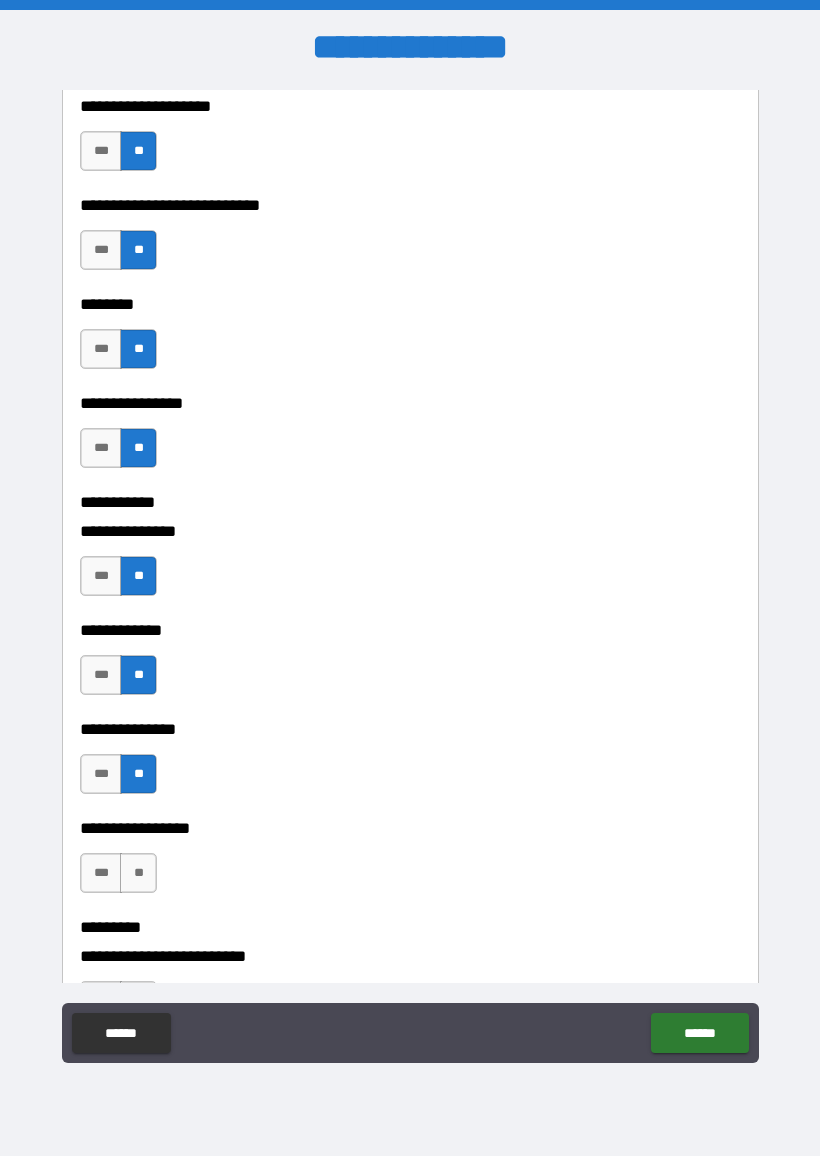 click on "**" at bounding box center [138, 873] 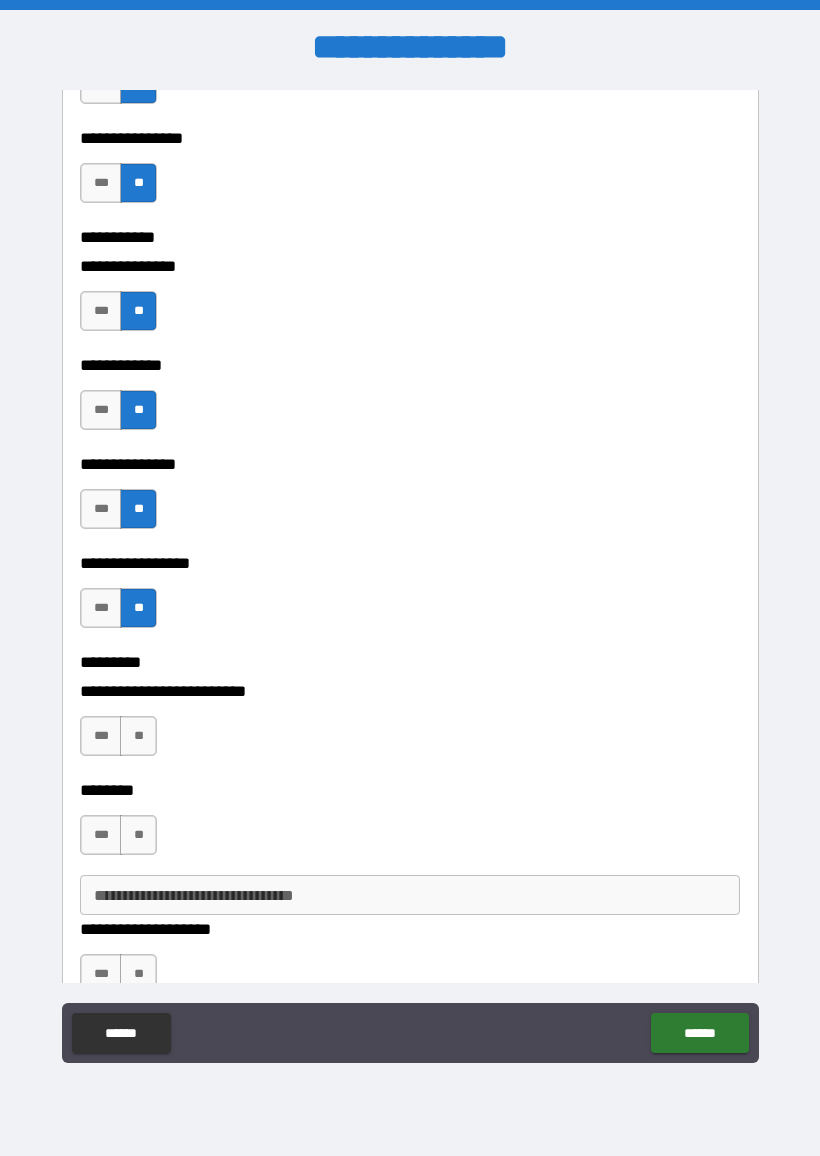 scroll, scrollTop: 4280, scrollLeft: 0, axis: vertical 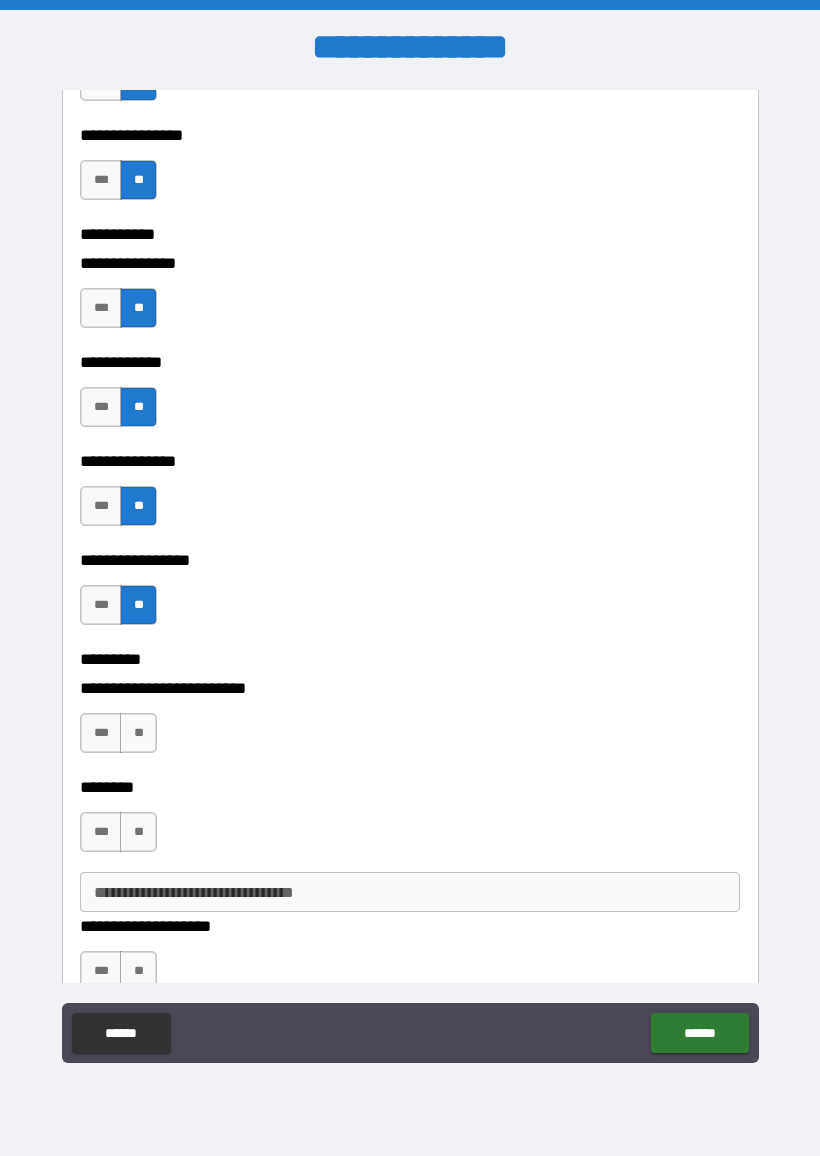 click on "**" at bounding box center [138, 733] 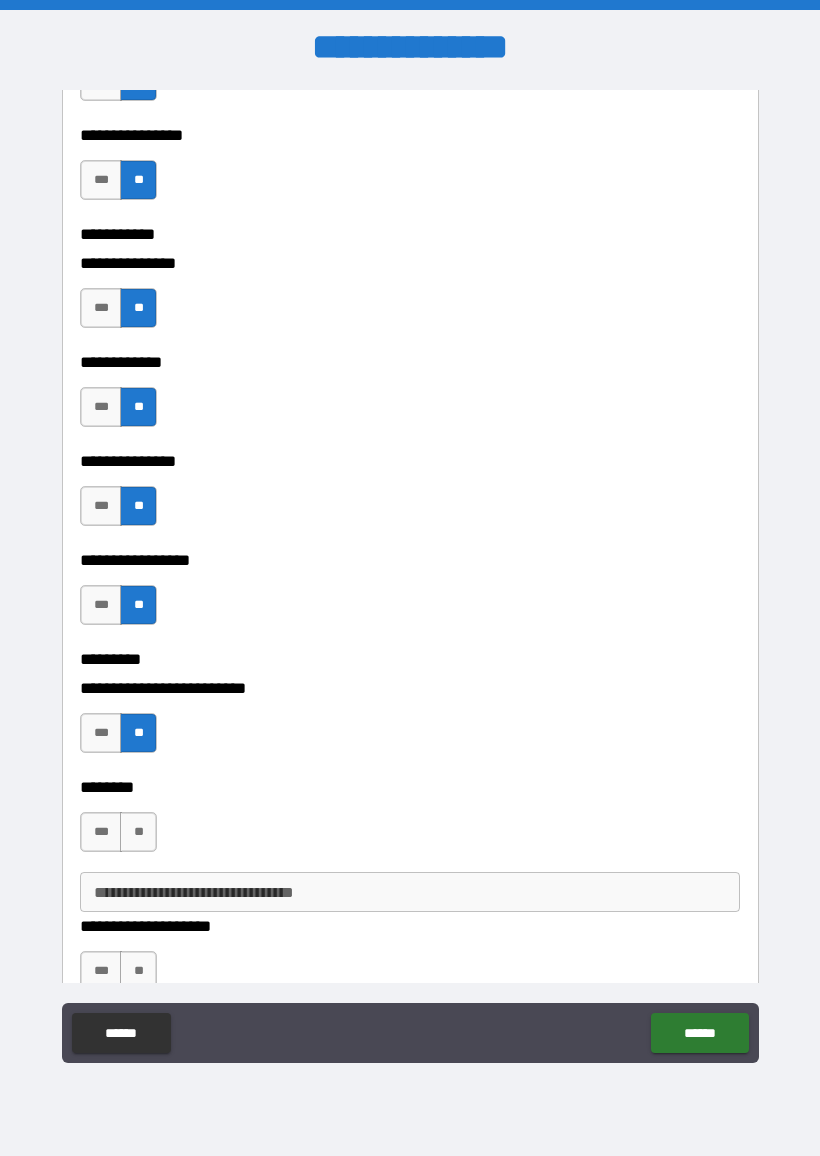 click on "**" at bounding box center [138, 832] 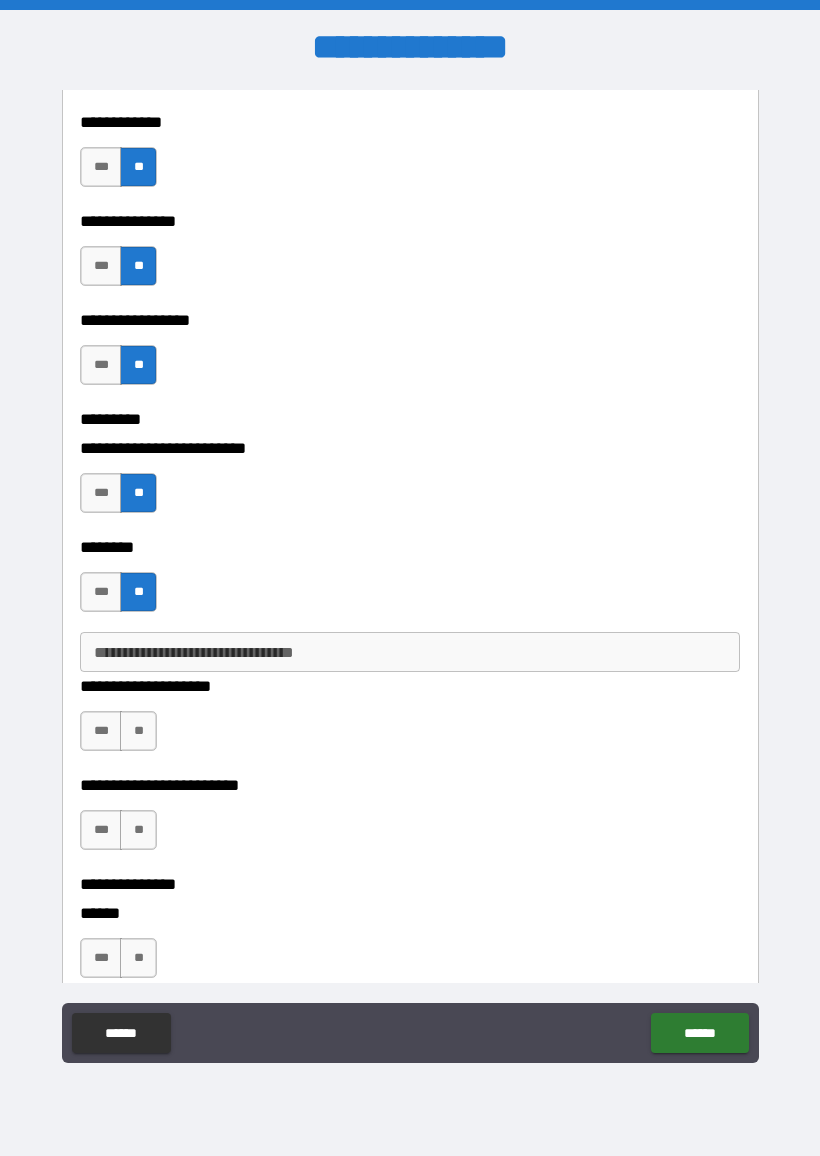 scroll, scrollTop: 4521, scrollLeft: 0, axis: vertical 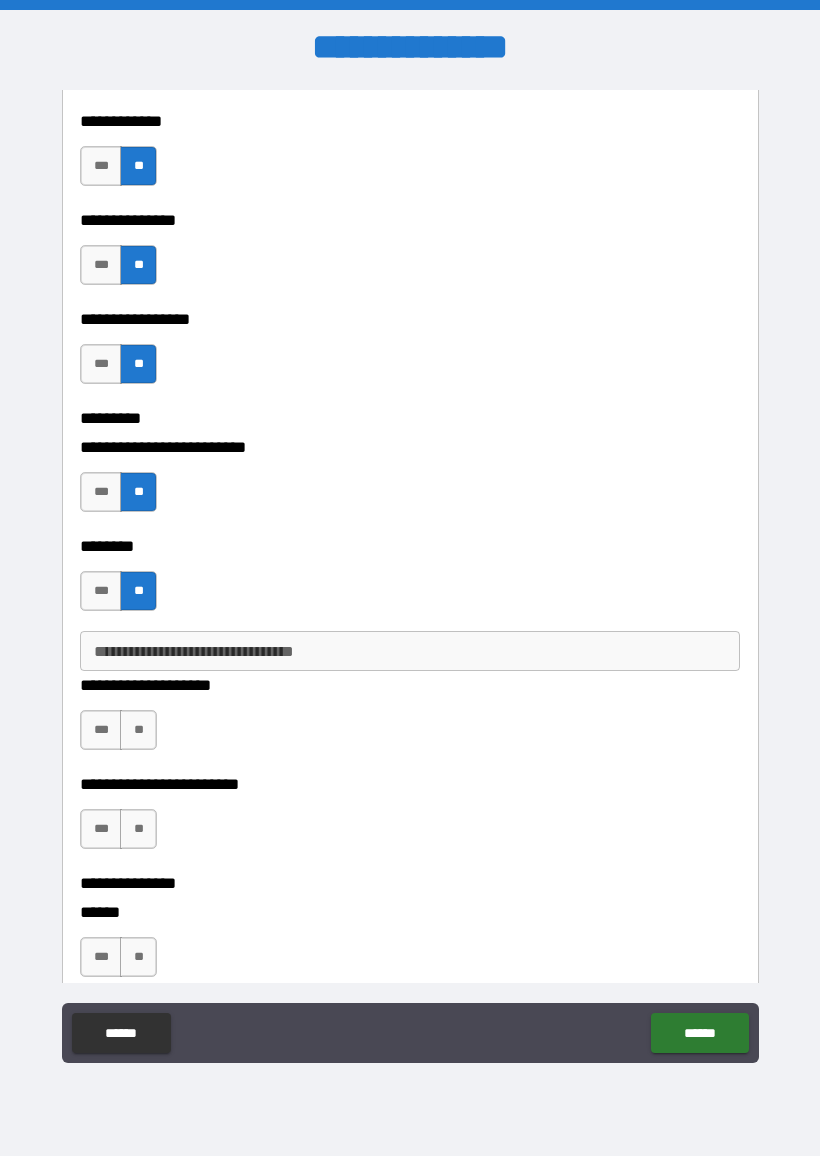 click on "**" at bounding box center [138, 730] 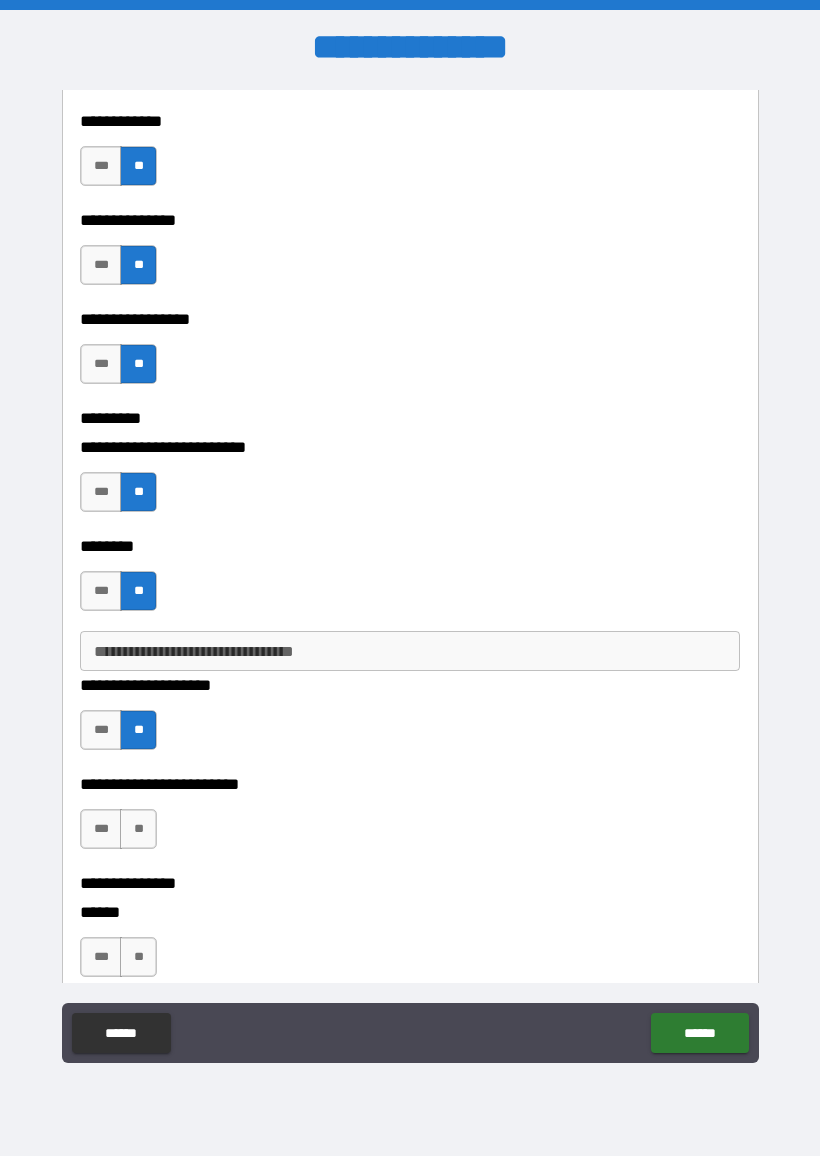 click on "**" at bounding box center [138, 829] 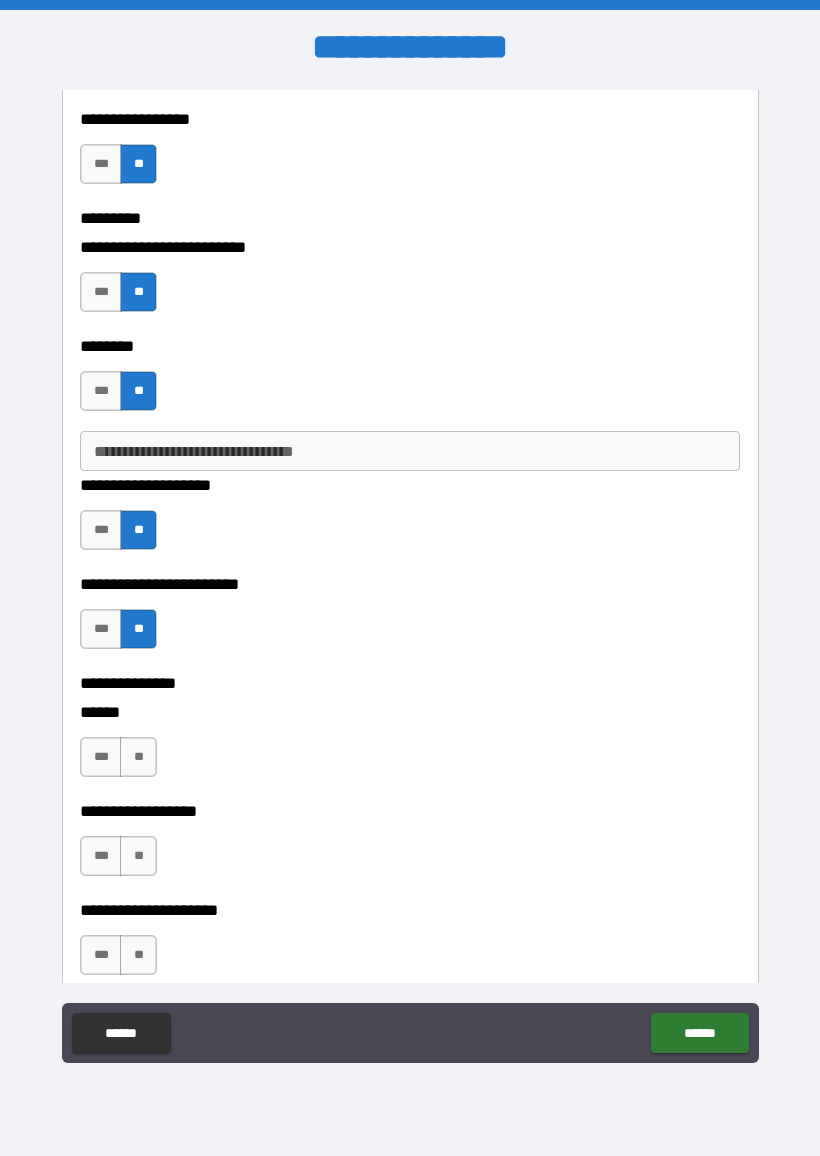scroll, scrollTop: 4723, scrollLeft: 0, axis: vertical 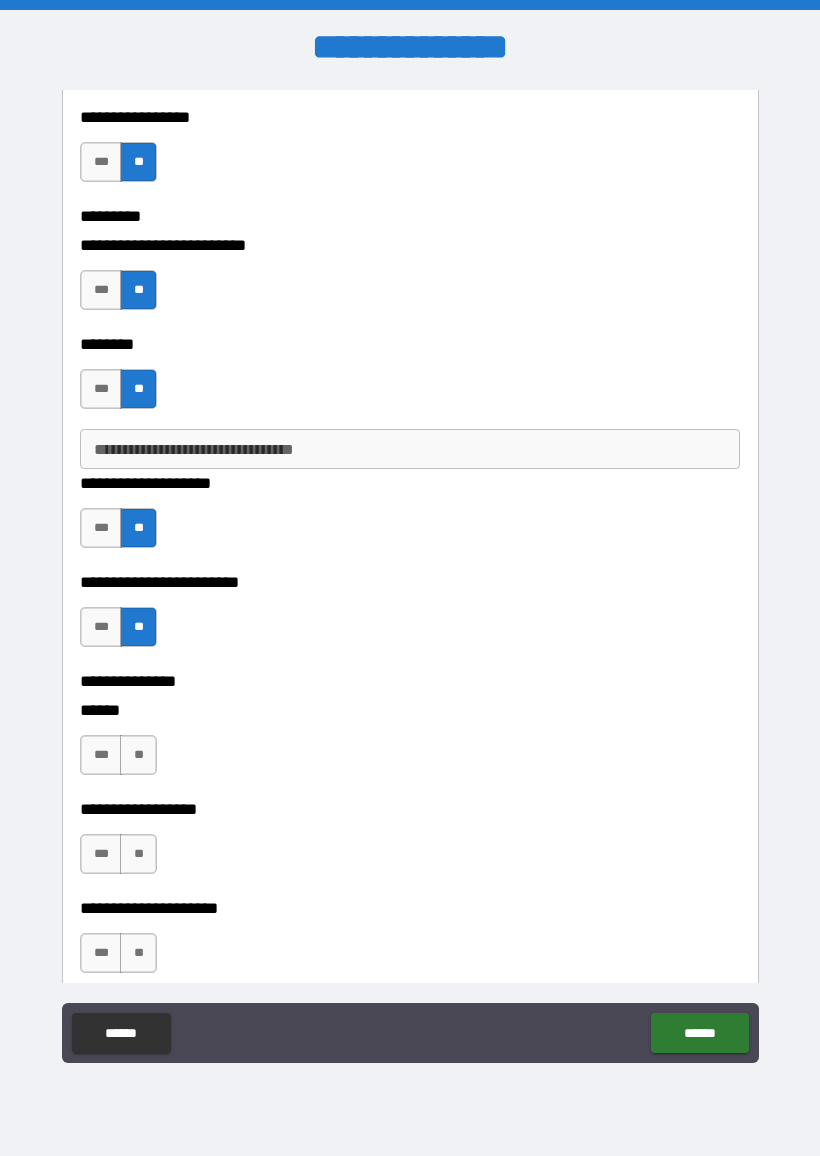 click on "**" at bounding box center [138, 755] 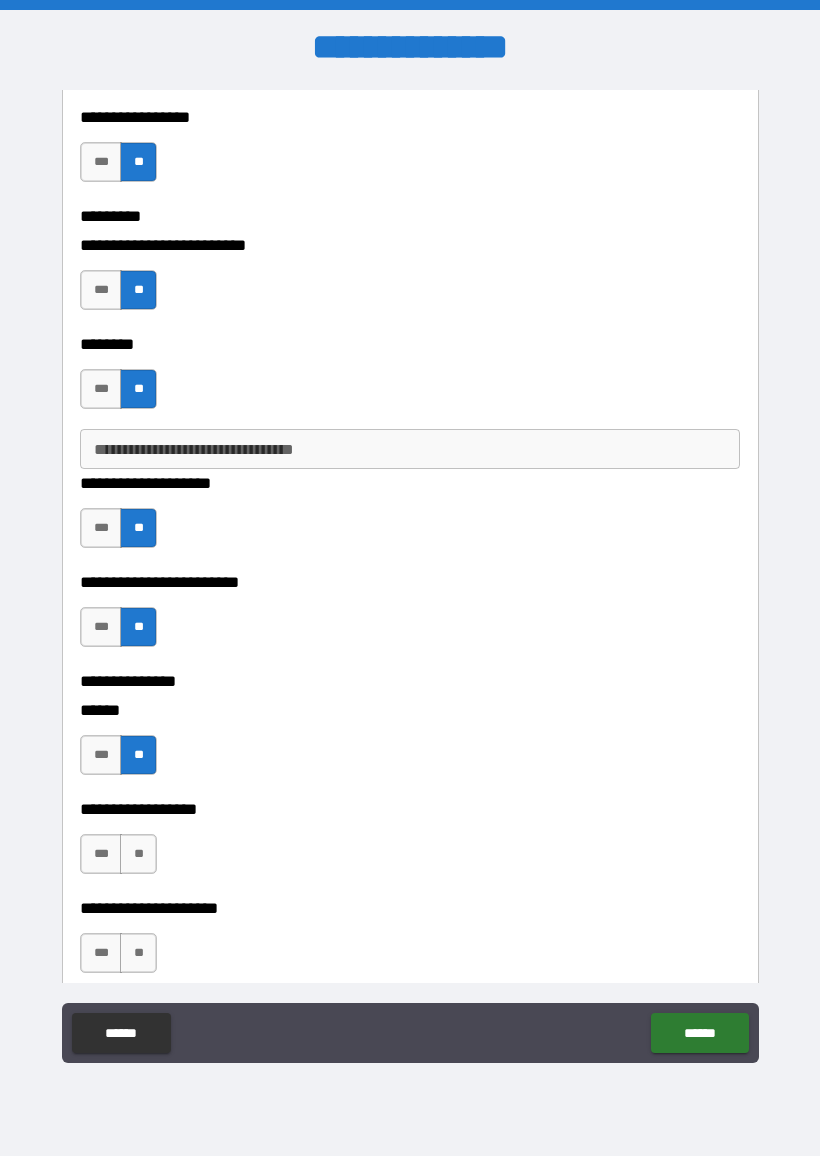 click on "**" at bounding box center (138, 854) 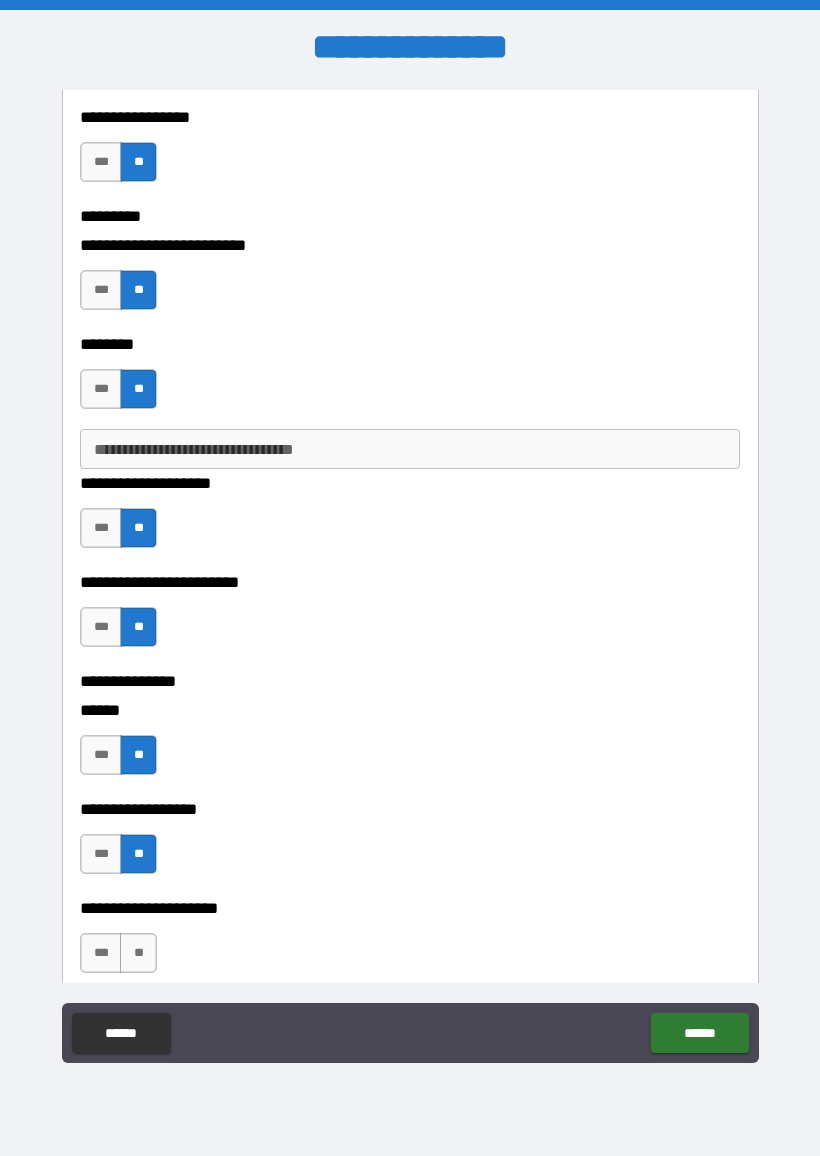 click on "**" at bounding box center [138, 953] 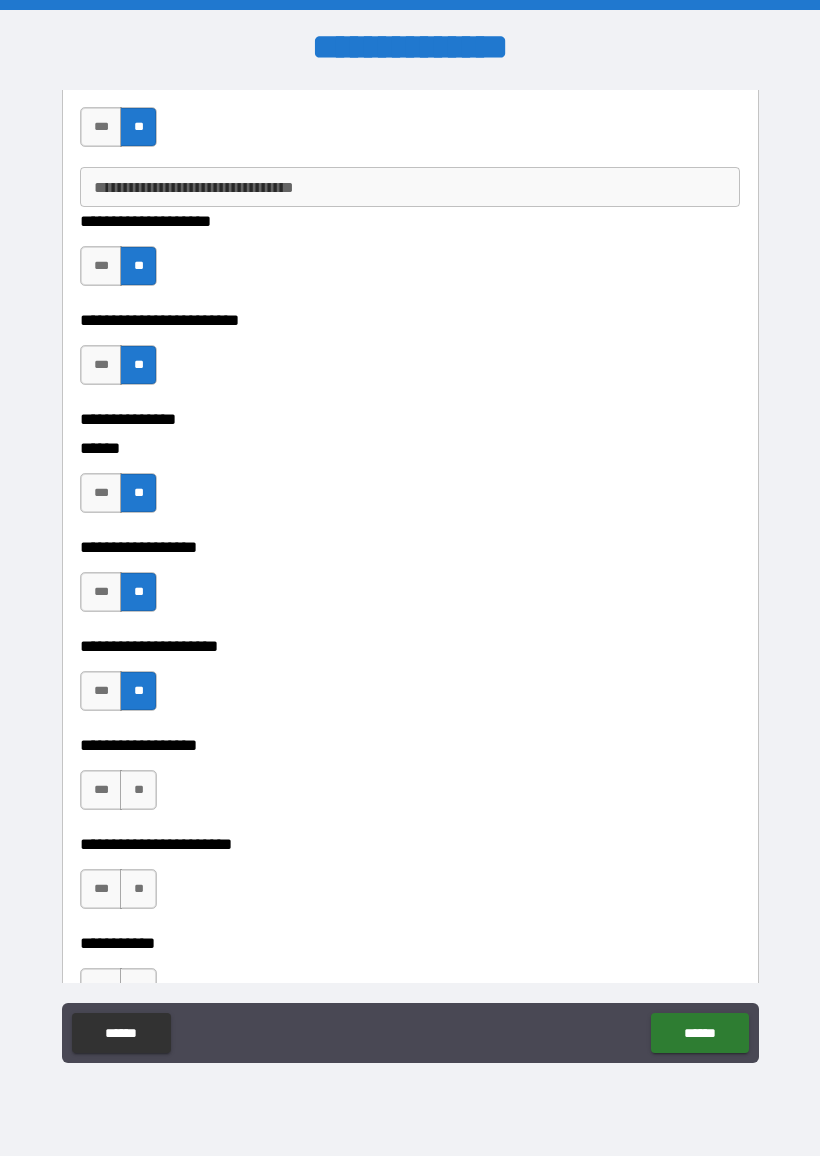 scroll, scrollTop: 4992, scrollLeft: 0, axis: vertical 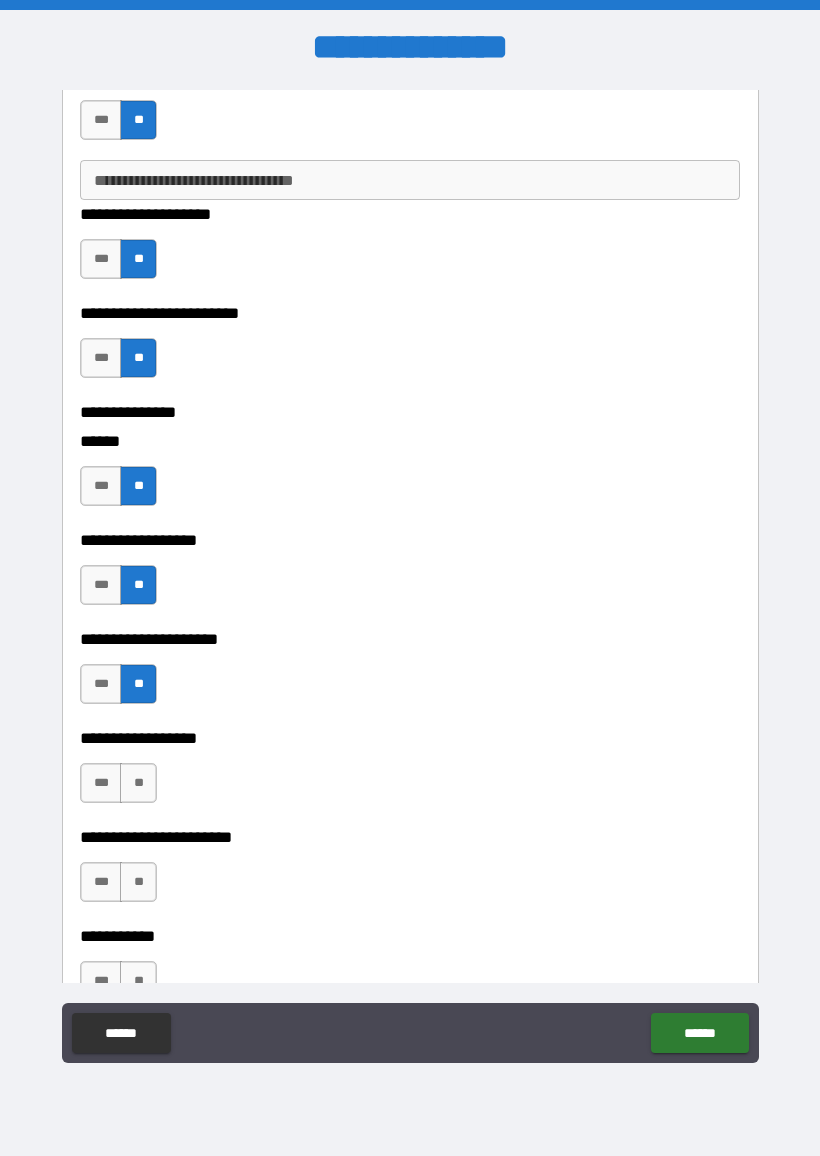 click on "**" at bounding box center (138, 783) 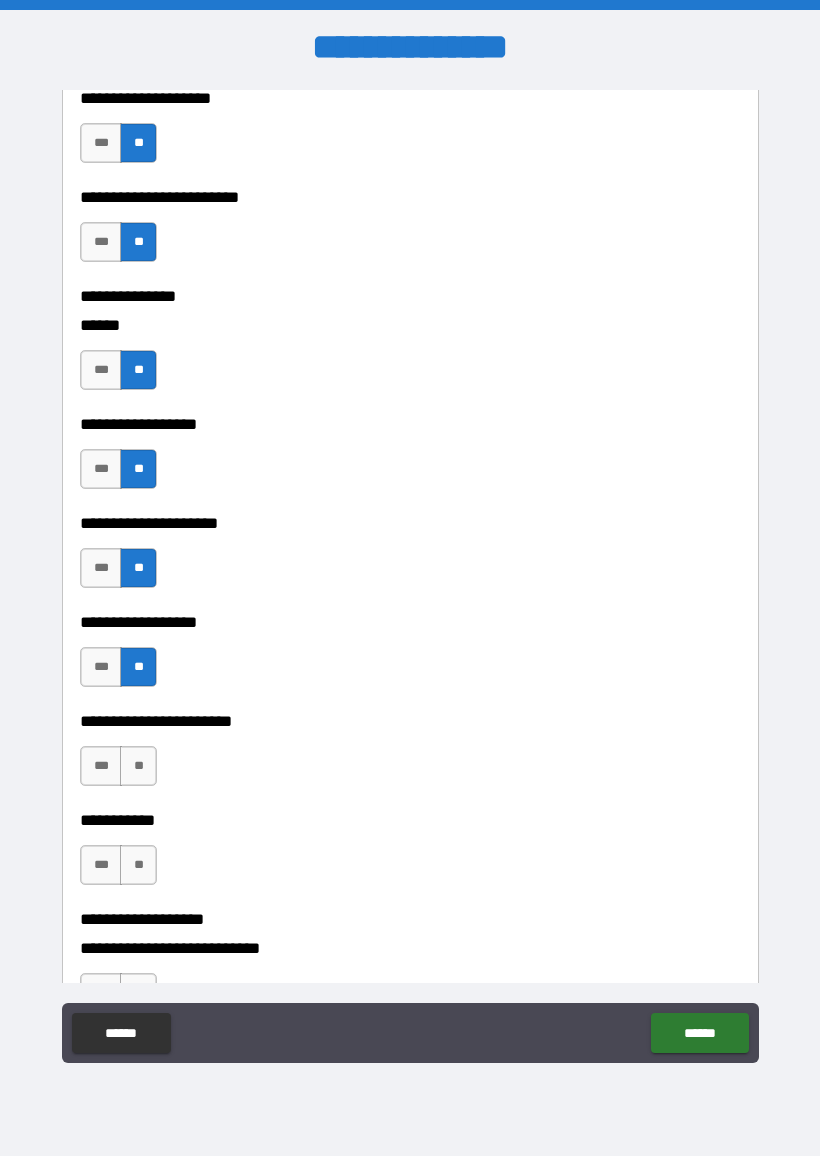 scroll, scrollTop: 5109, scrollLeft: 0, axis: vertical 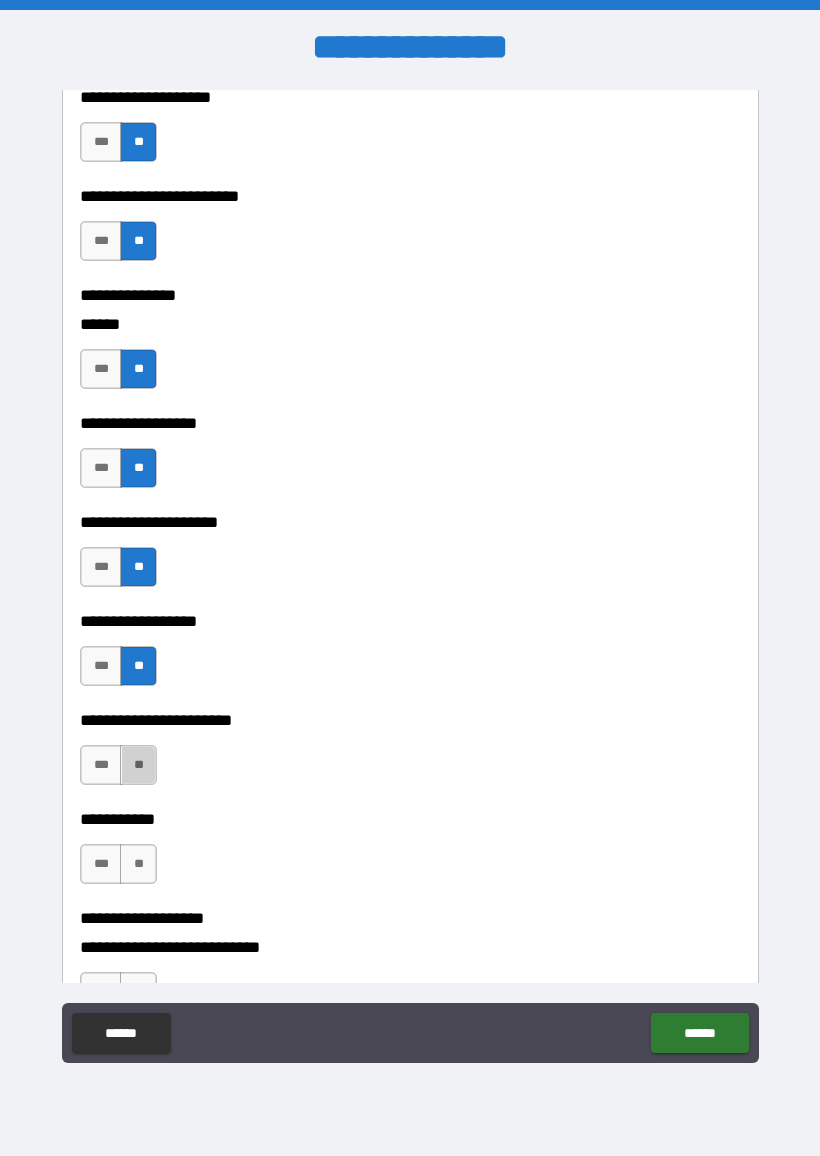 click on "**" at bounding box center (138, 765) 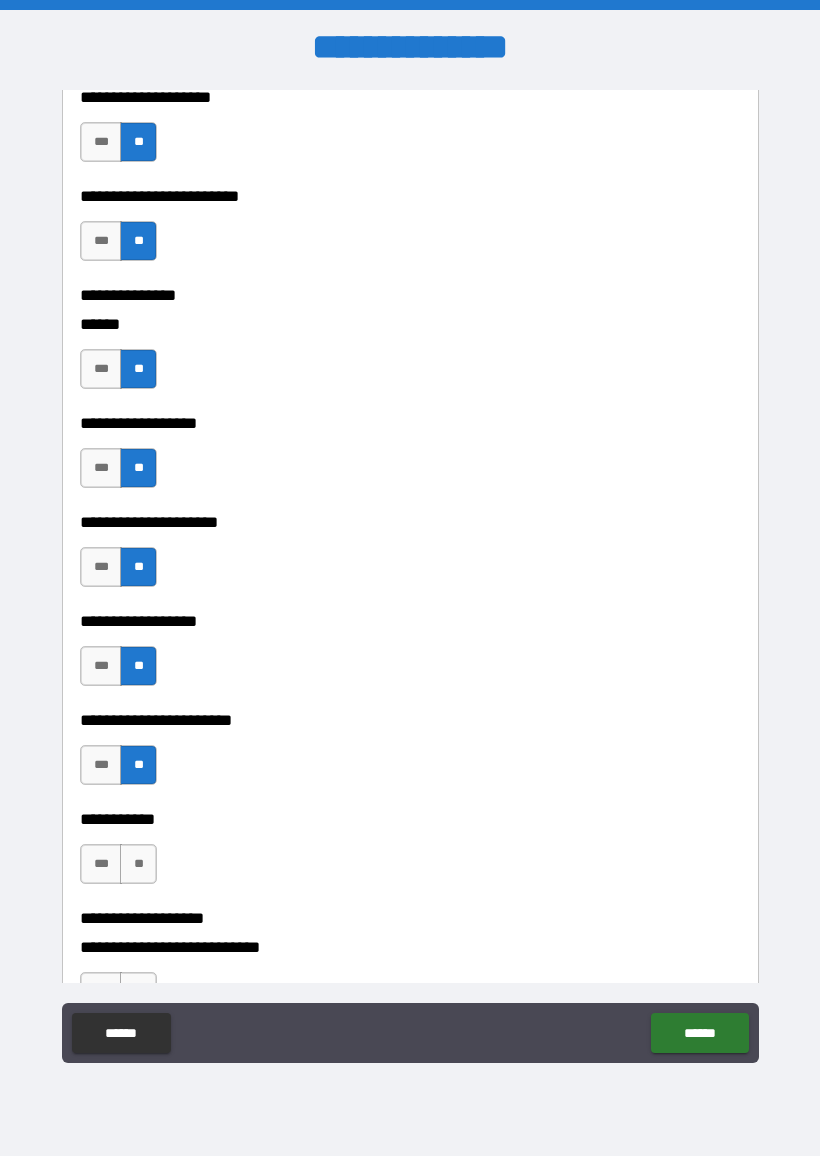click on "**" at bounding box center (138, 864) 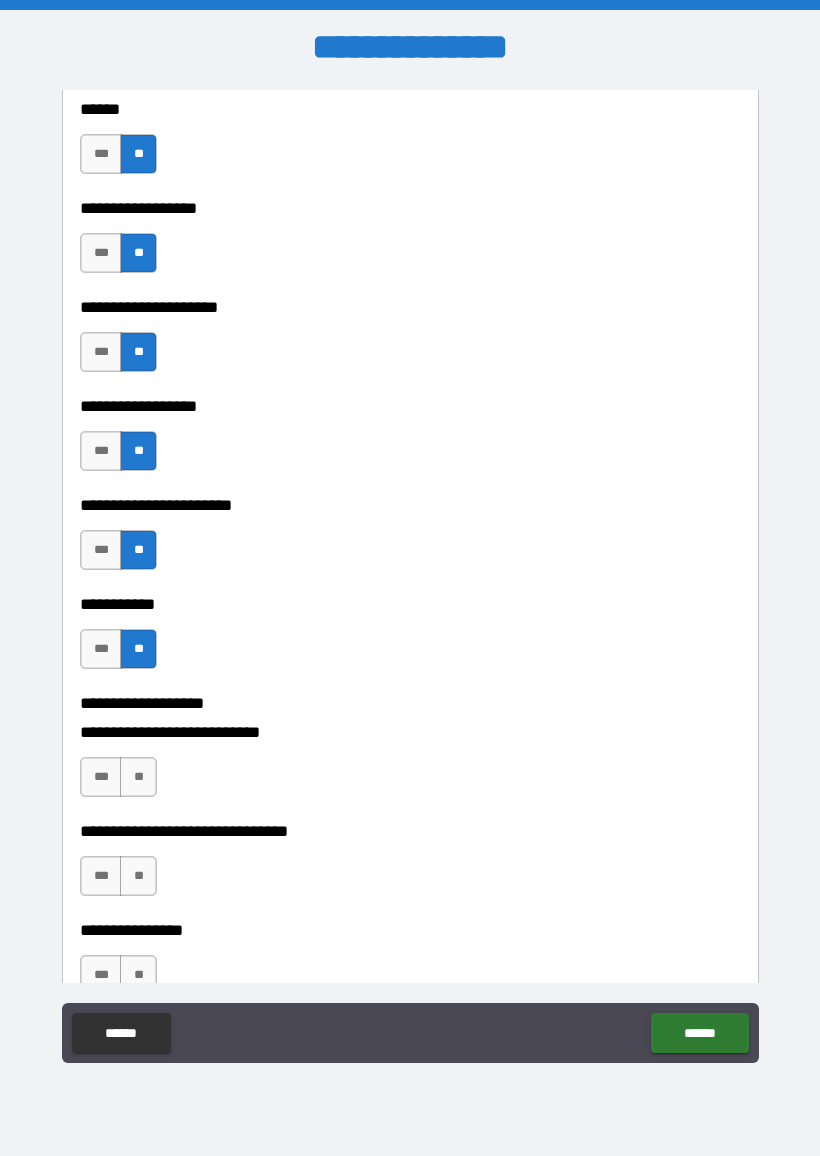 scroll, scrollTop: 5325, scrollLeft: 0, axis: vertical 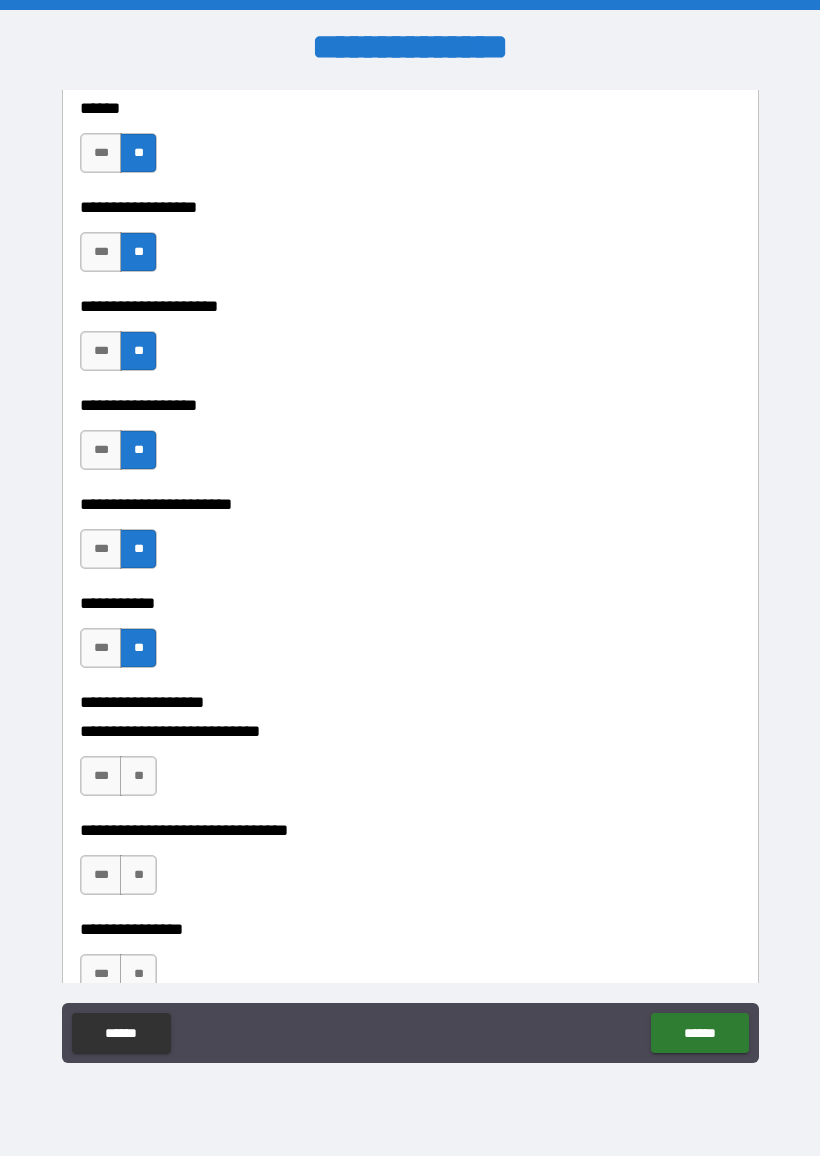 click on "**" at bounding box center (138, 776) 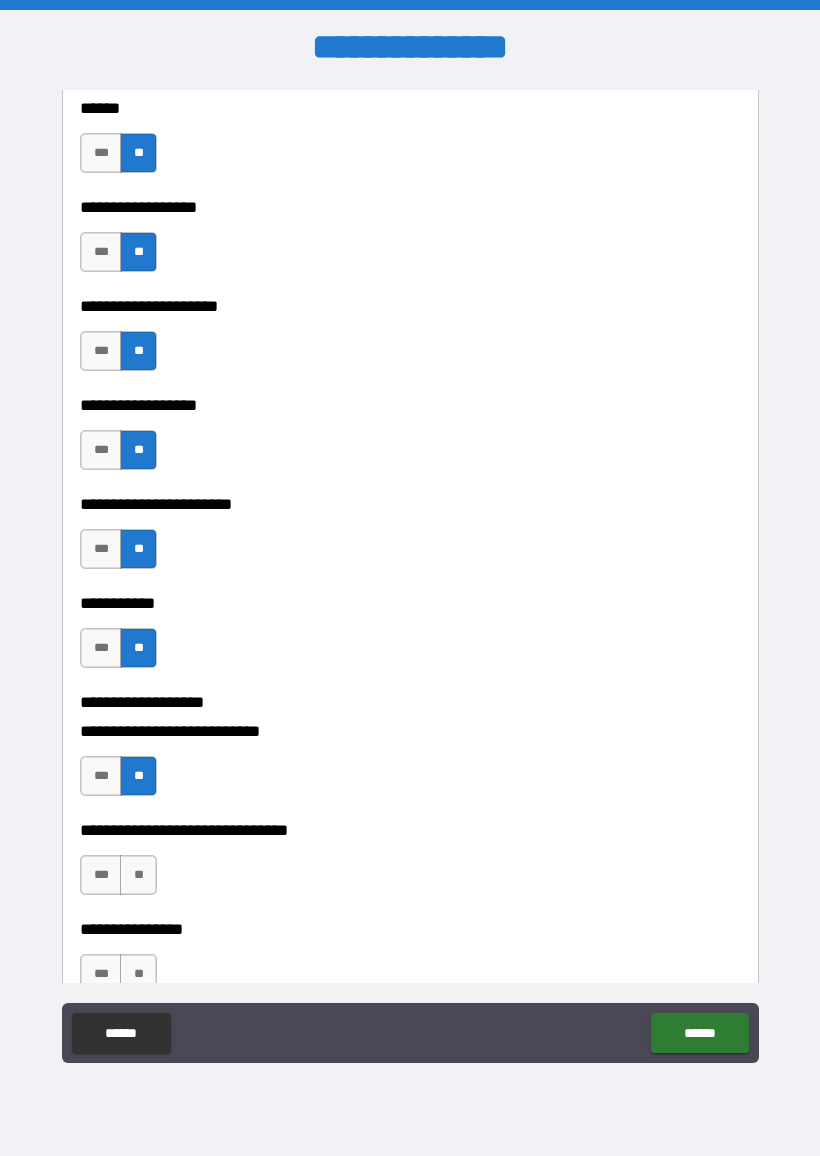 click on "**" at bounding box center (138, 875) 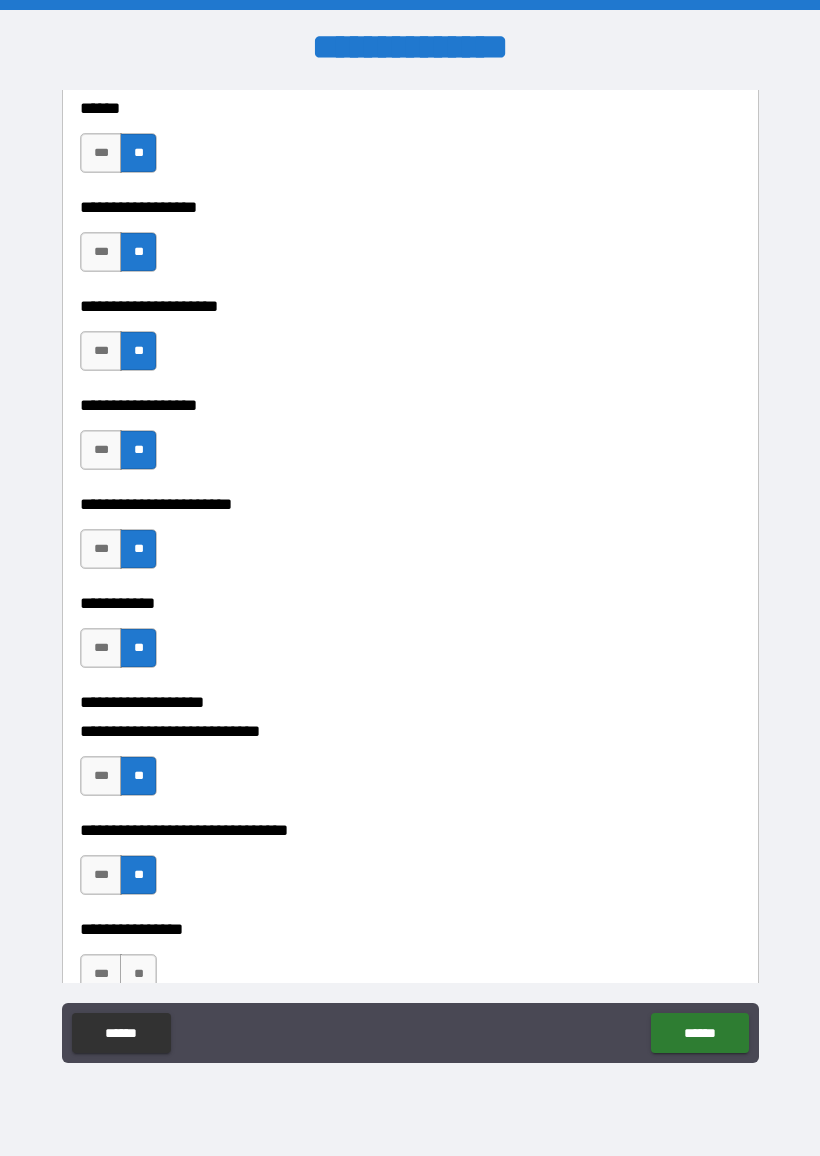 click on "***" at bounding box center (101, 974) 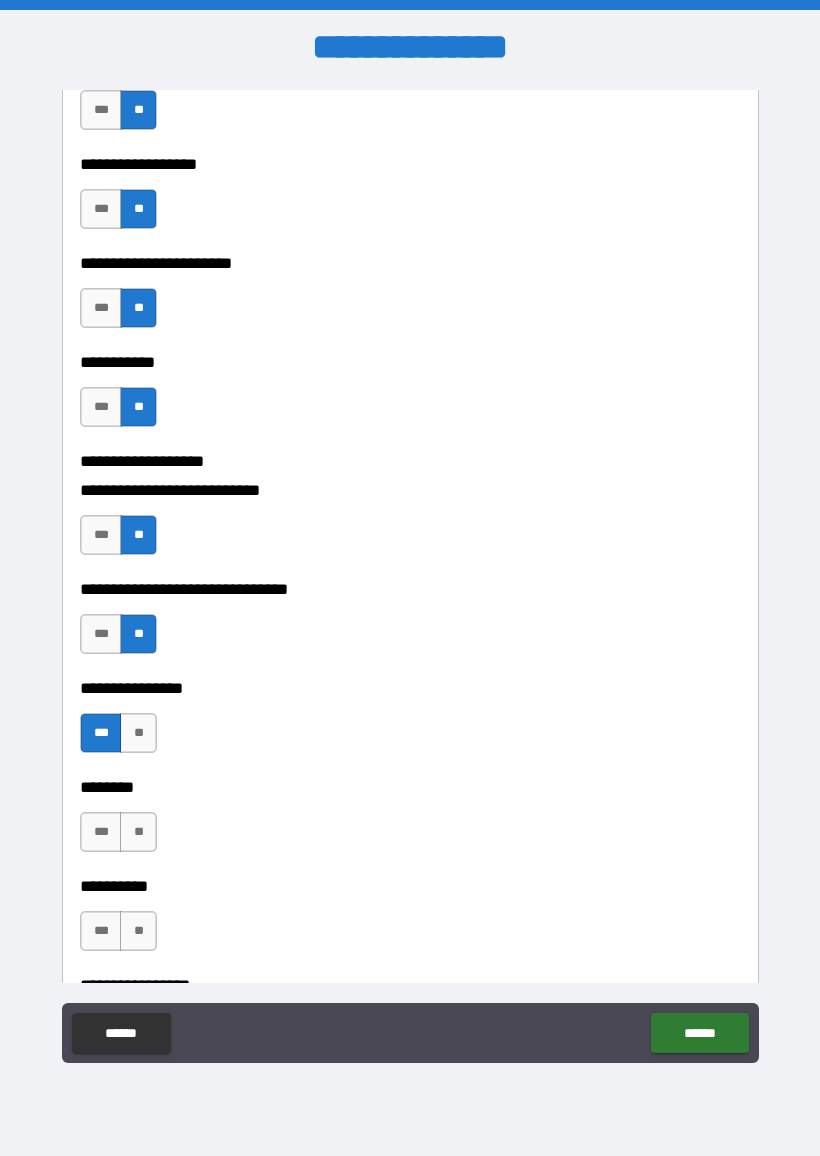 scroll, scrollTop: 5567, scrollLeft: 0, axis: vertical 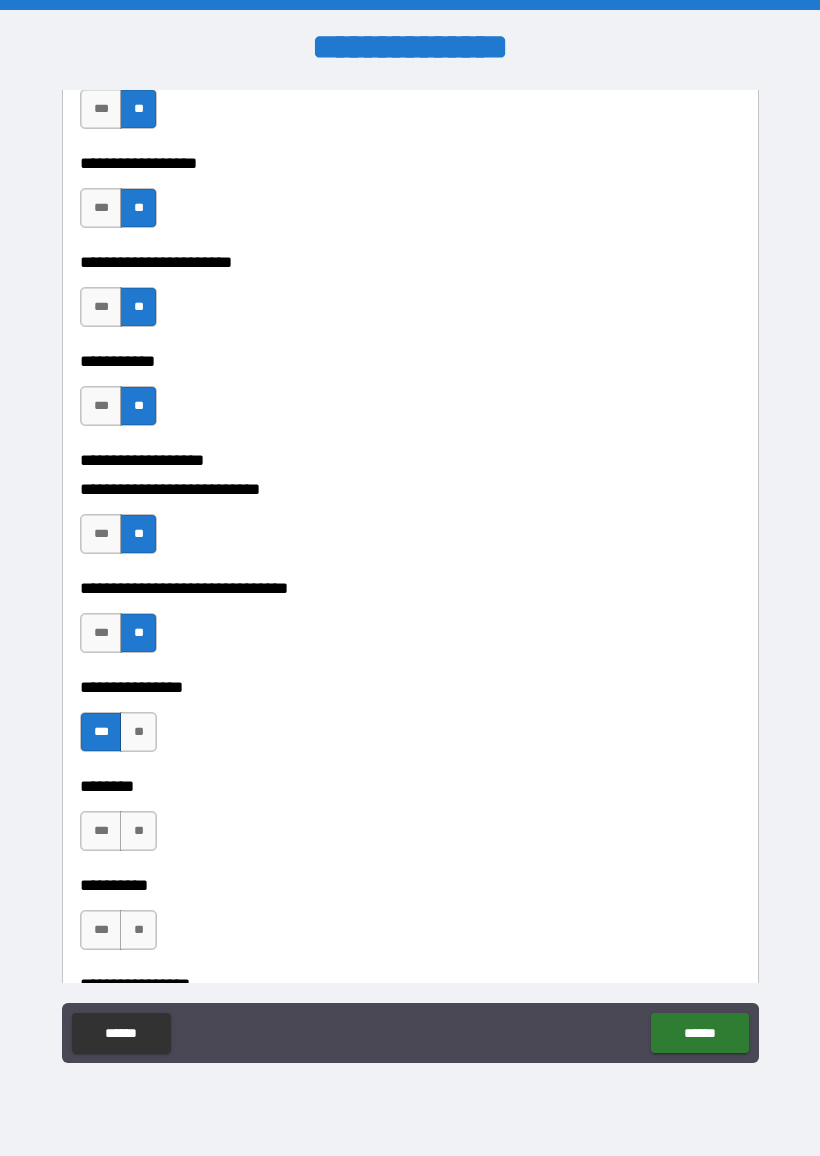 click on "**" at bounding box center [138, 831] 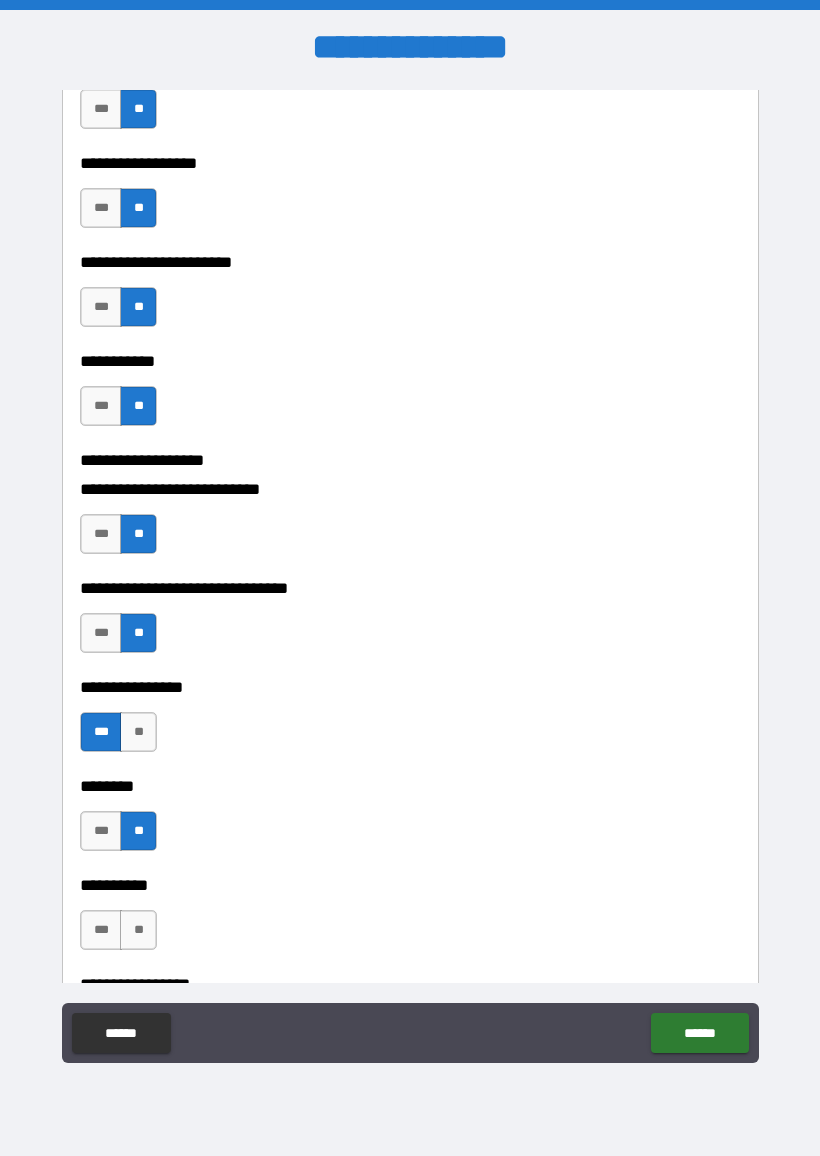 click on "***" at bounding box center [101, 930] 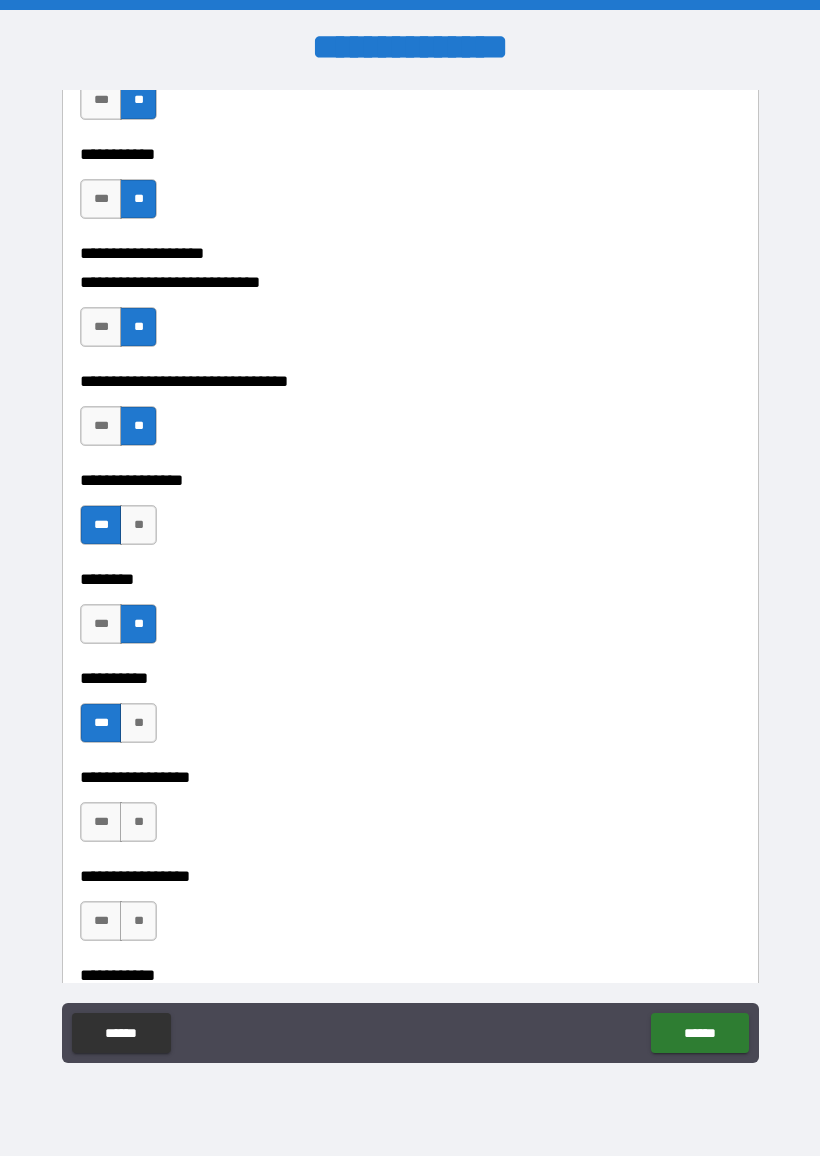 scroll, scrollTop: 5790, scrollLeft: 0, axis: vertical 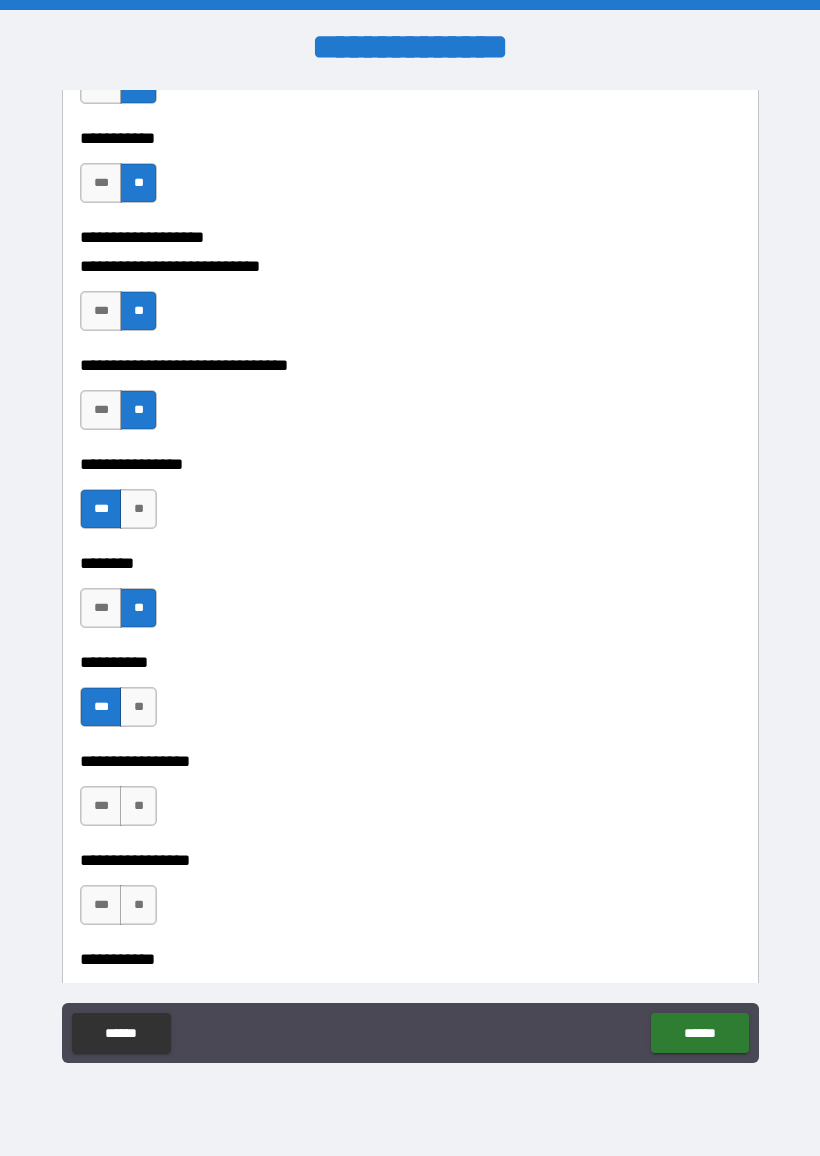click on "**" at bounding box center (138, 806) 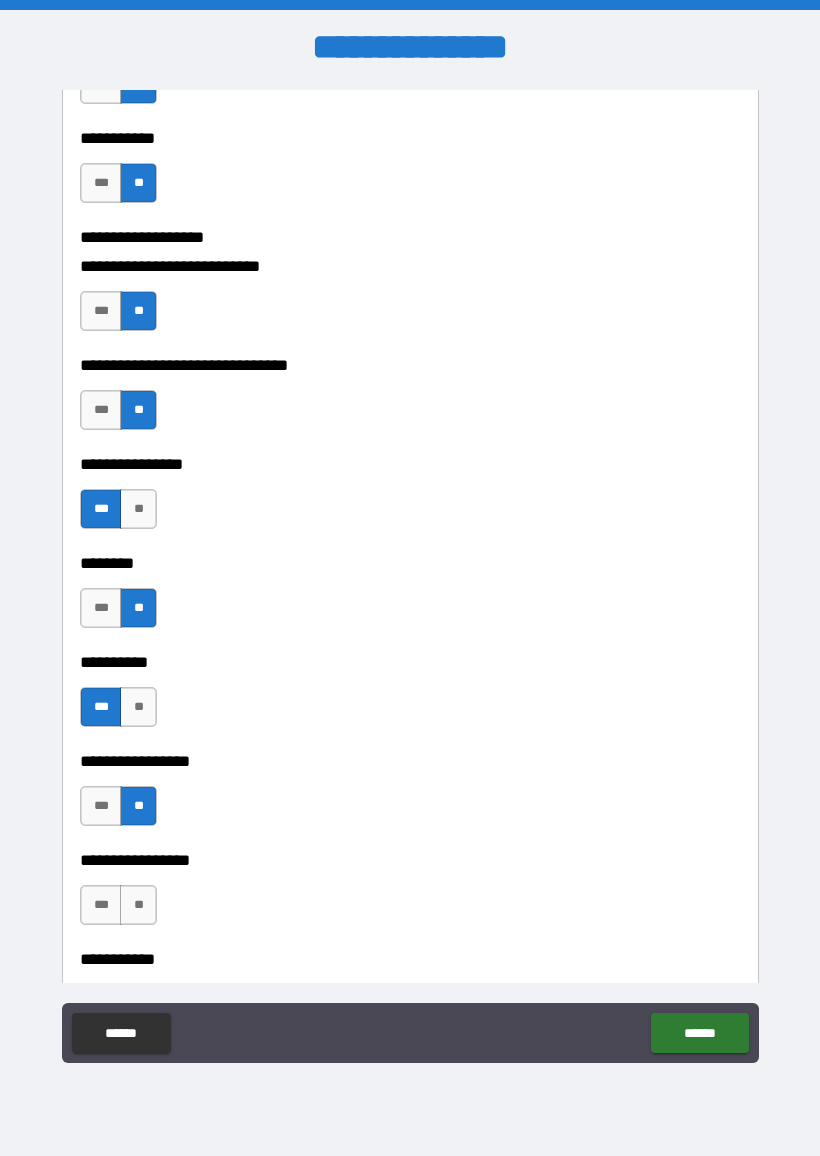 scroll, scrollTop: 5791, scrollLeft: 0, axis: vertical 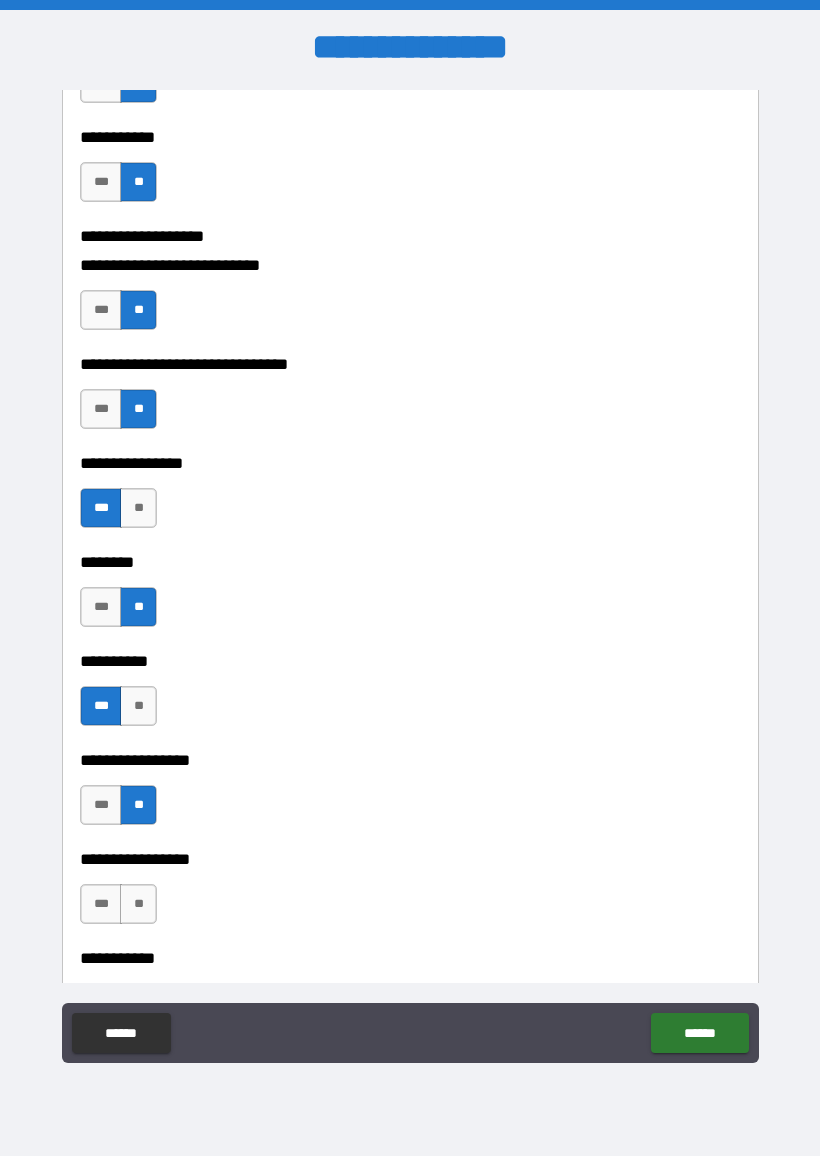click on "**" at bounding box center [138, 904] 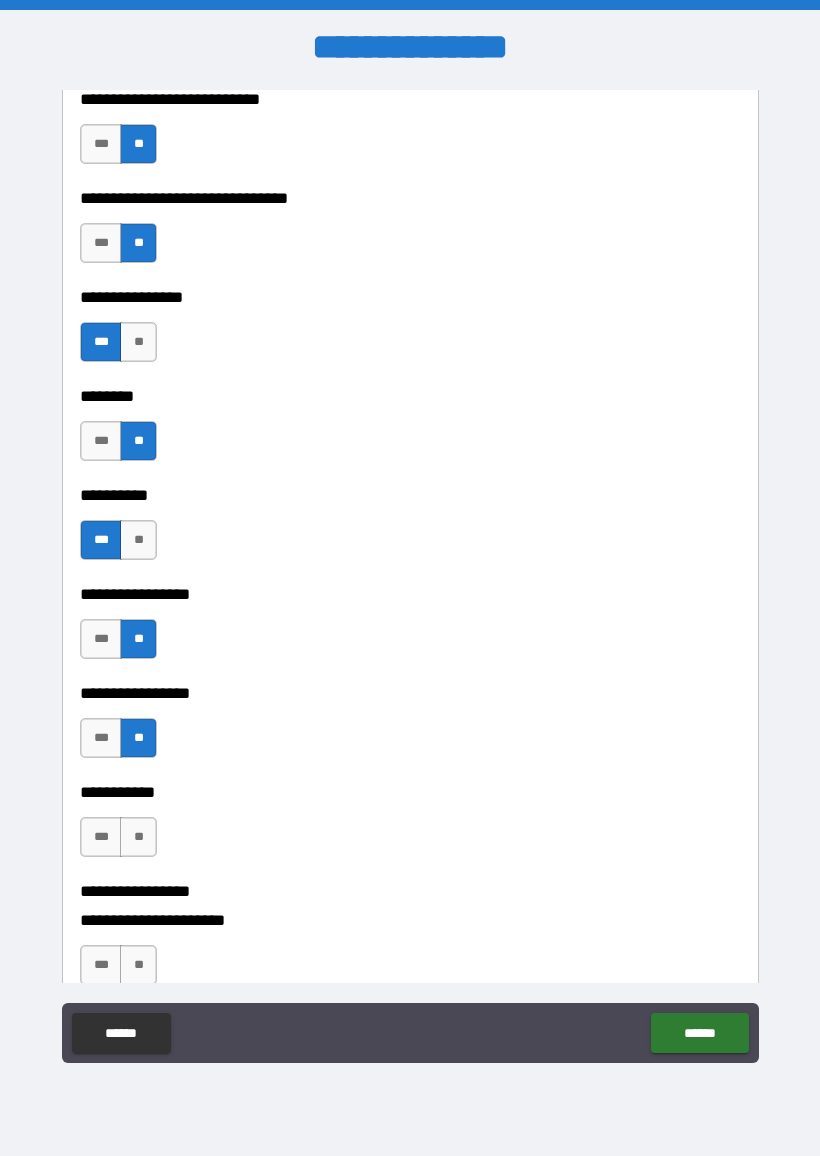 scroll, scrollTop: 5966, scrollLeft: 0, axis: vertical 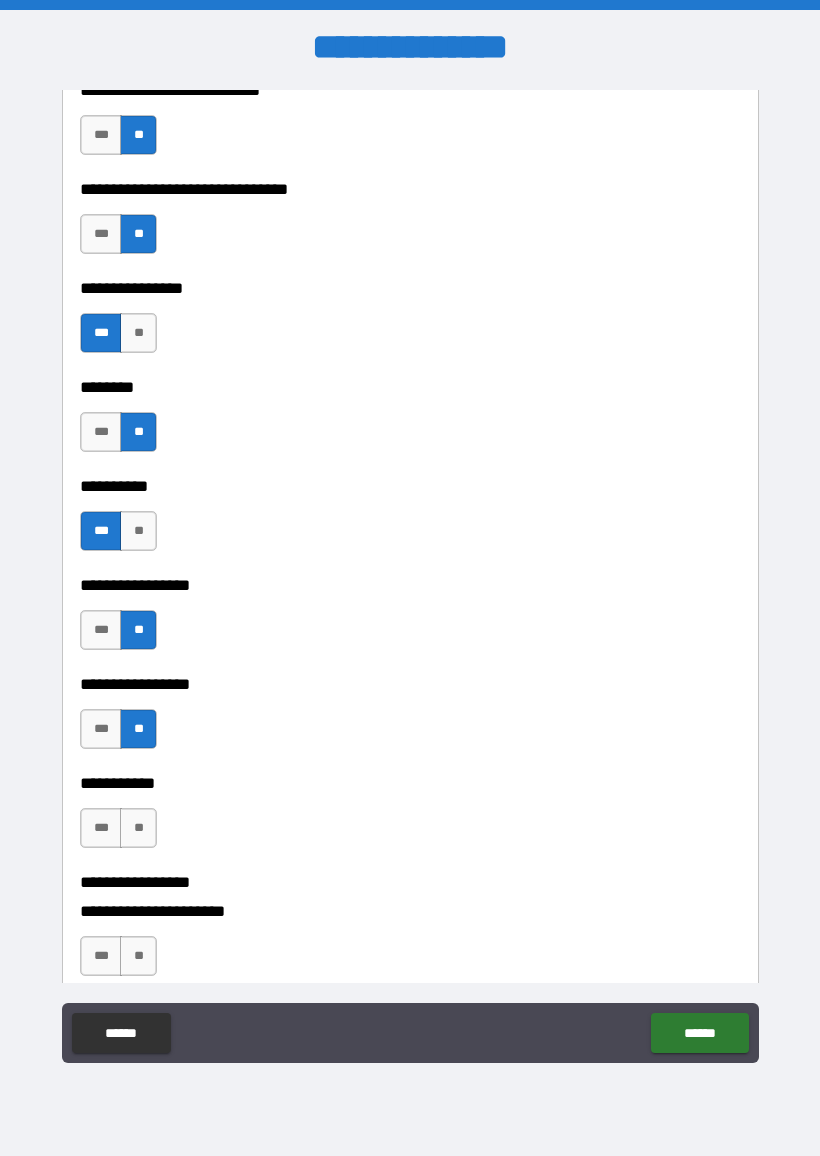 click on "**" at bounding box center [138, 828] 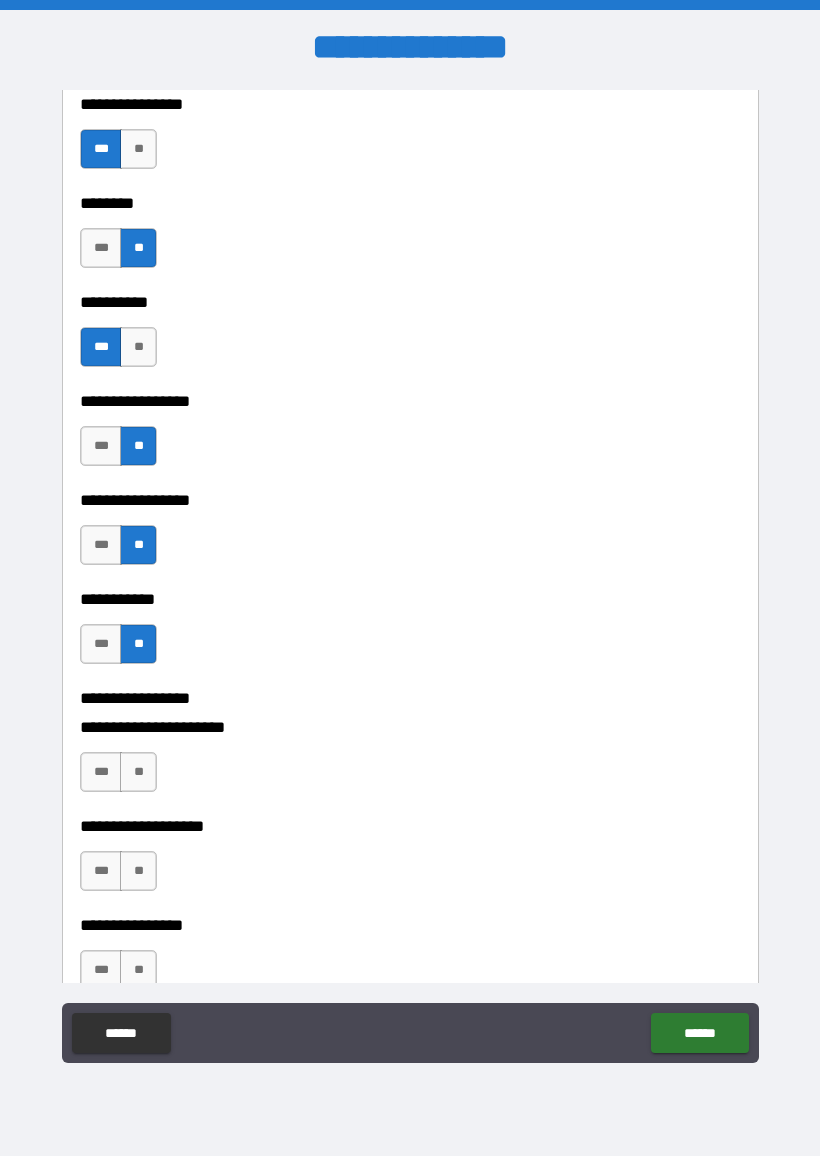 scroll, scrollTop: 6164, scrollLeft: 0, axis: vertical 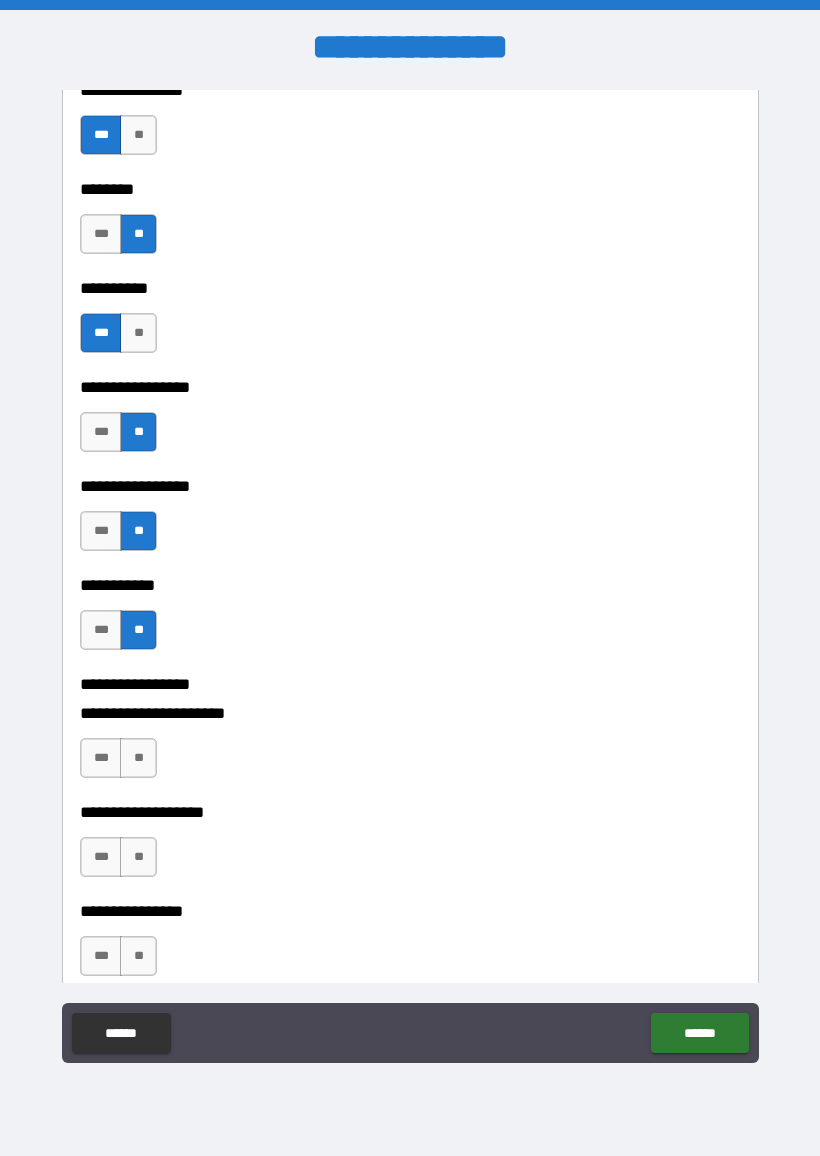 click on "**" at bounding box center [138, 758] 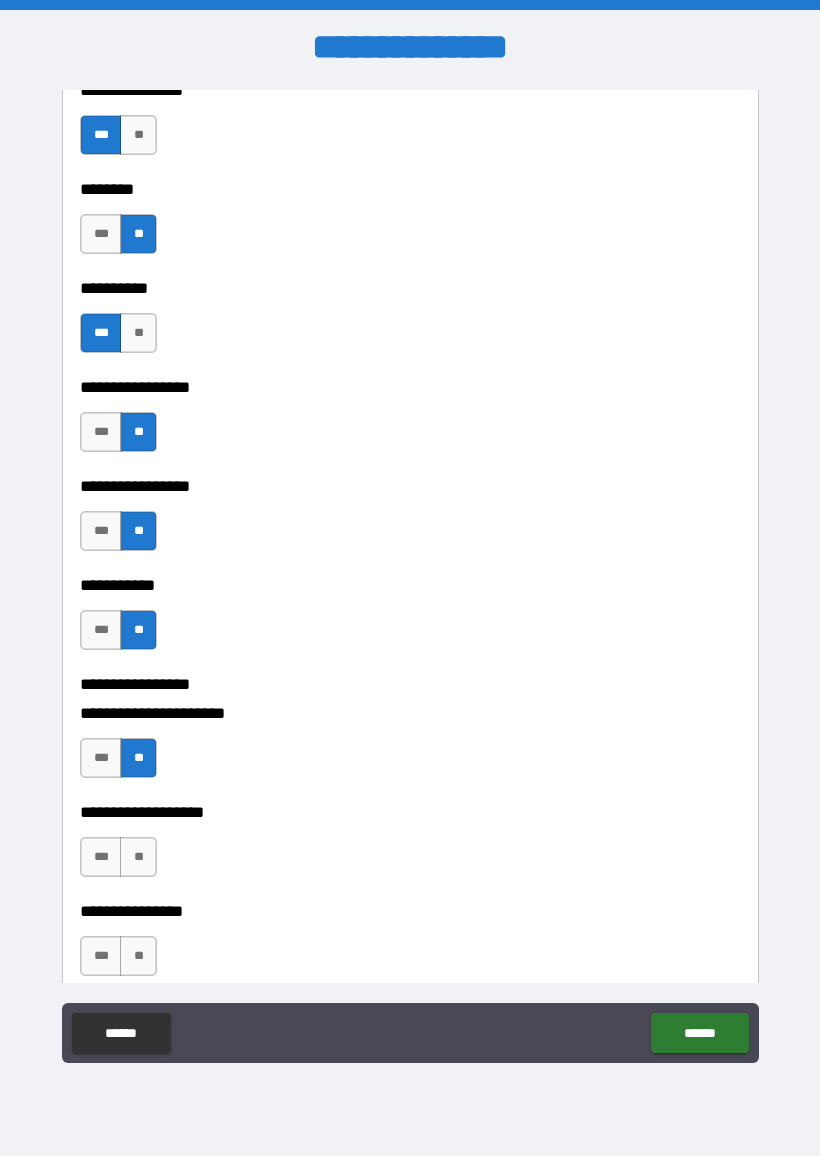 click on "**" at bounding box center [138, 857] 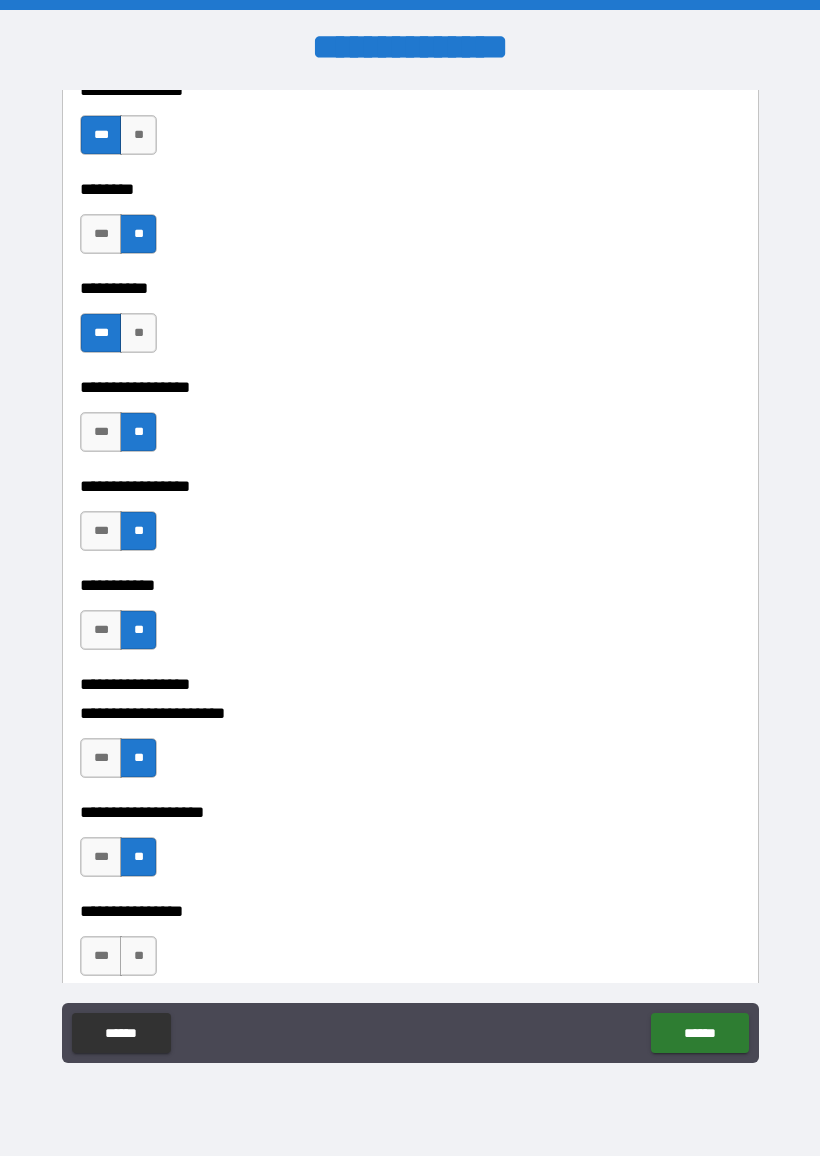 click on "**" at bounding box center (138, 956) 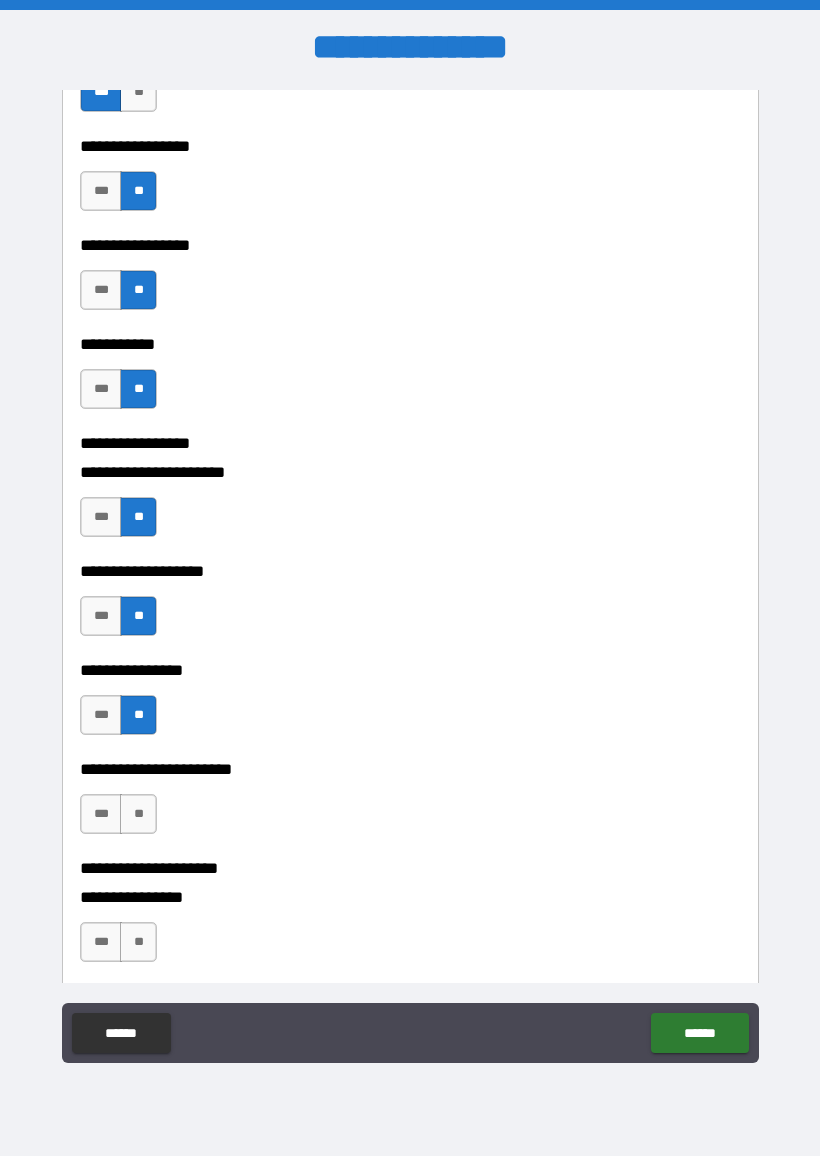 scroll, scrollTop: 6407, scrollLeft: 0, axis: vertical 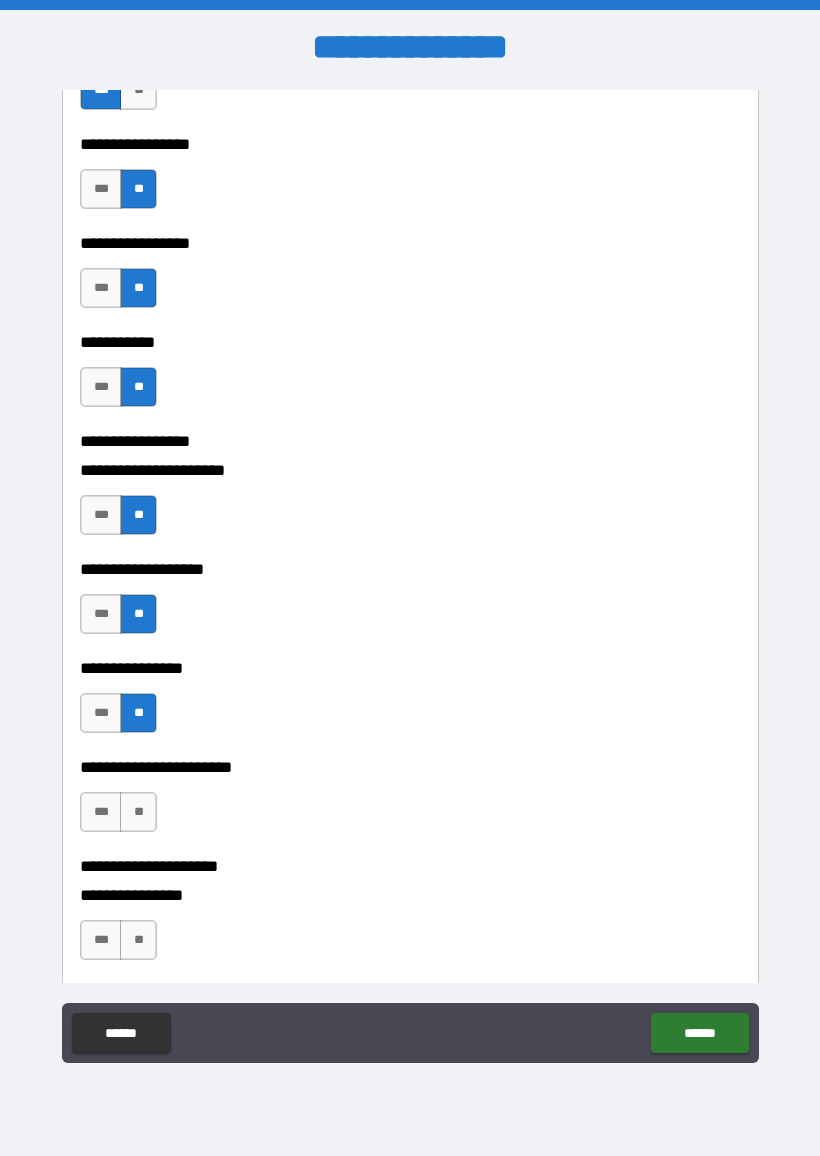 click on "**" at bounding box center [138, 812] 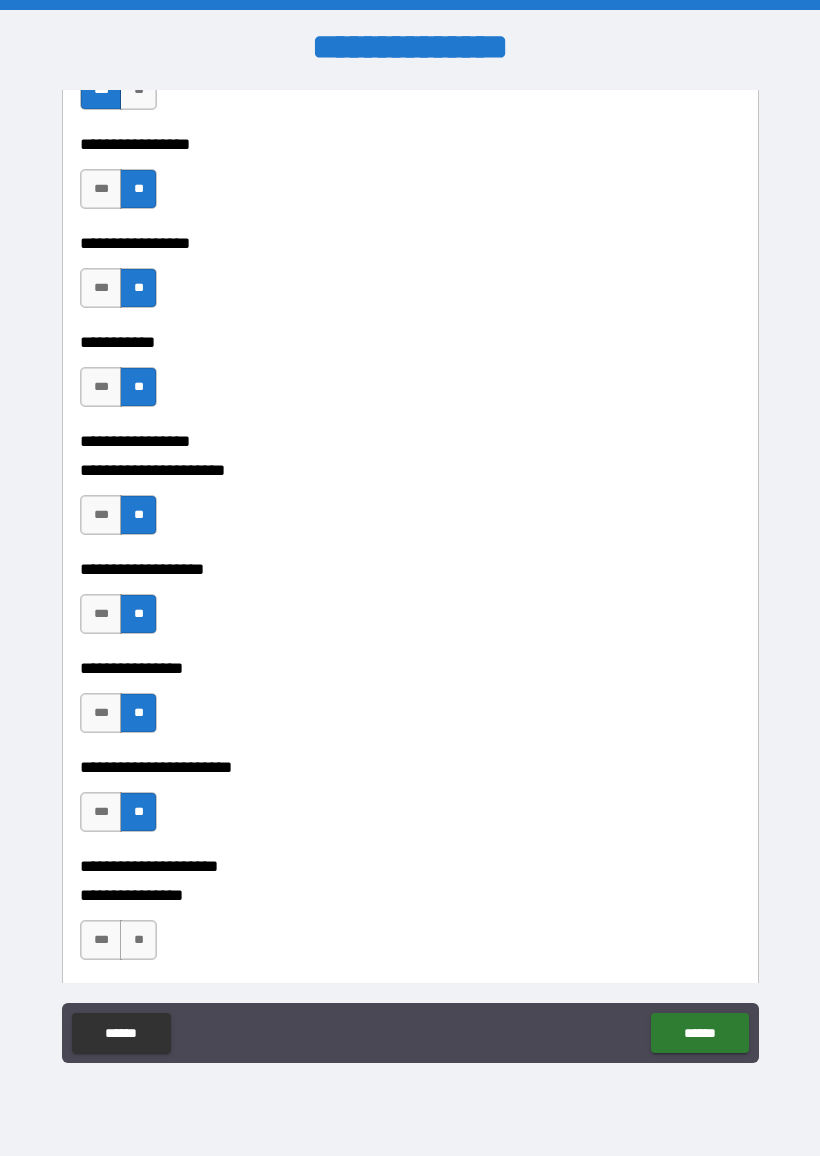 click on "**" at bounding box center [138, 940] 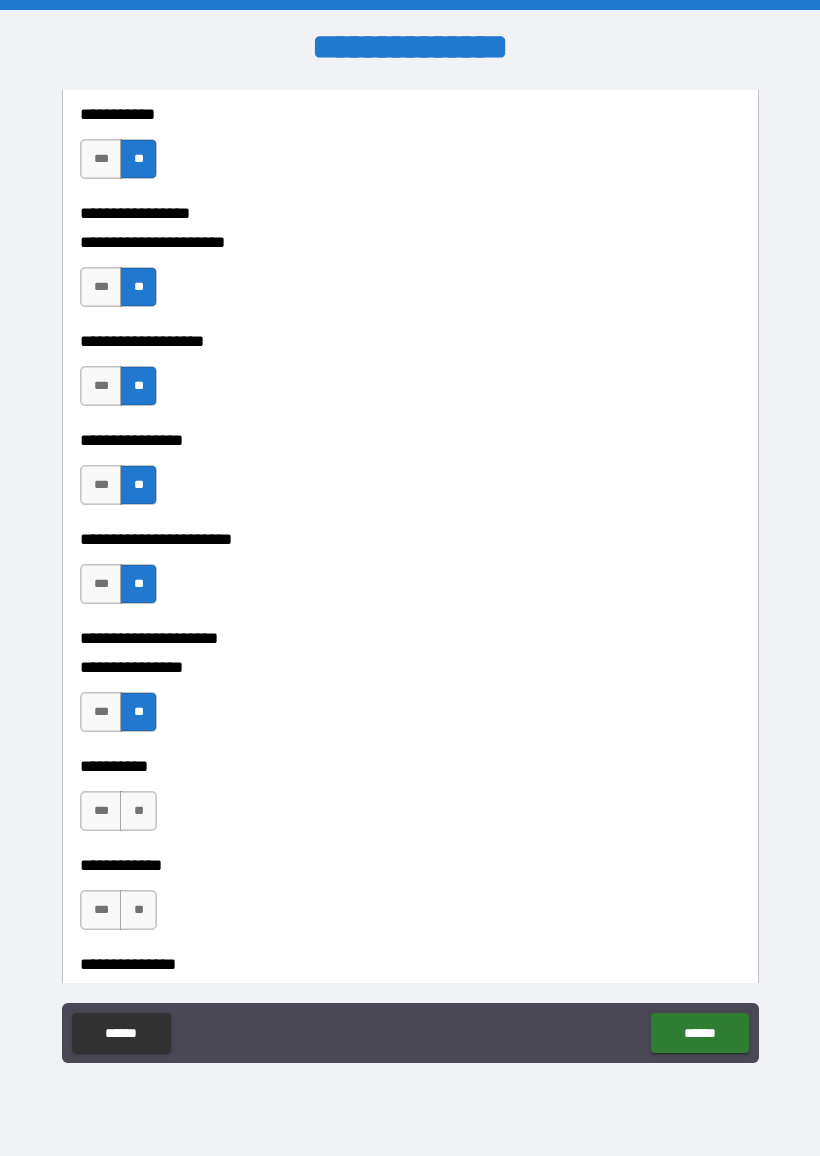 scroll, scrollTop: 6642, scrollLeft: 0, axis: vertical 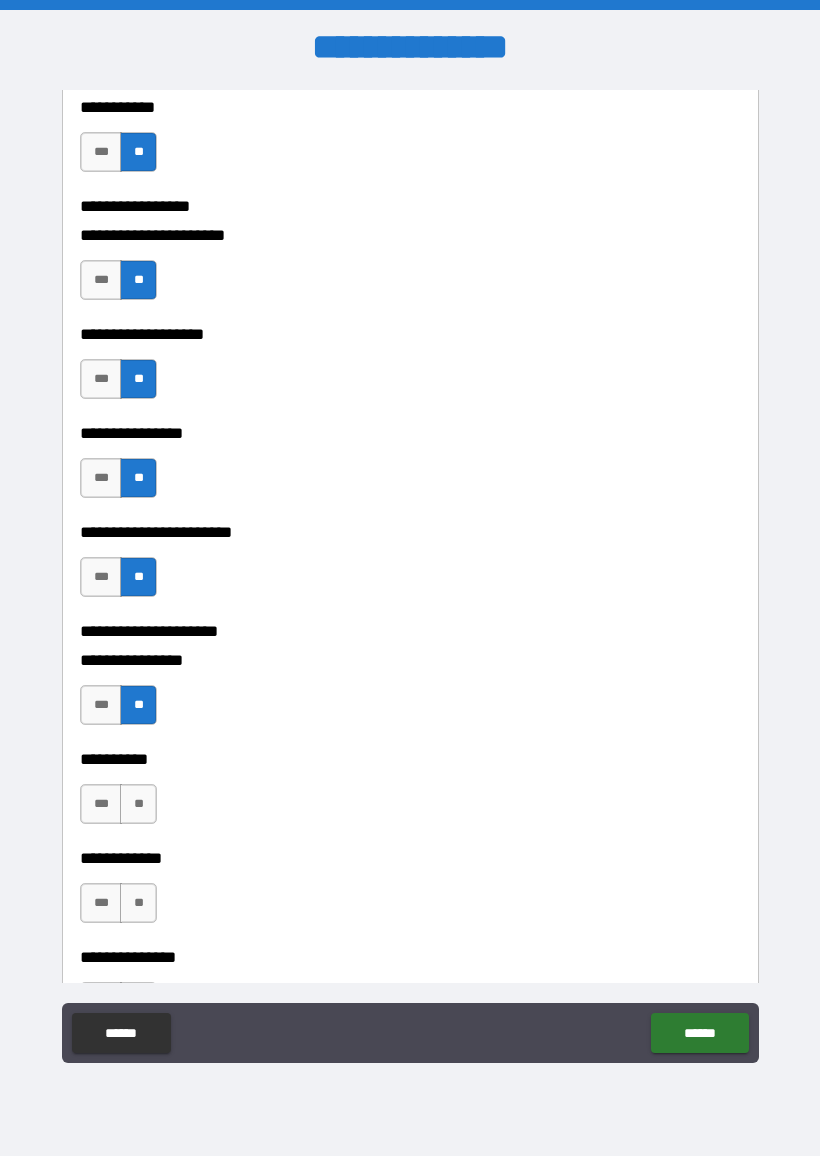 click on "**" at bounding box center (138, 804) 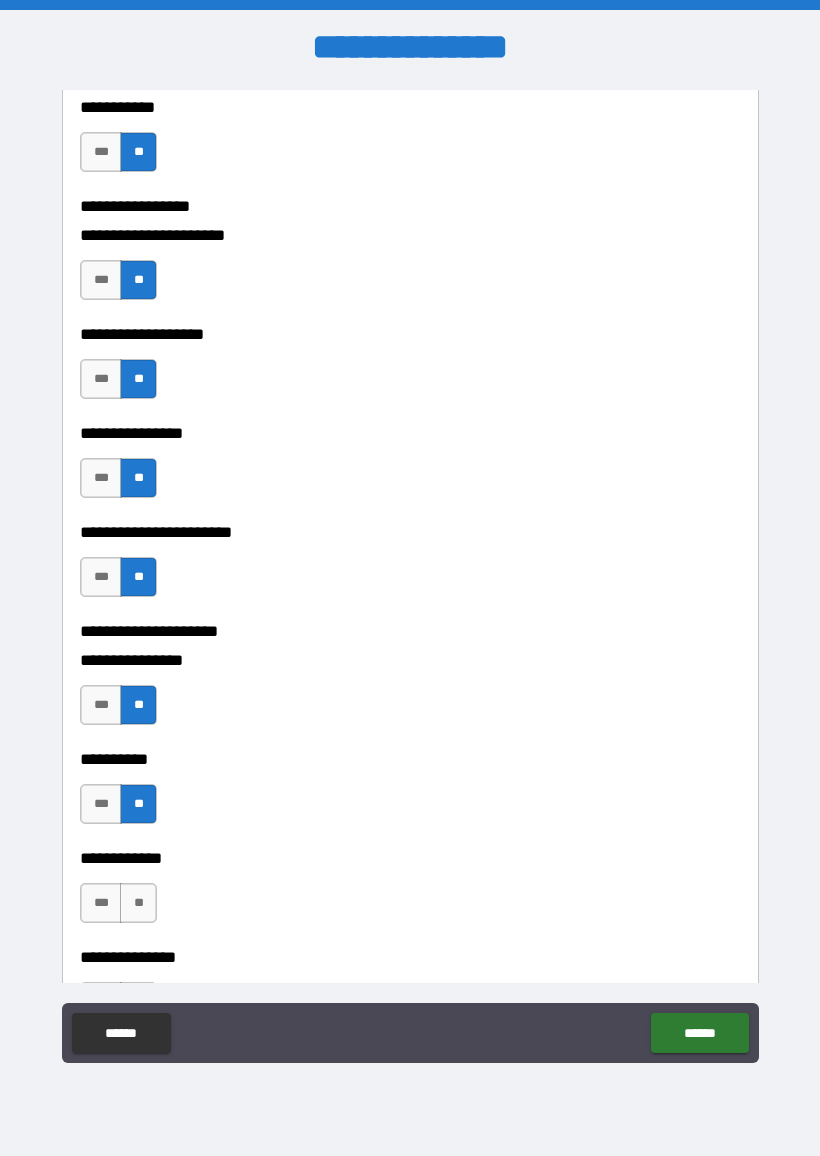 click on "**" at bounding box center (138, 903) 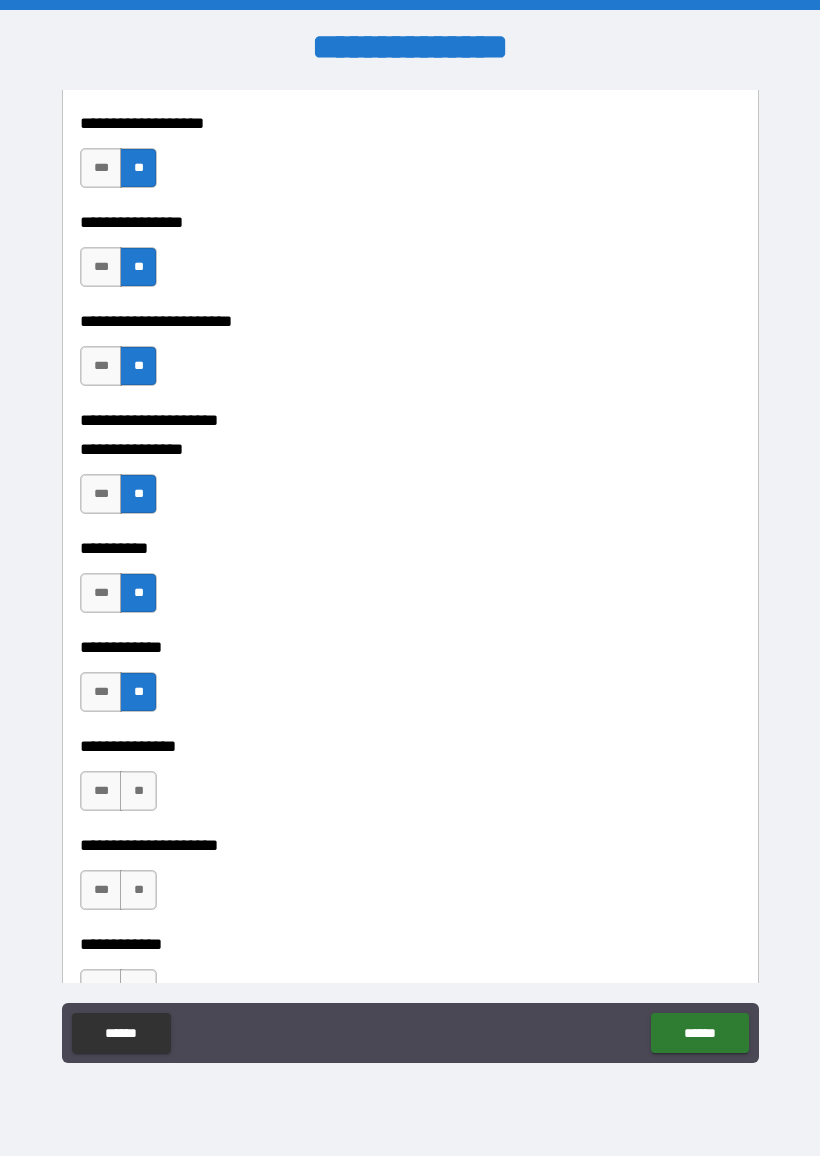 scroll, scrollTop: 6859, scrollLeft: 0, axis: vertical 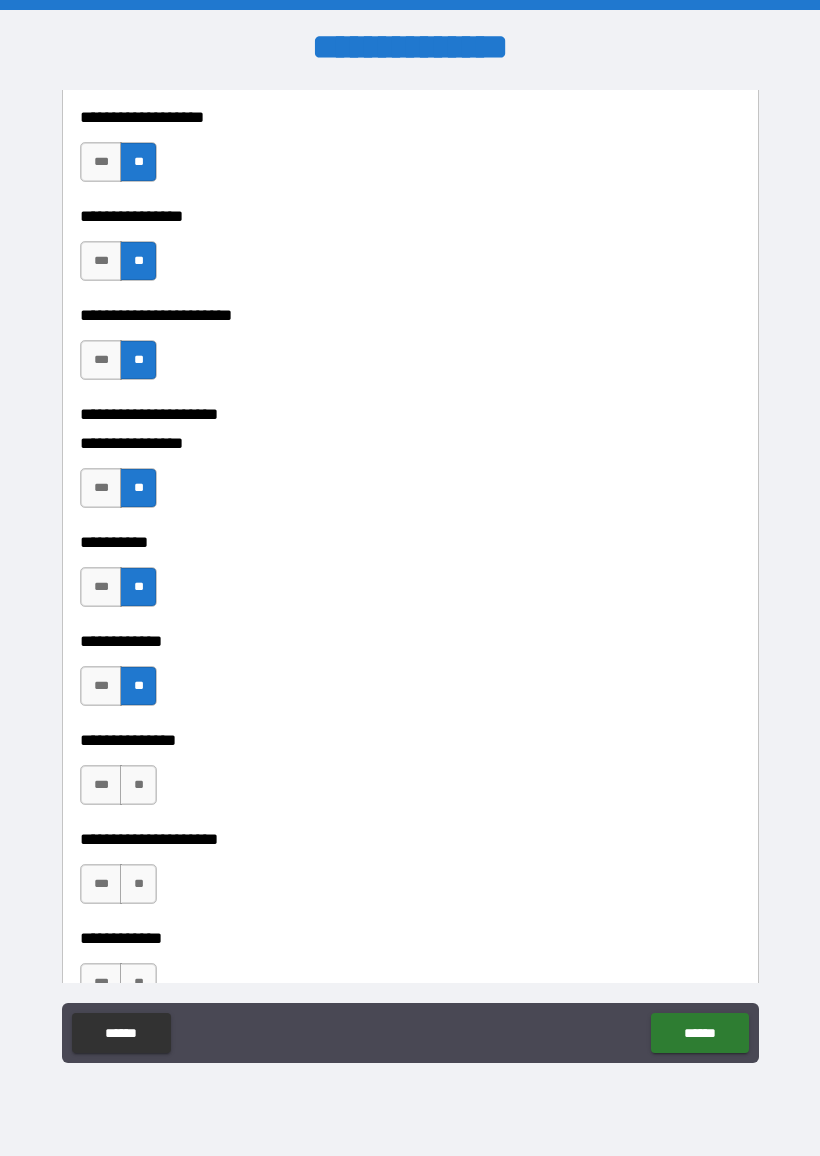 click on "**" at bounding box center [138, 785] 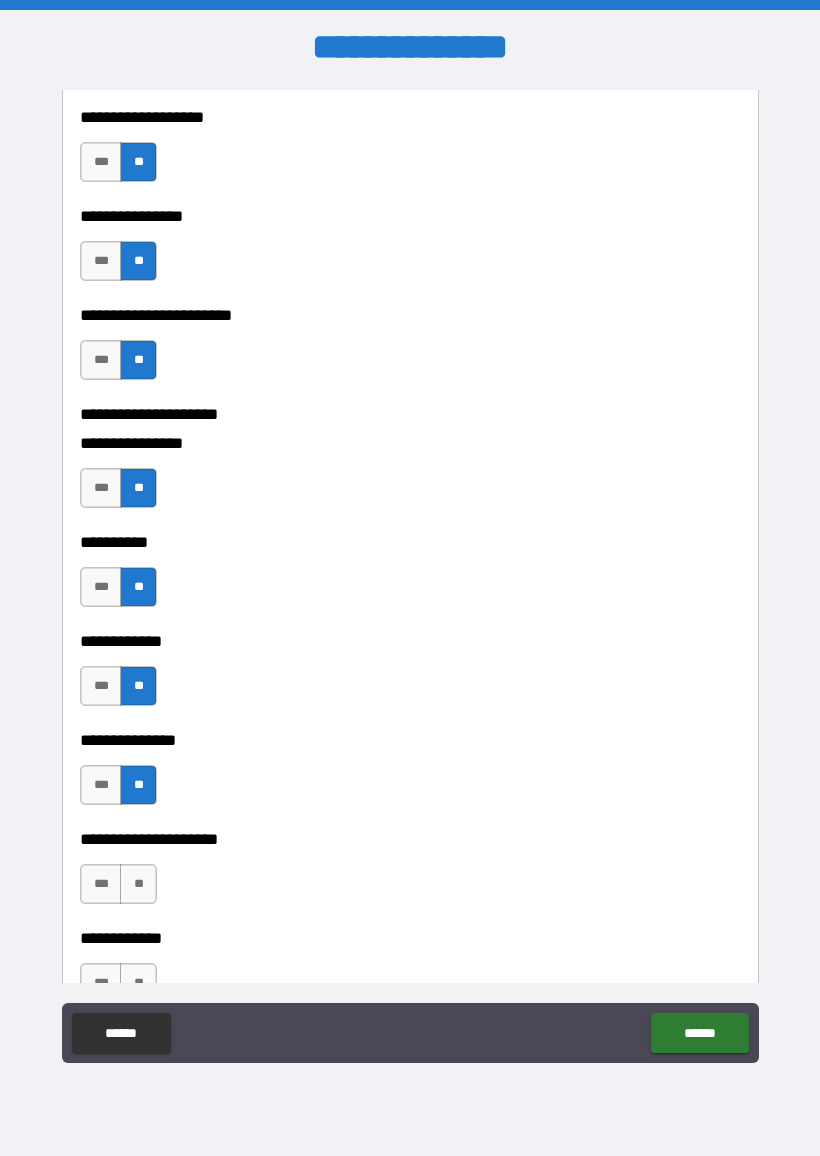 click on "**" at bounding box center (138, 884) 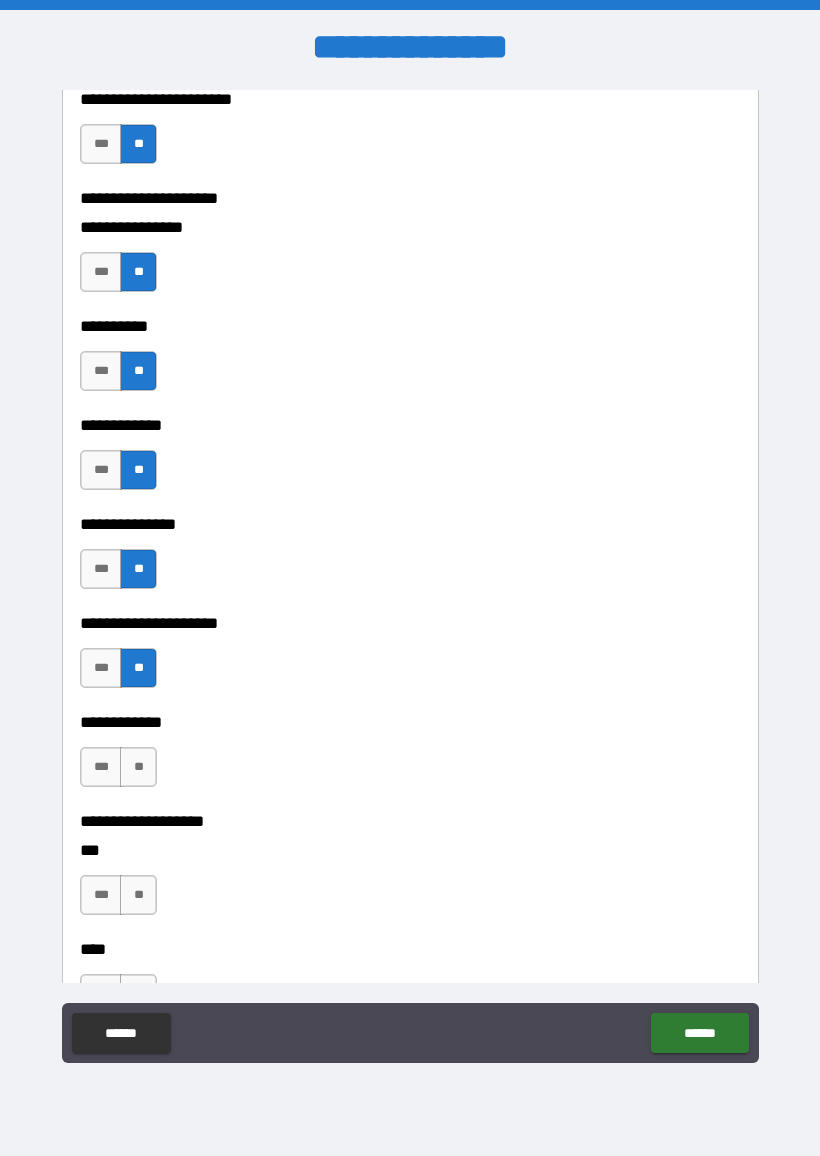 scroll, scrollTop: 7076, scrollLeft: 0, axis: vertical 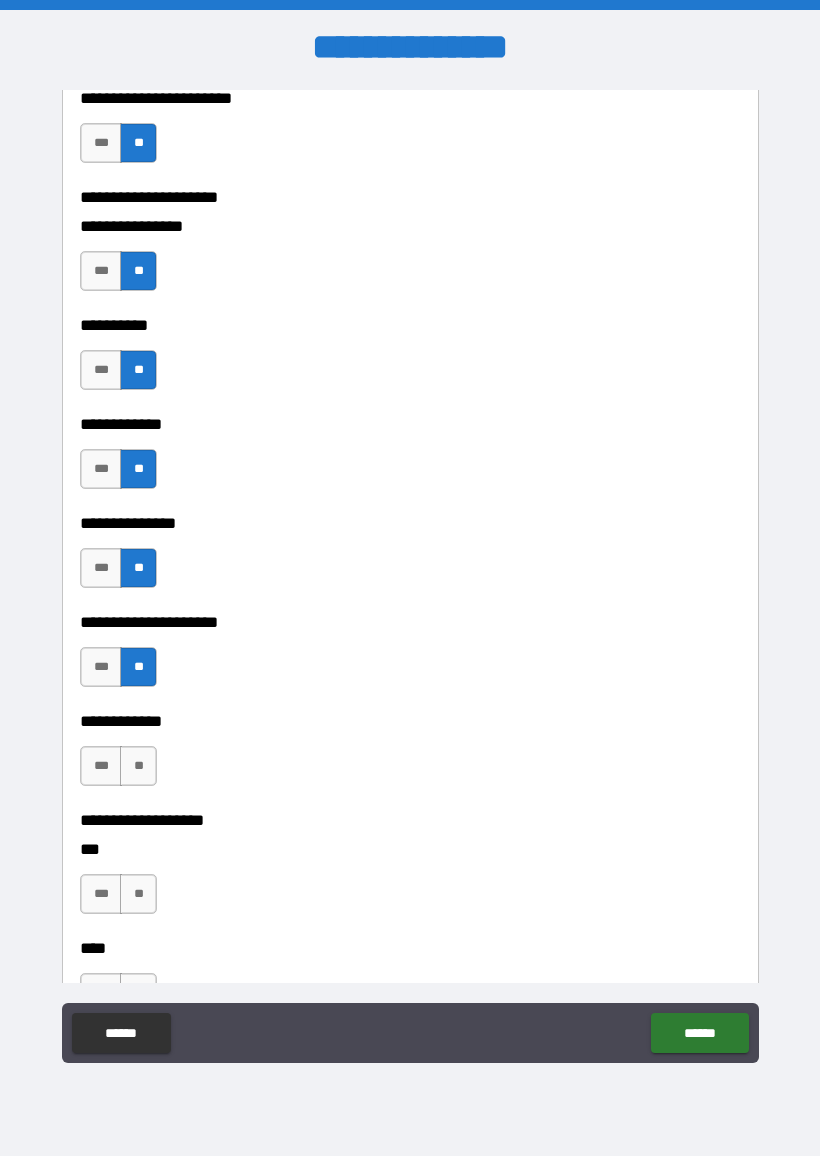 click on "**" at bounding box center (138, 766) 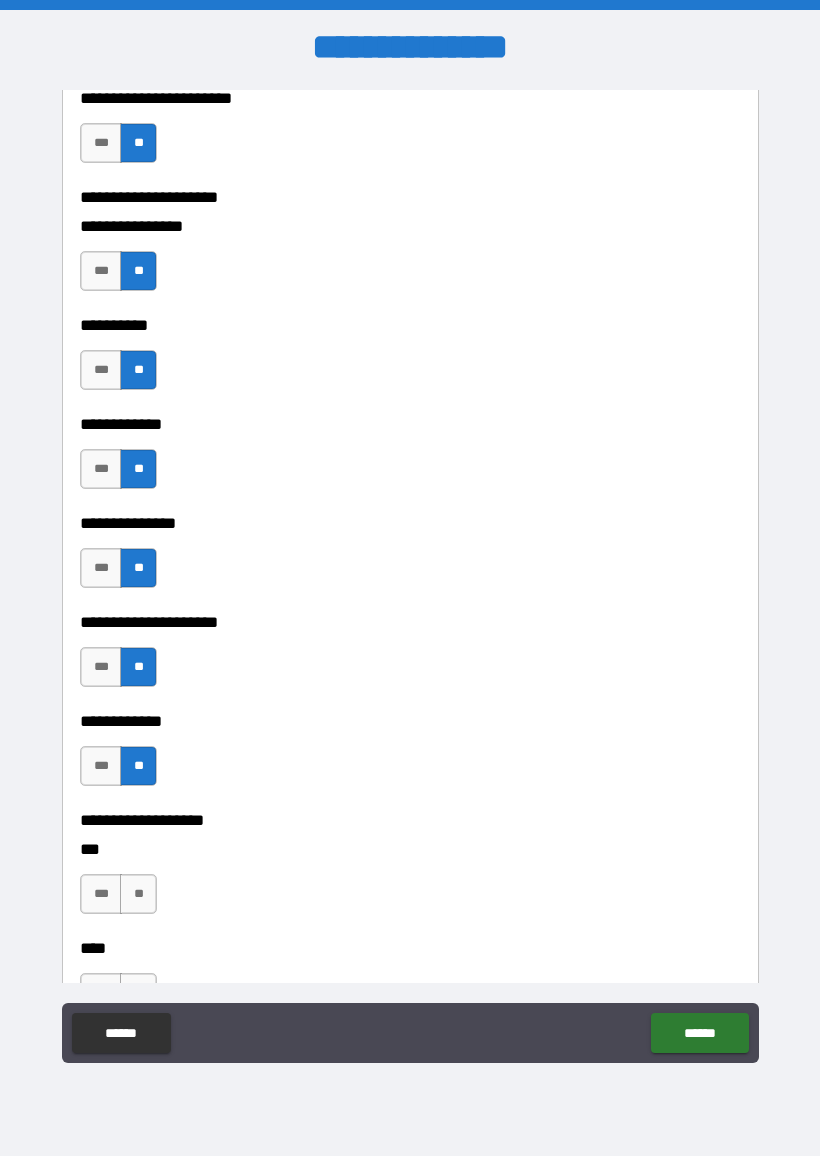 click on "**" at bounding box center [138, 894] 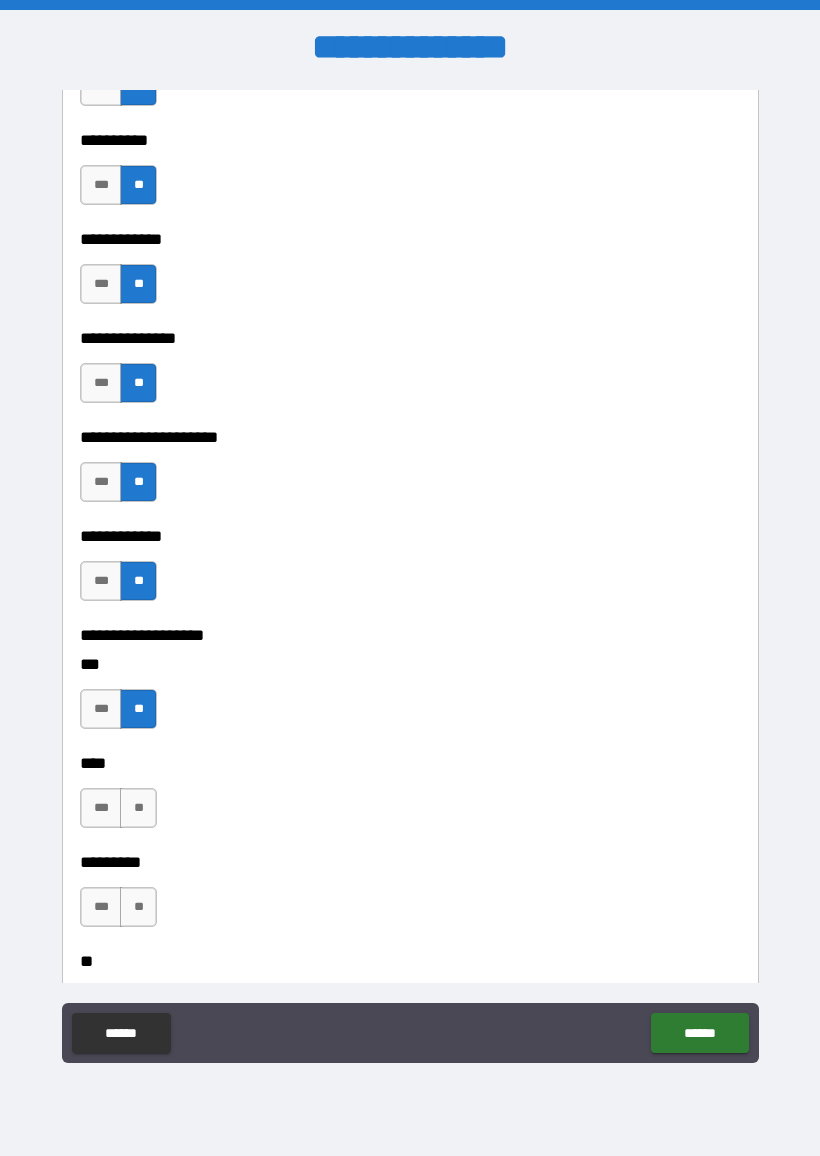 scroll, scrollTop: 7262, scrollLeft: 0, axis: vertical 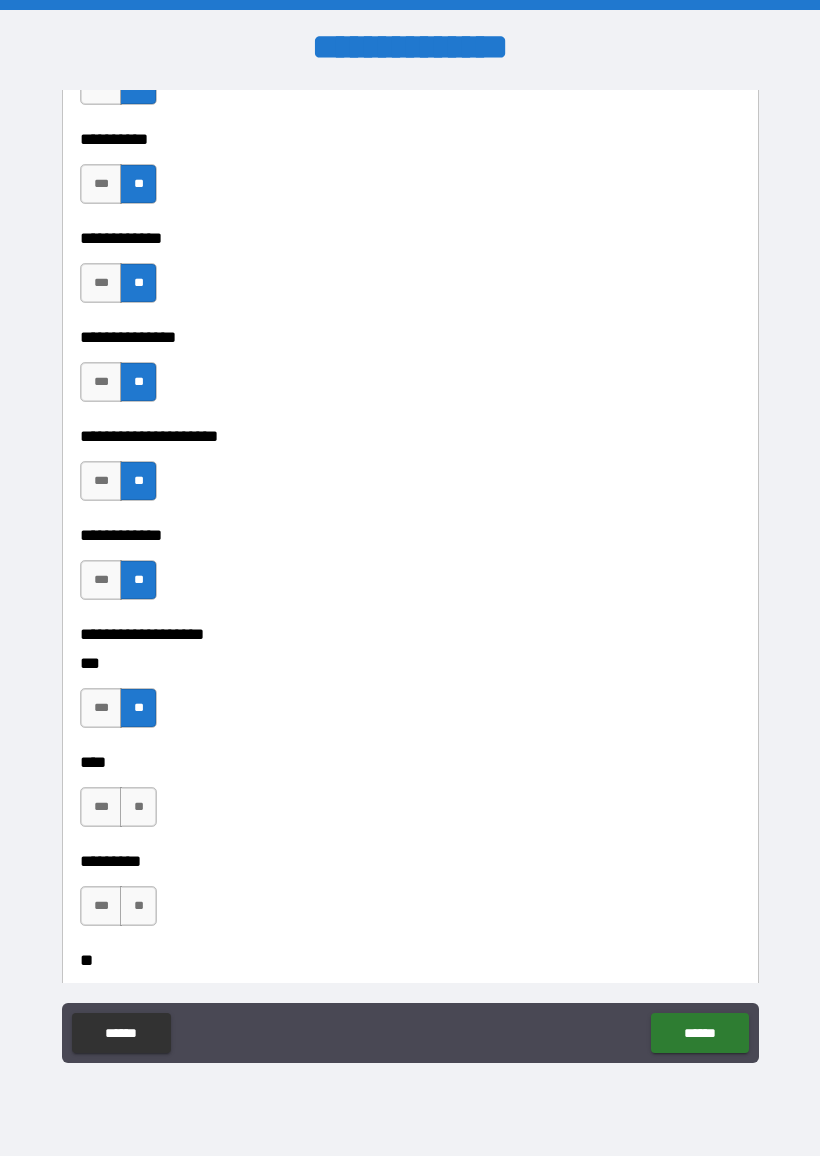 click on "**" at bounding box center (138, 807) 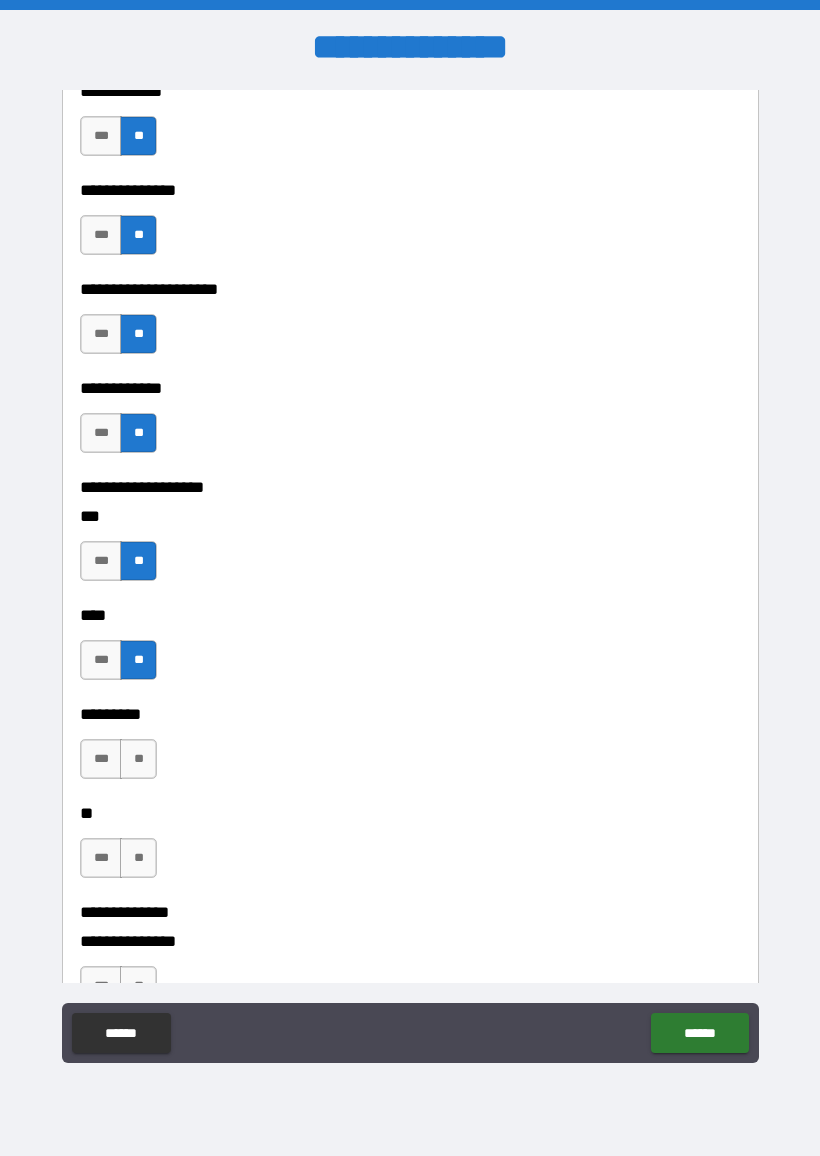 scroll, scrollTop: 7411, scrollLeft: 0, axis: vertical 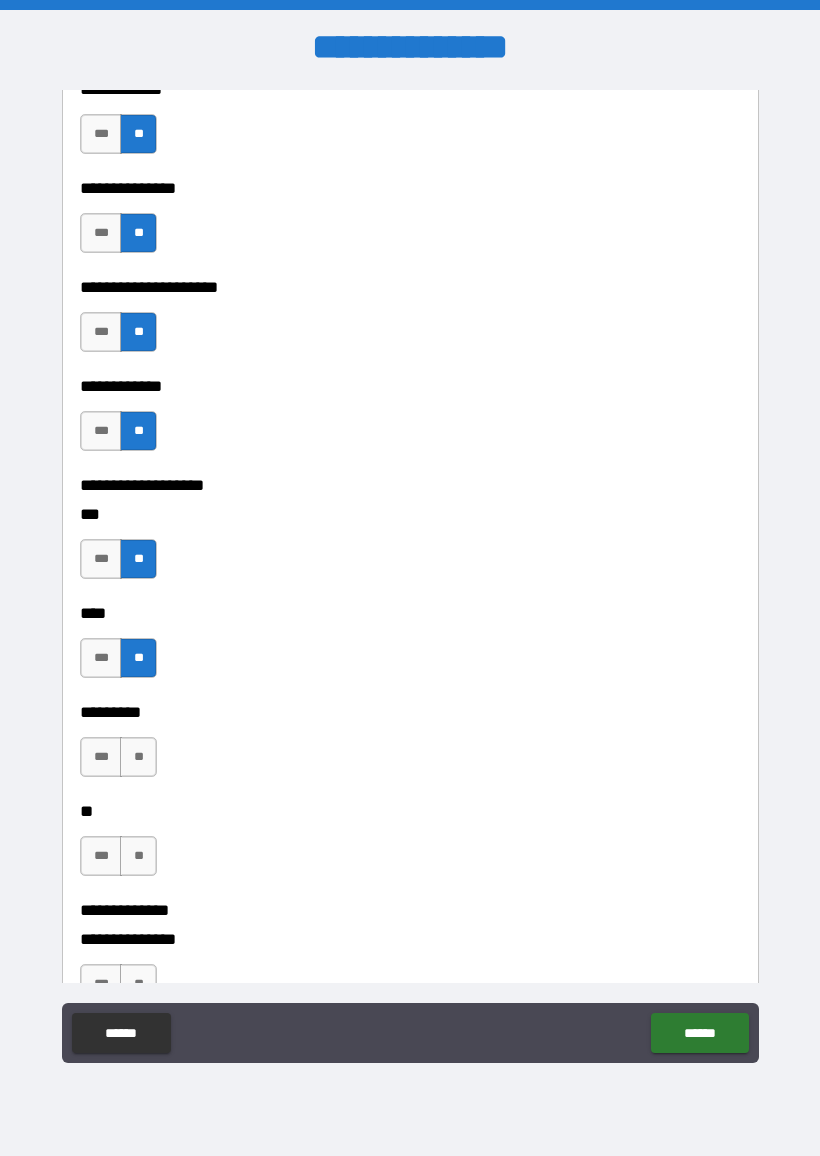 click on "**" at bounding box center (138, 757) 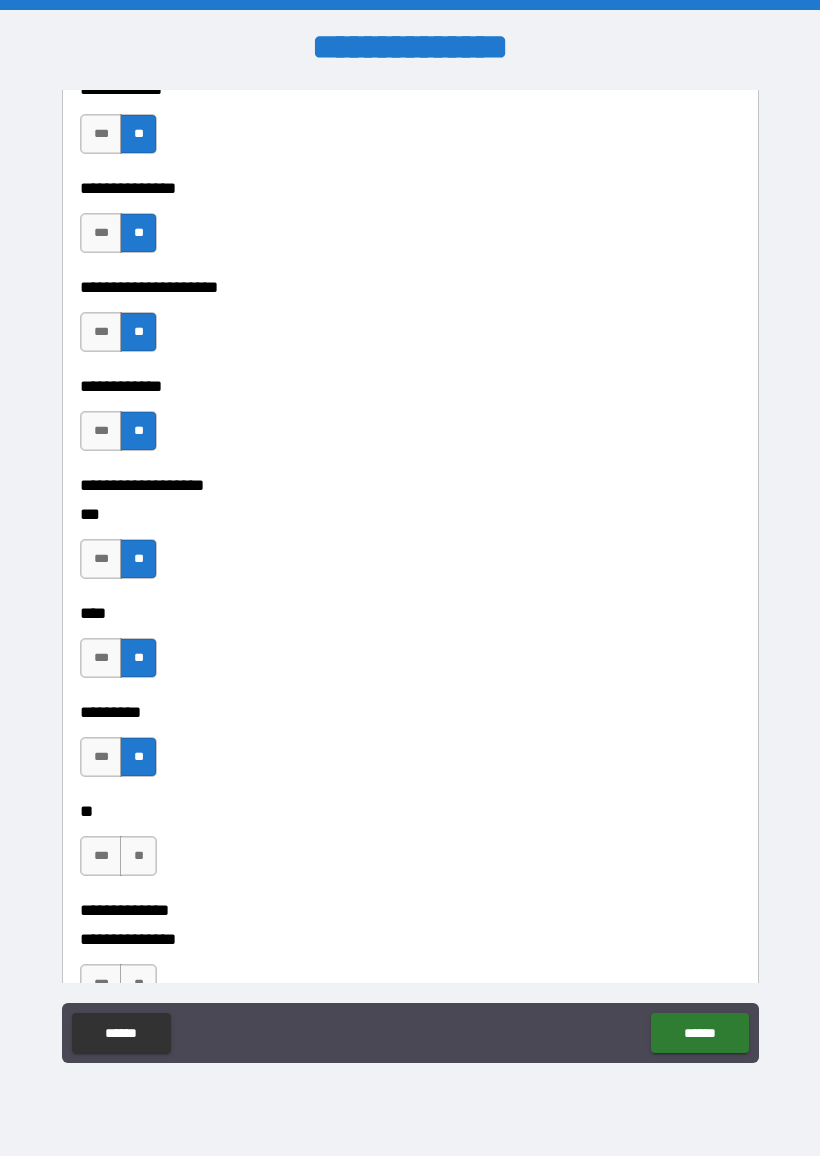 click on "**" at bounding box center [138, 856] 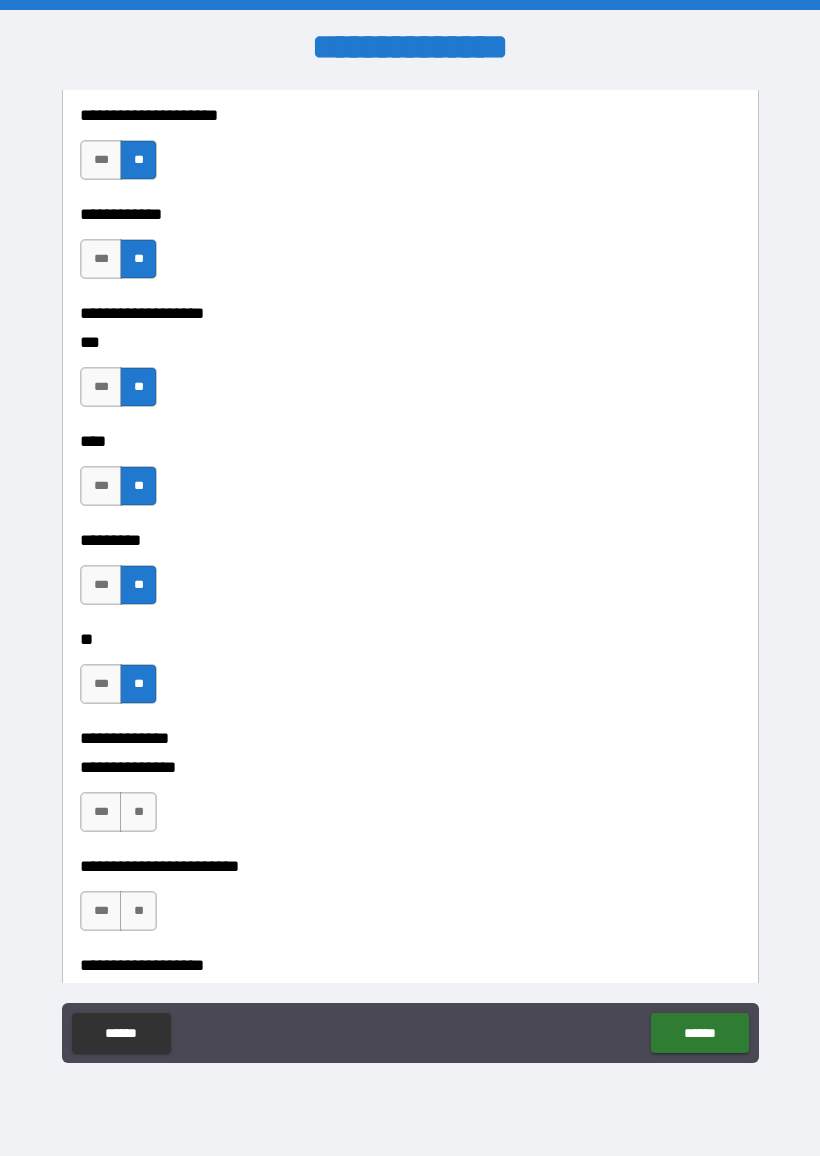 scroll, scrollTop: 7585, scrollLeft: 0, axis: vertical 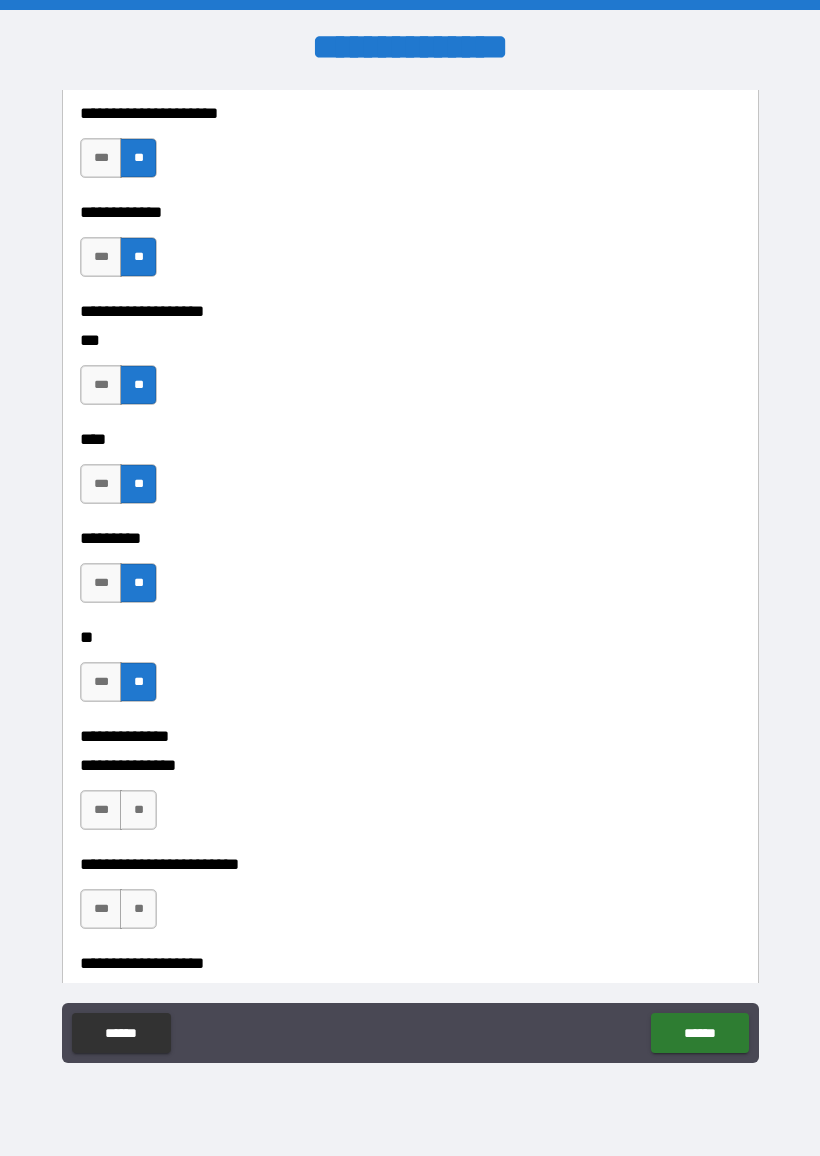 click on "**" at bounding box center [138, 810] 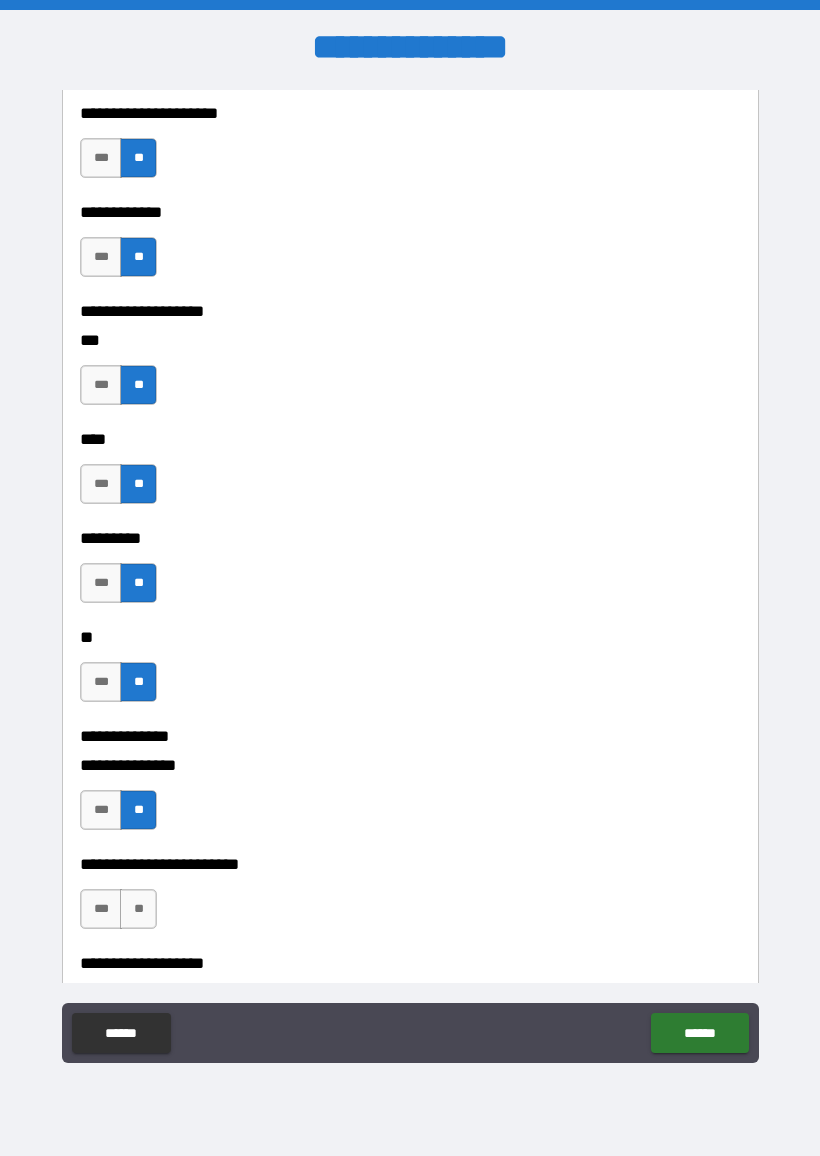 click on "**" at bounding box center (138, 909) 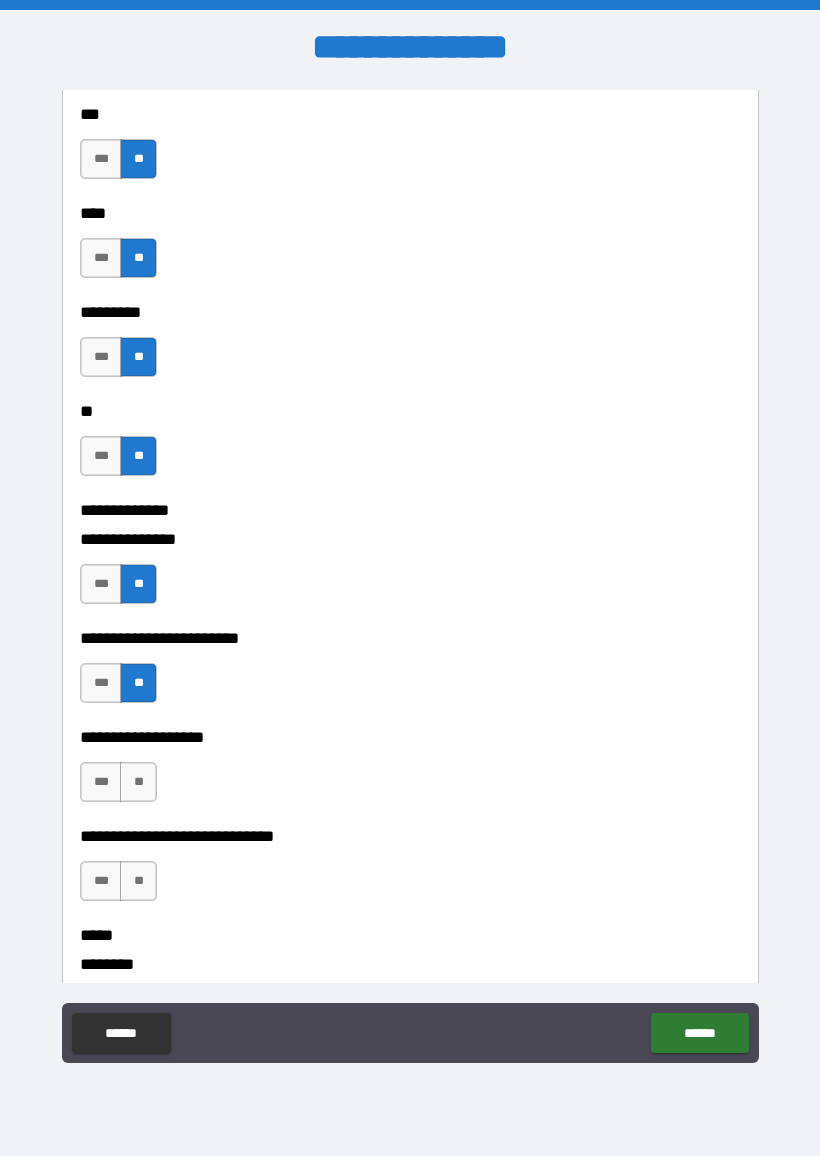 scroll, scrollTop: 7812, scrollLeft: 0, axis: vertical 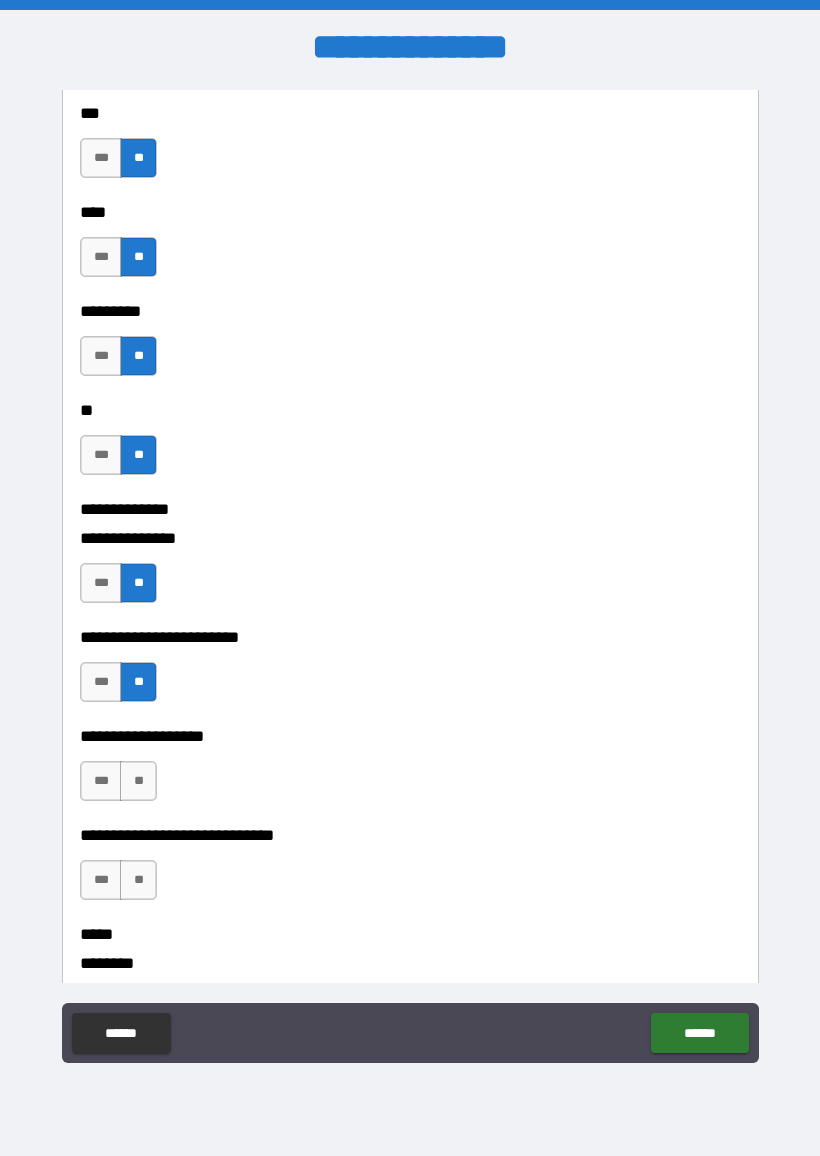 click on "**" at bounding box center (138, 781) 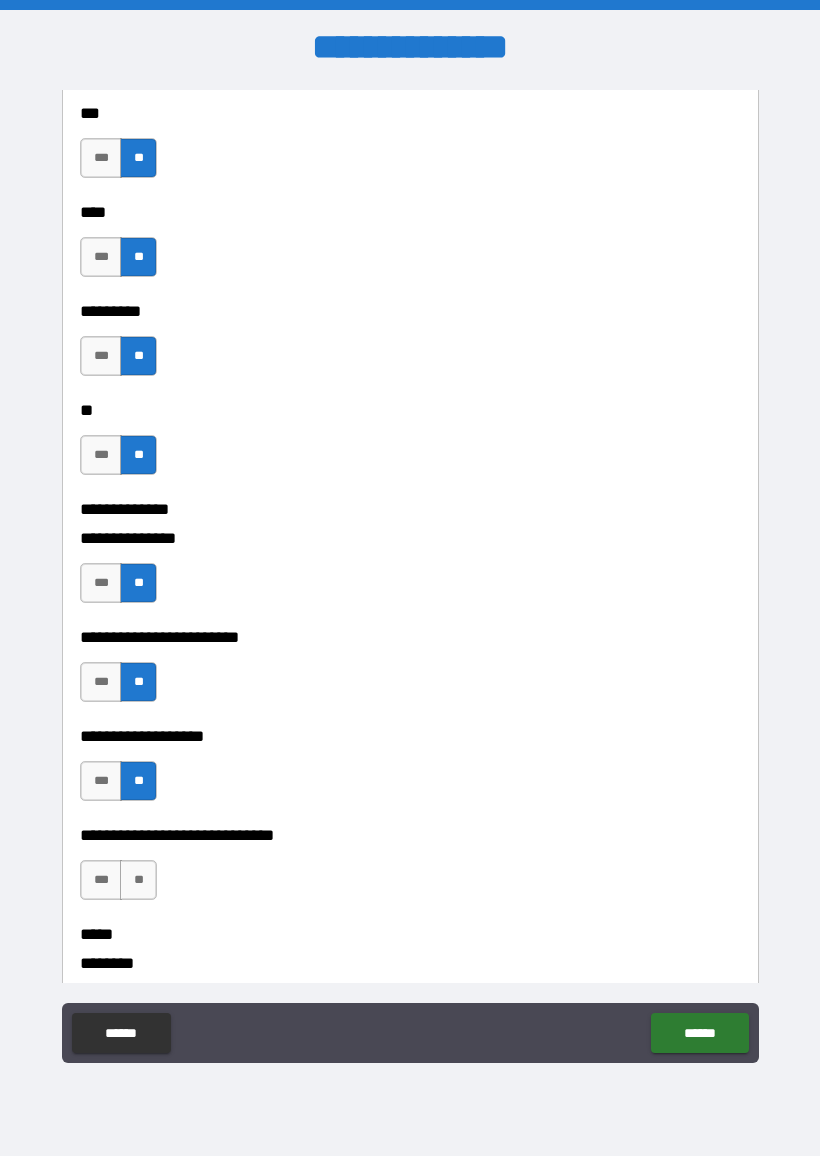 click on "**" at bounding box center (138, 880) 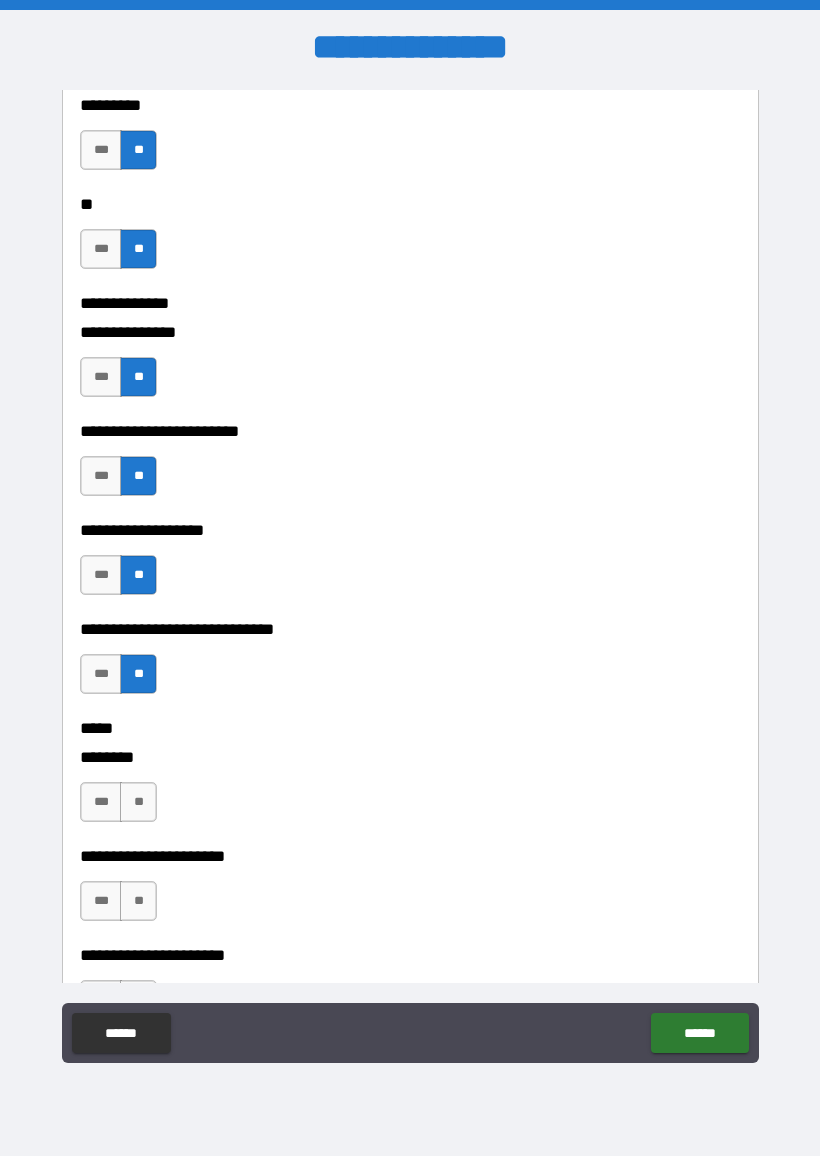 scroll, scrollTop: 8022, scrollLeft: 0, axis: vertical 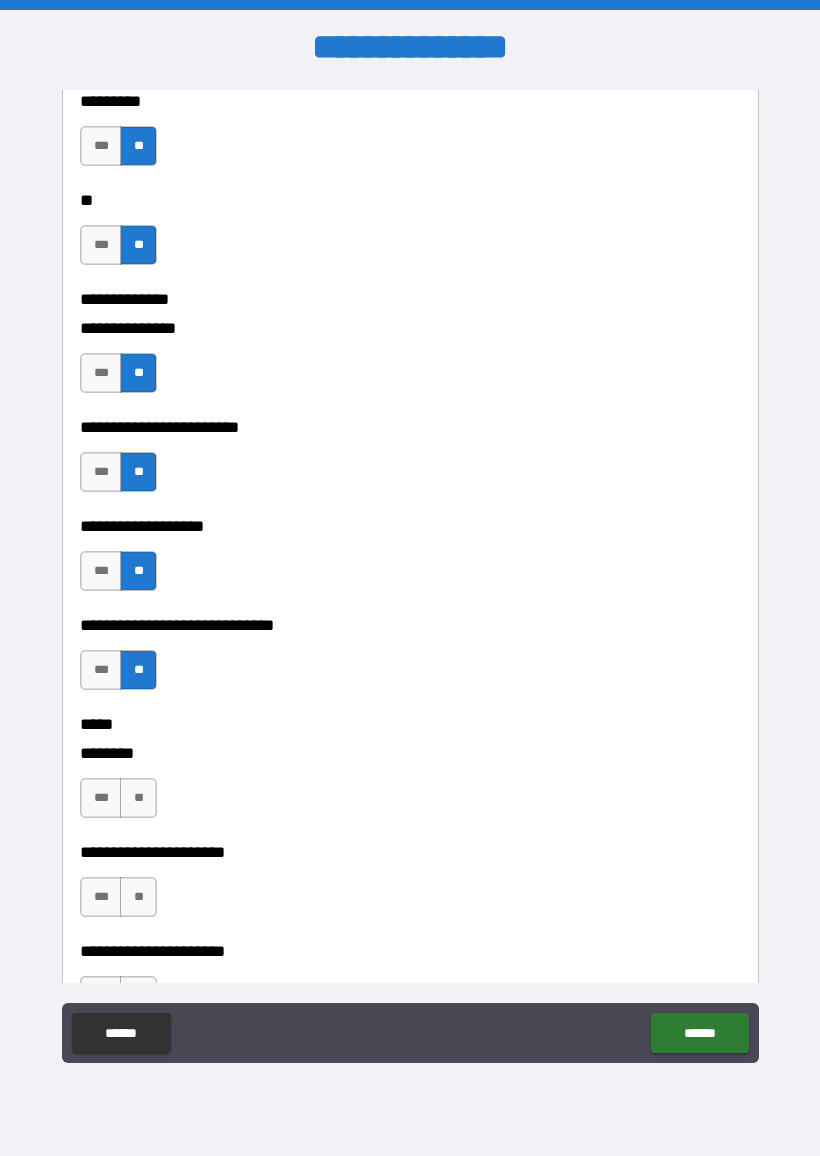 click on "**" at bounding box center [138, 798] 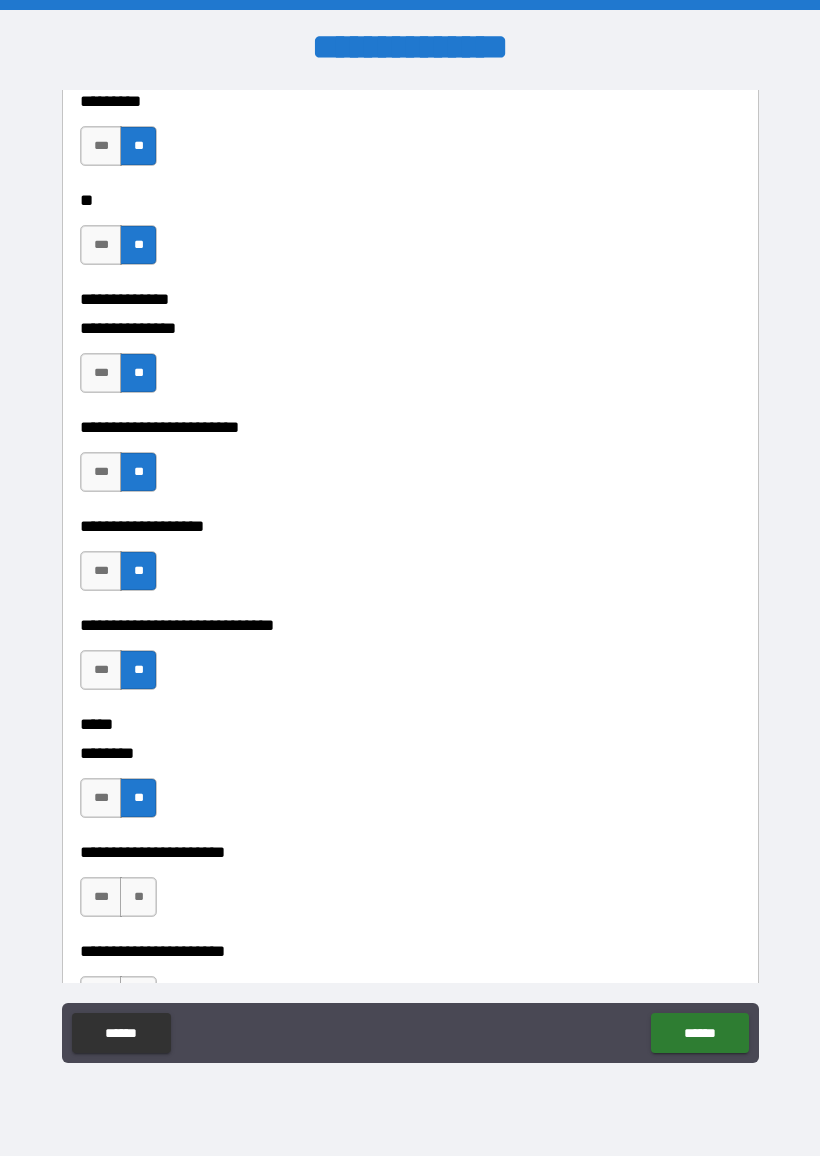 click on "**" at bounding box center [138, 897] 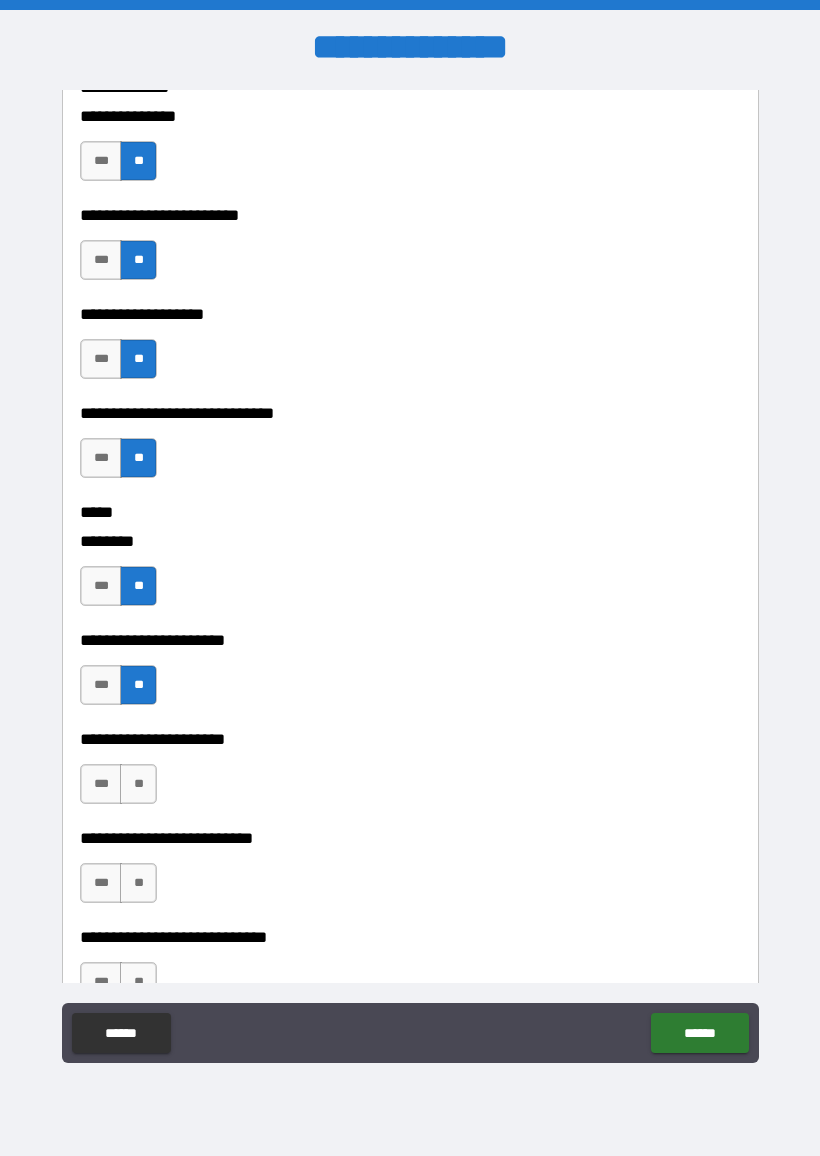 scroll, scrollTop: 8235, scrollLeft: 0, axis: vertical 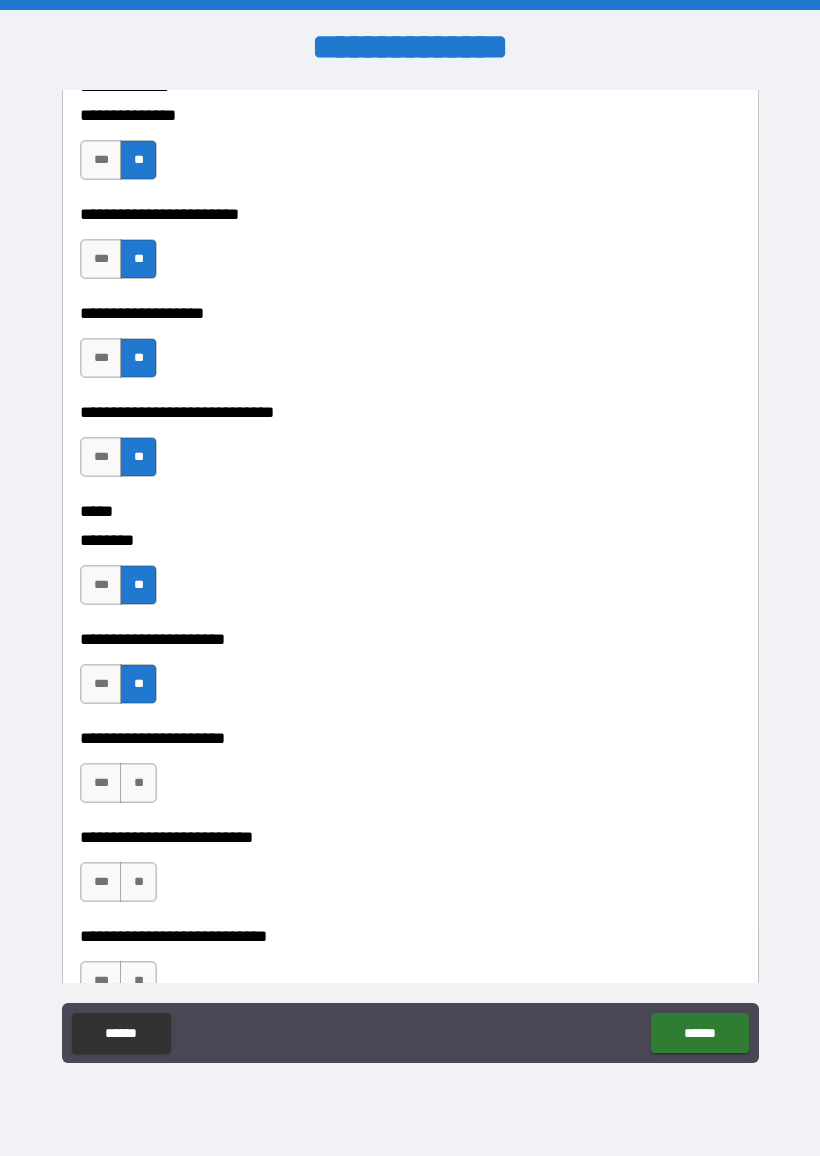 click on "**" at bounding box center [138, 783] 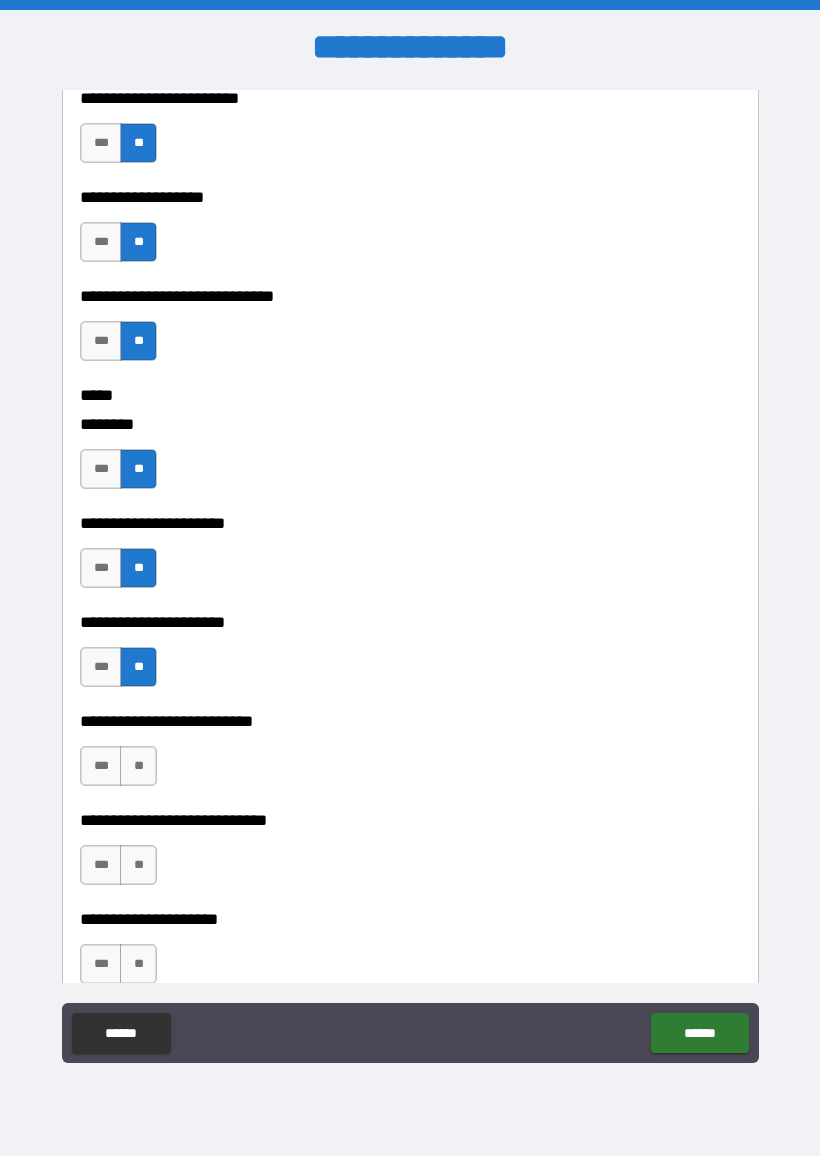 scroll, scrollTop: 8352, scrollLeft: 0, axis: vertical 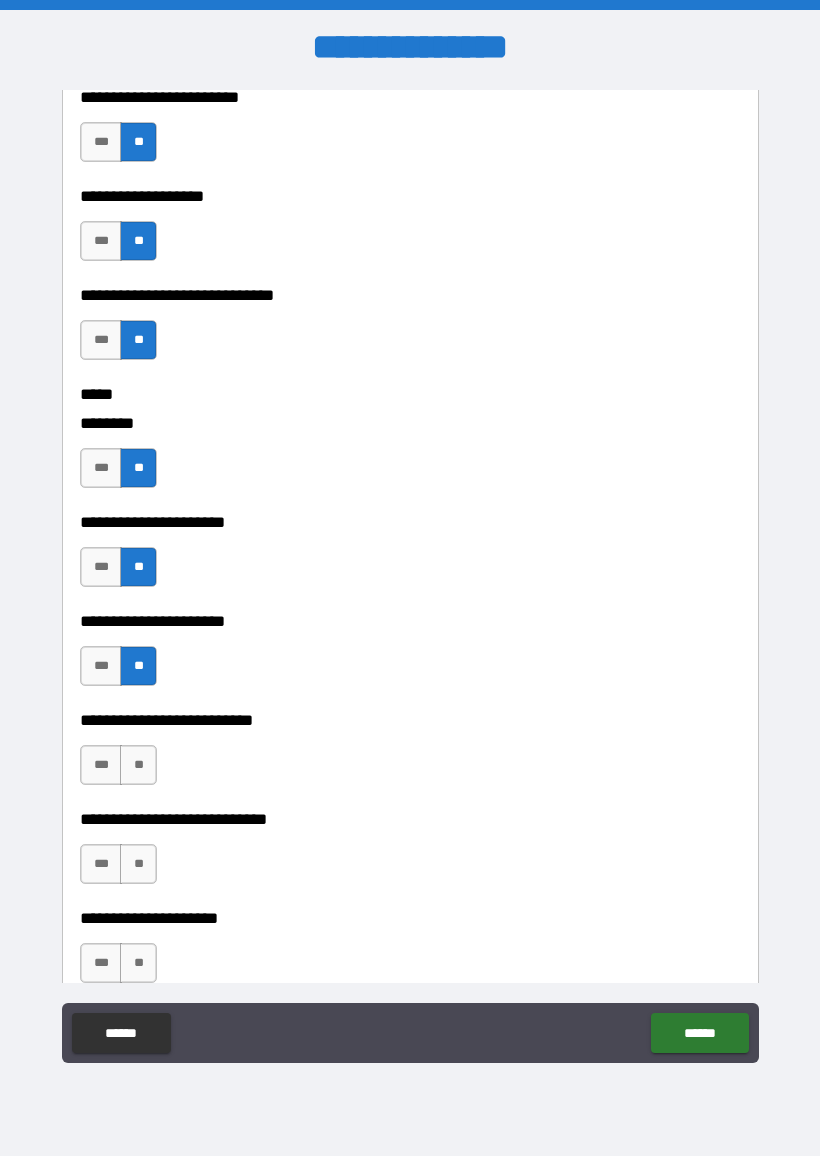 click on "**" at bounding box center [138, 765] 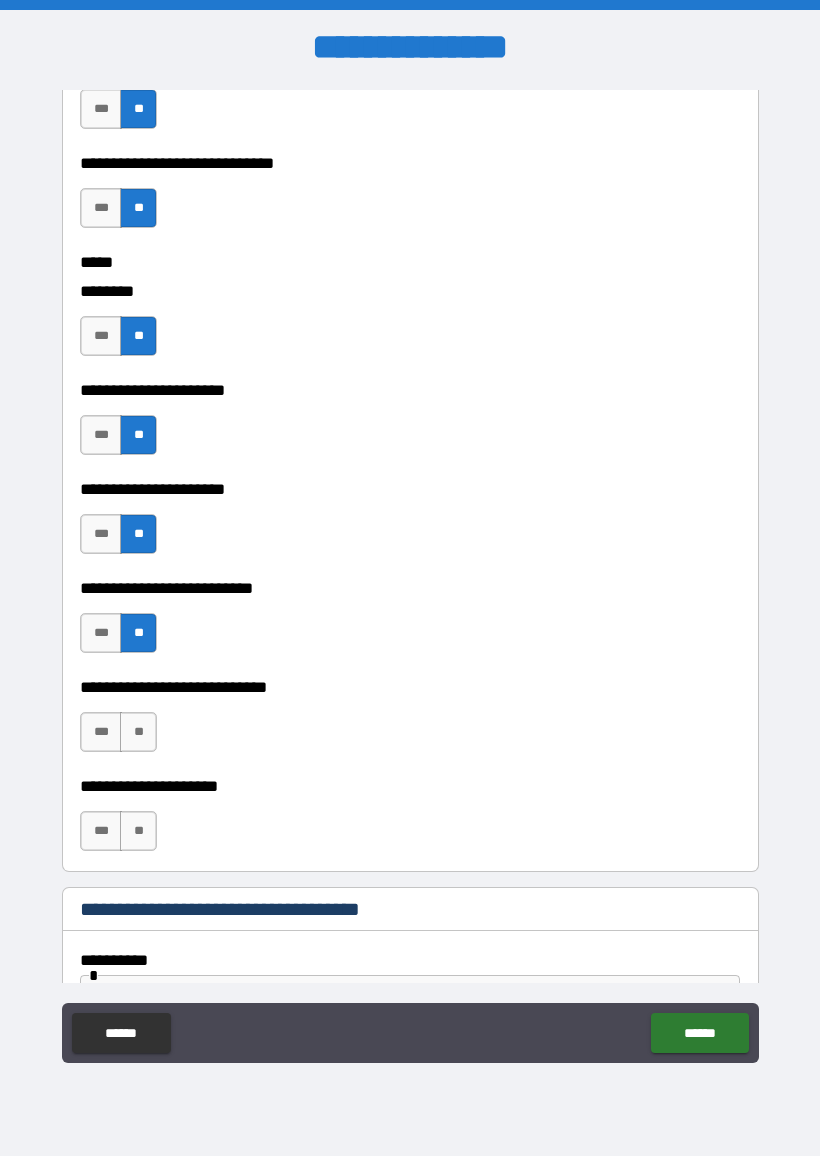 scroll, scrollTop: 8485, scrollLeft: 0, axis: vertical 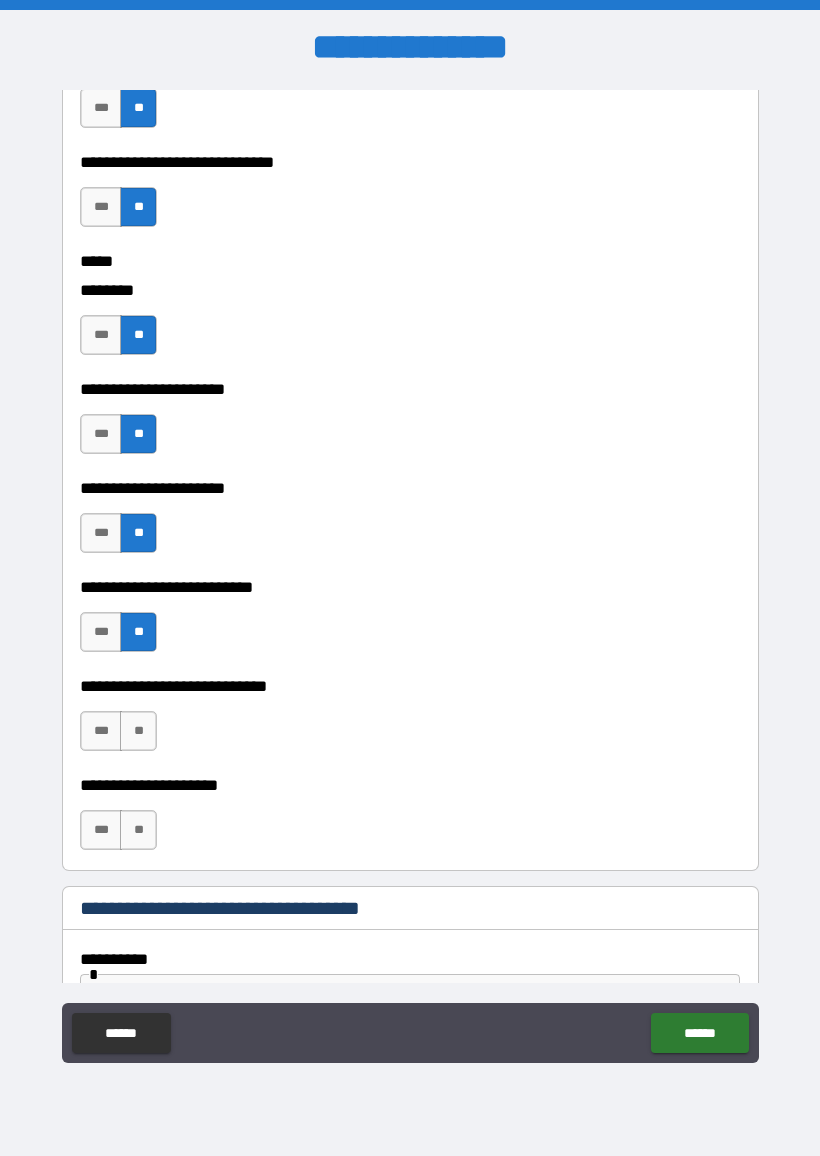 click on "**" at bounding box center (138, 731) 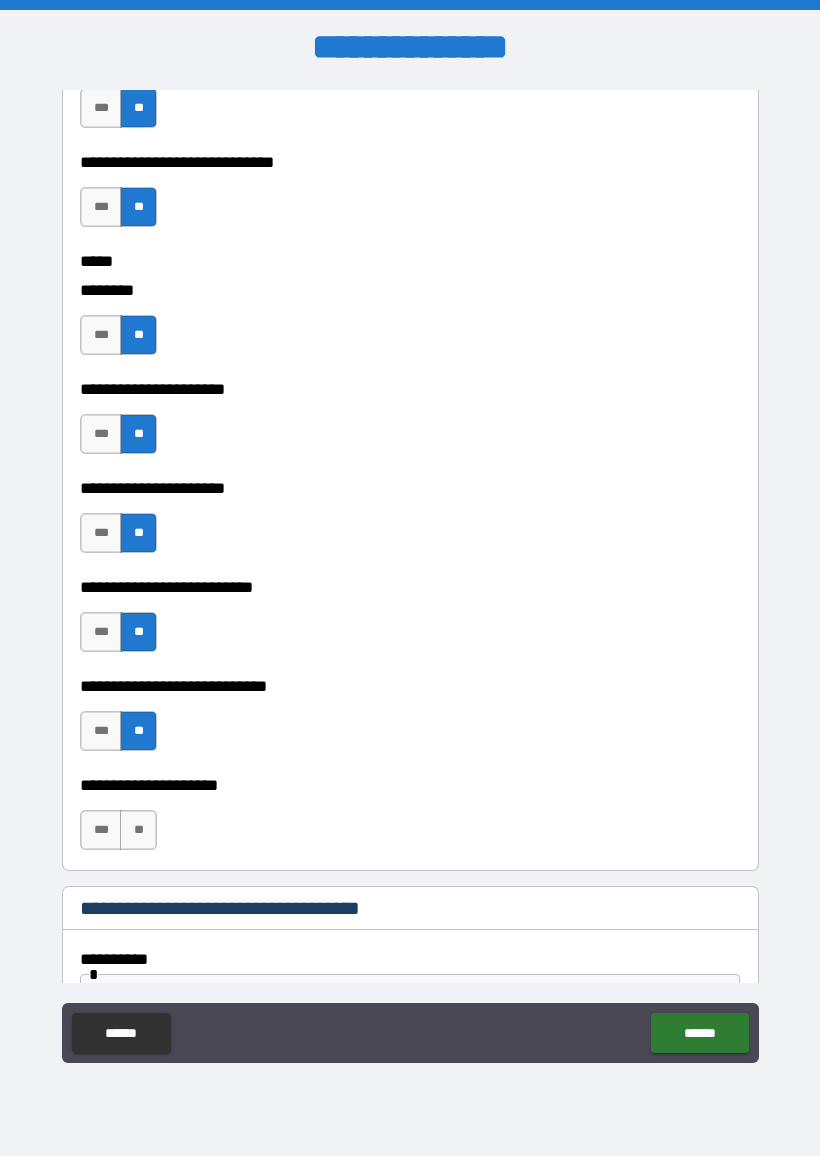 click on "**" at bounding box center (138, 830) 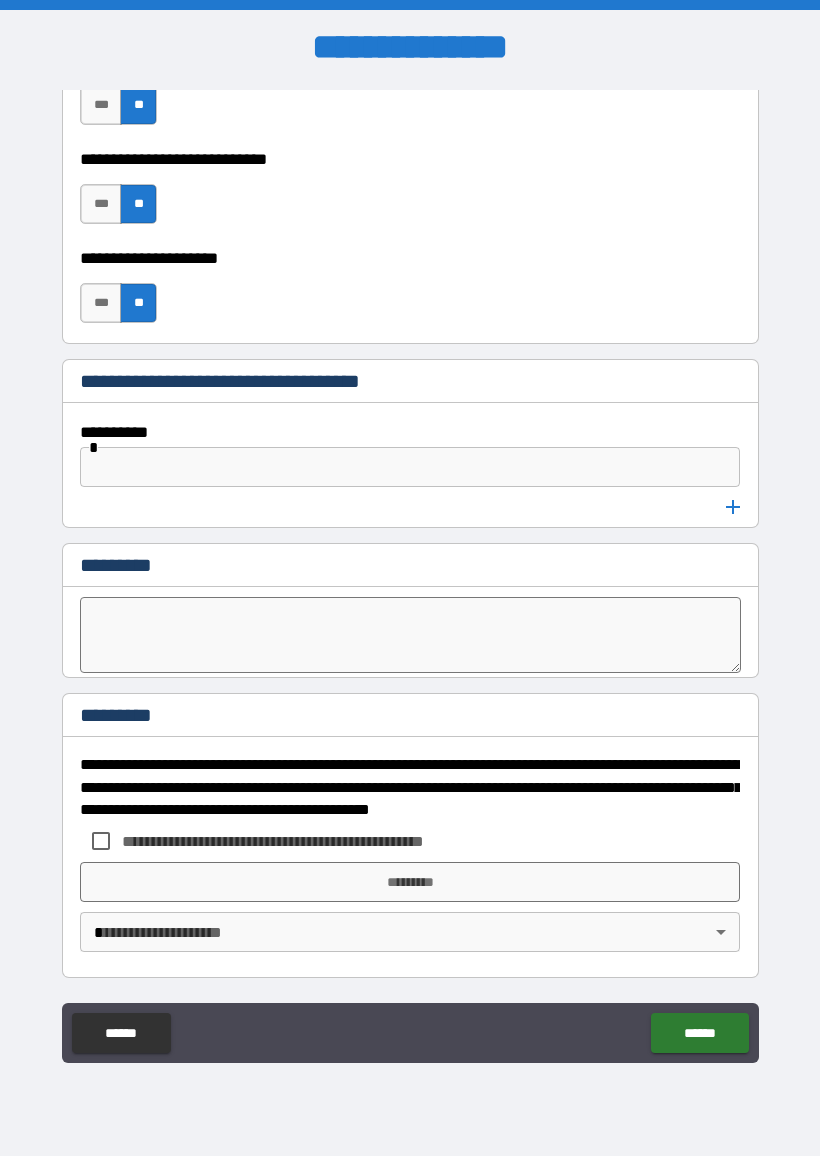 scroll, scrollTop: 9012, scrollLeft: 0, axis: vertical 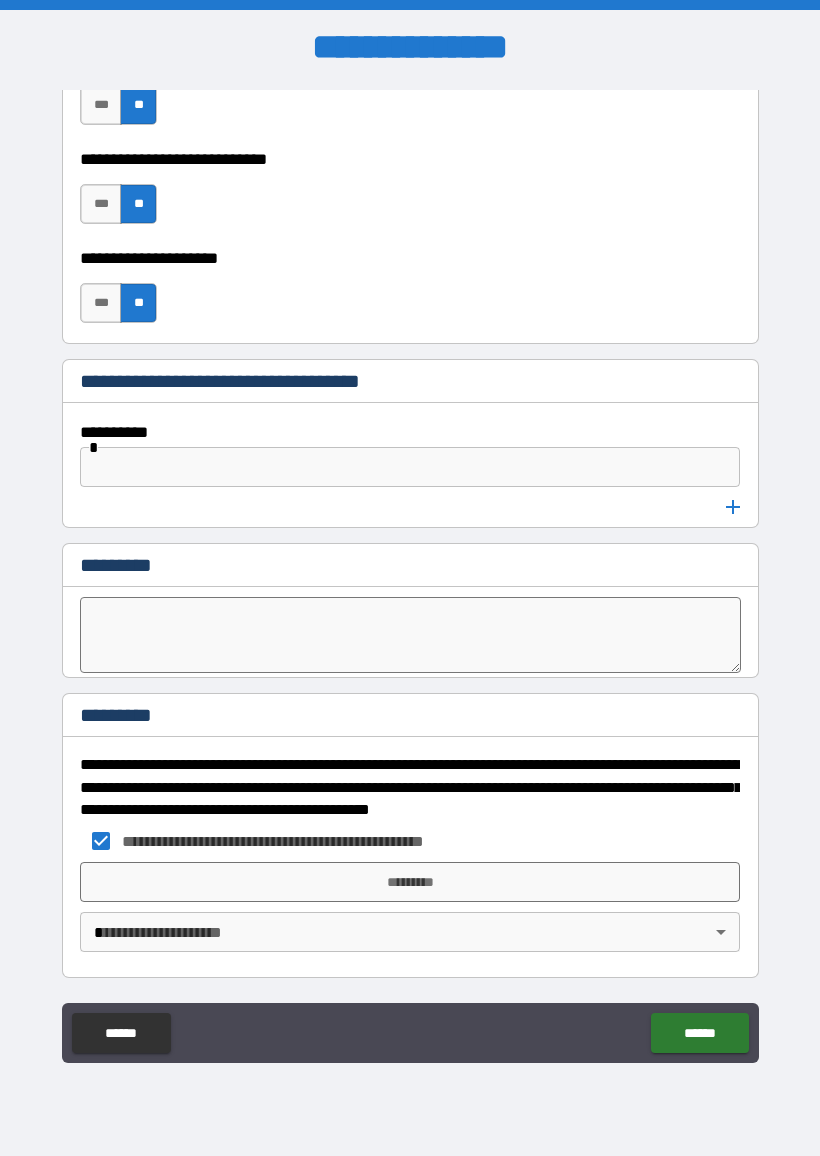 click on "*********" at bounding box center (410, 882) 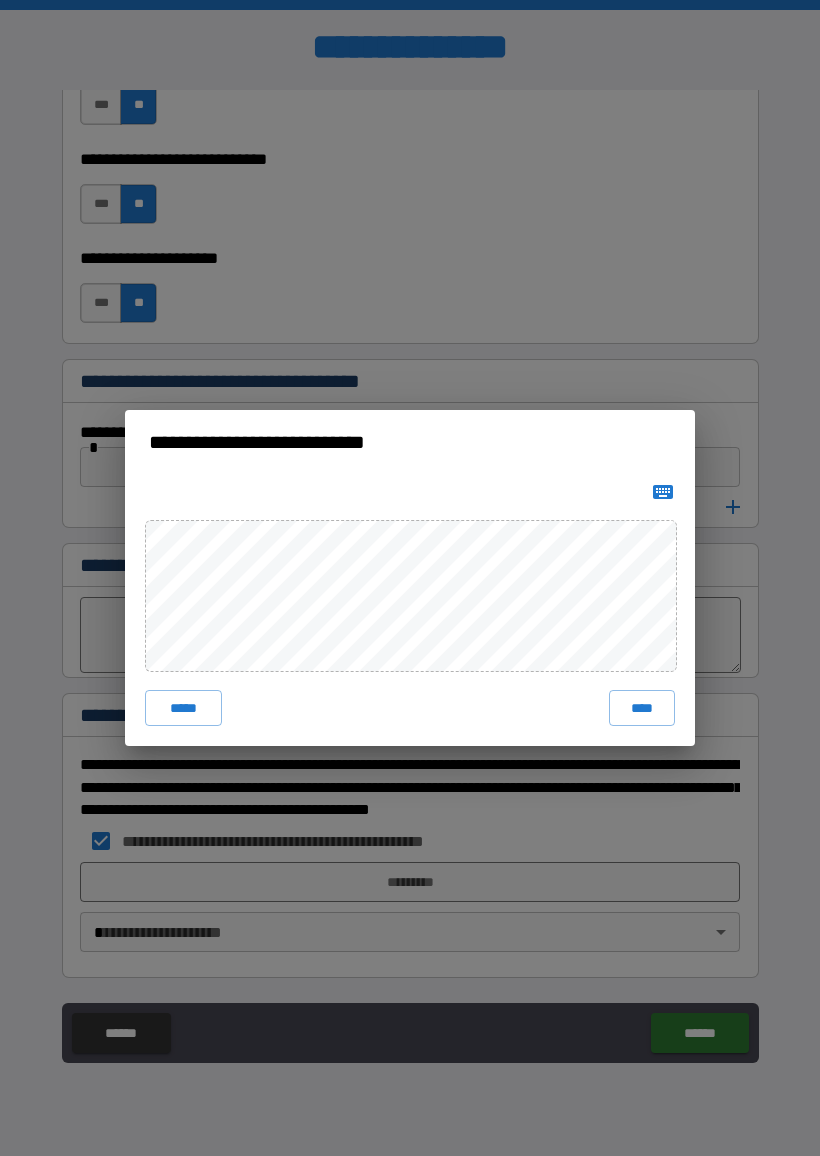 click on "**********" at bounding box center [410, 578] 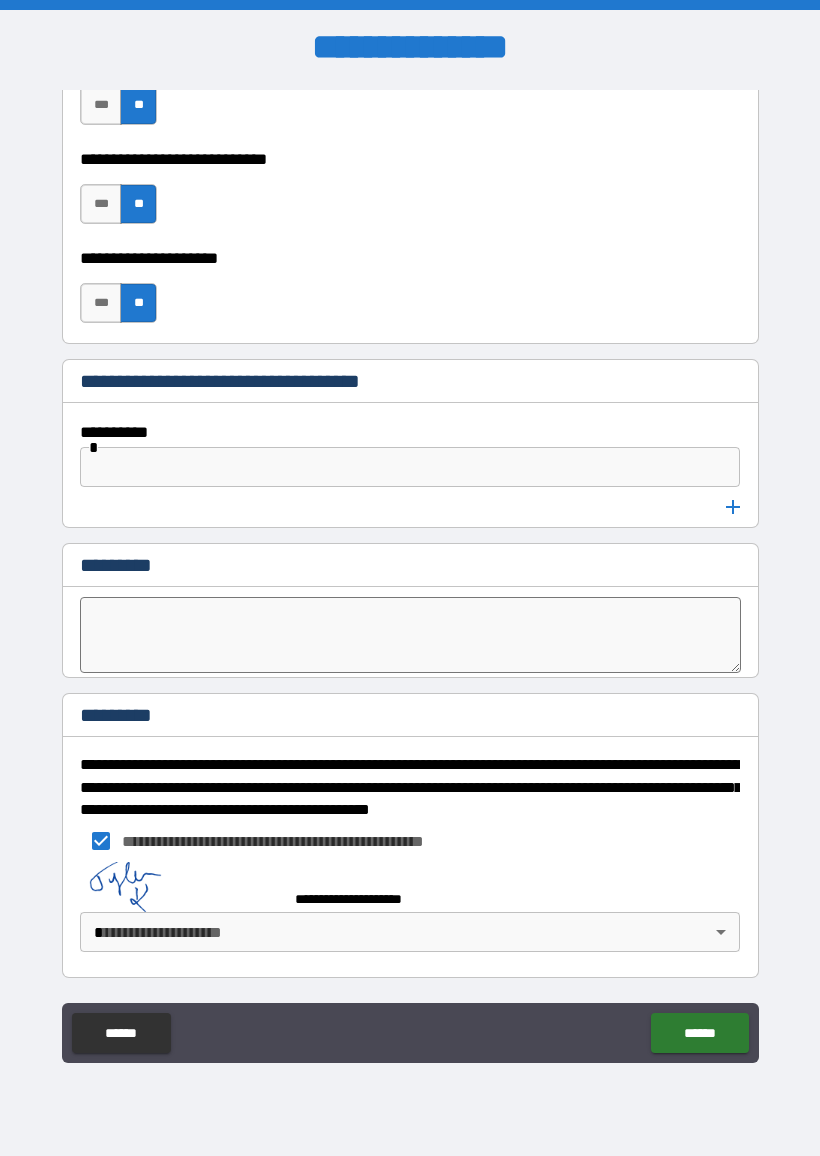 scroll, scrollTop: 9002, scrollLeft: 0, axis: vertical 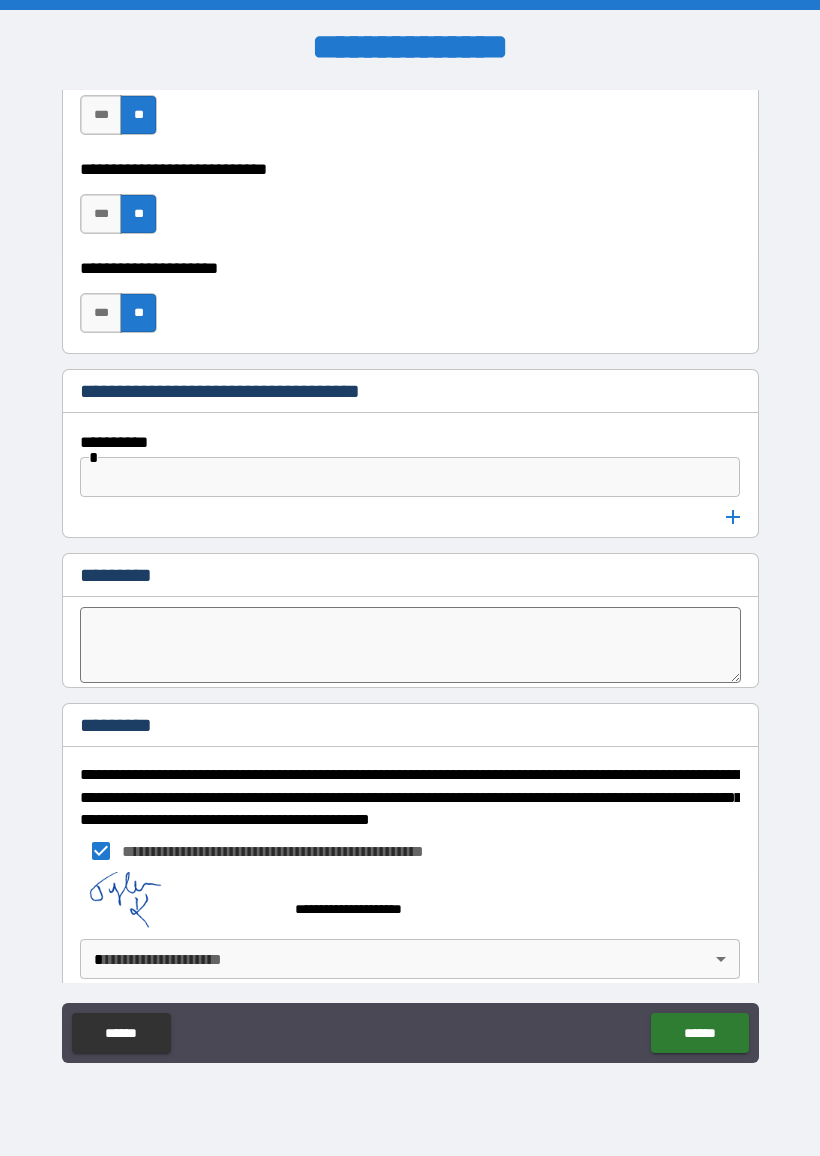 click on "**********" at bounding box center [410, 578] 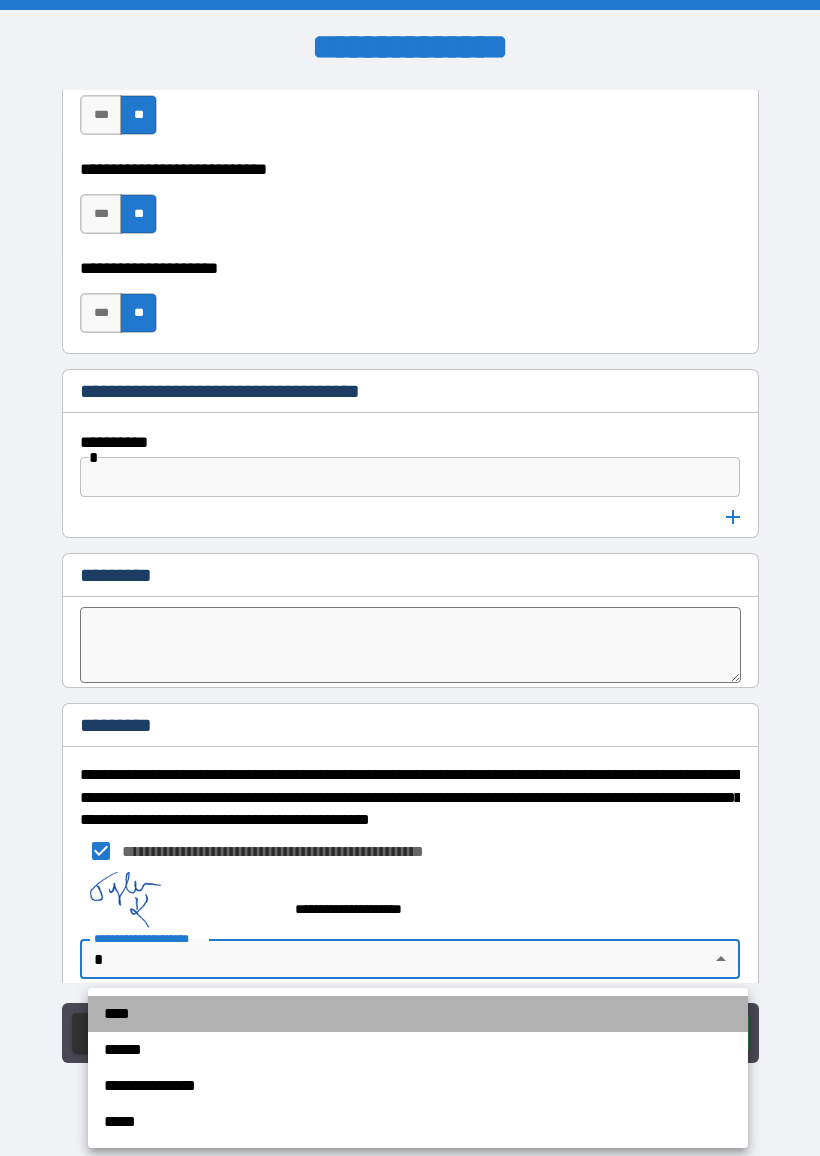click on "****" at bounding box center (418, 1014) 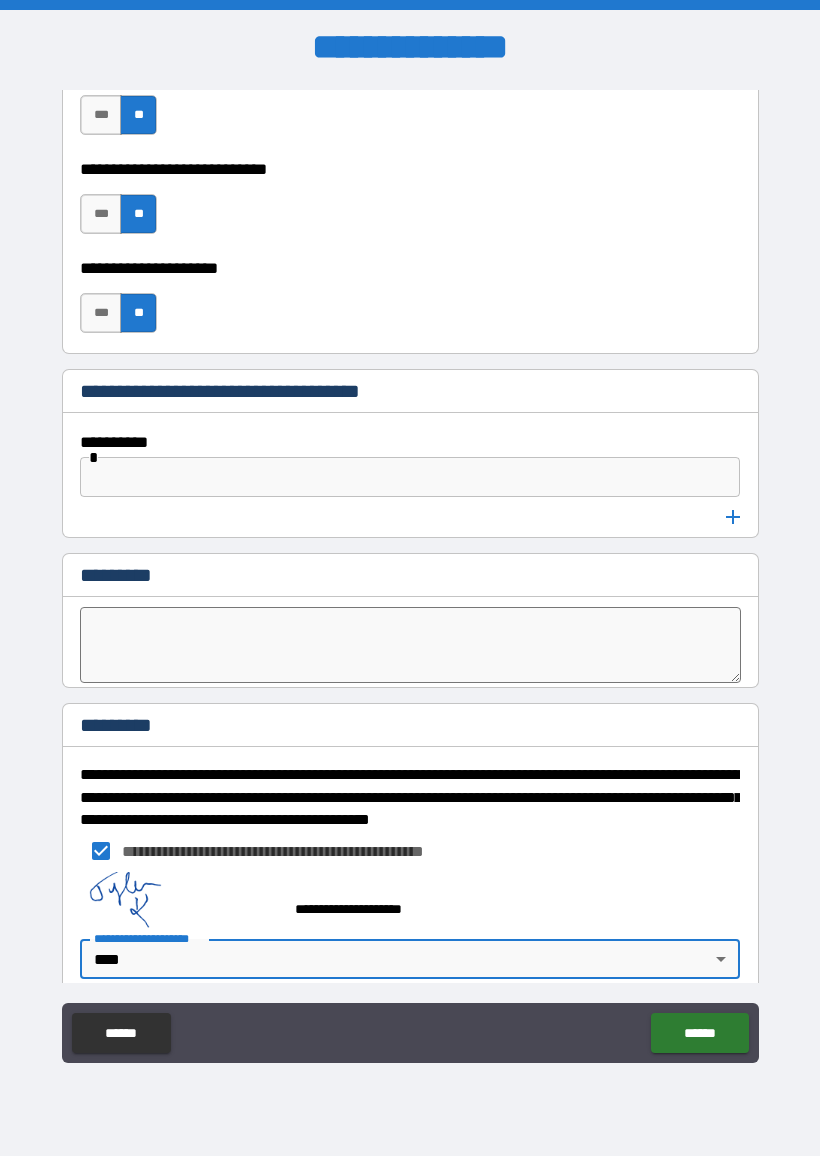 click on "******" at bounding box center (699, 1033) 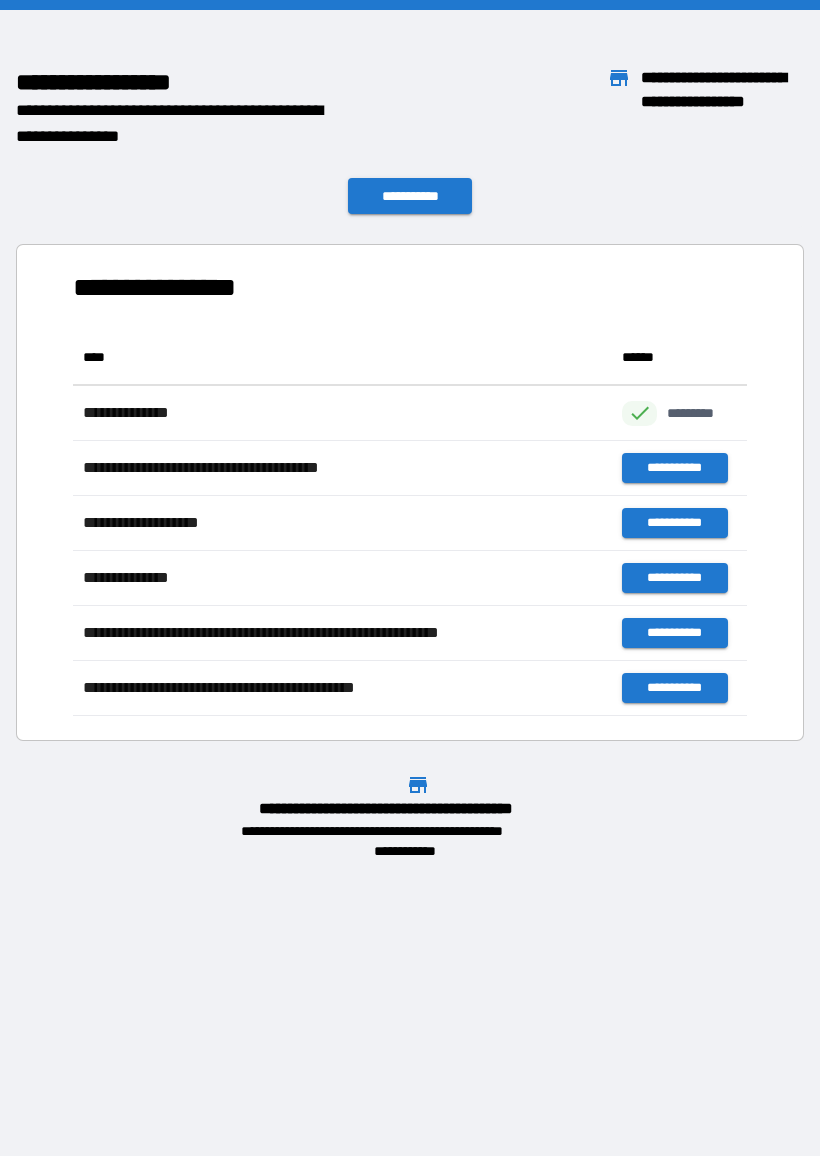 scroll, scrollTop: 1, scrollLeft: 1, axis: both 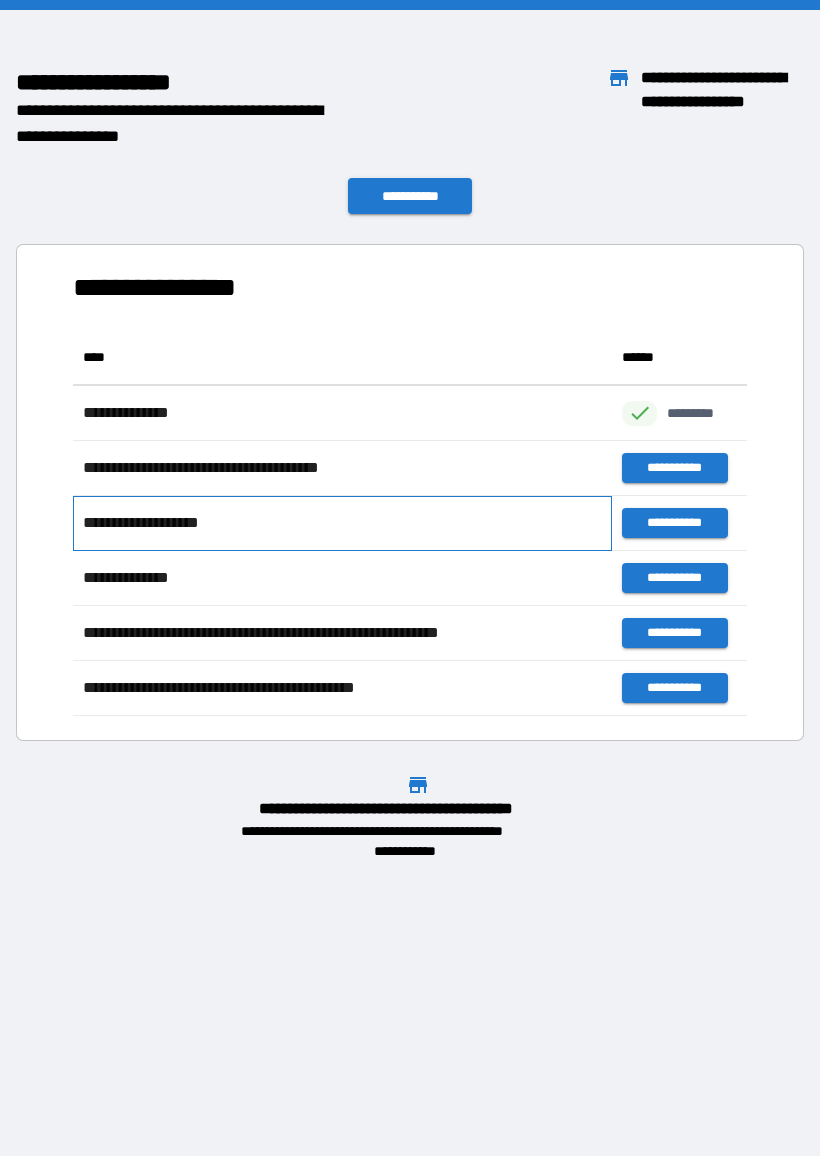 click on "**********" at bounding box center [154, 523] 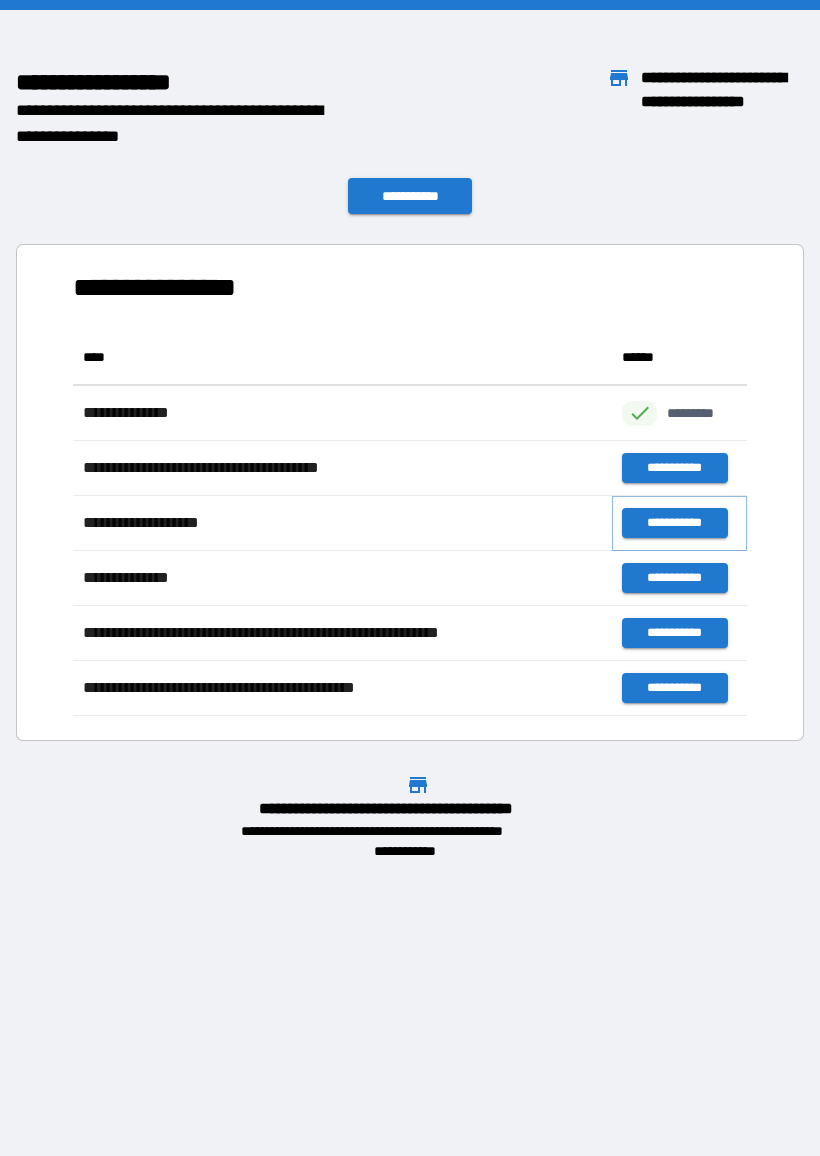 click on "**********" at bounding box center [674, 523] 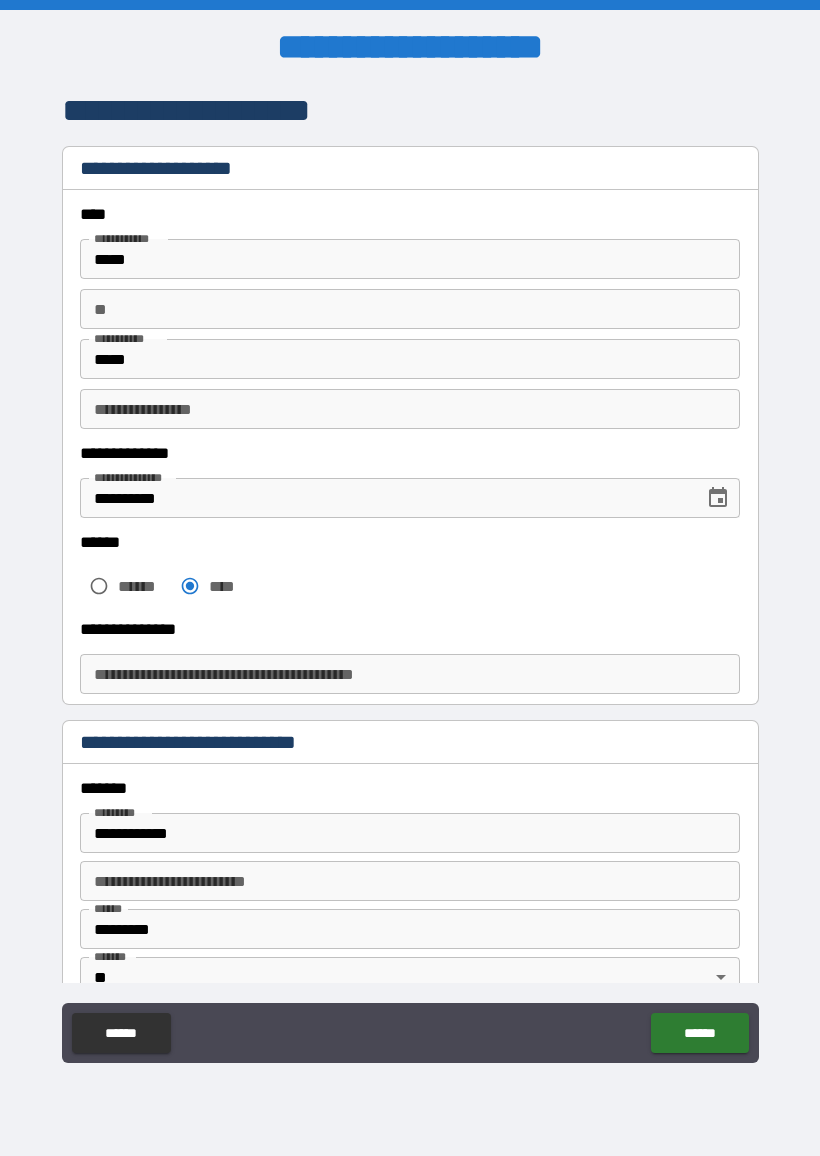 click on "**********" at bounding box center (410, 674) 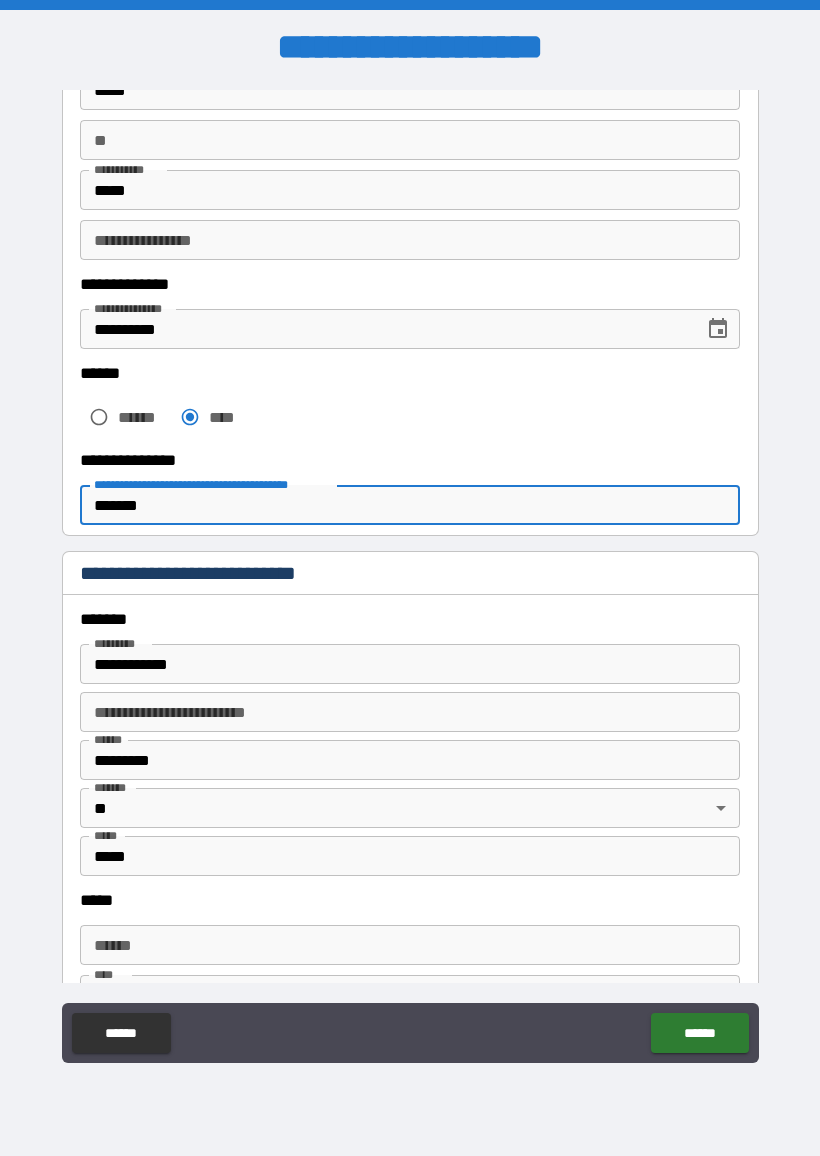scroll, scrollTop: 170, scrollLeft: 0, axis: vertical 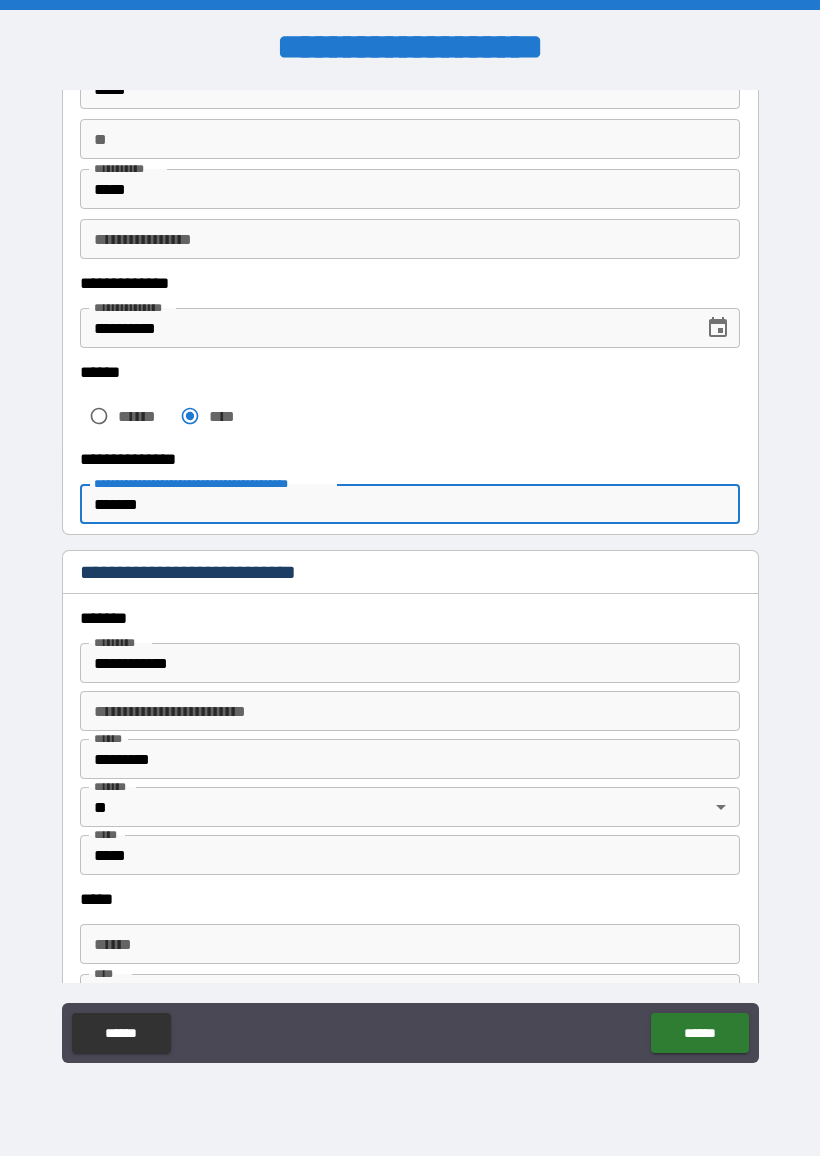type on "*******" 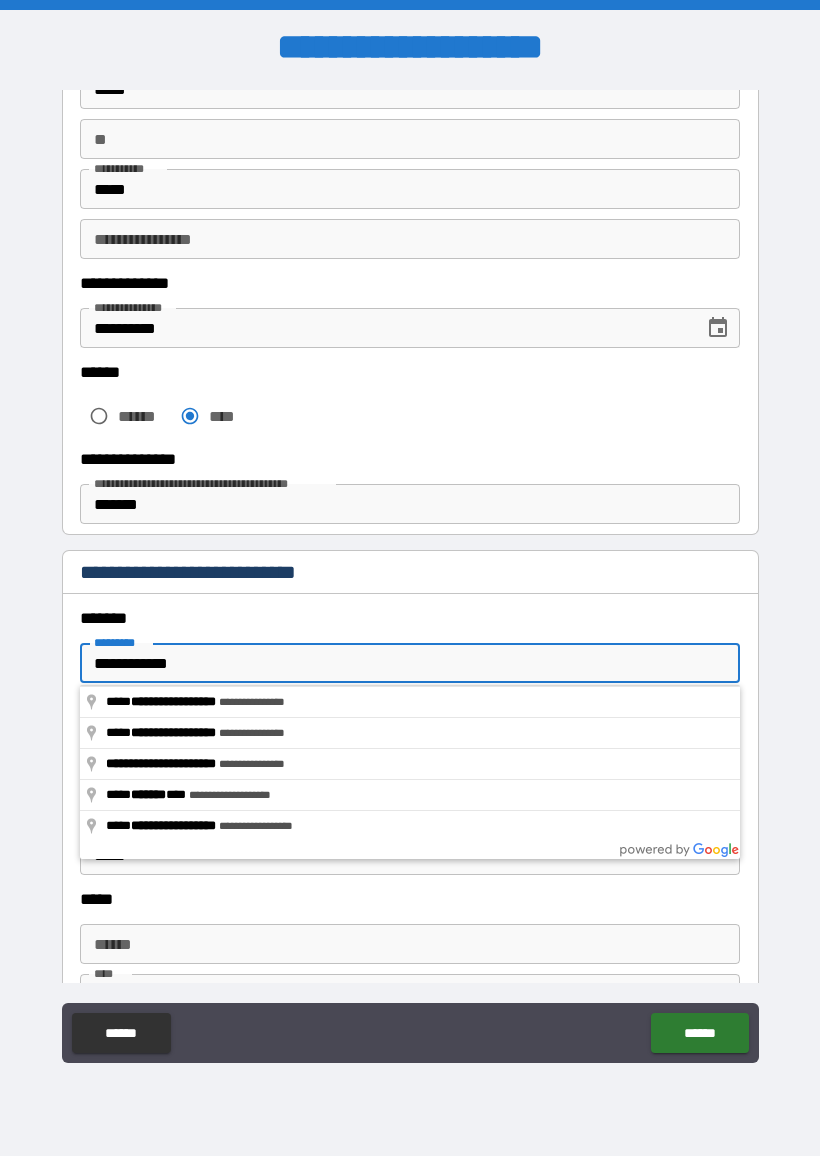 click on "*******   *" at bounding box center (120, 642) 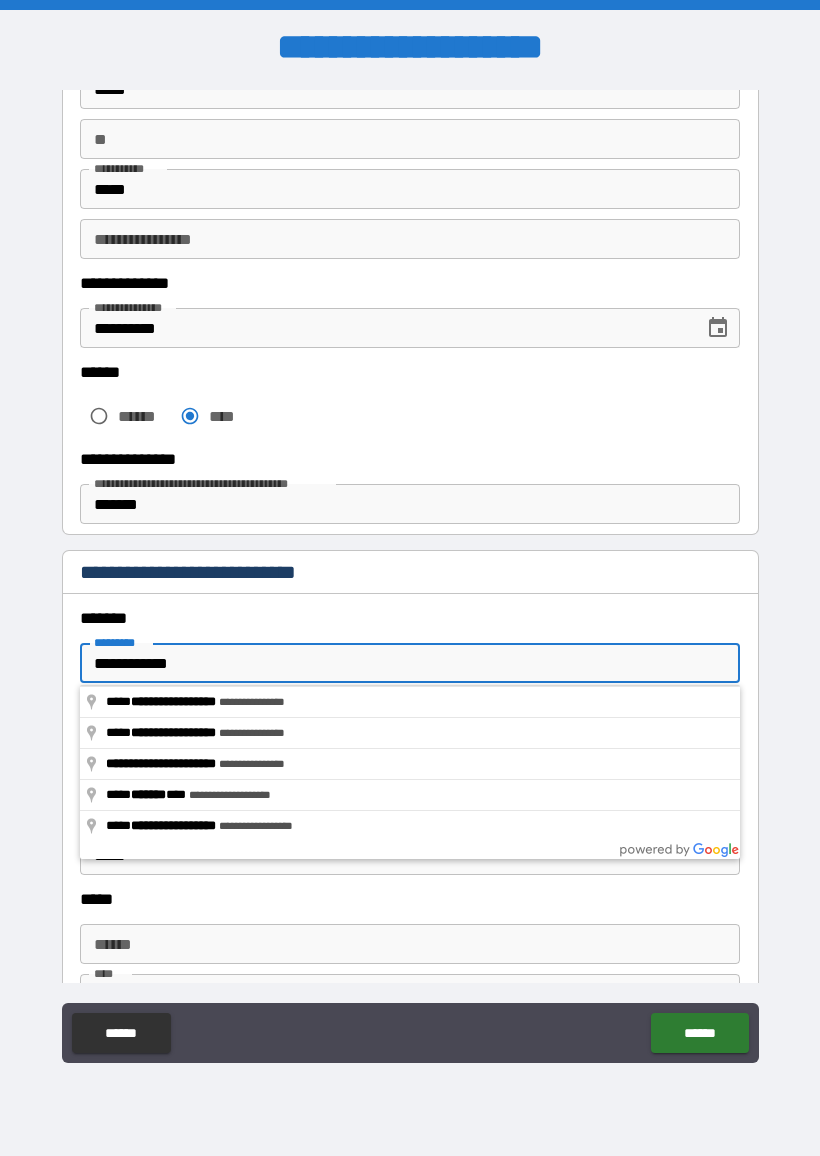 click on "**********" at bounding box center (410, 663) 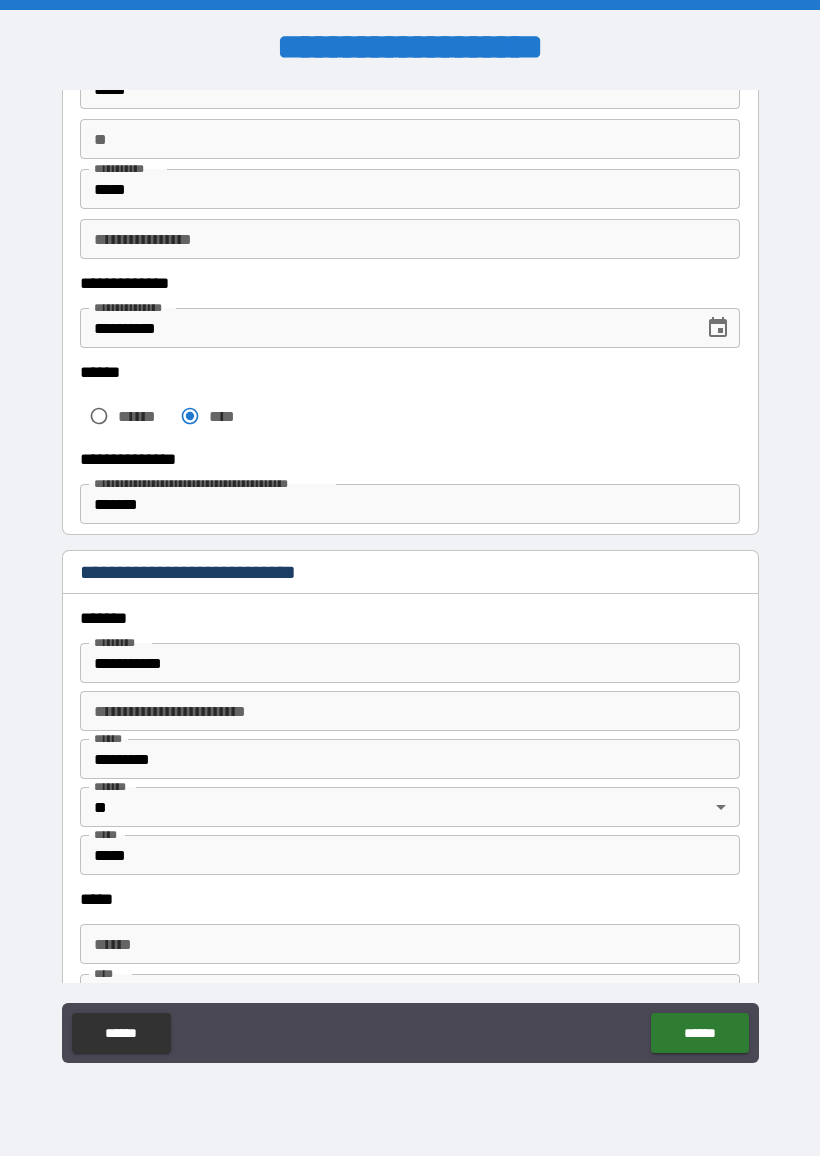type on "**********" 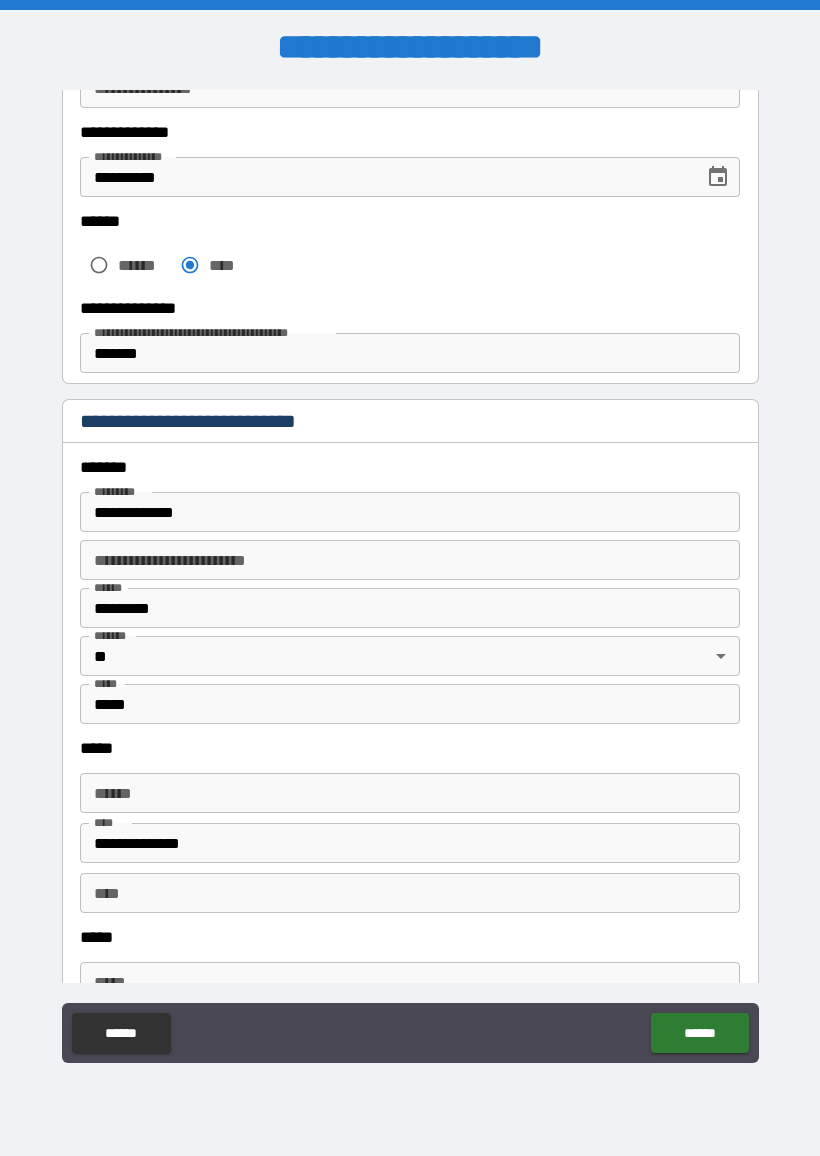 scroll, scrollTop: 335, scrollLeft: 0, axis: vertical 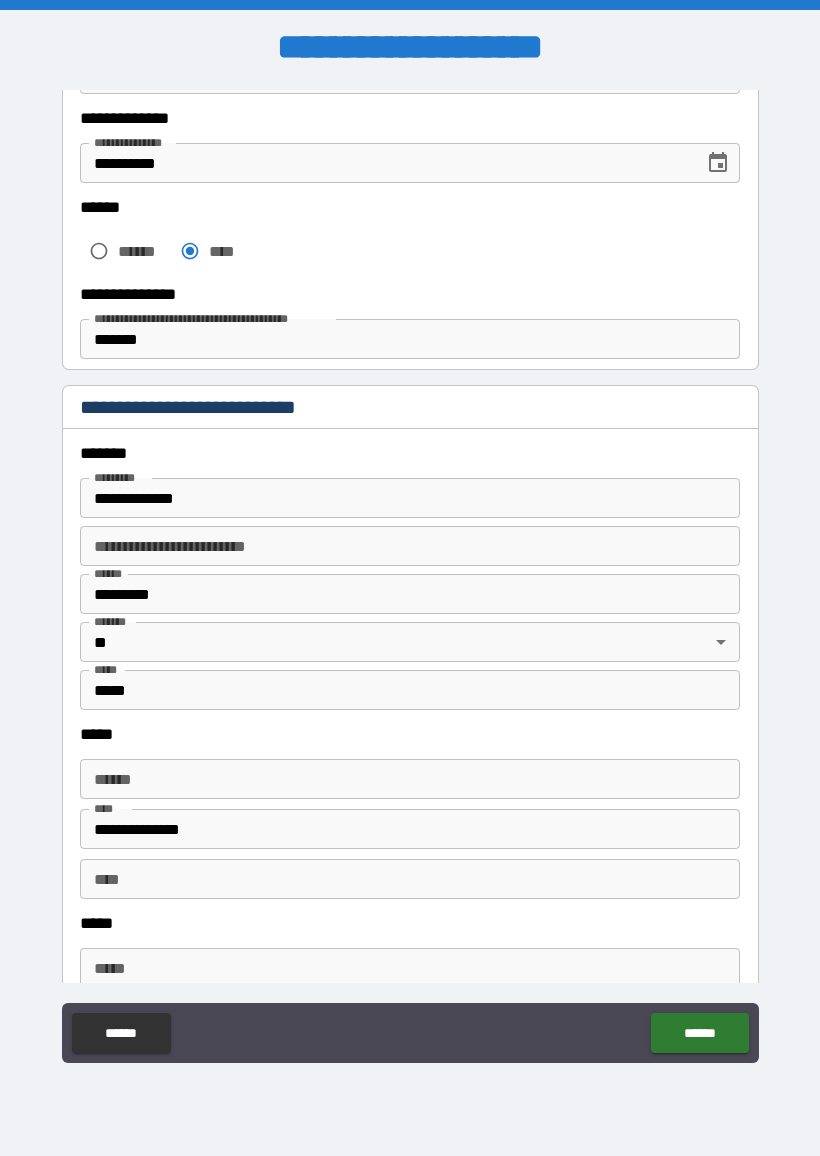 click on "**********" at bounding box center (410, 829) 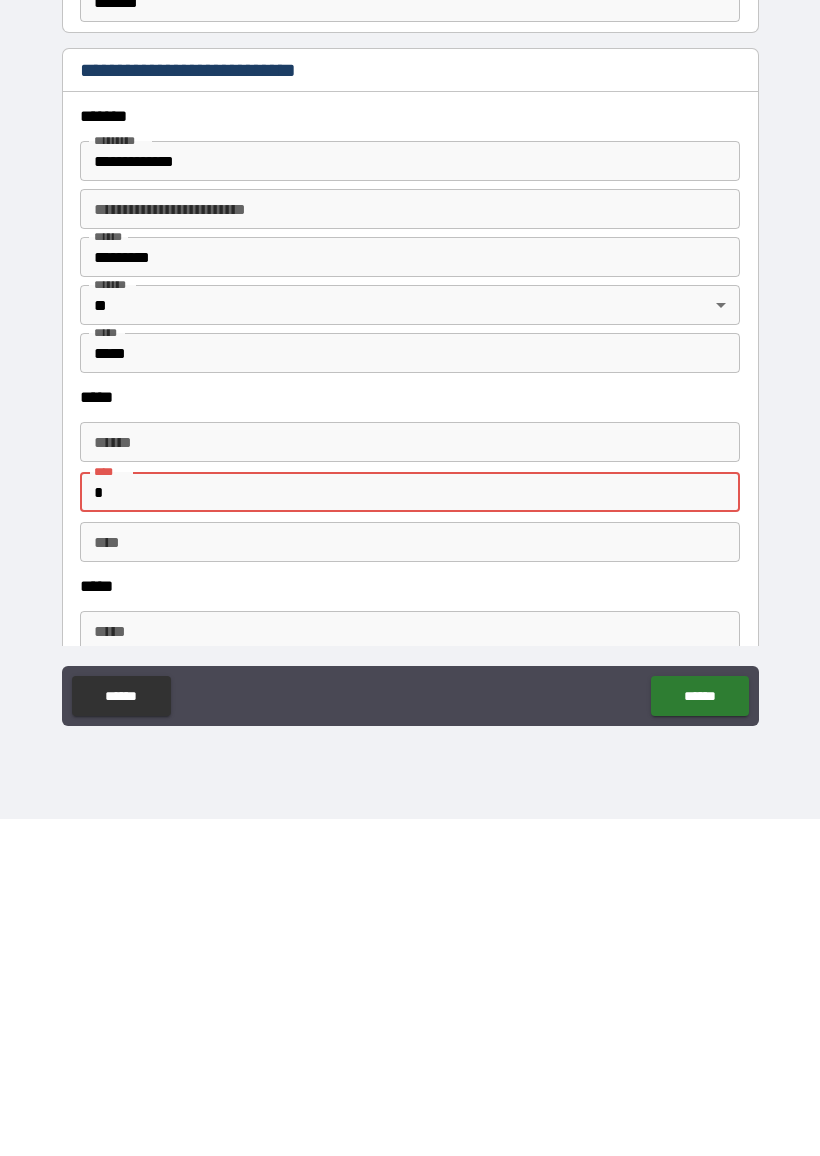 type on "*" 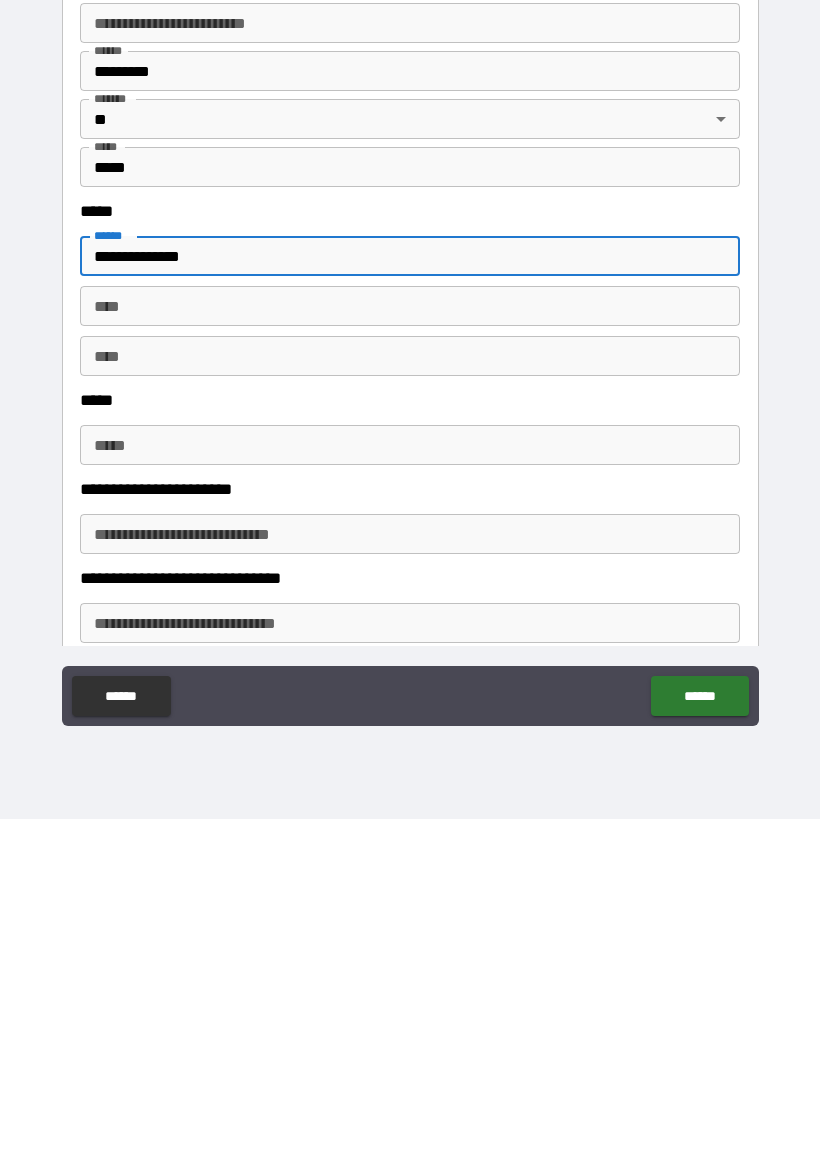scroll, scrollTop: 524, scrollLeft: 0, axis: vertical 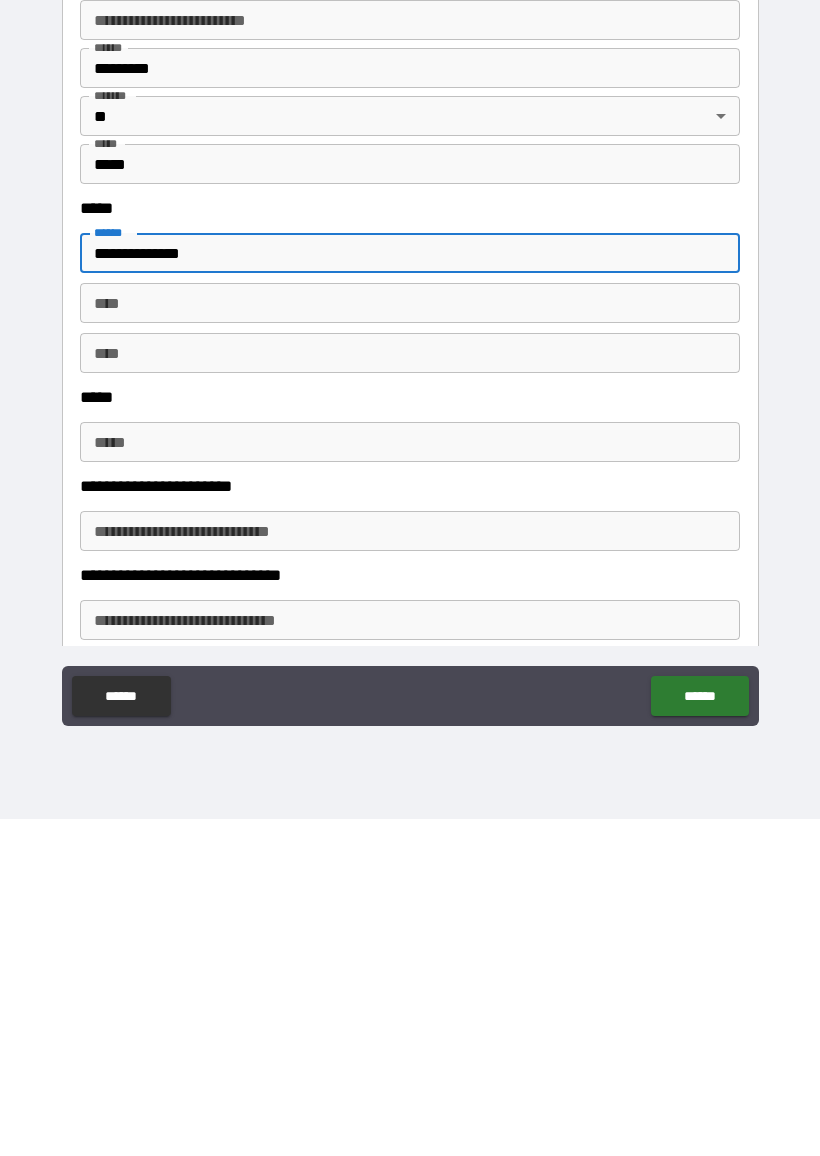 type on "**********" 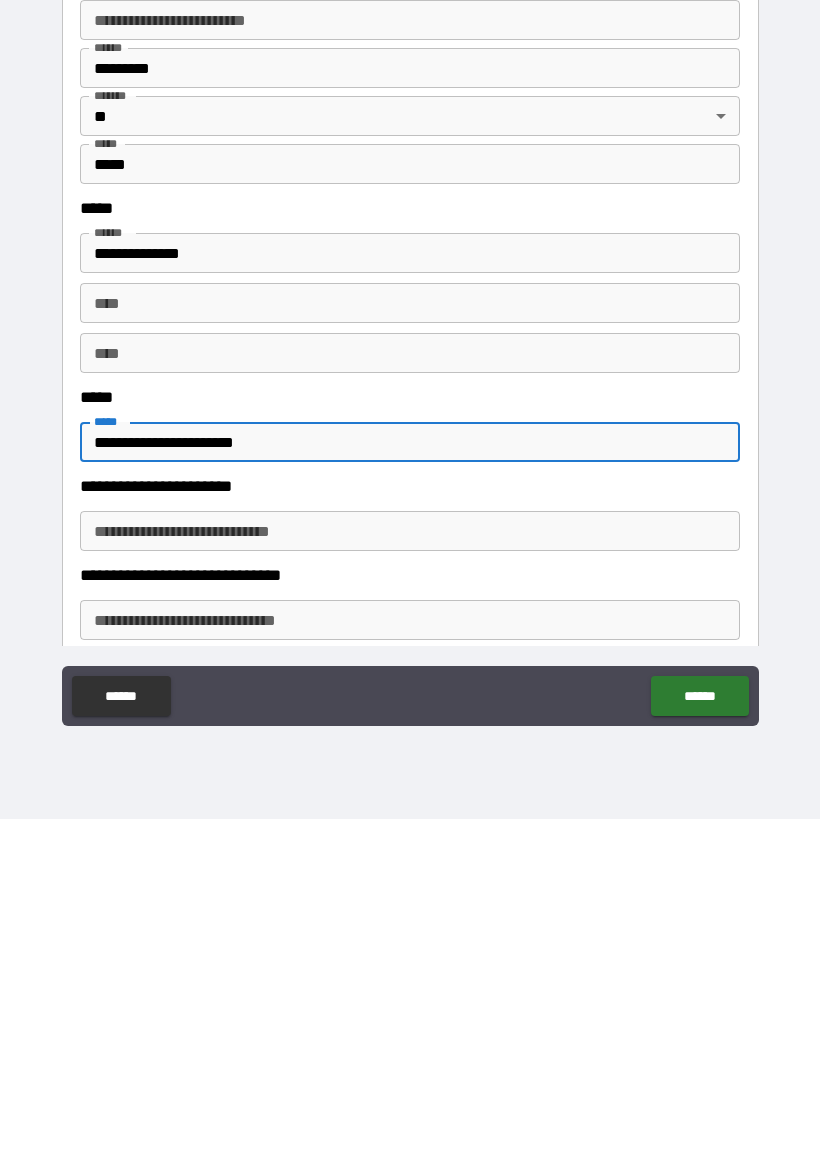 type on "**********" 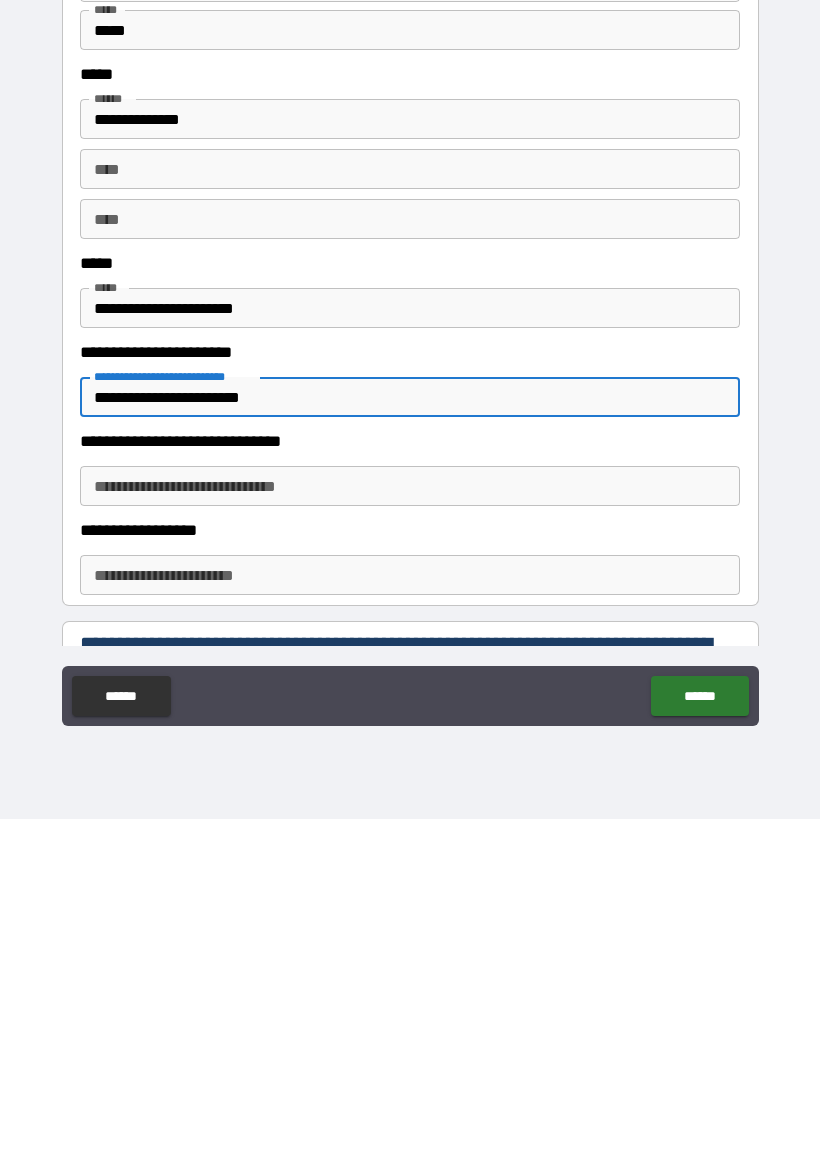 scroll, scrollTop: 668, scrollLeft: 0, axis: vertical 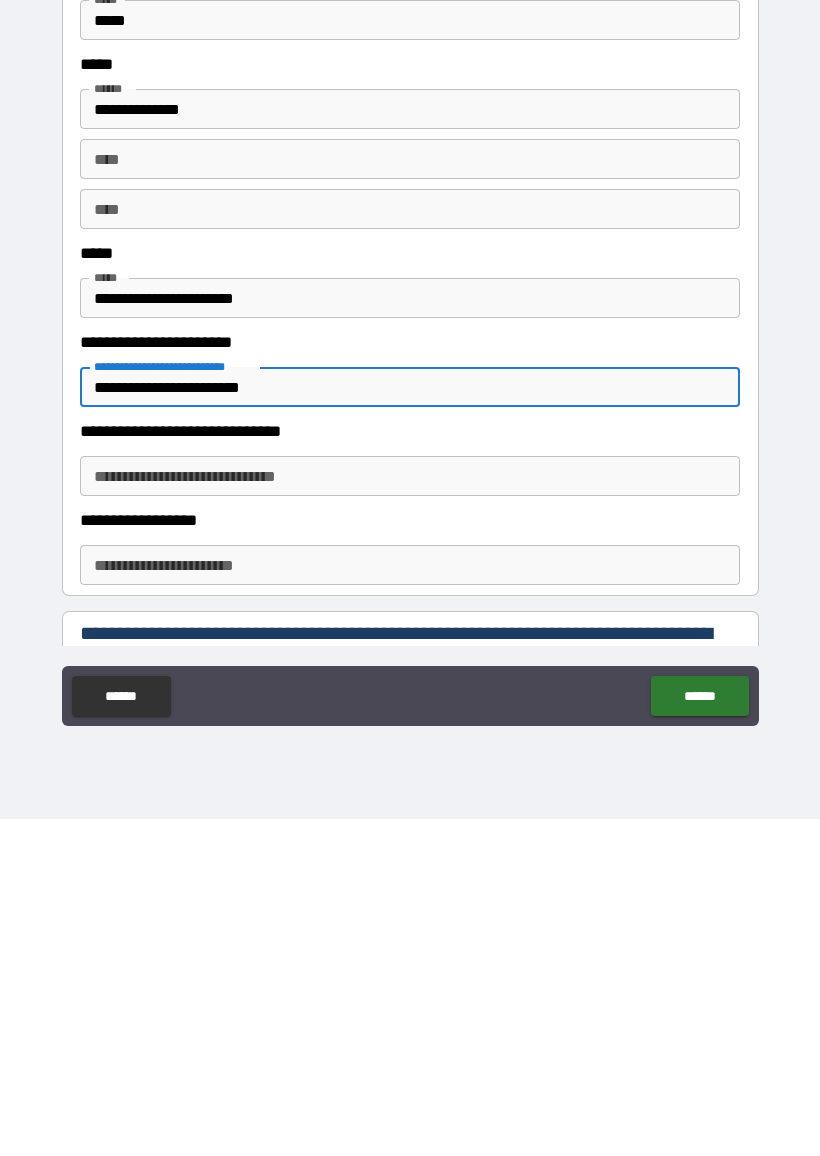 type on "**********" 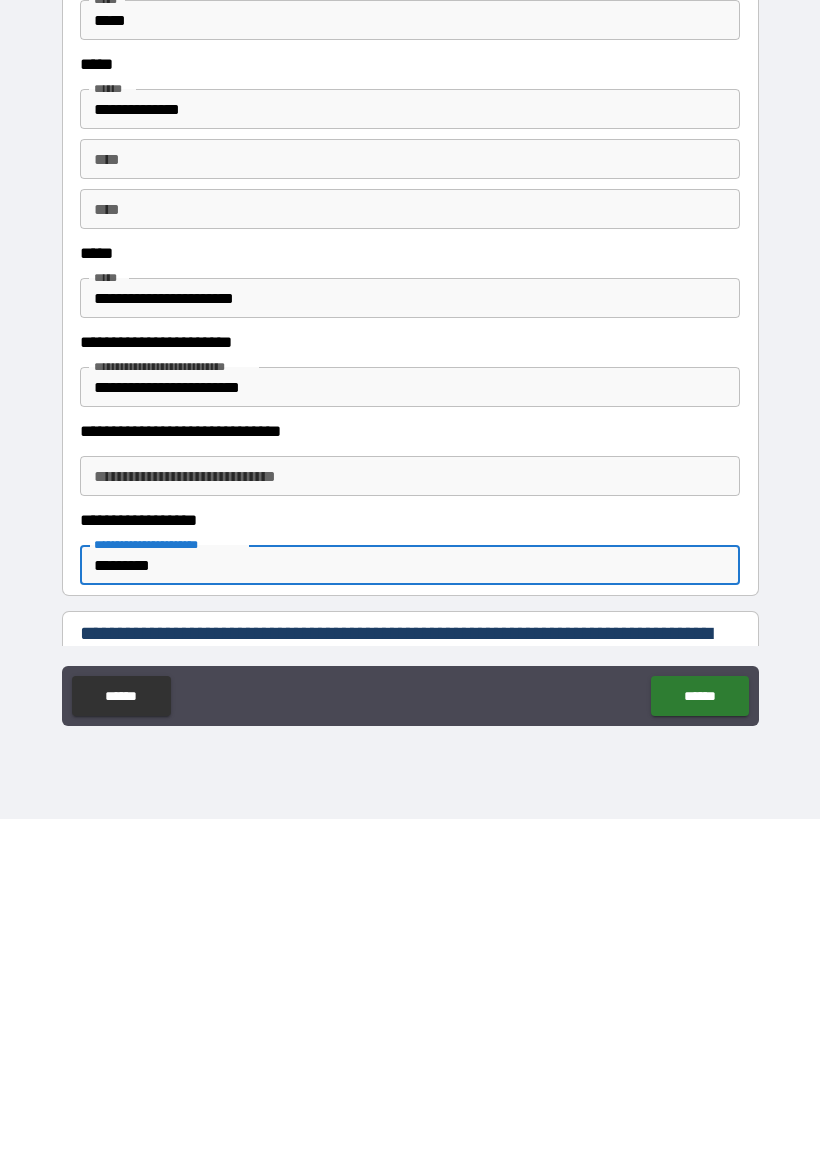 click on "*********" at bounding box center [410, 902] 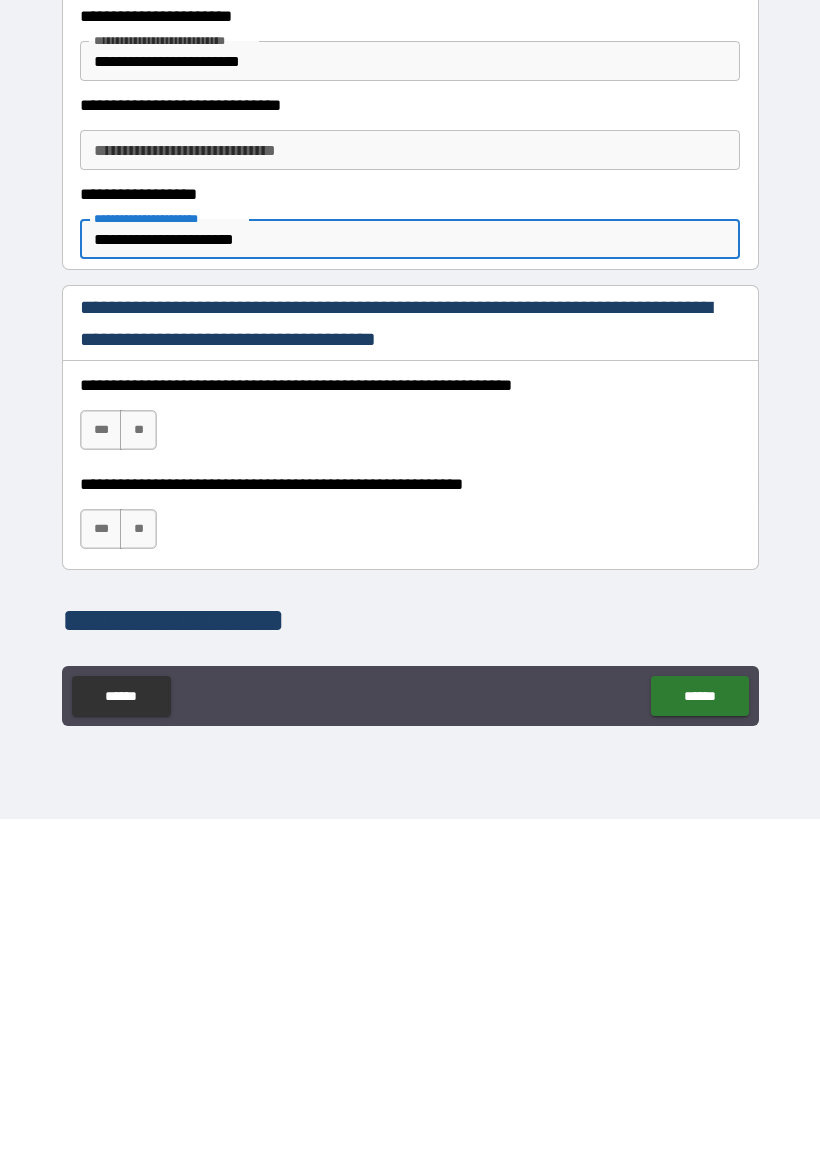 scroll, scrollTop: 994, scrollLeft: 0, axis: vertical 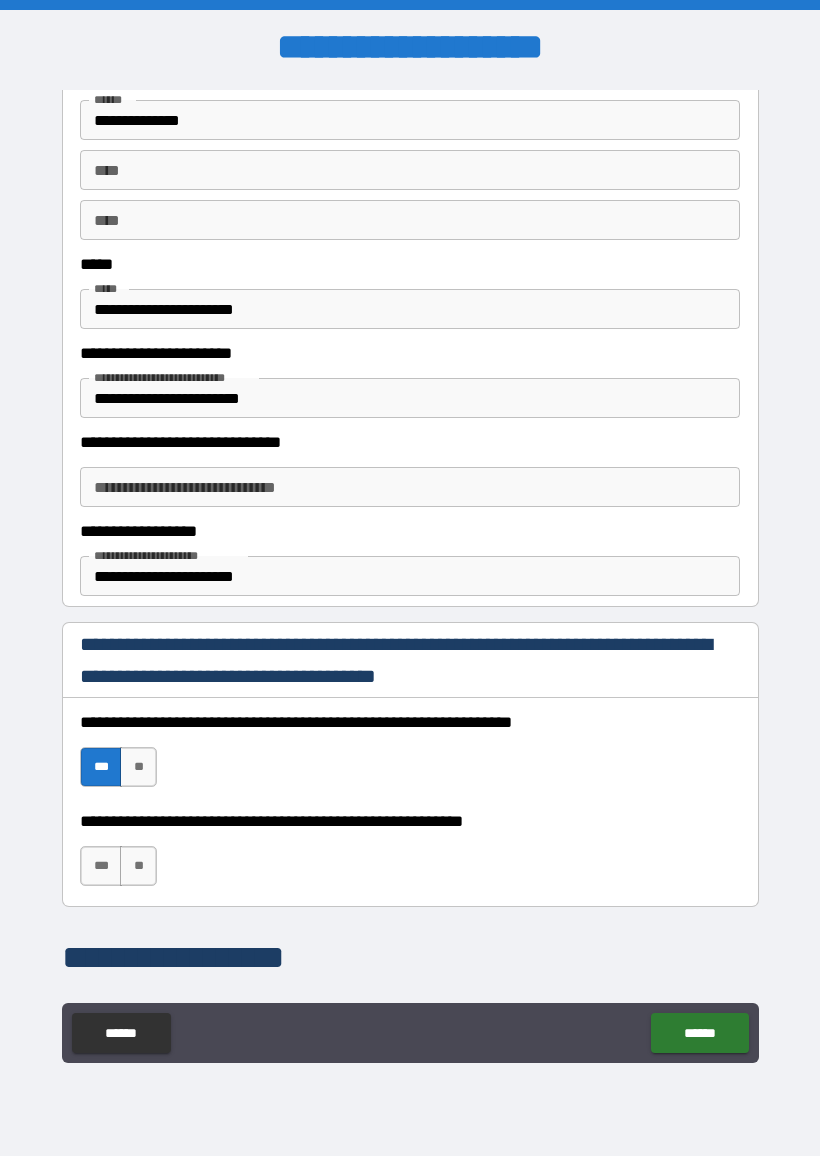 click on "***" at bounding box center [101, 866] 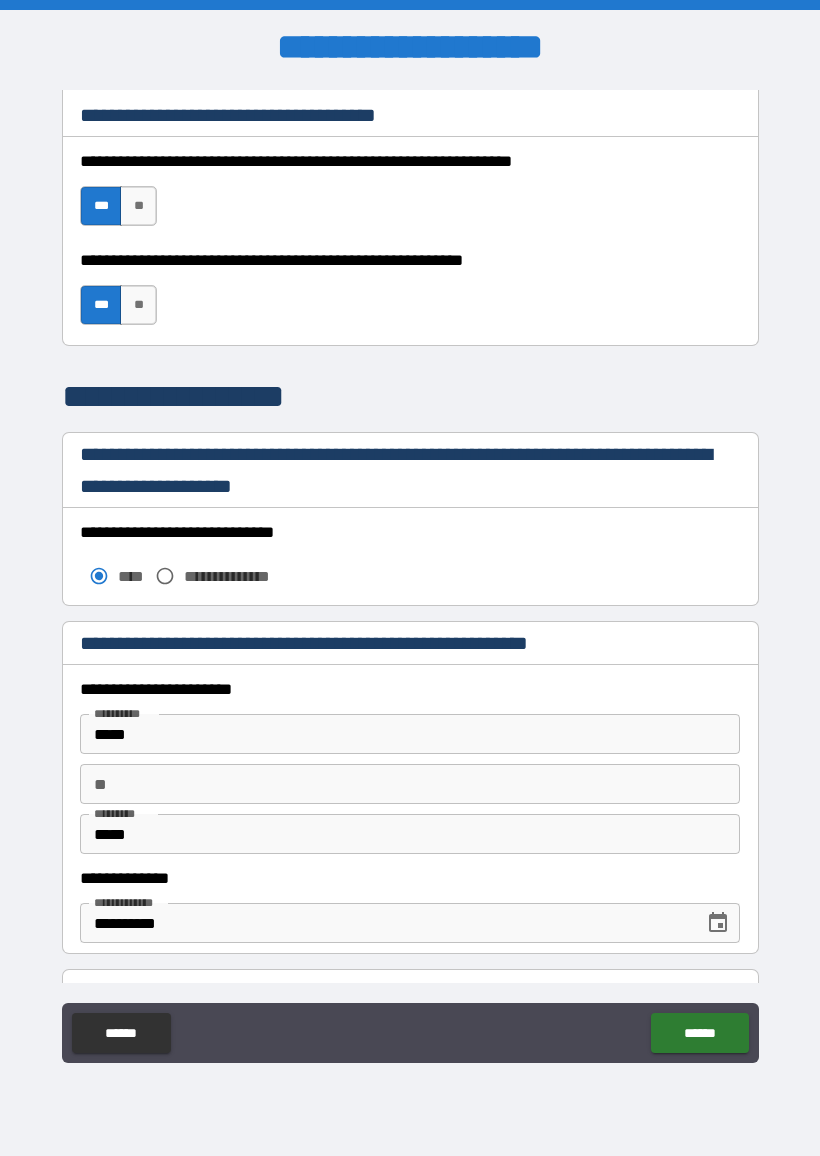 scroll, scrollTop: 1587, scrollLeft: 0, axis: vertical 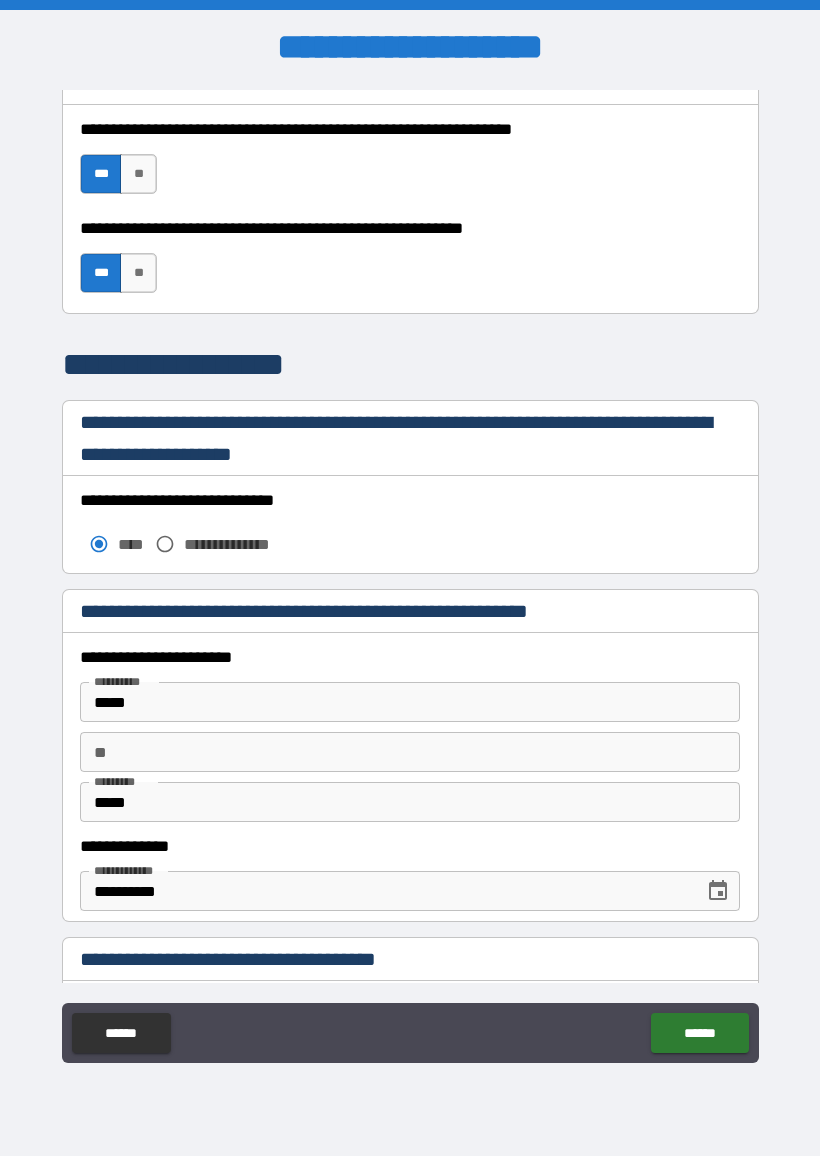 click on "** **" at bounding box center (410, 752) 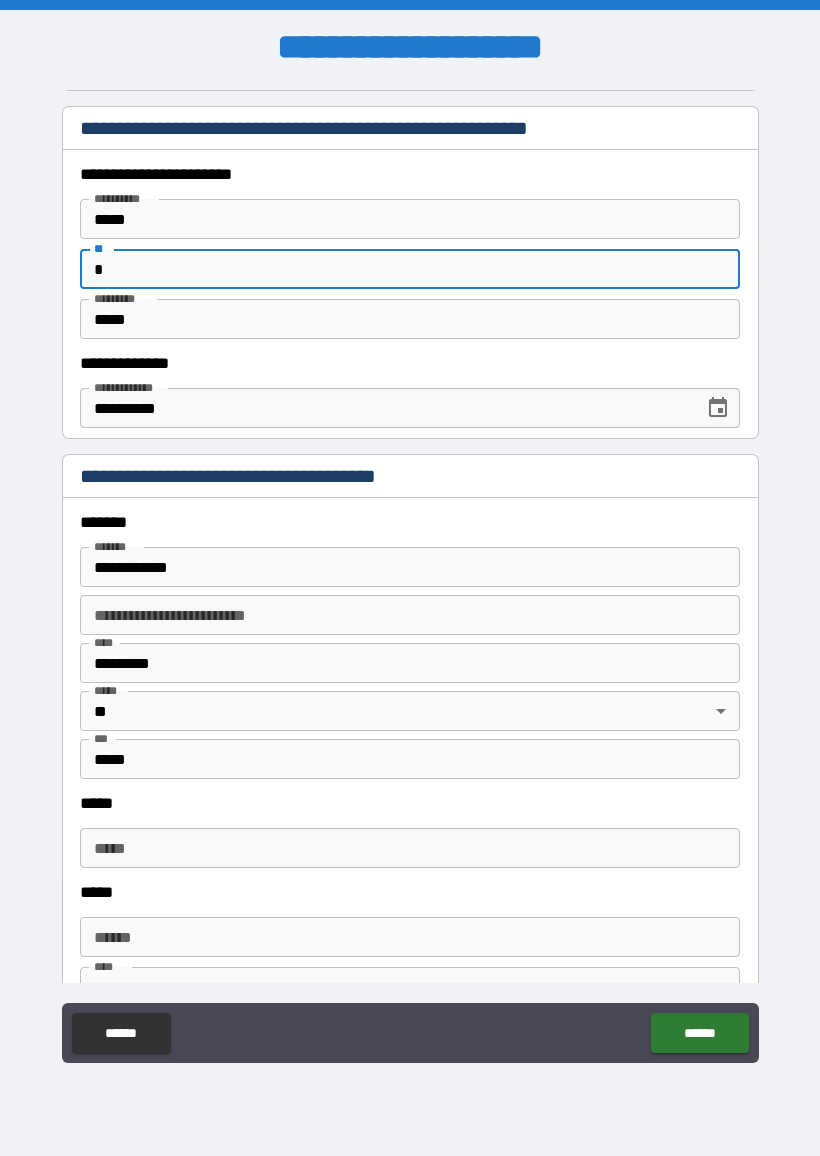 scroll, scrollTop: 2073, scrollLeft: 0, axis: vertical 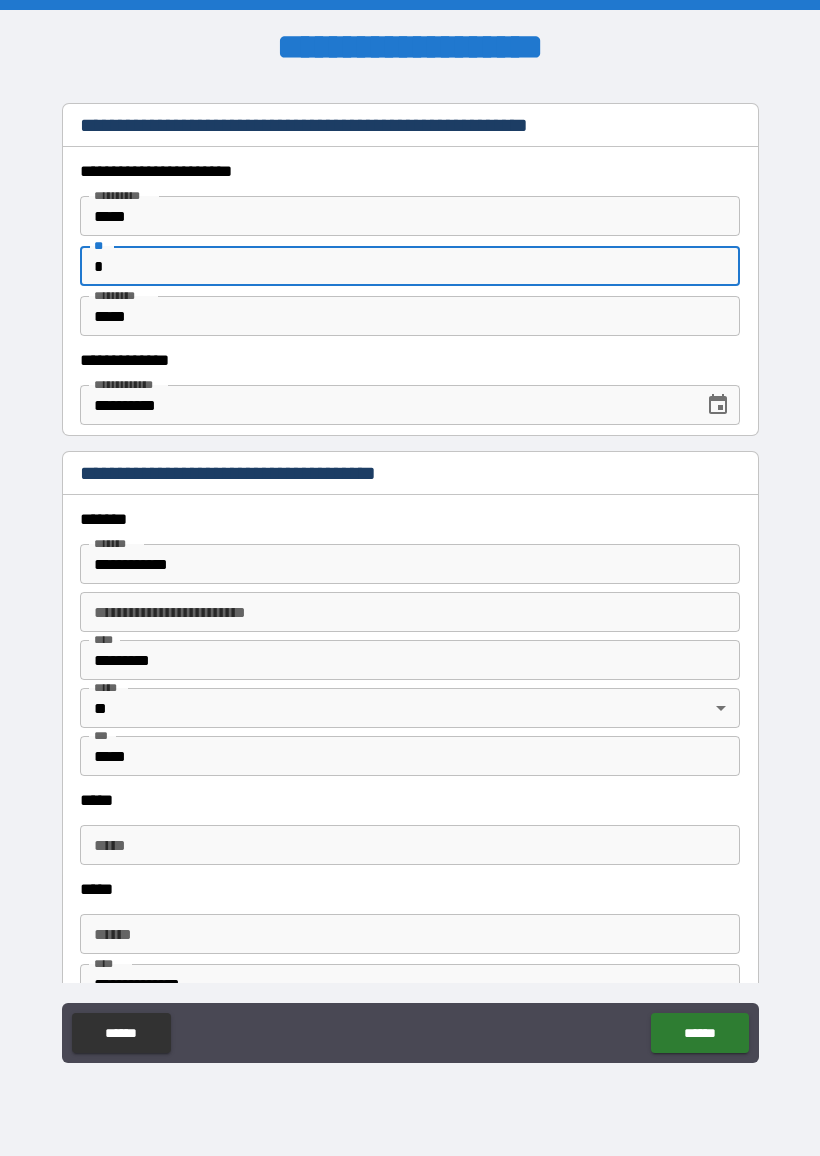 type on "*" 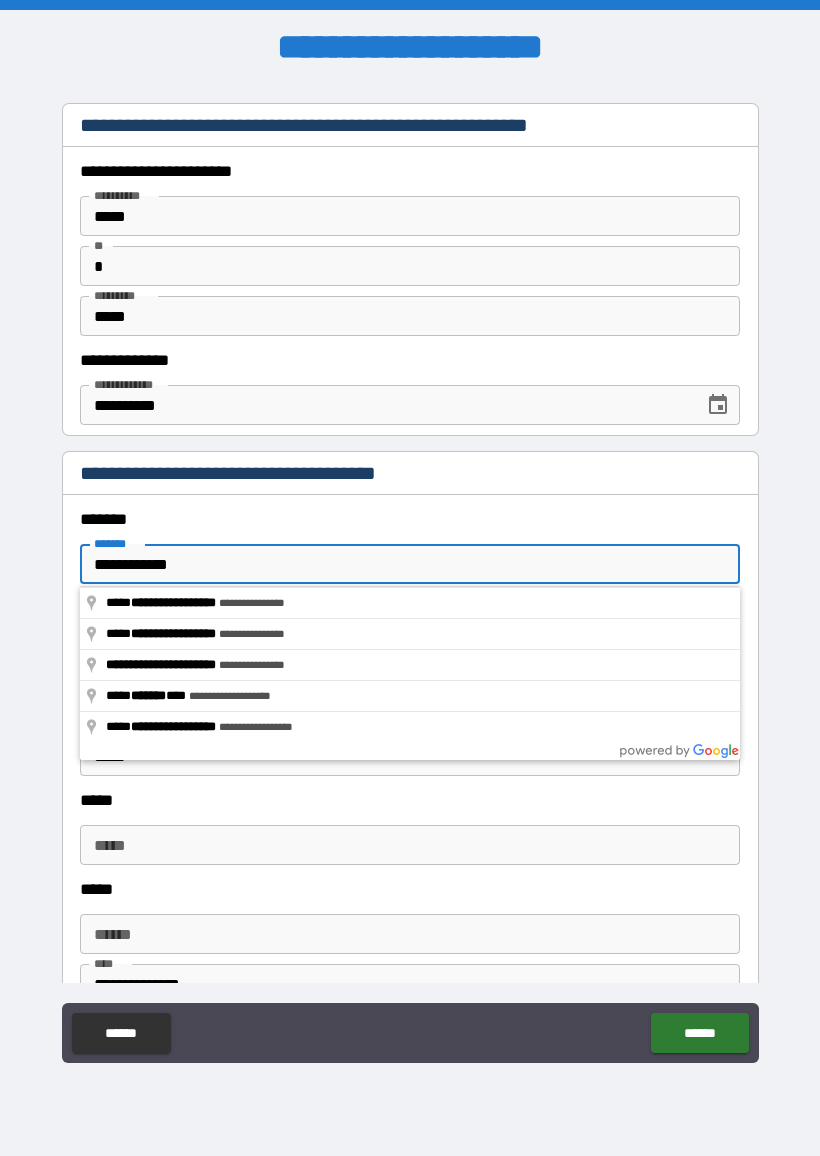 click on "**********" at bounding box center [410, 564] 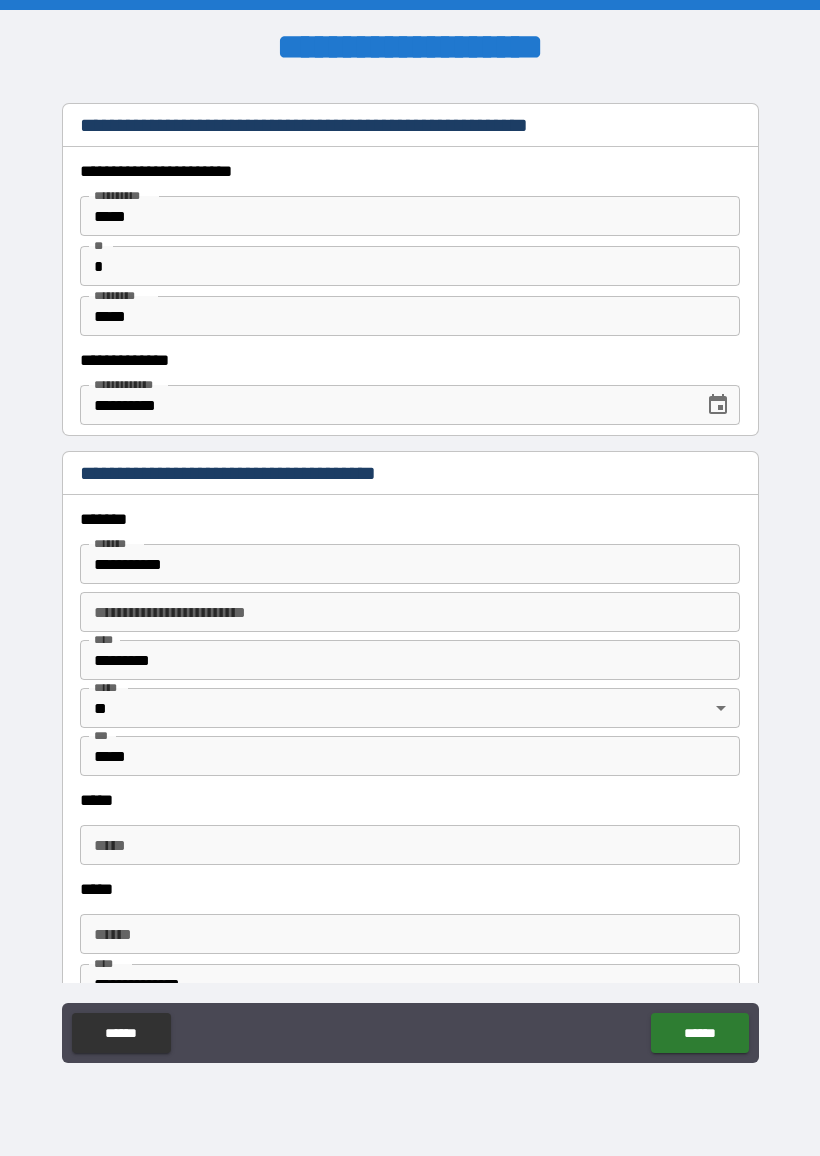 type on "**********" 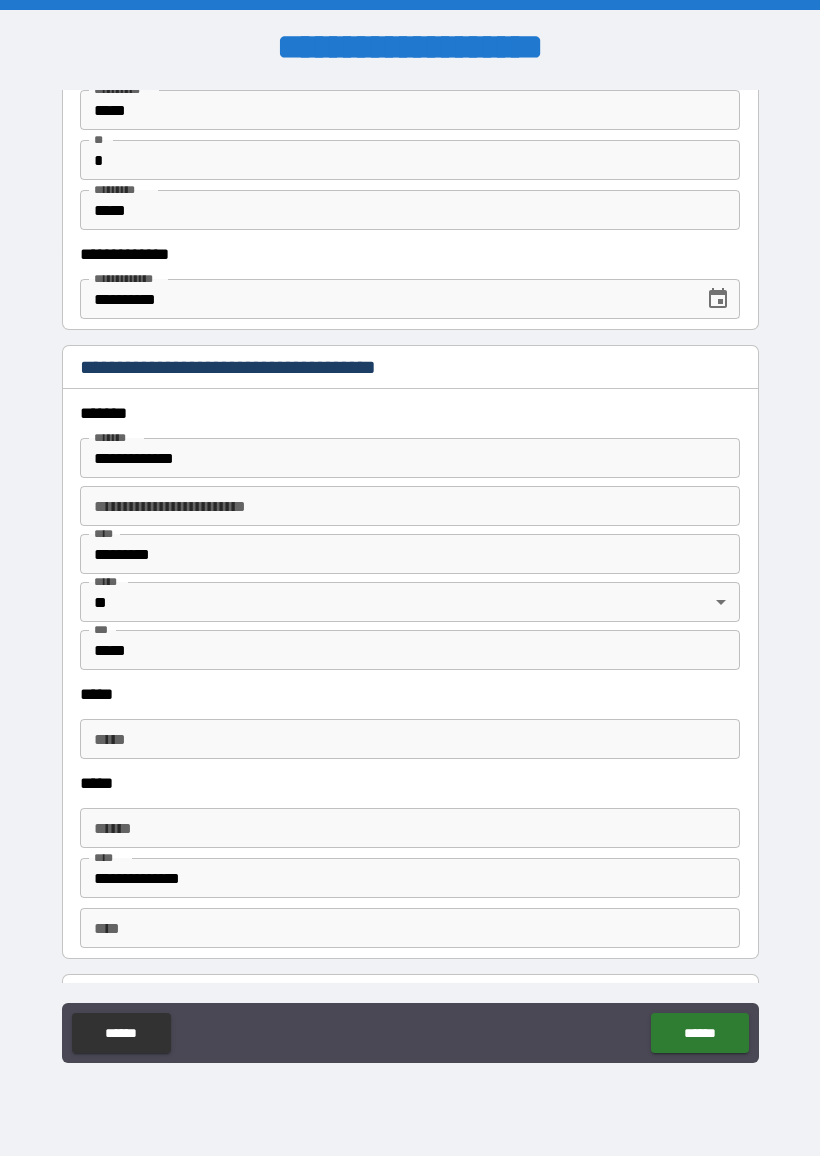 scroll, scrollTop: 2185, scrollLeft: 0, axis: vertical 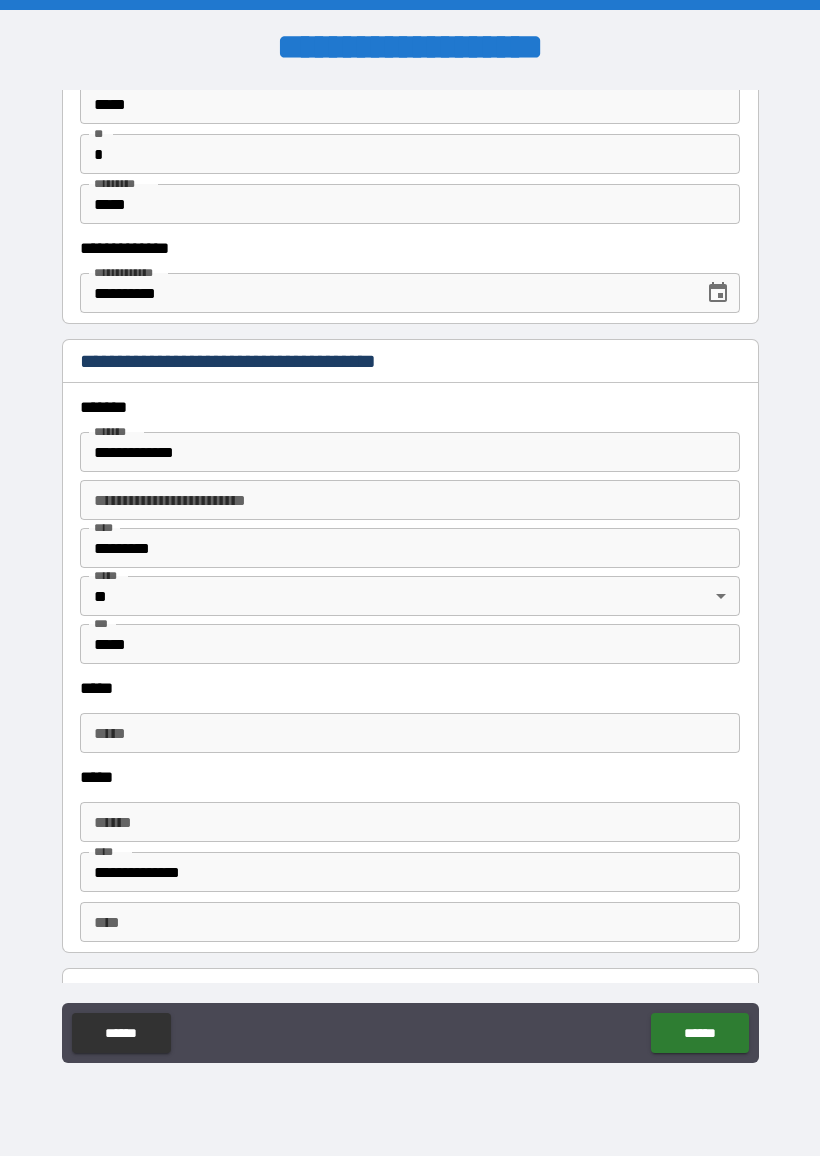 click on "**********" at bounding box center (410, 872) 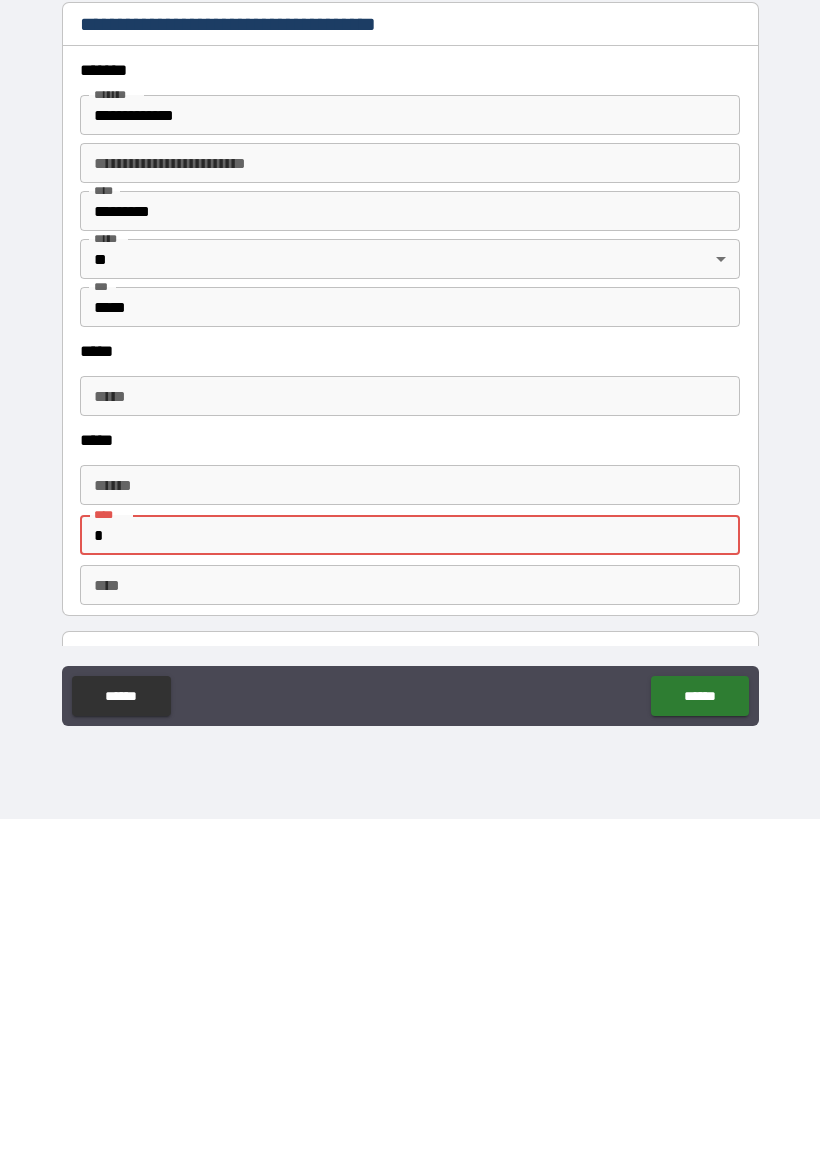 type on "*" 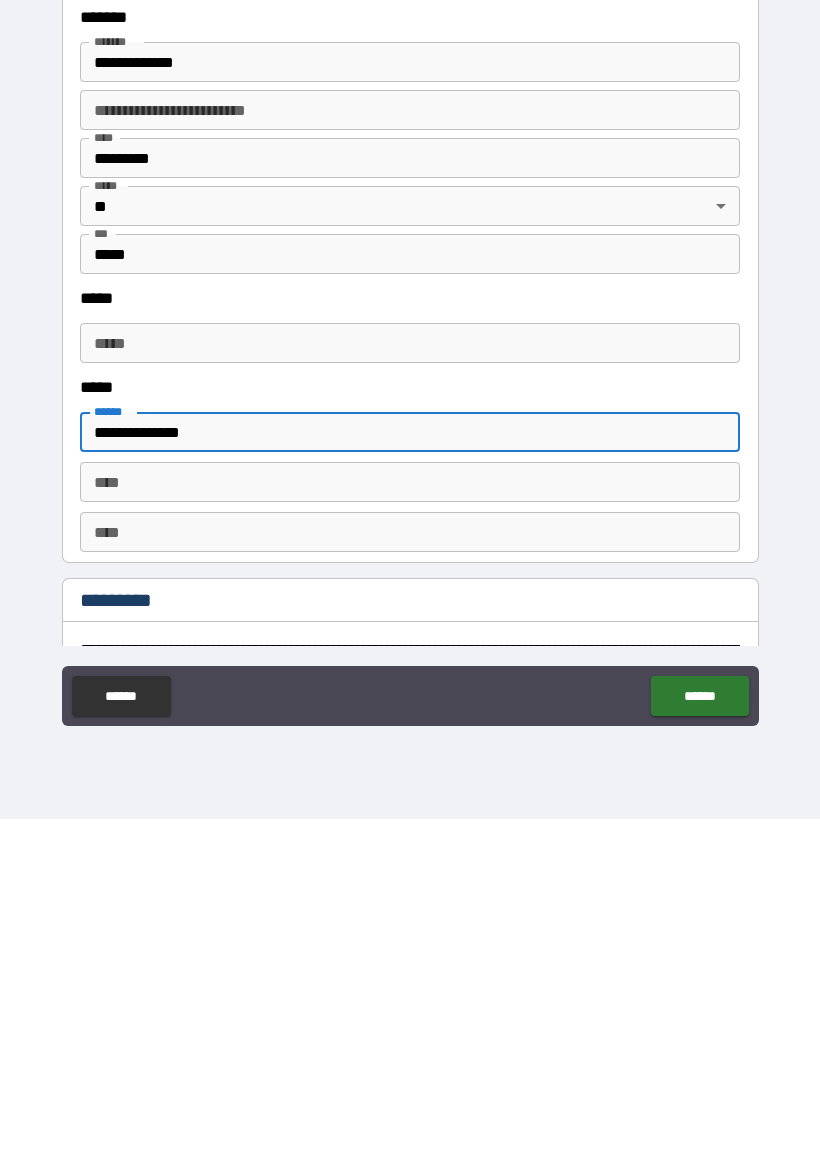 scroll, scrollTop: 2241, scrollLeft: 0, axis: vertical 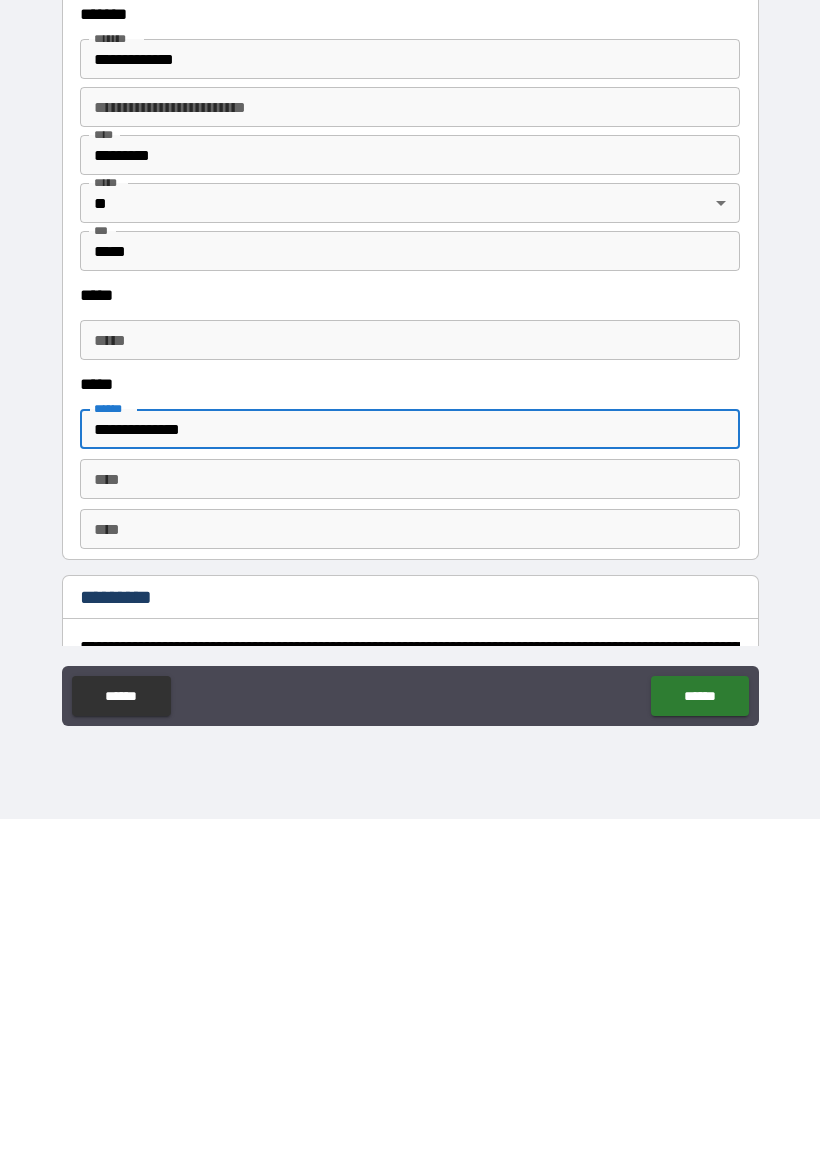 type on "**********" 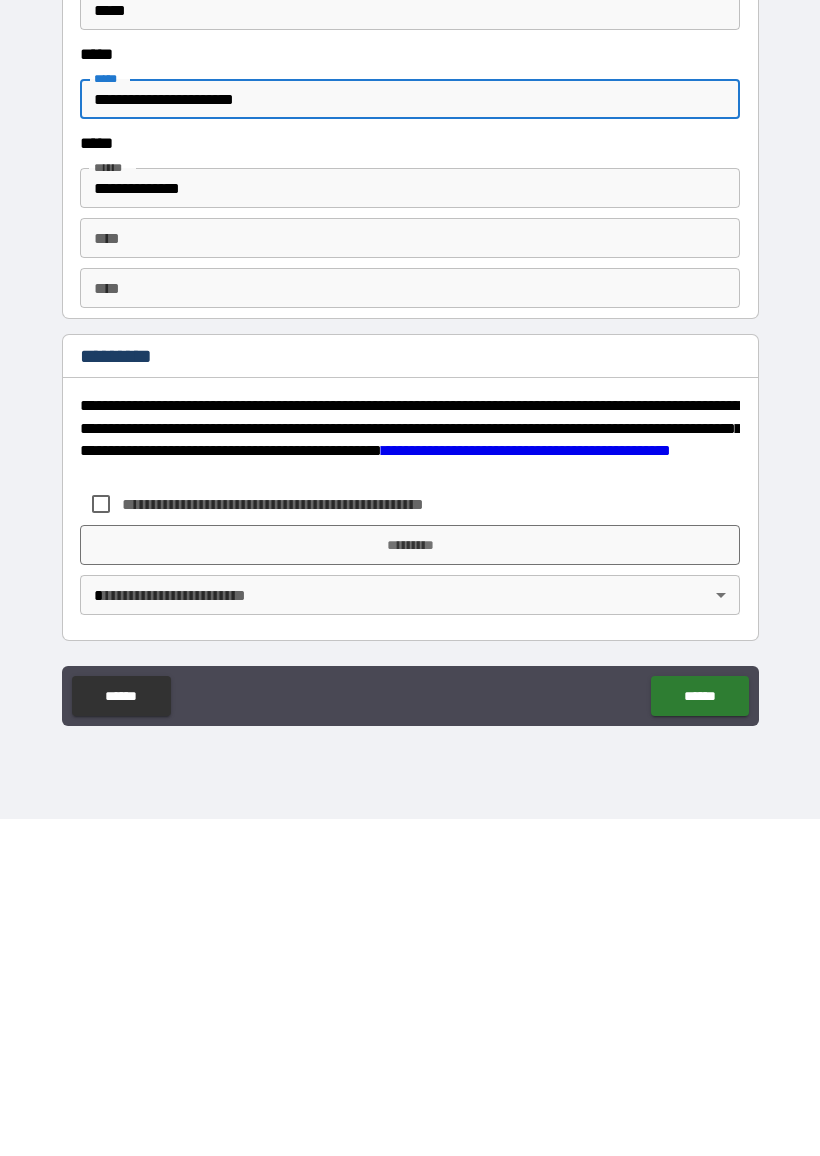 scroll, scrollTop: 2482, scrollLeft: 0, axis: vertical 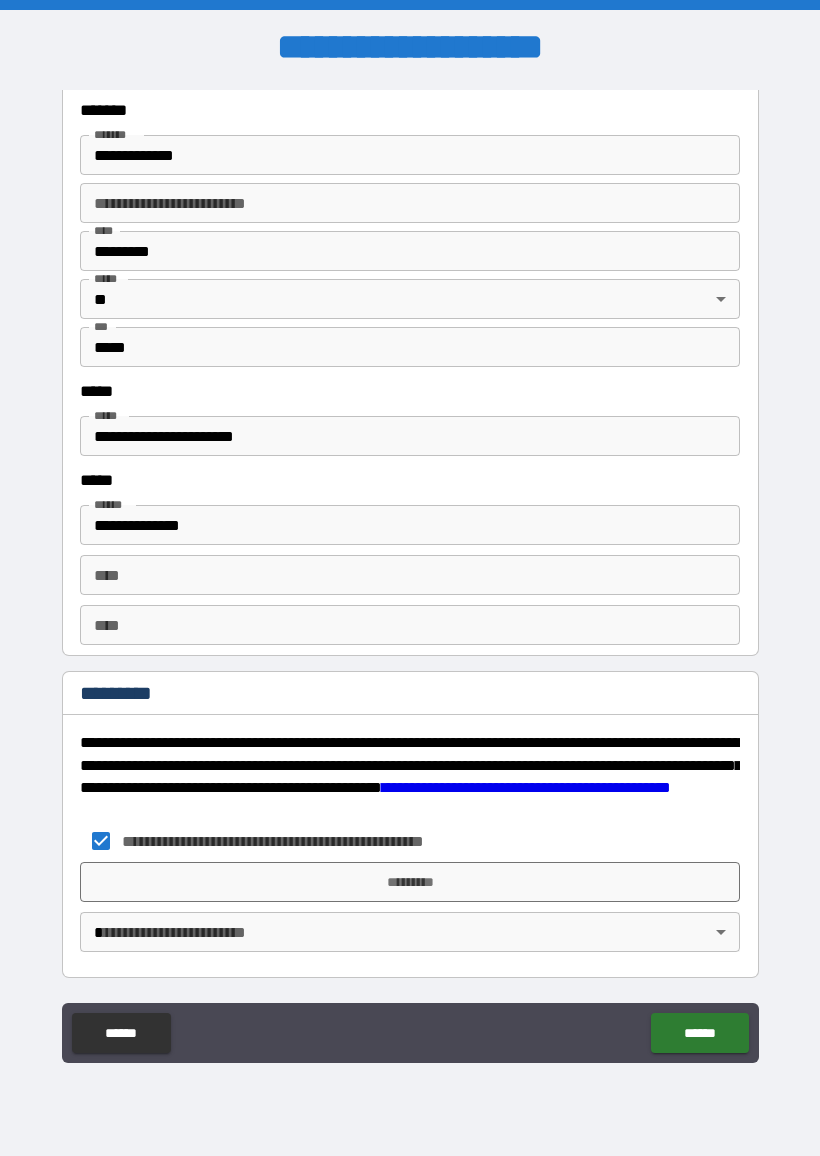 click on "*********" at bounding box center [410, 882] 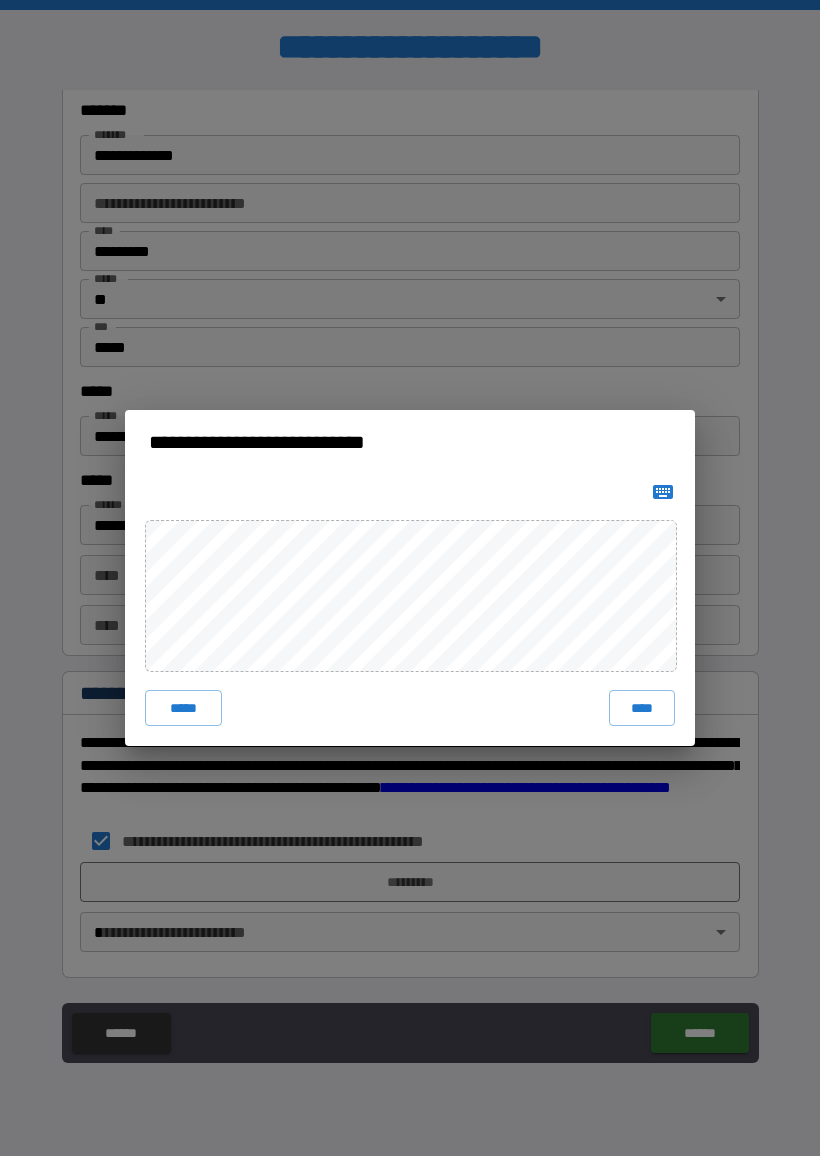 click on "****" at bounding box center [642, 708] 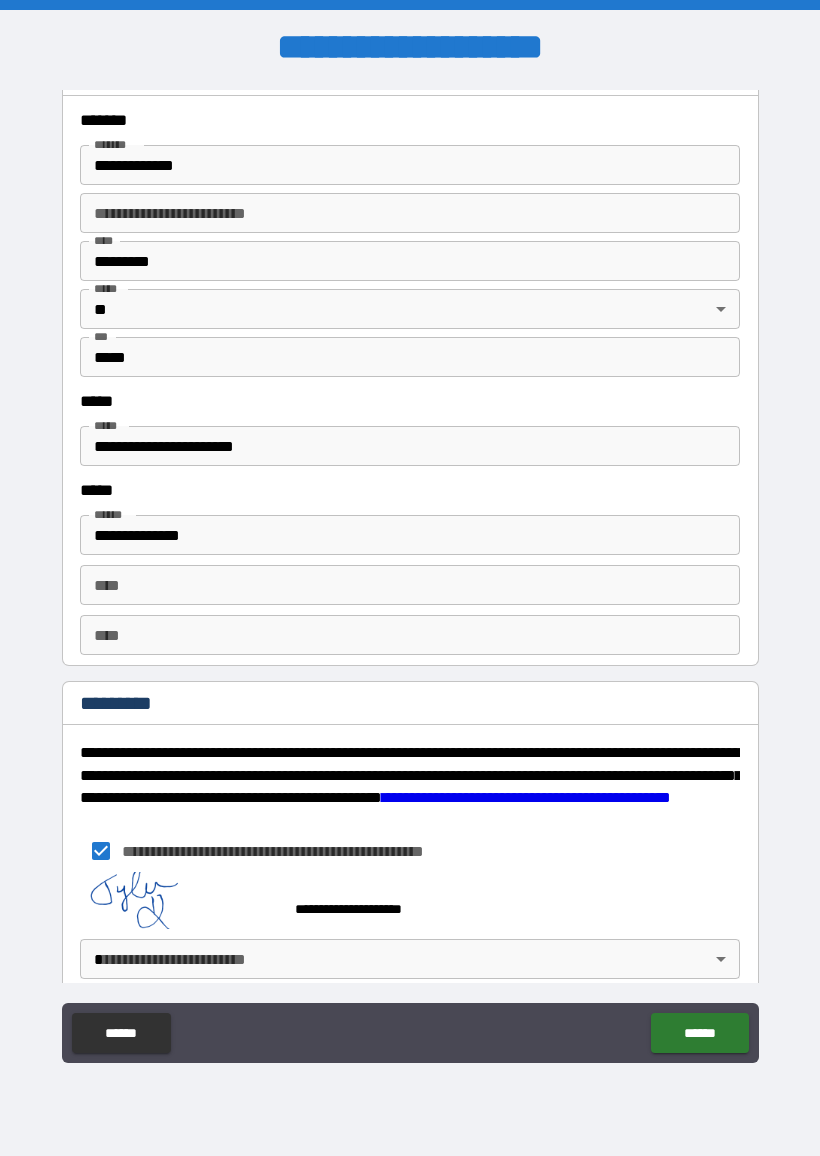 click on "**********" at bounding box center (410, 578) 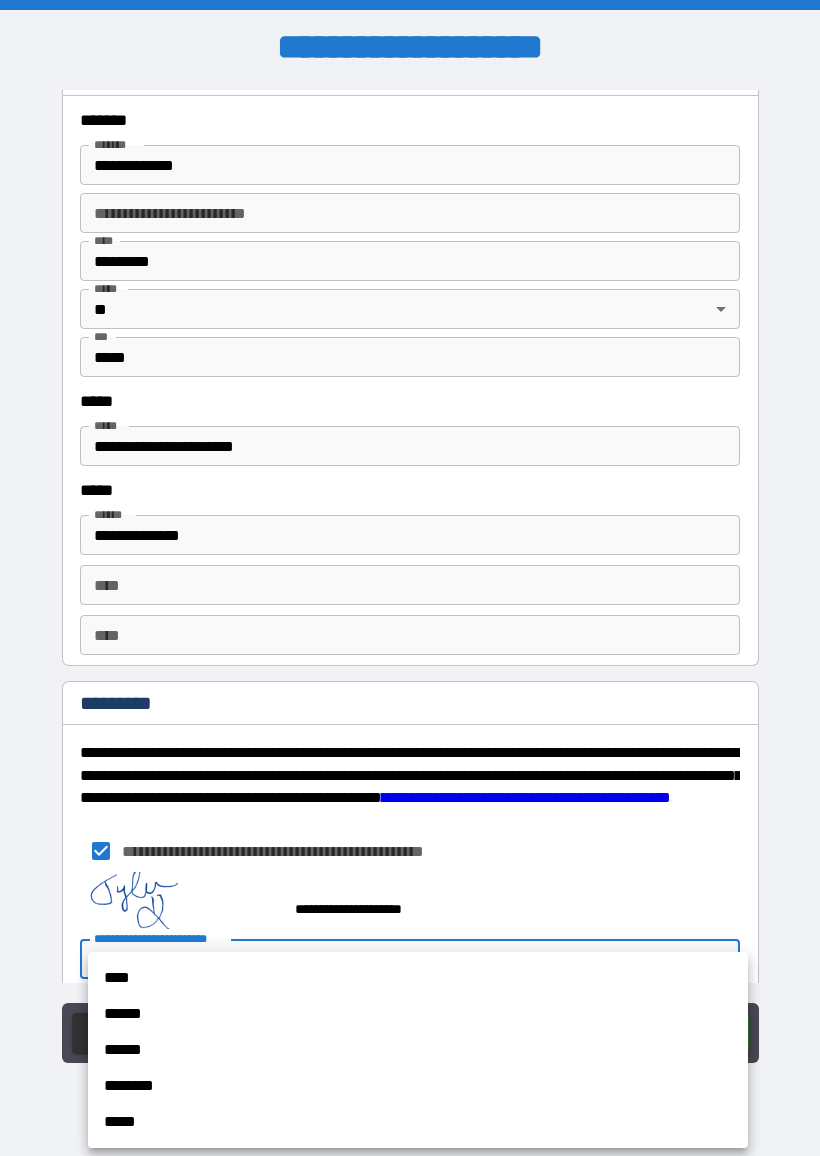 click on "****" at bounding box center [418, 978] 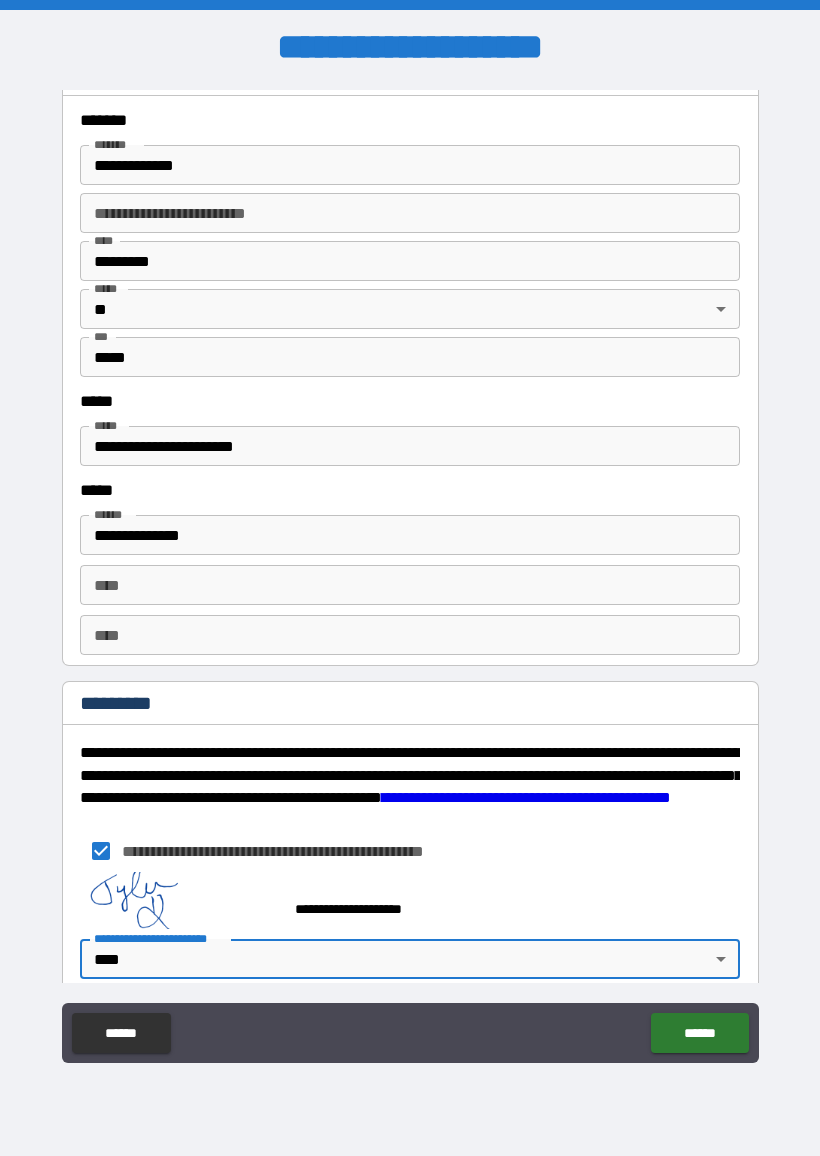 click on "******" at bounding box center (699, 1033) 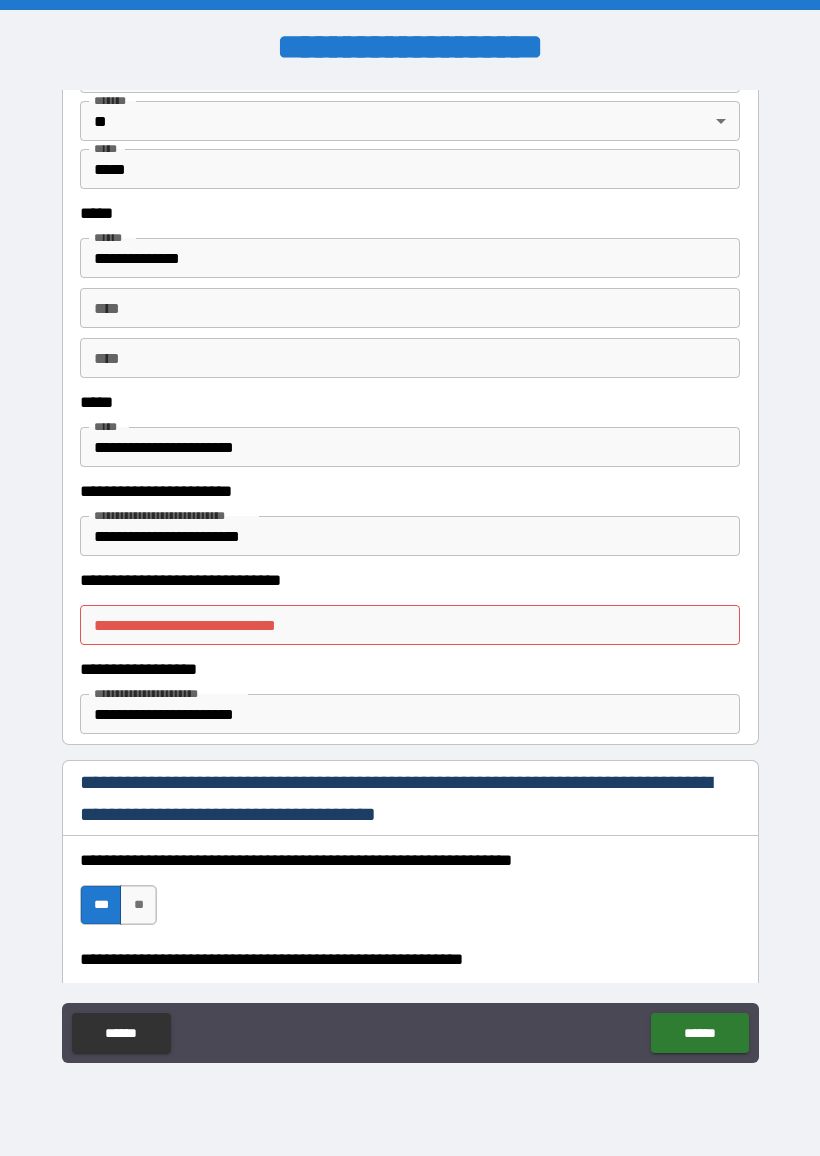 scroll, scrollTop: 855, scrollLeft: 0, axis: vertical 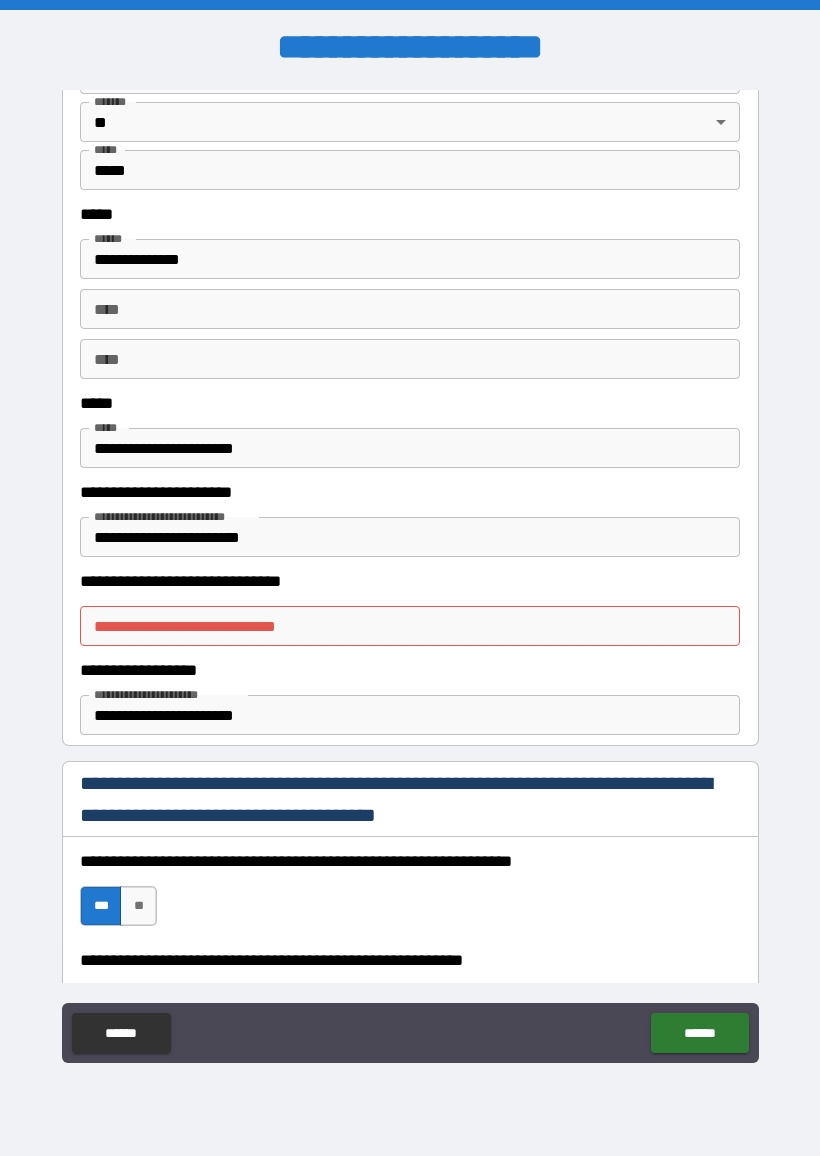 click on "**********" at bounding box center (410, 626) 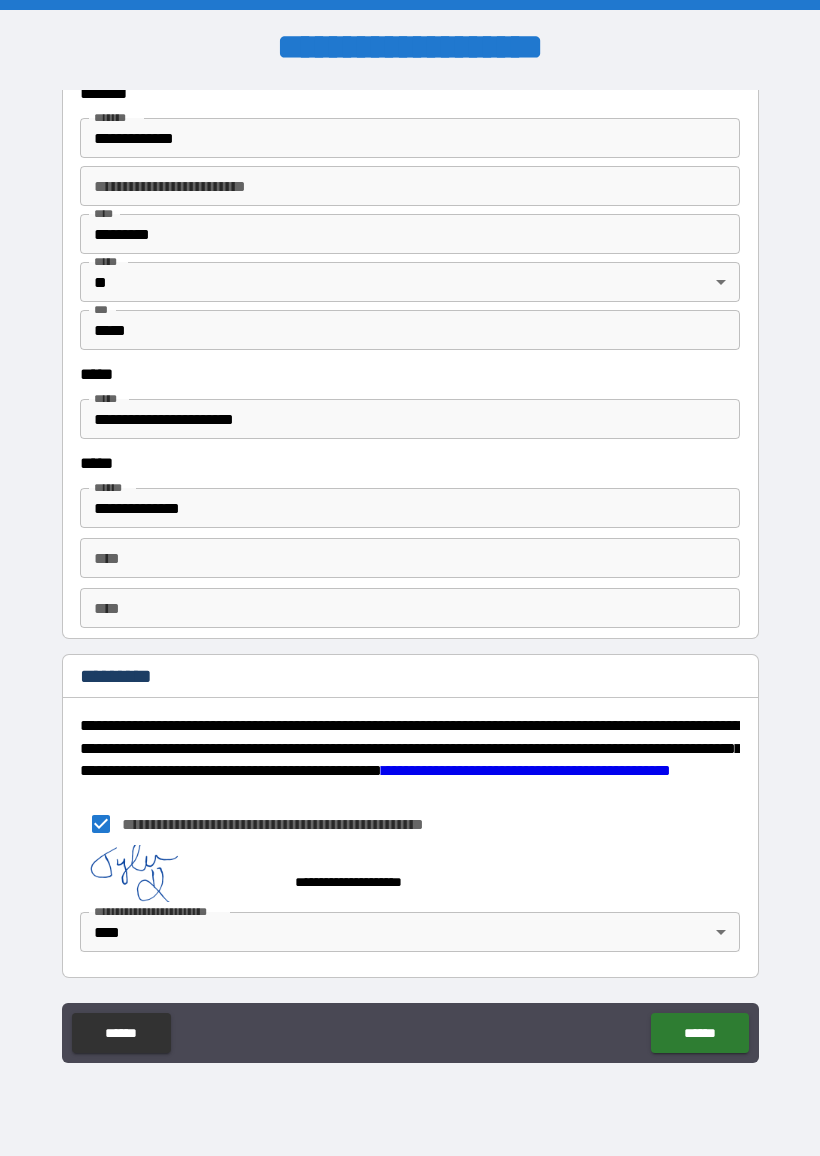 scroll, scrollTop: 2499, scrollLeft: 0, axis: vertical 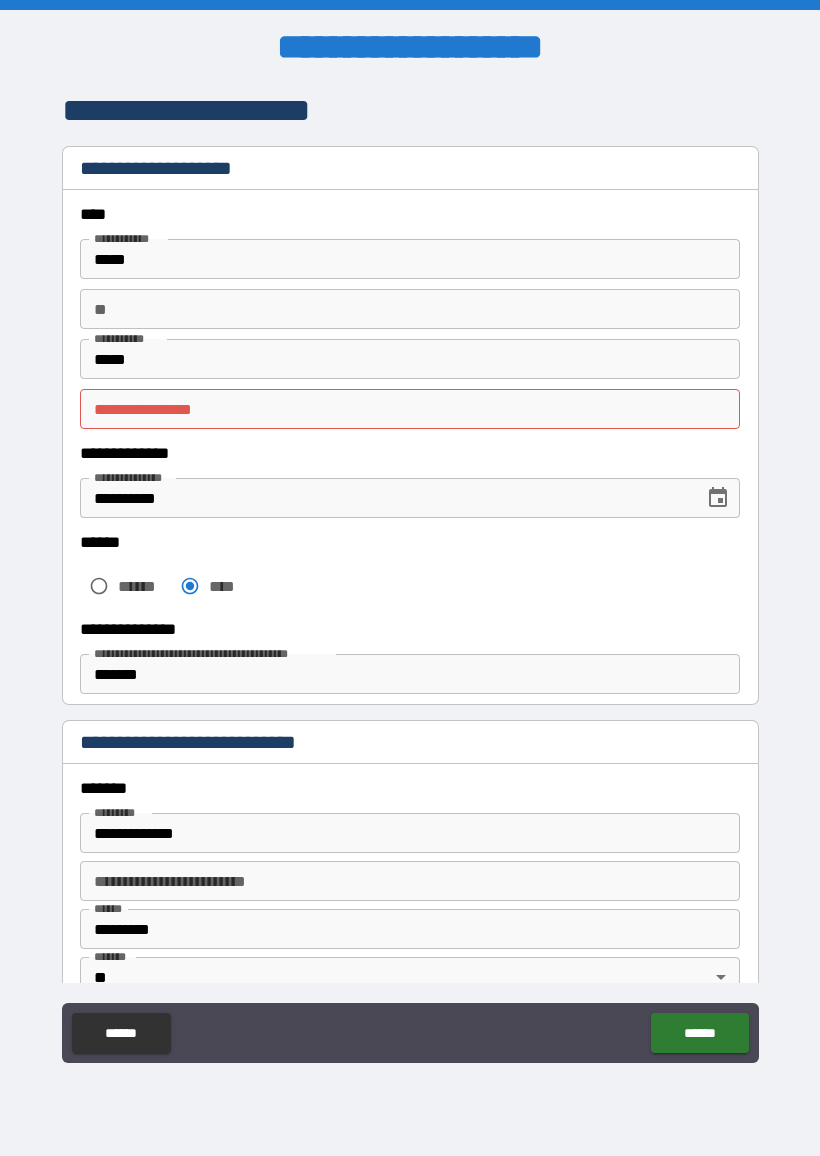 click on "**********" at bounding box center [410, 409] 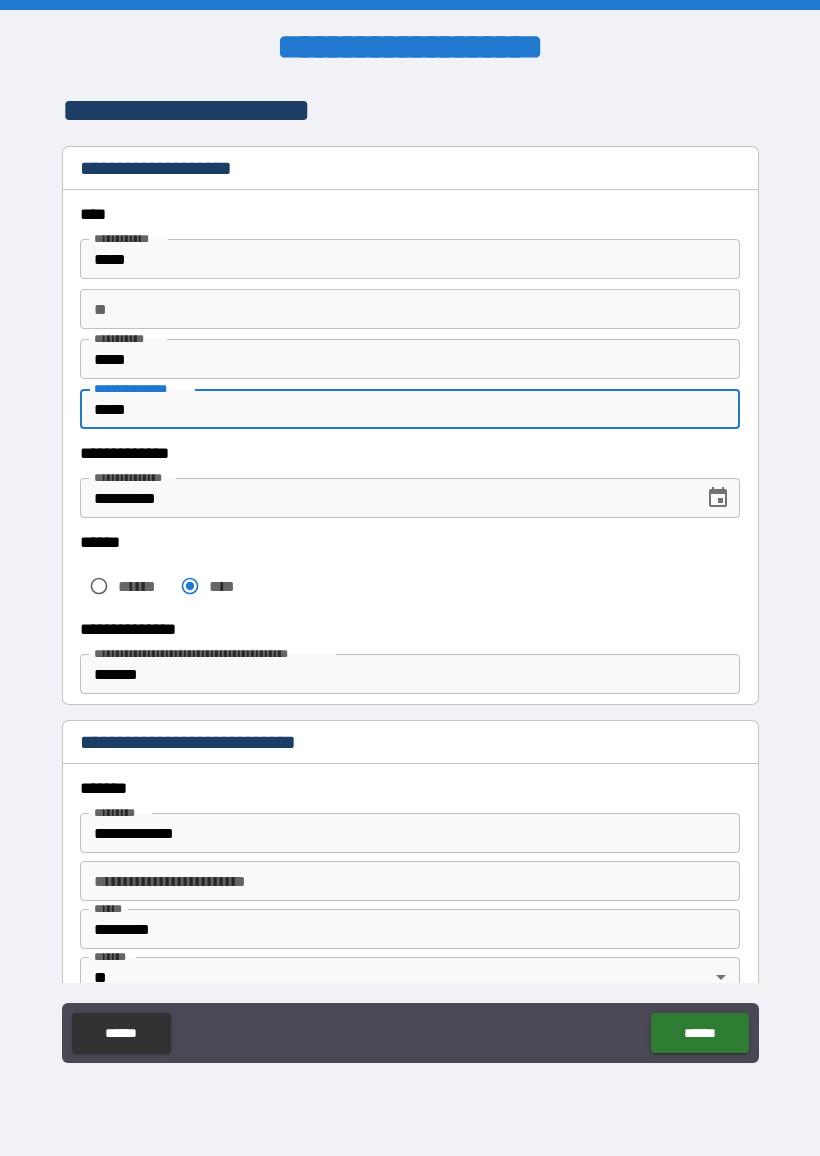 type on "*****" 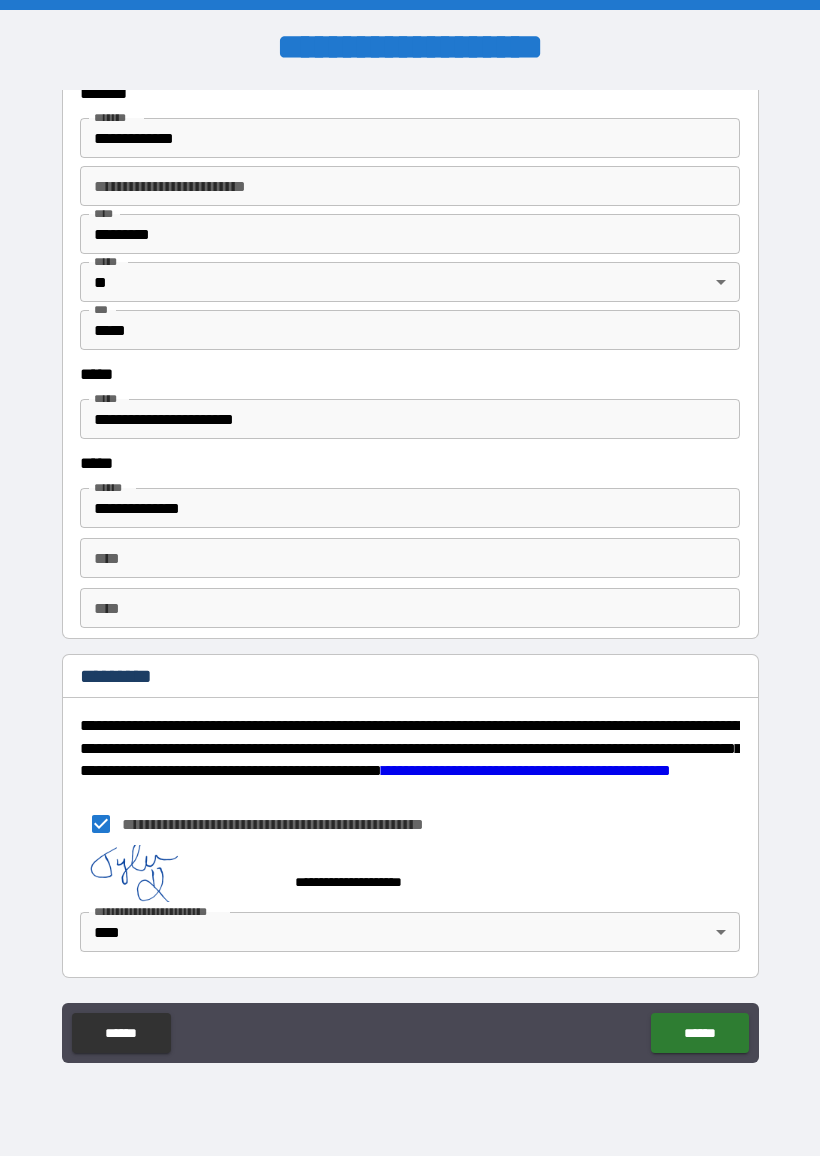 scroll, scrollTop: 2499, scrollLeft: 0, axis: vertical 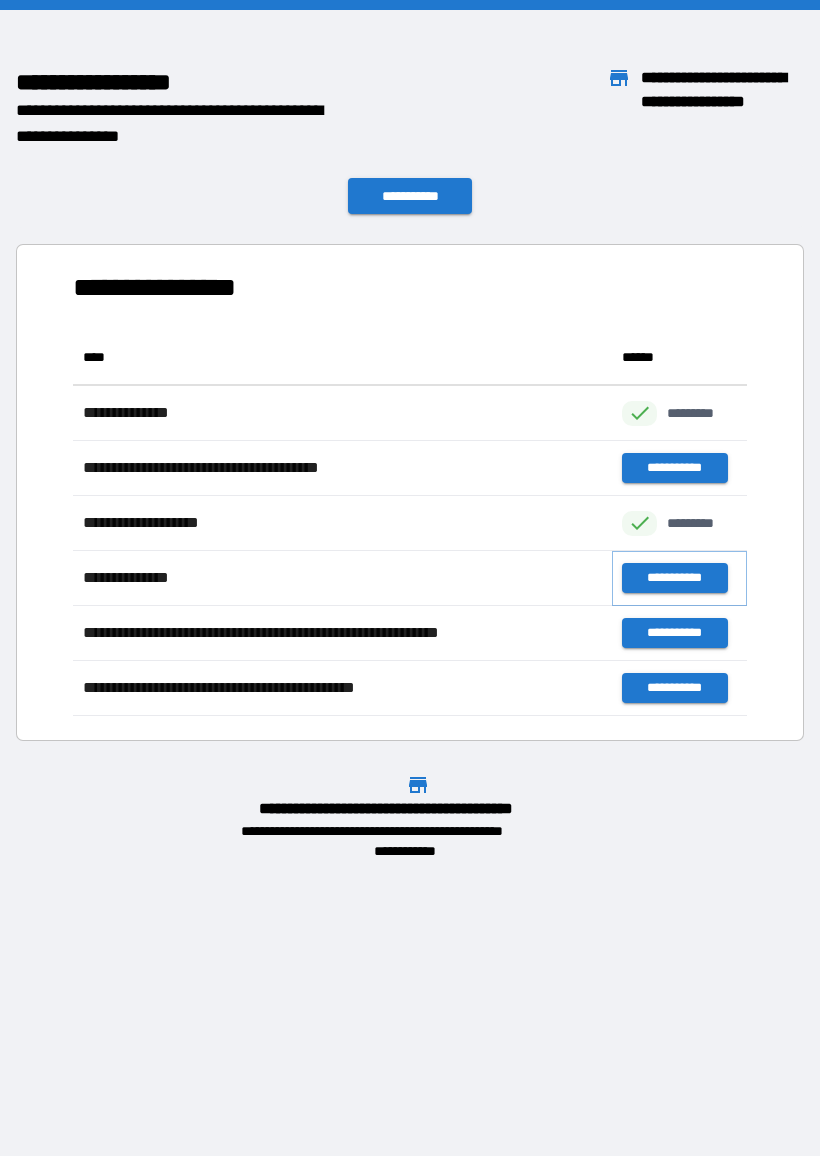 click on "**********" at bounding box center [674, 578] 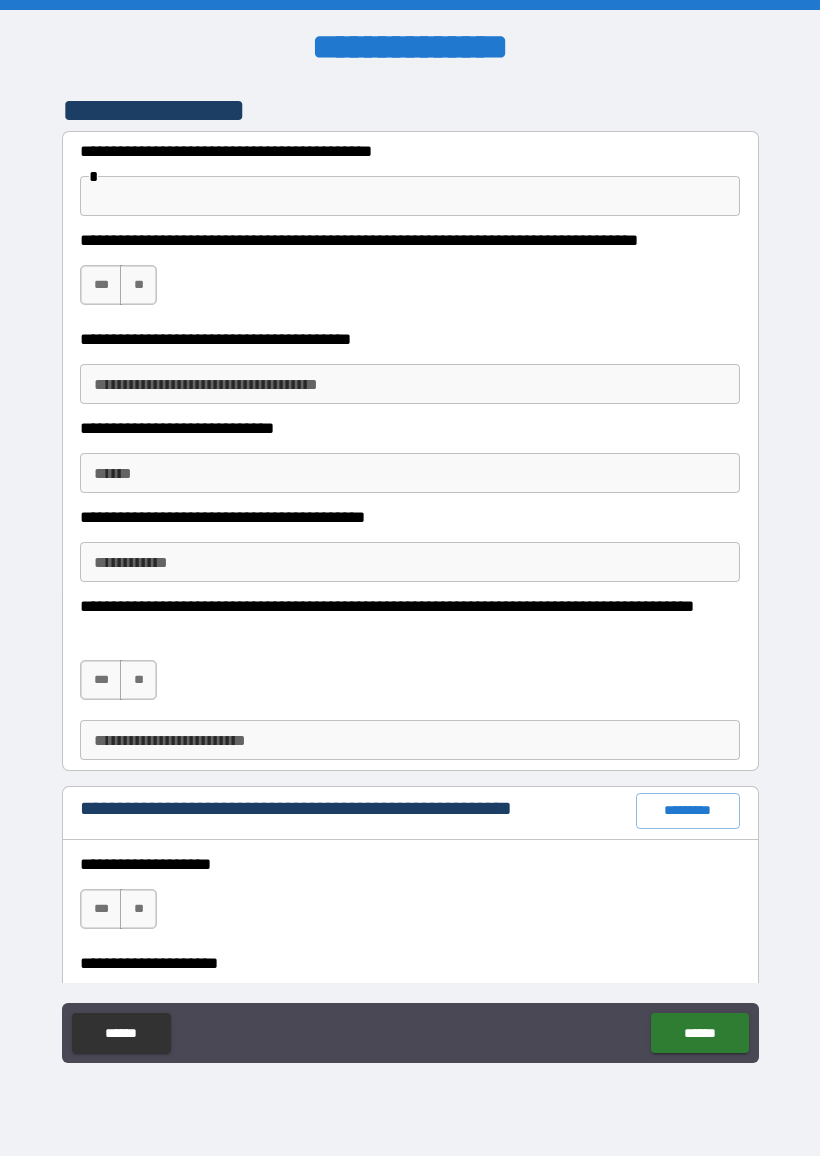 click at bounding box center (410, 196) 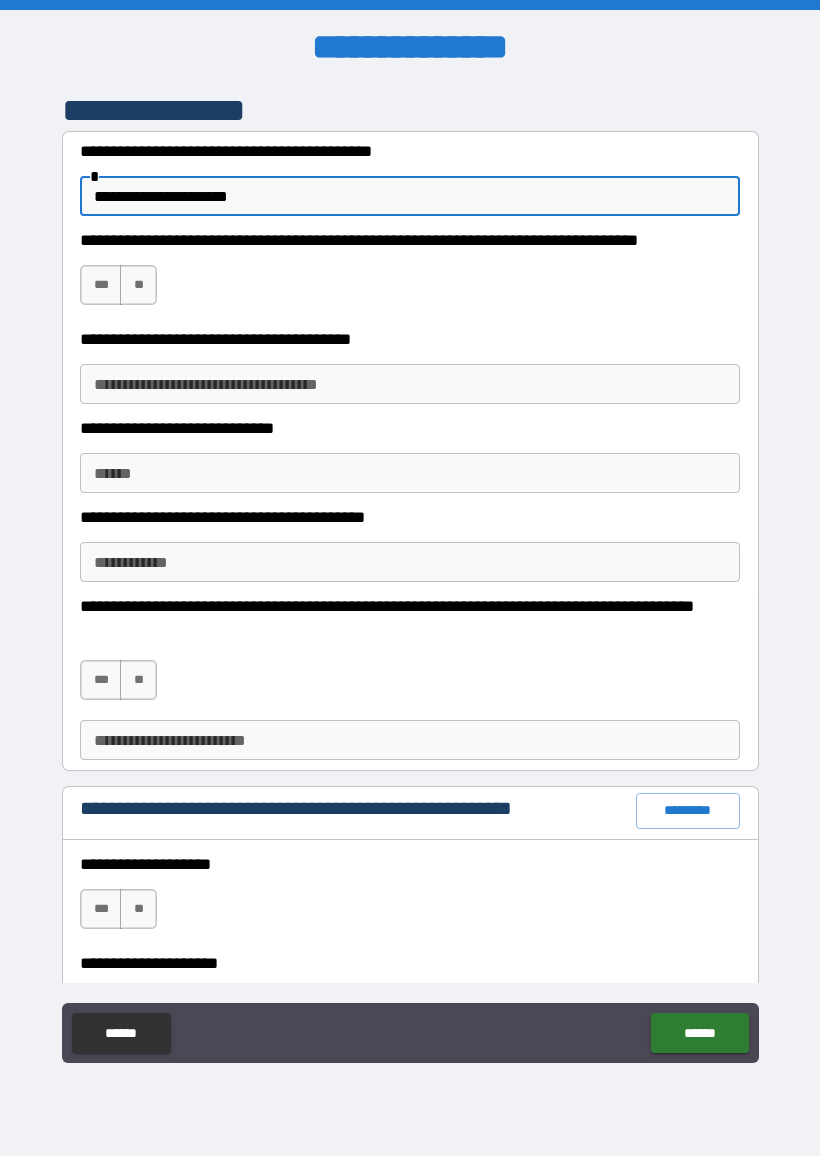 type on "**********" 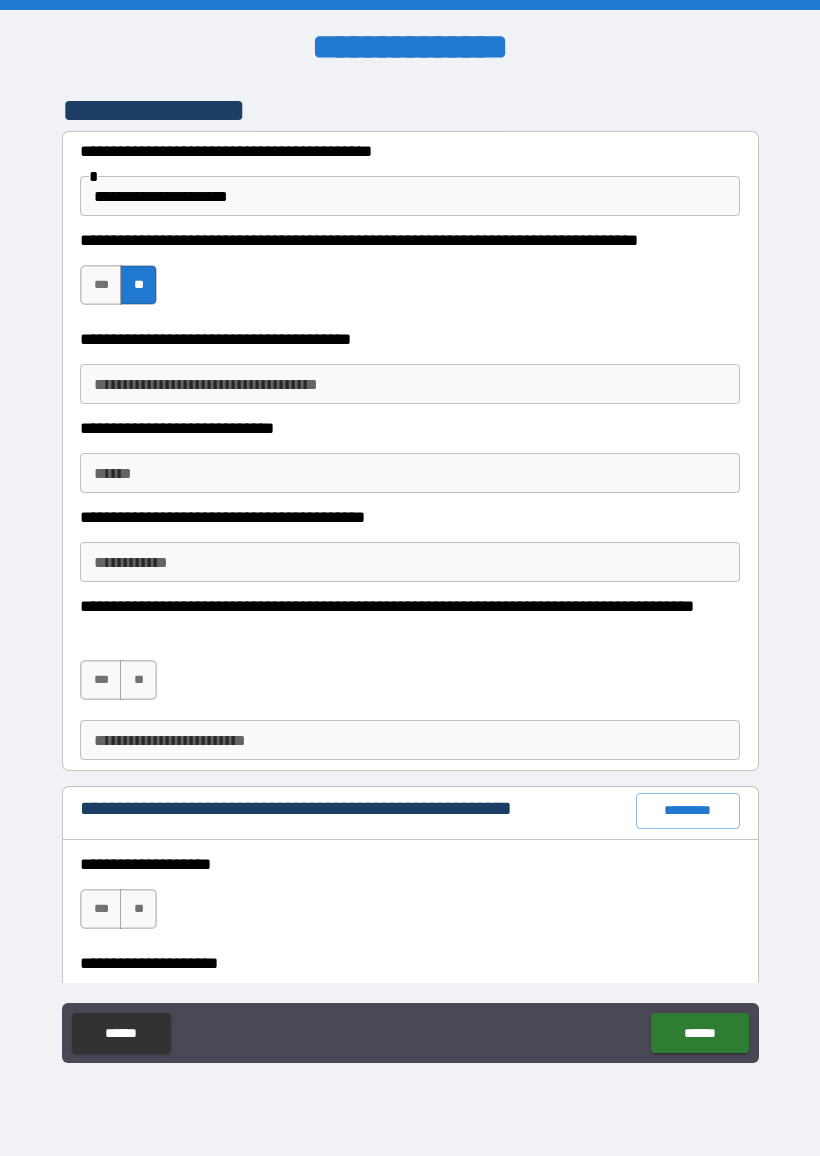 click on "**********" at bounding box center [410, 384] 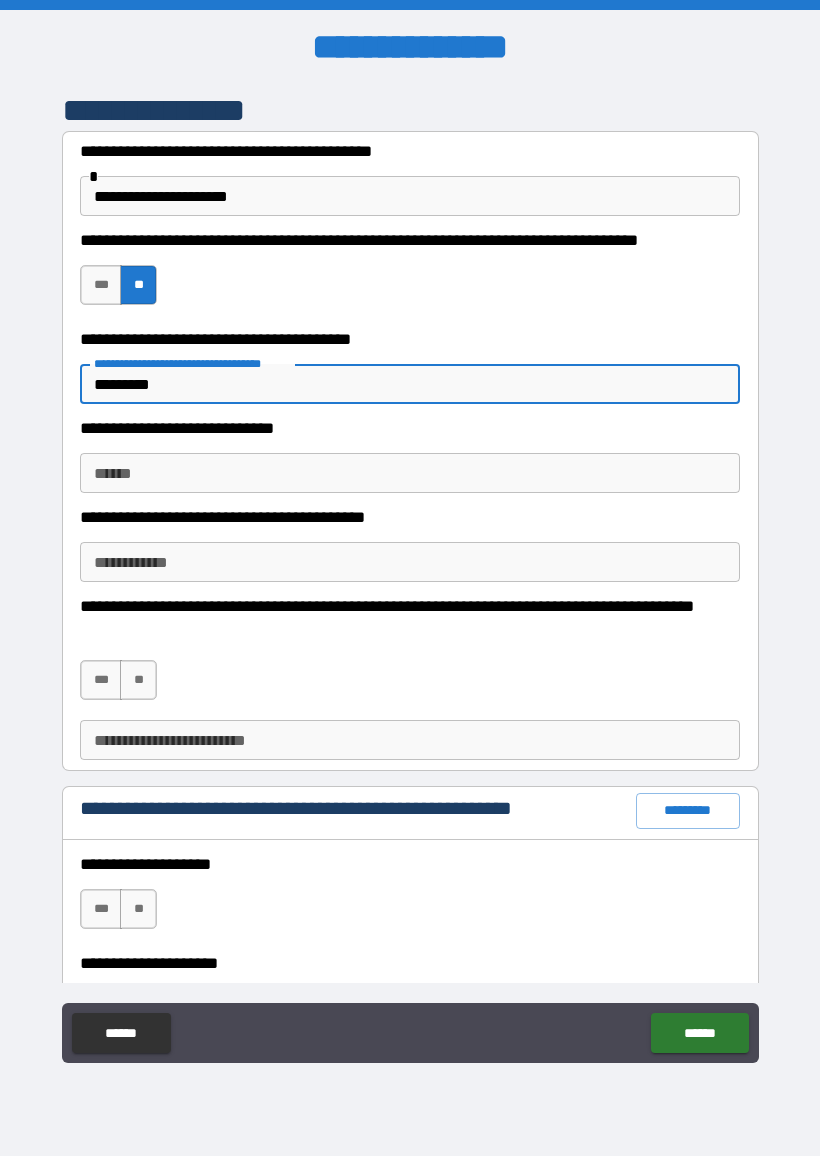 type on "*********" 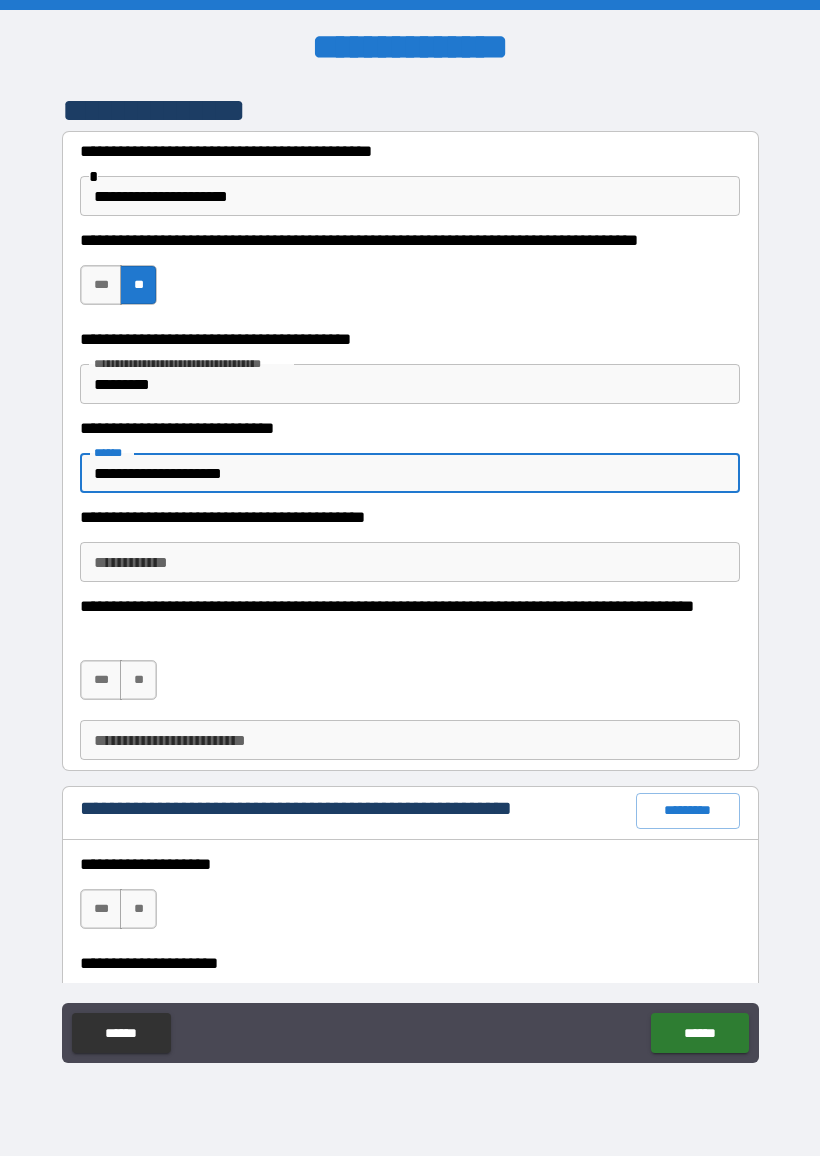 type on "**********" 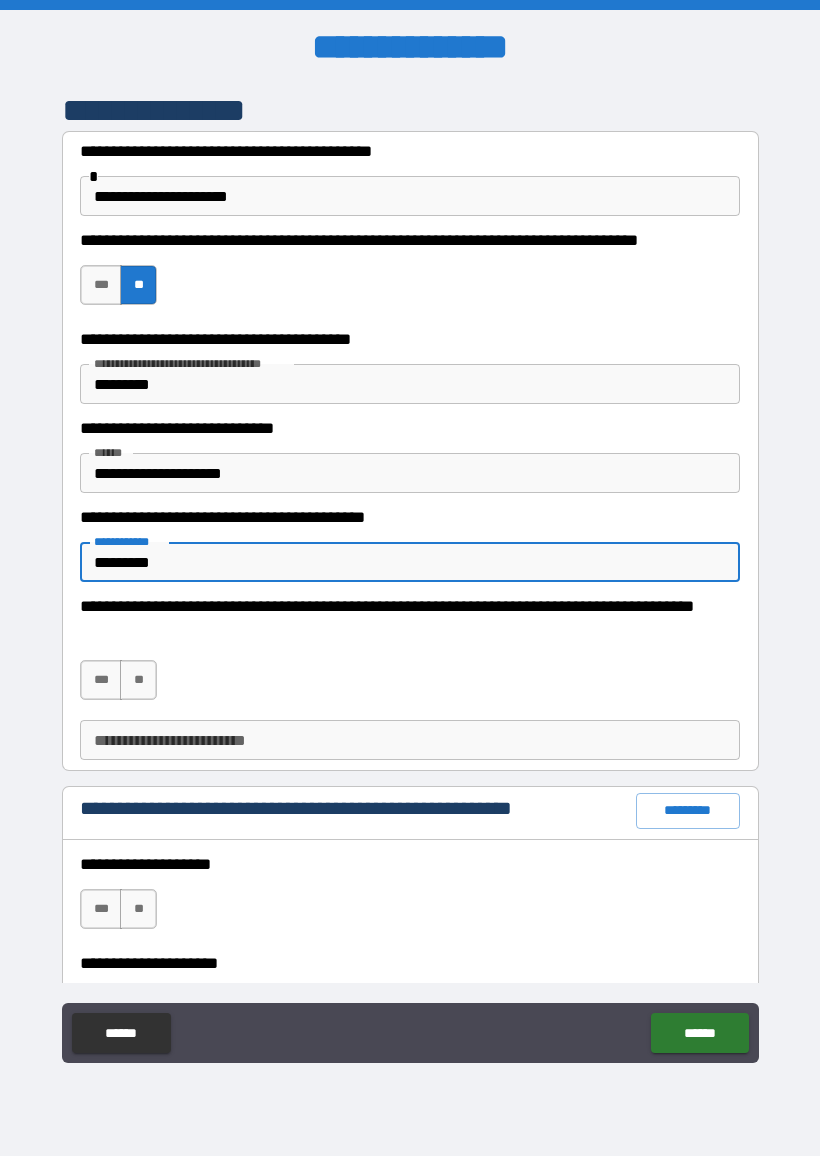type on "*********" 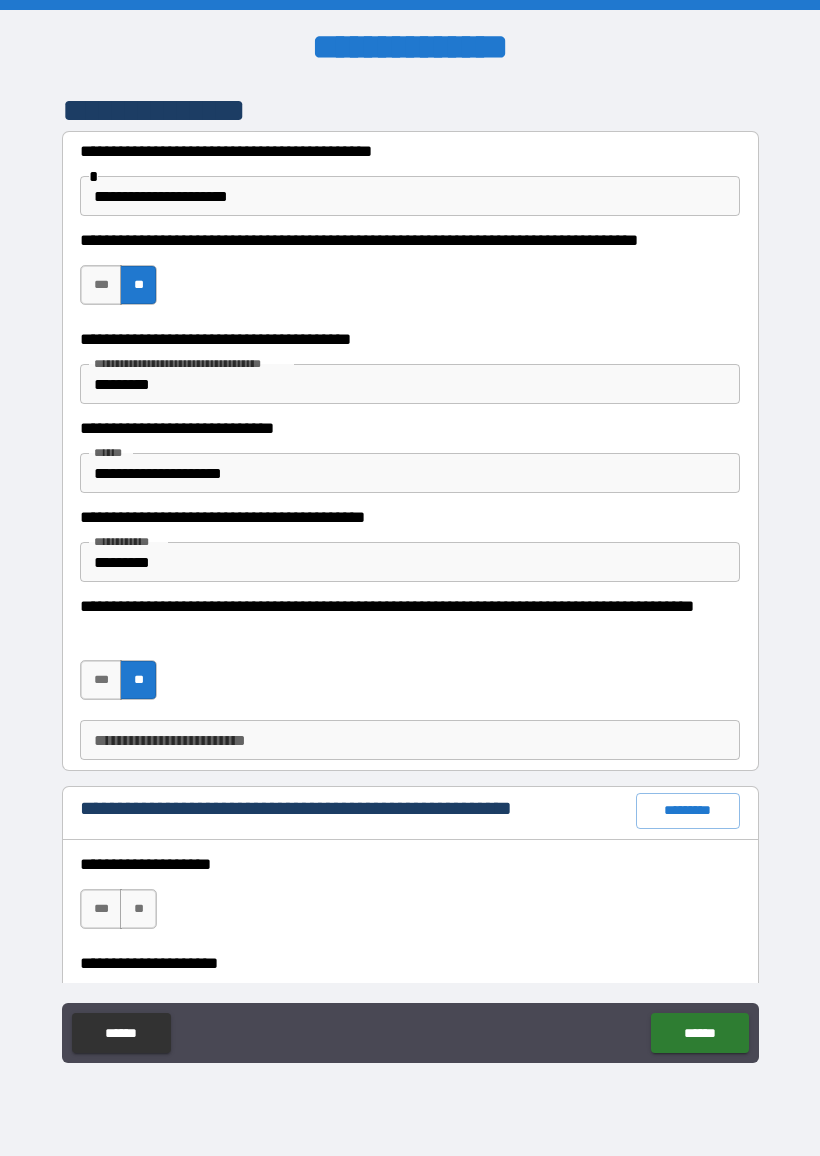 click on "***" at bounding box center (101, 909) 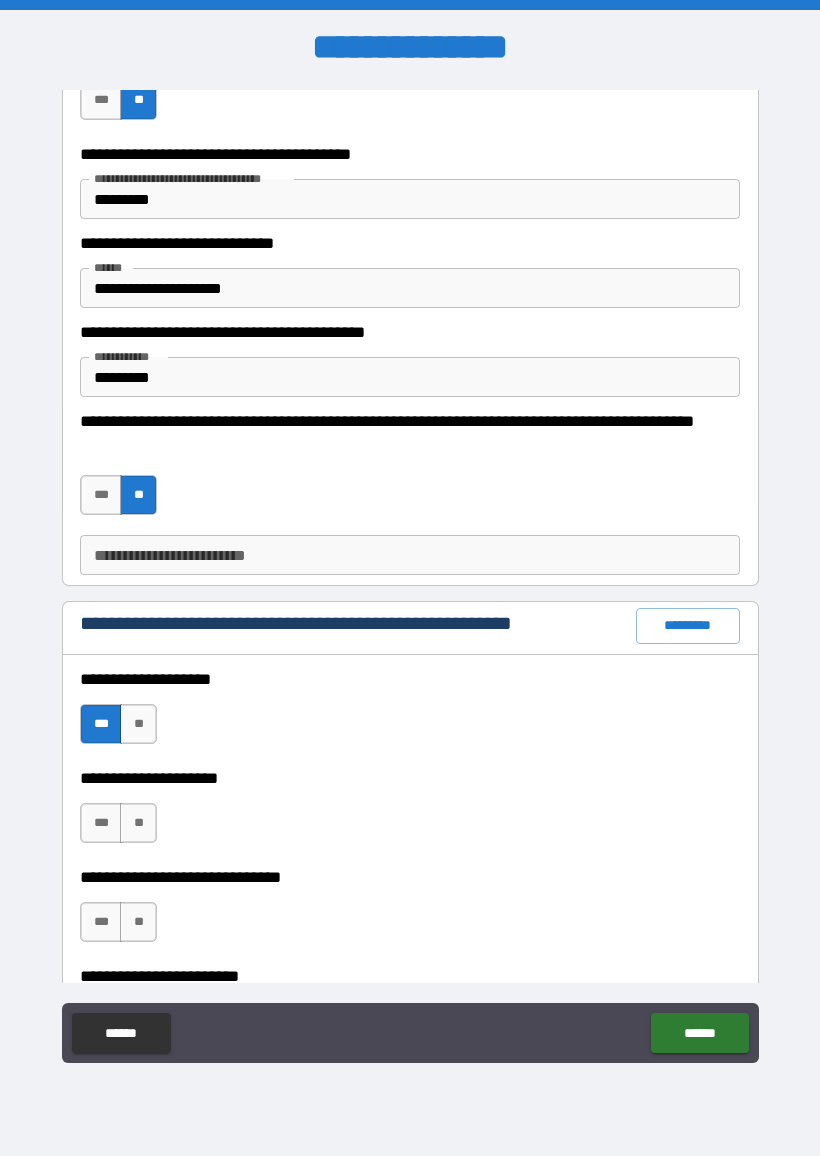 scroll, scrollTop: 202, scrollLeft: 0, axis: vertical 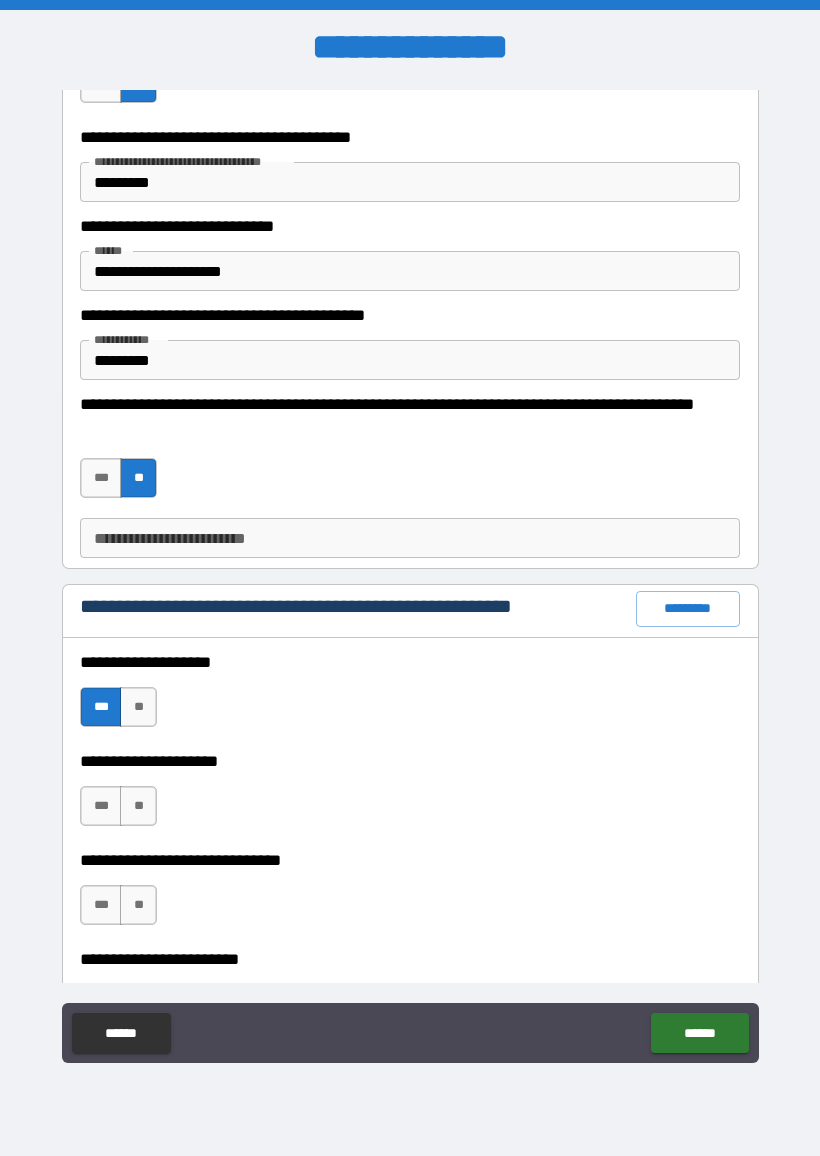 click on "**" at bounding box center (138, 806) 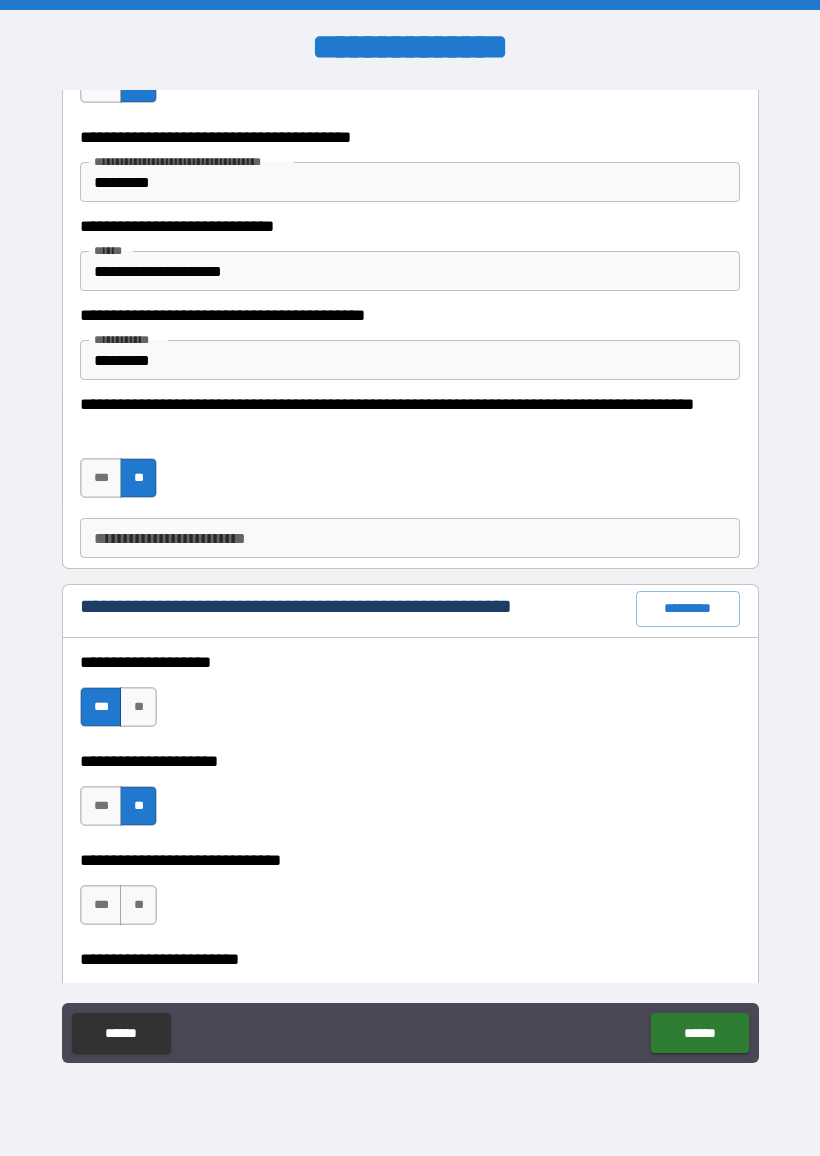click on "**" at bounding box center (138, 905) 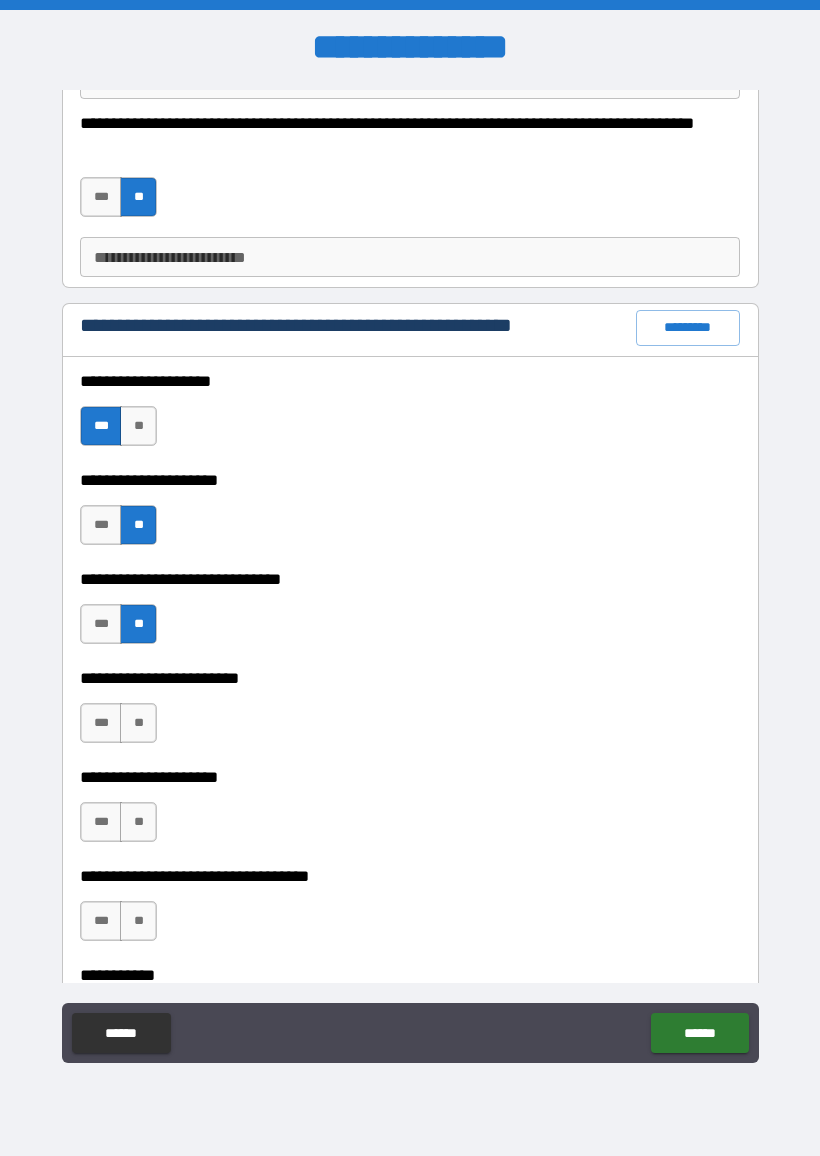 scroll, scrollTop: 481, scrollLeft: 0, axis: vertical 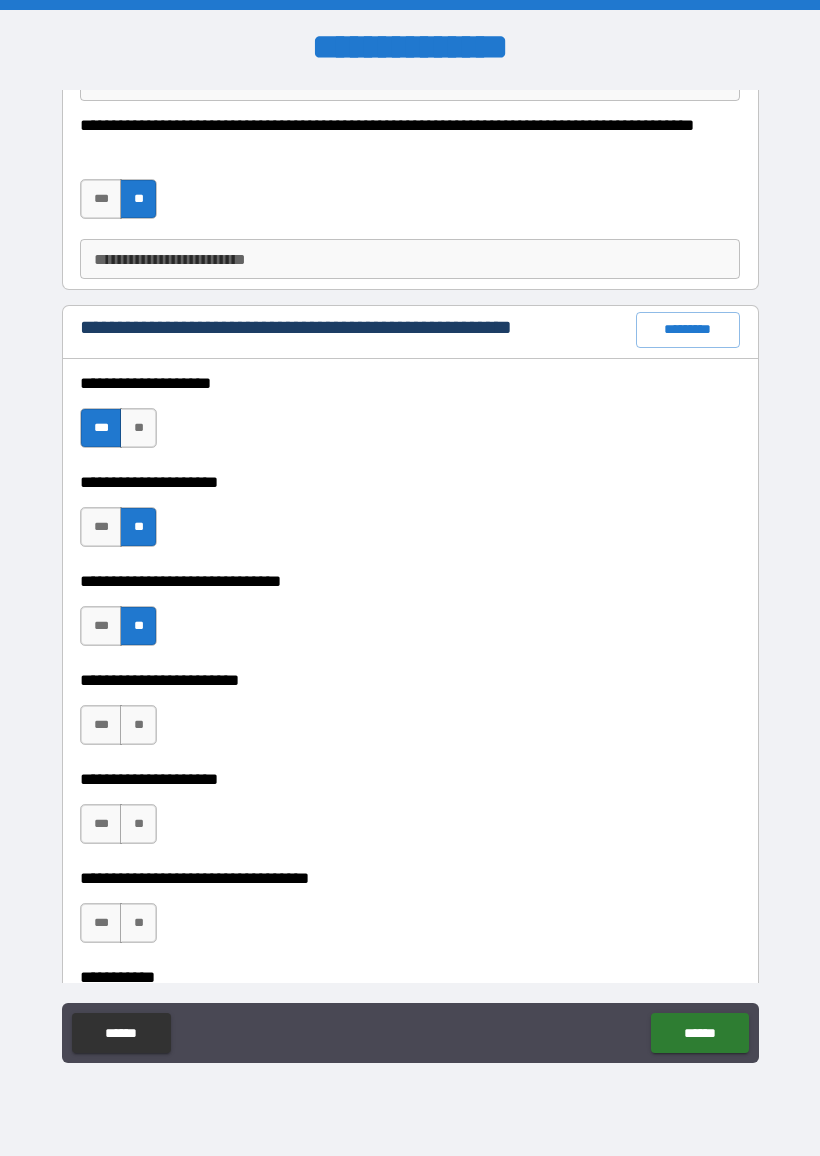 click on "***" at bounding box center (101, 824) 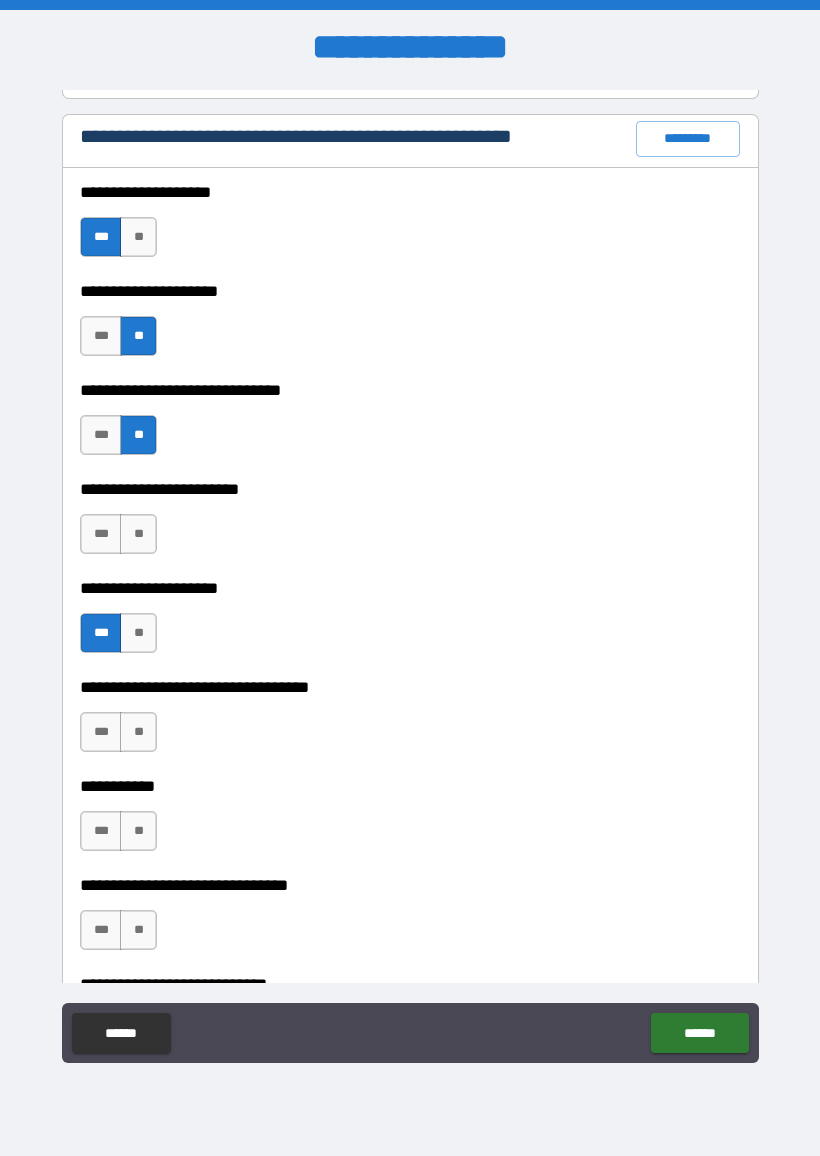 scroll, scrollTop: 673, scrollLeft: 0, axis: vertical 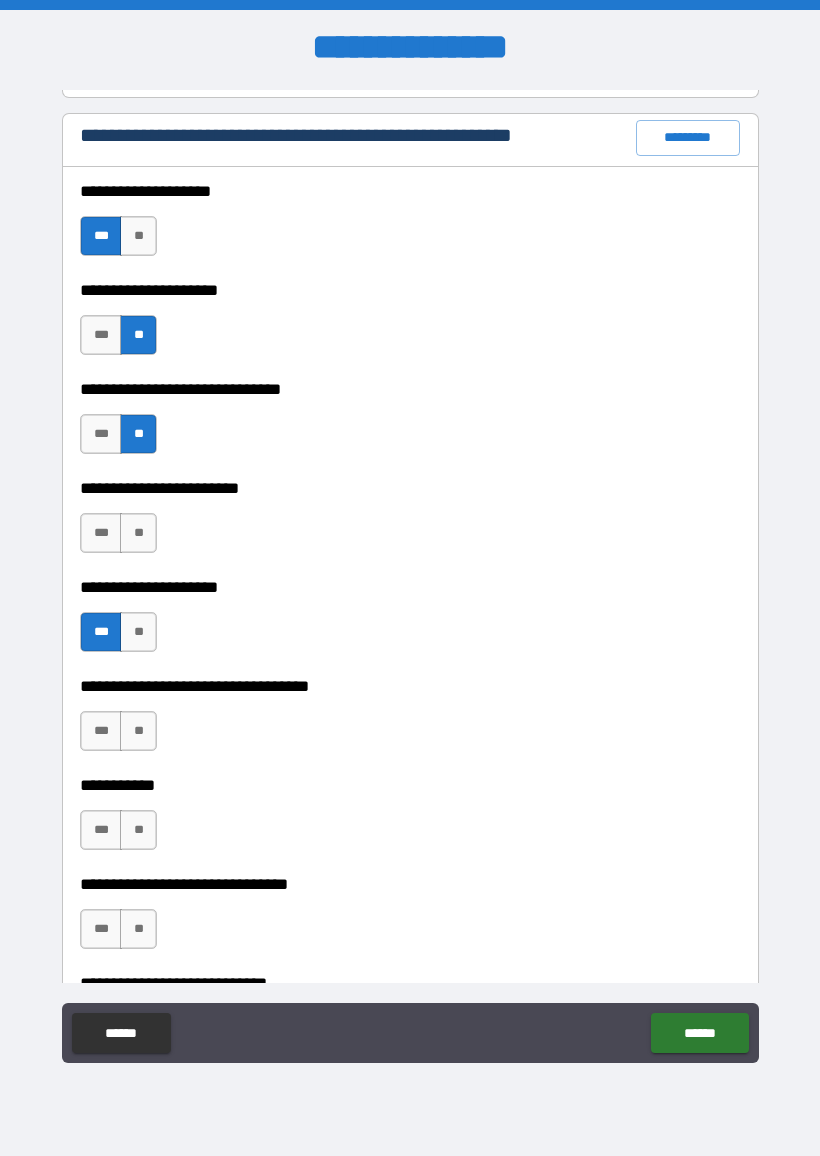 click on "**" at bounding box center [138, 830] 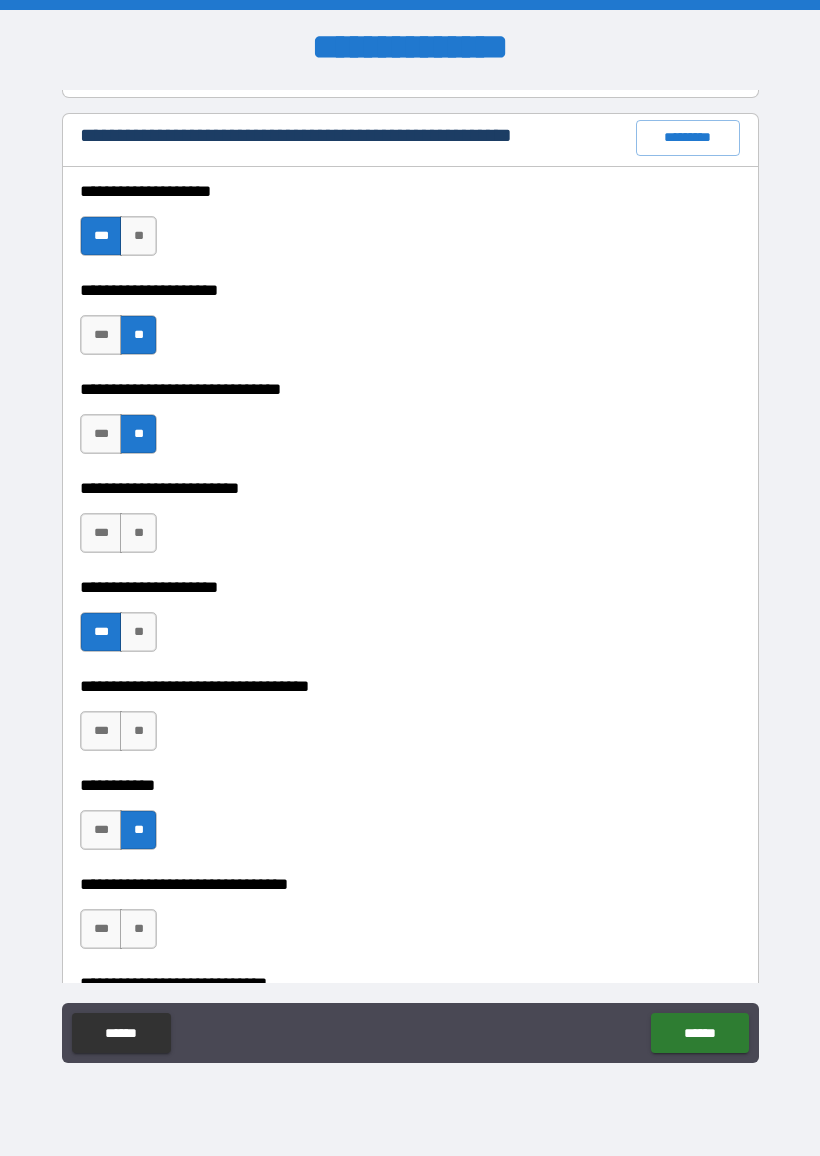 click on "***" at bounding box center [101, 533] 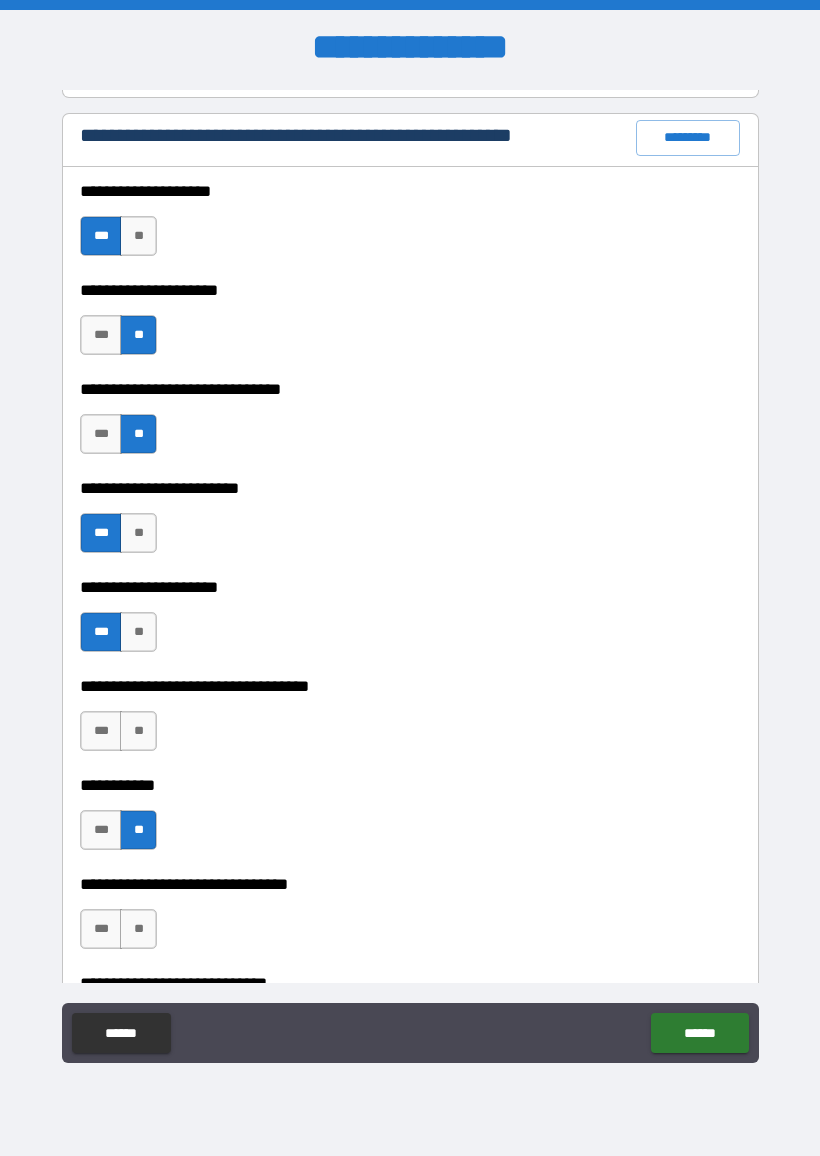 click on "***" at bounding box center (101, 731) 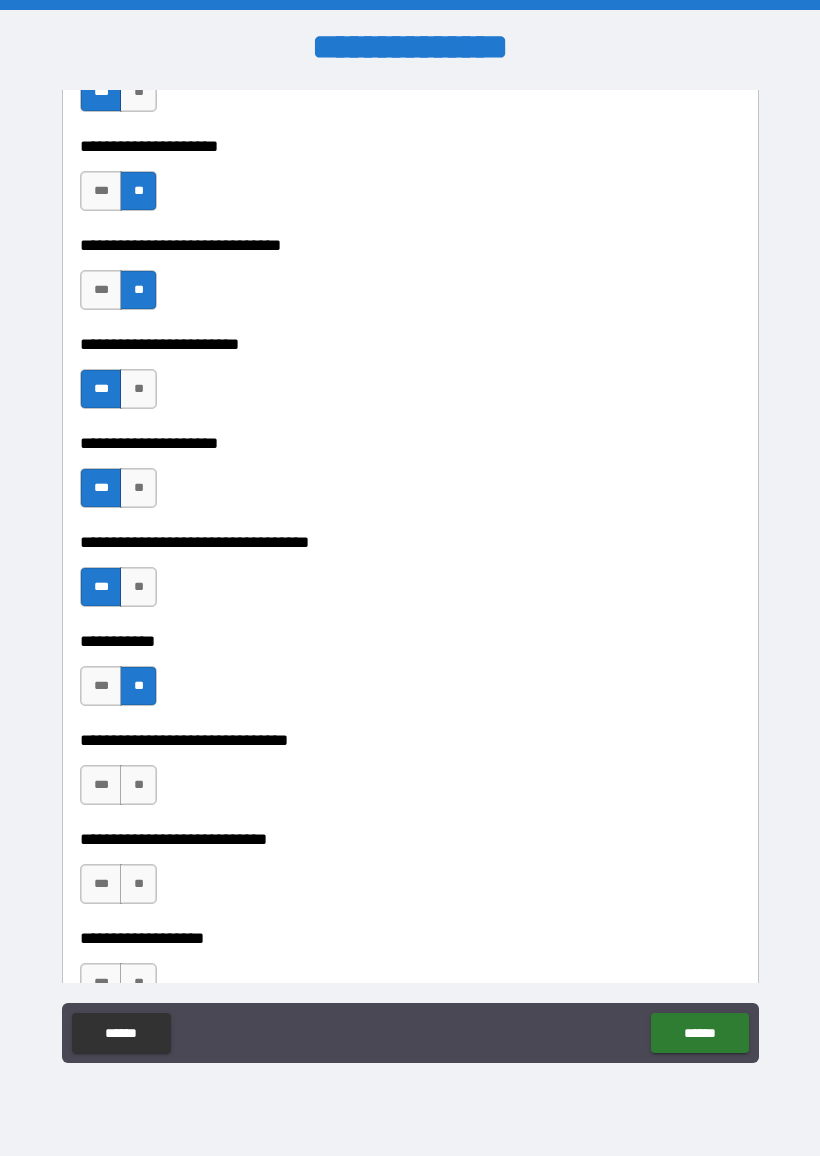 scroll, scrollTop: 822, scrollLeft: 0, axis: vertical 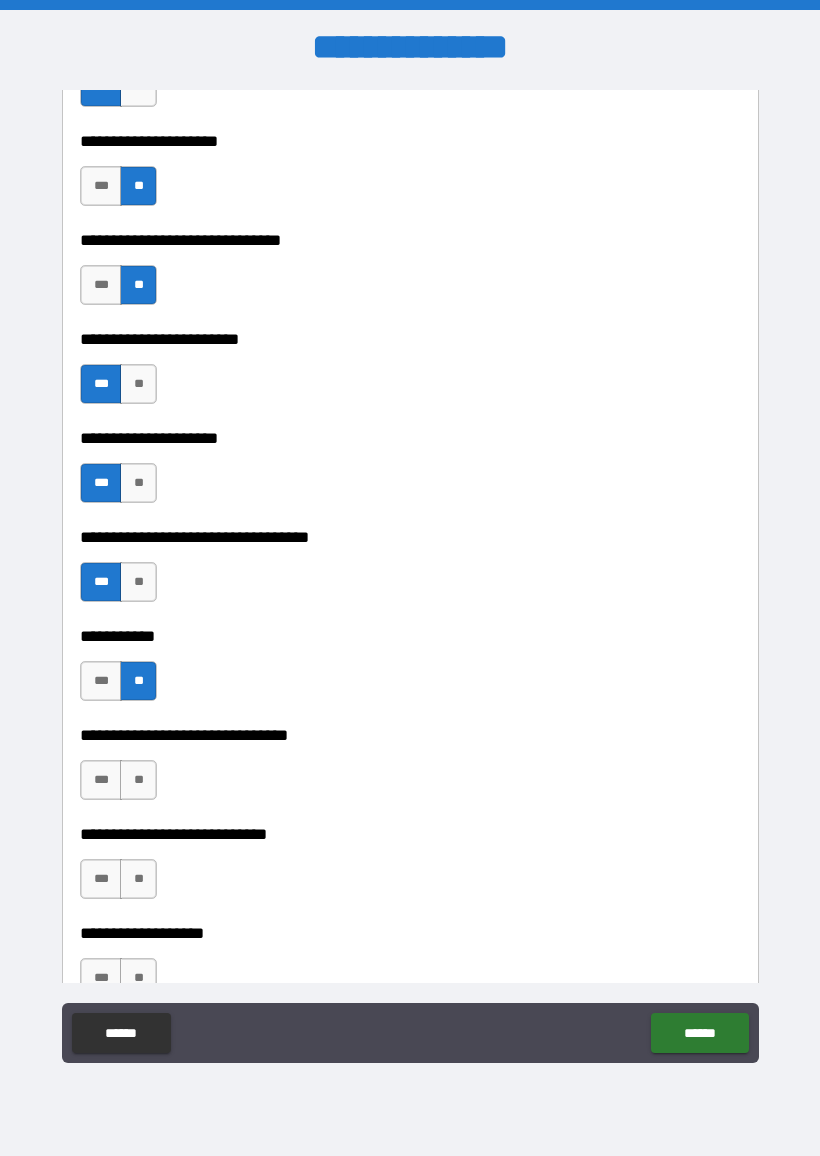 click on "***" at bounding box center [101, 879] 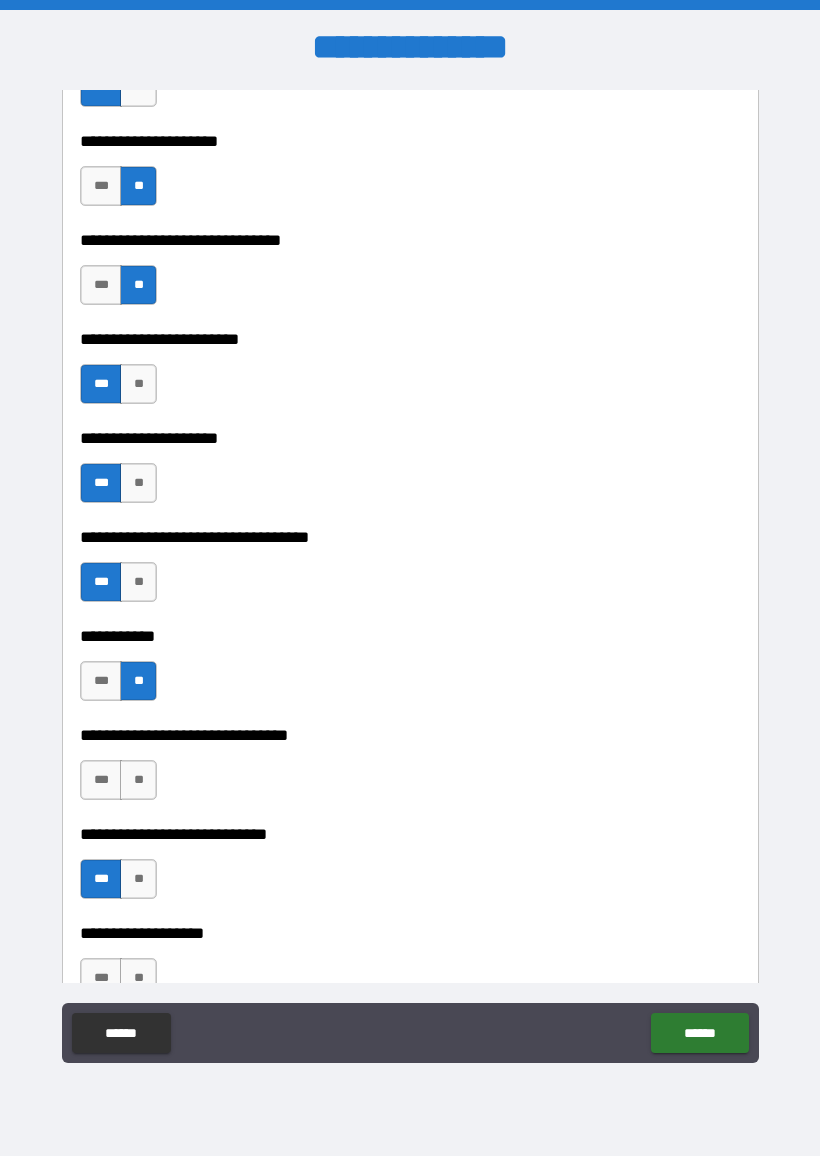 click on "***" at bounding box center (101, 780) 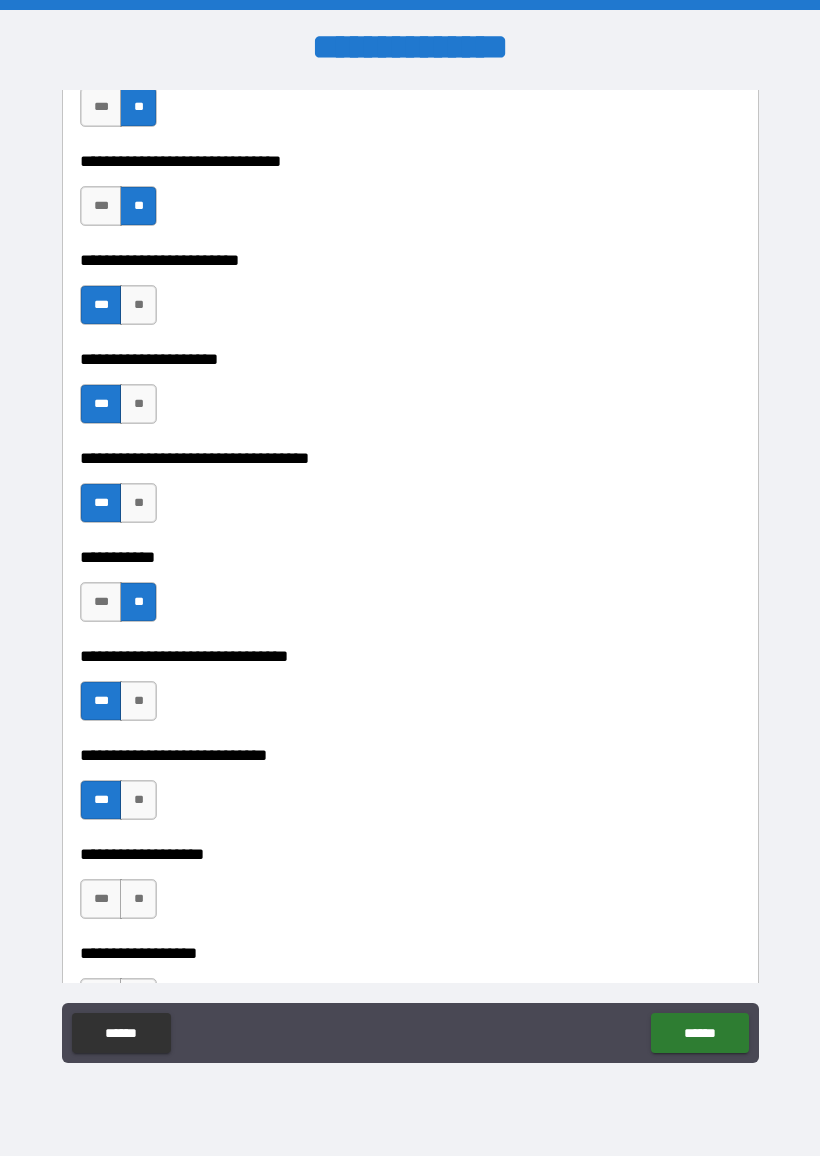 scroll, scrollTop: 917, scrollLeft: 0, axis: vertical 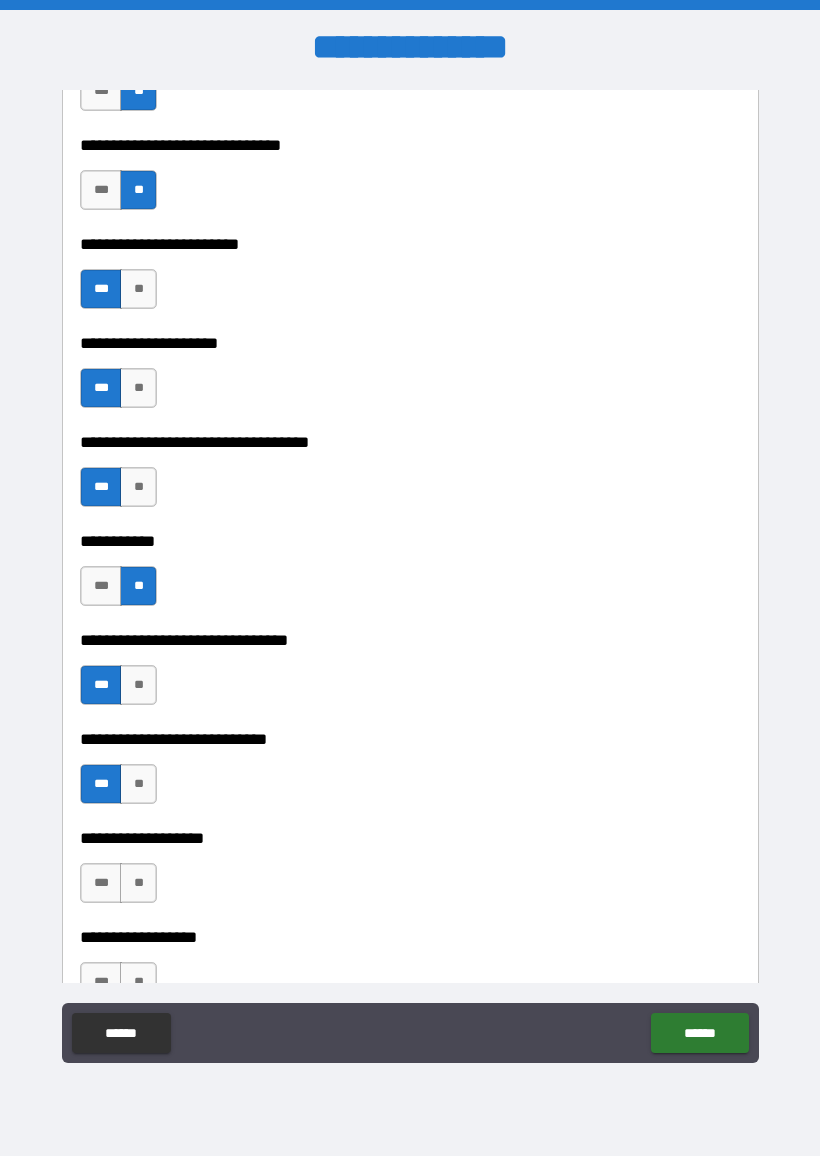 click on "***" at bounding box center [101, 883] 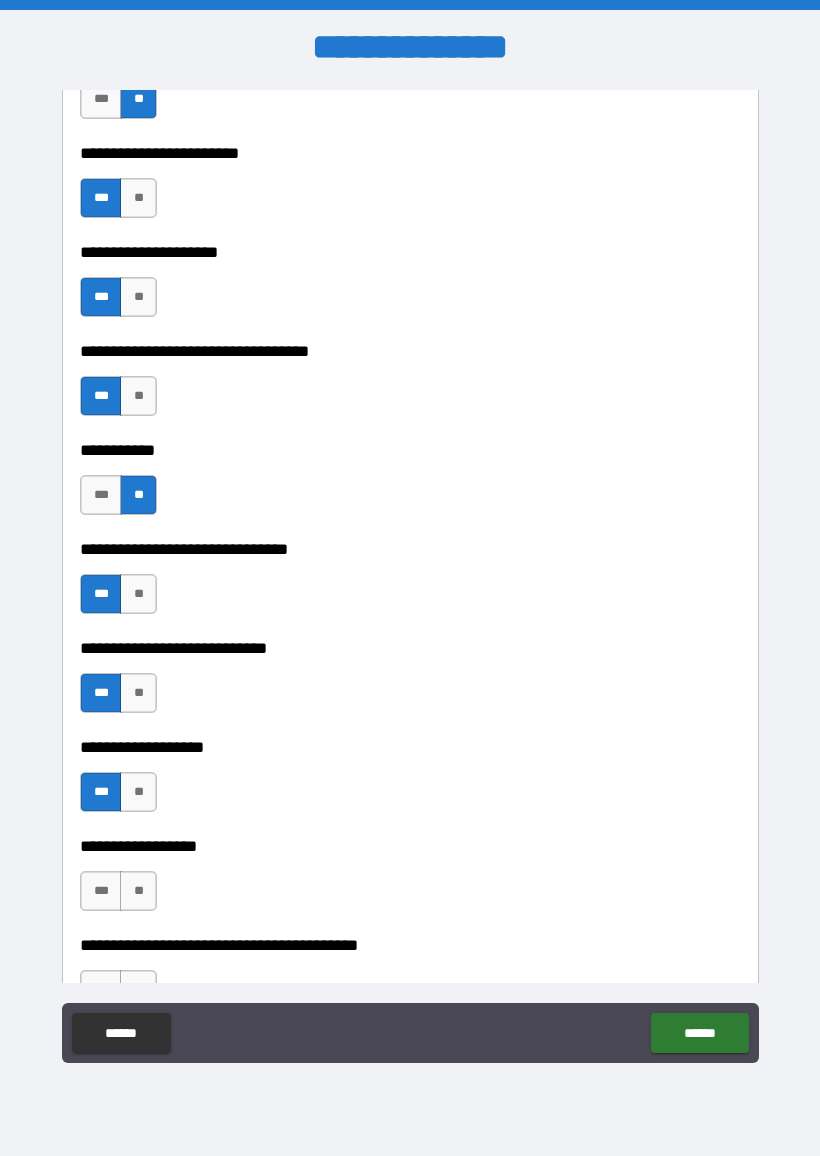 scroll, scrollTop: 1009, scrollLeft: 0, axis: vertical 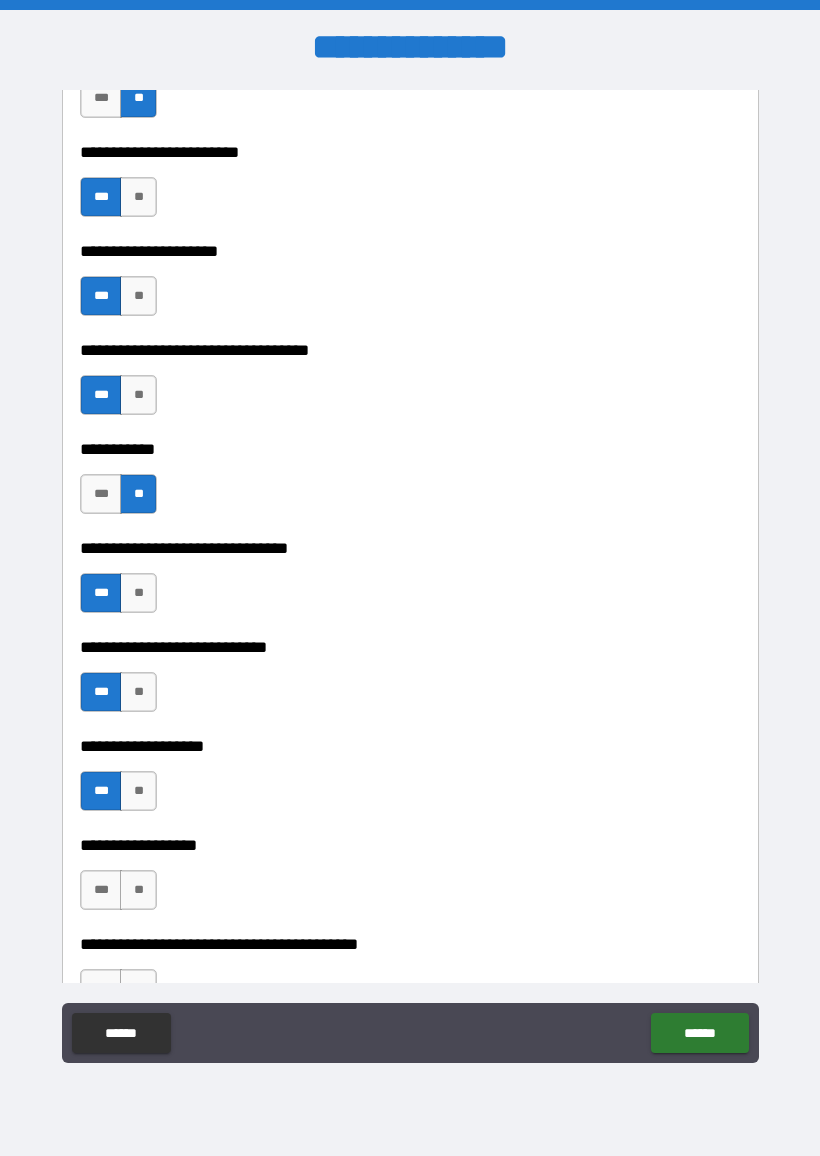 click on "**" at bounding box center [138, 890] 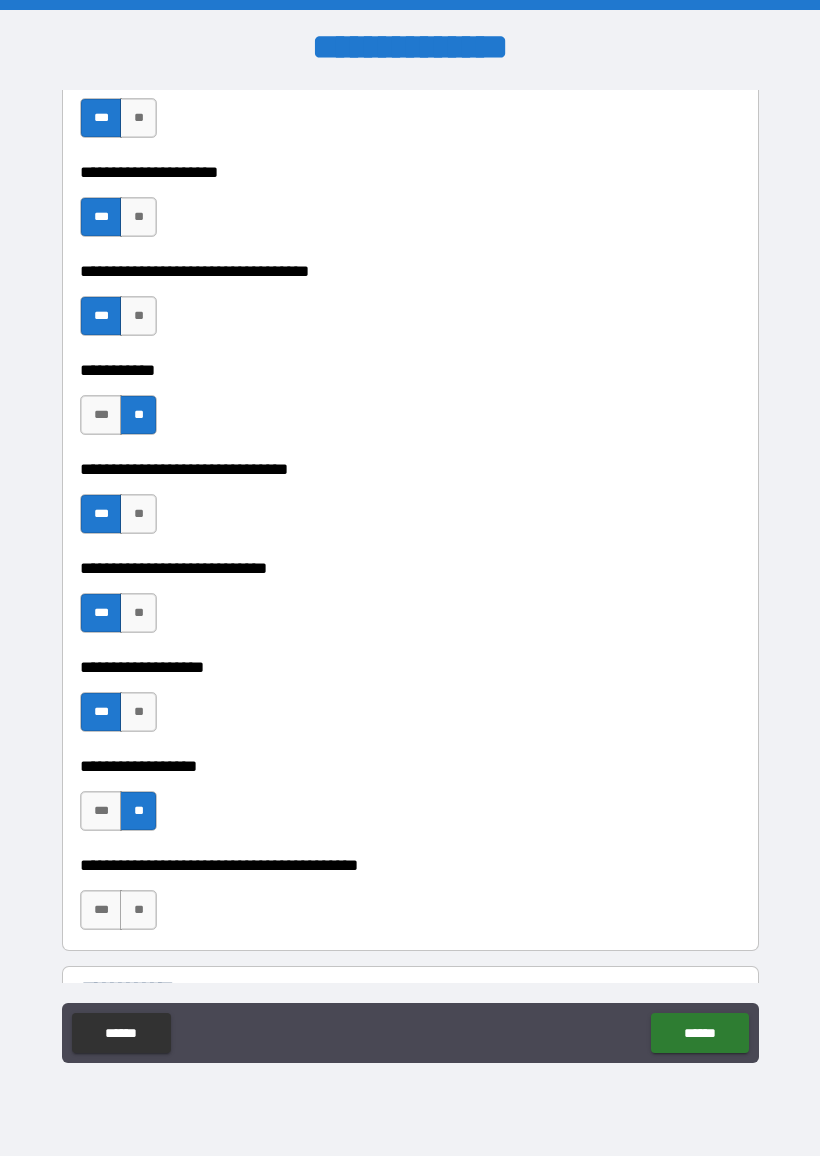 scroll, scrollTop: 1097, scrollLeft: 0, axis: vertical 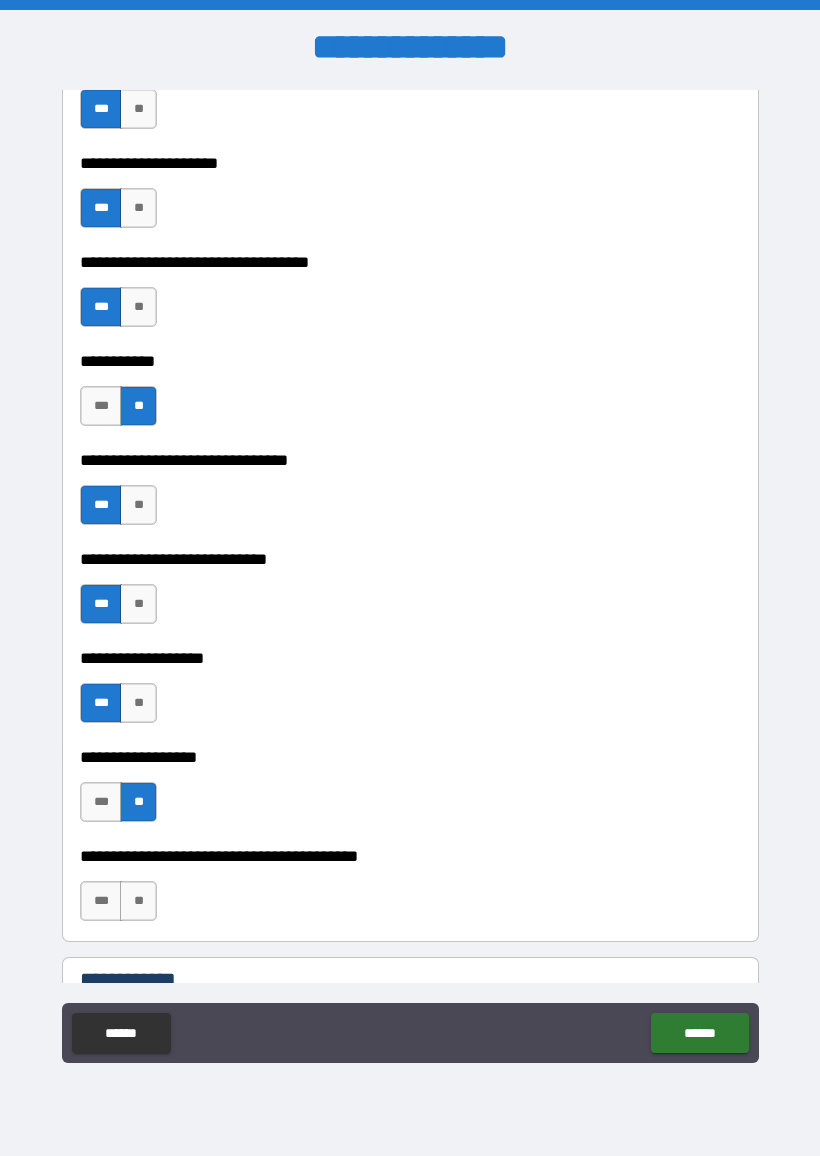 click on "**" at bounding box center [138, 901] 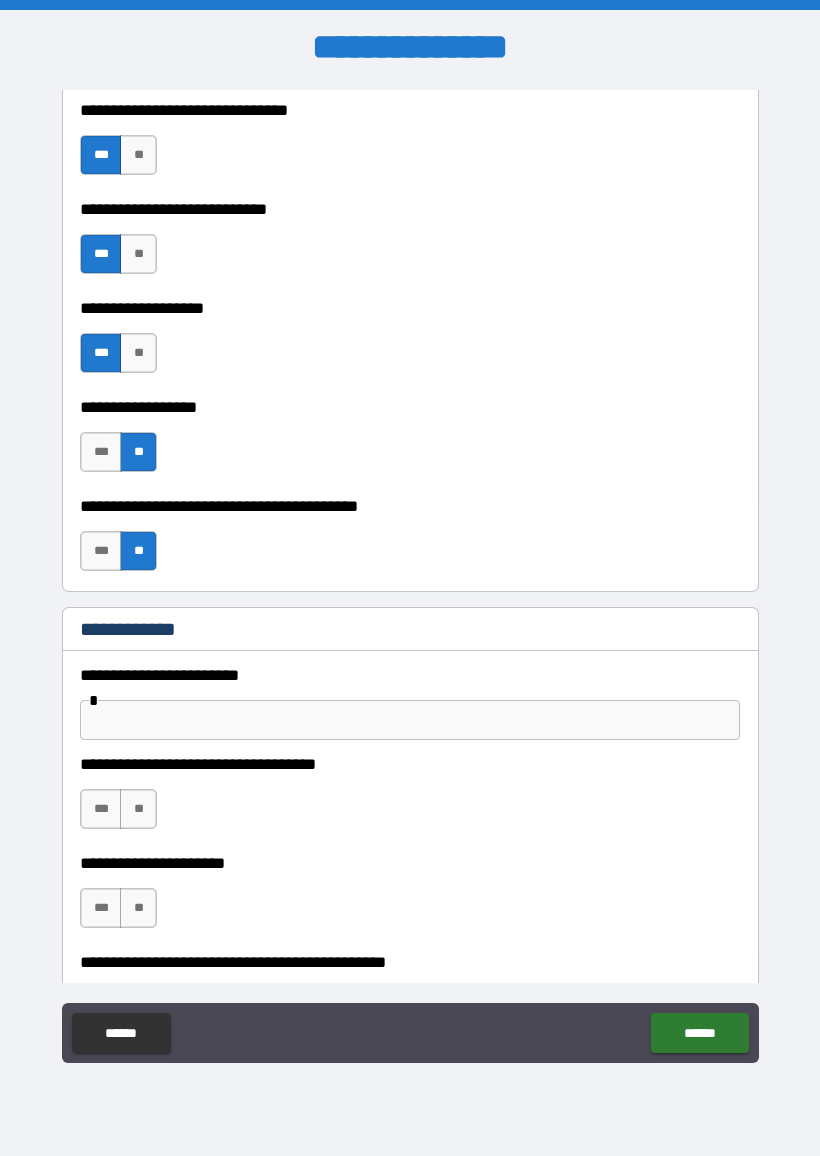 scroll, scrollTop: 1448, scrollLeft: 0, axis: vertical 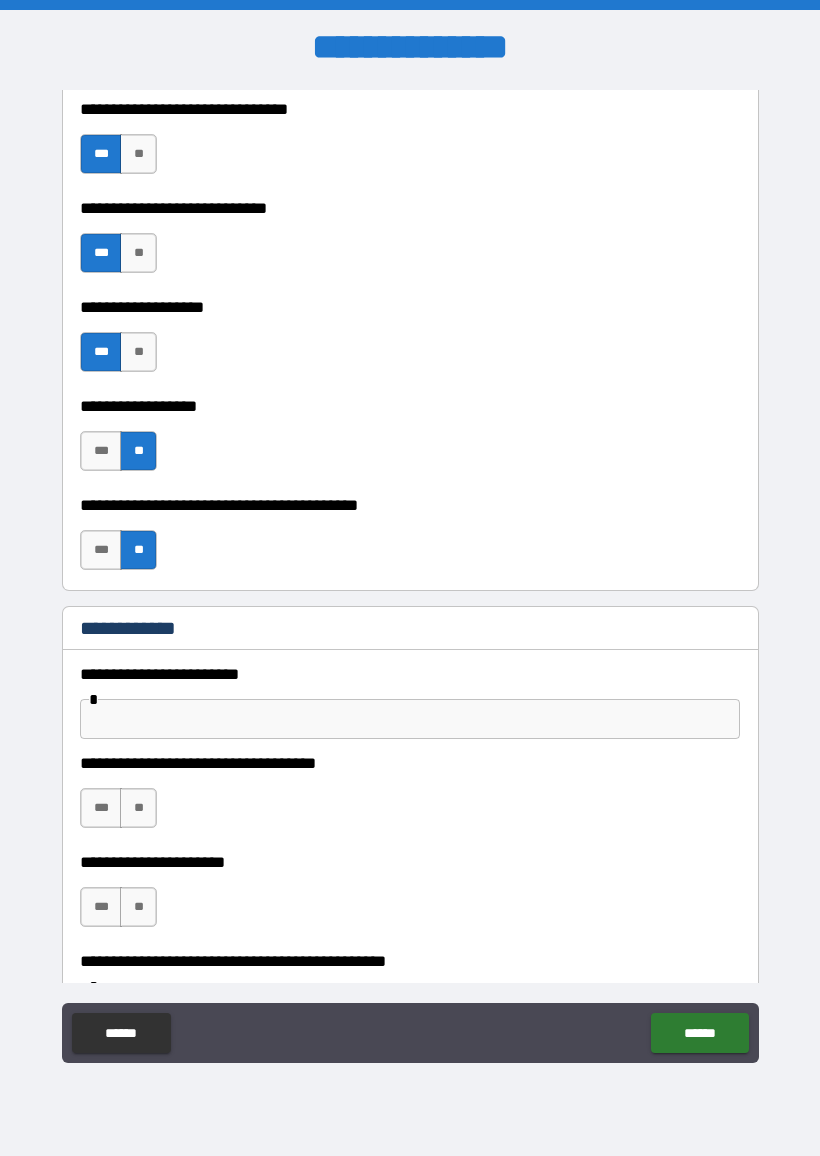 click at bounding box center (410, 719) 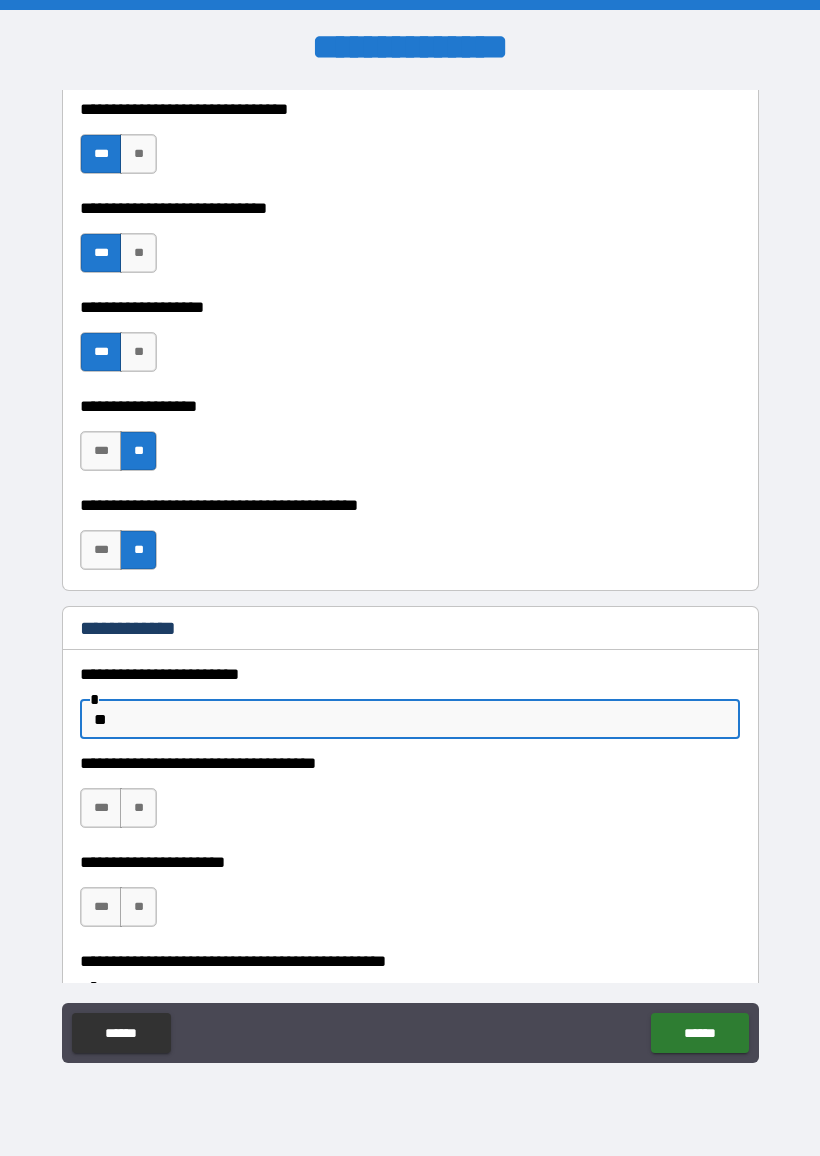 type on "*" 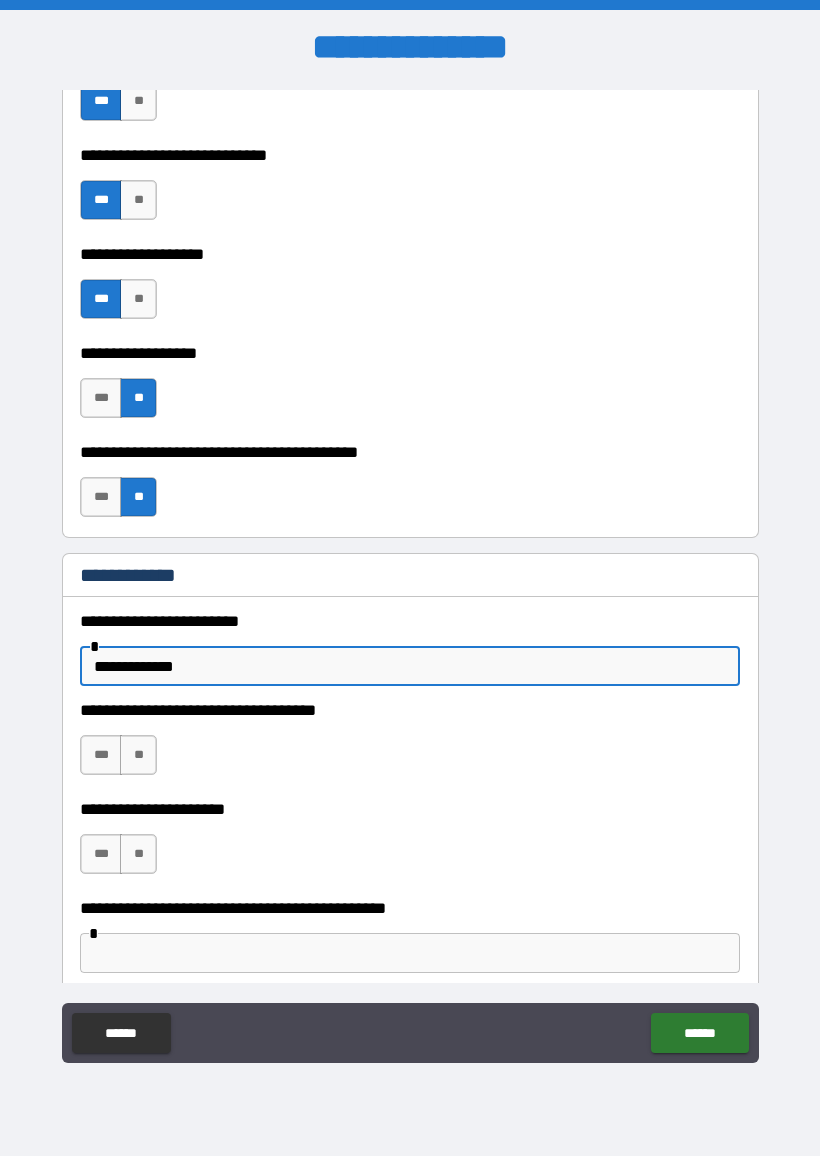 scroll, scrollTop: 1507, scrollLeft: 0, axis: vertical 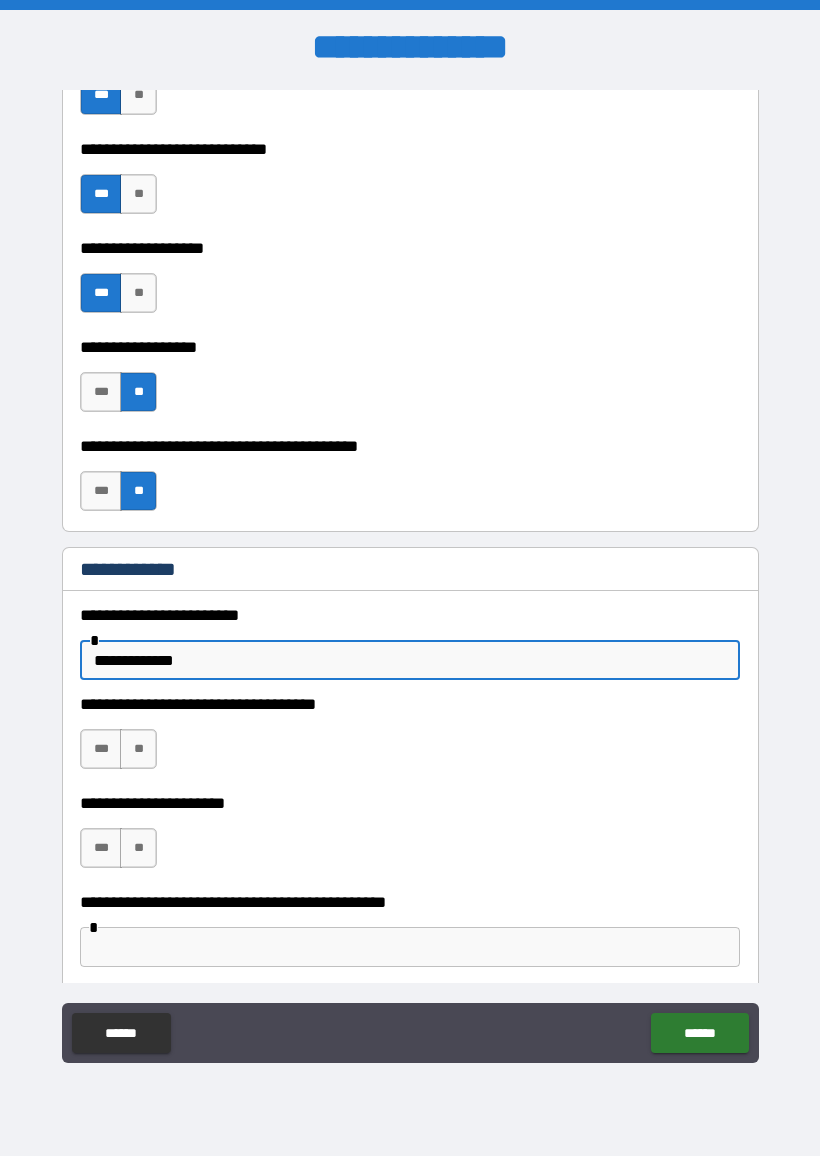 type on "**********" 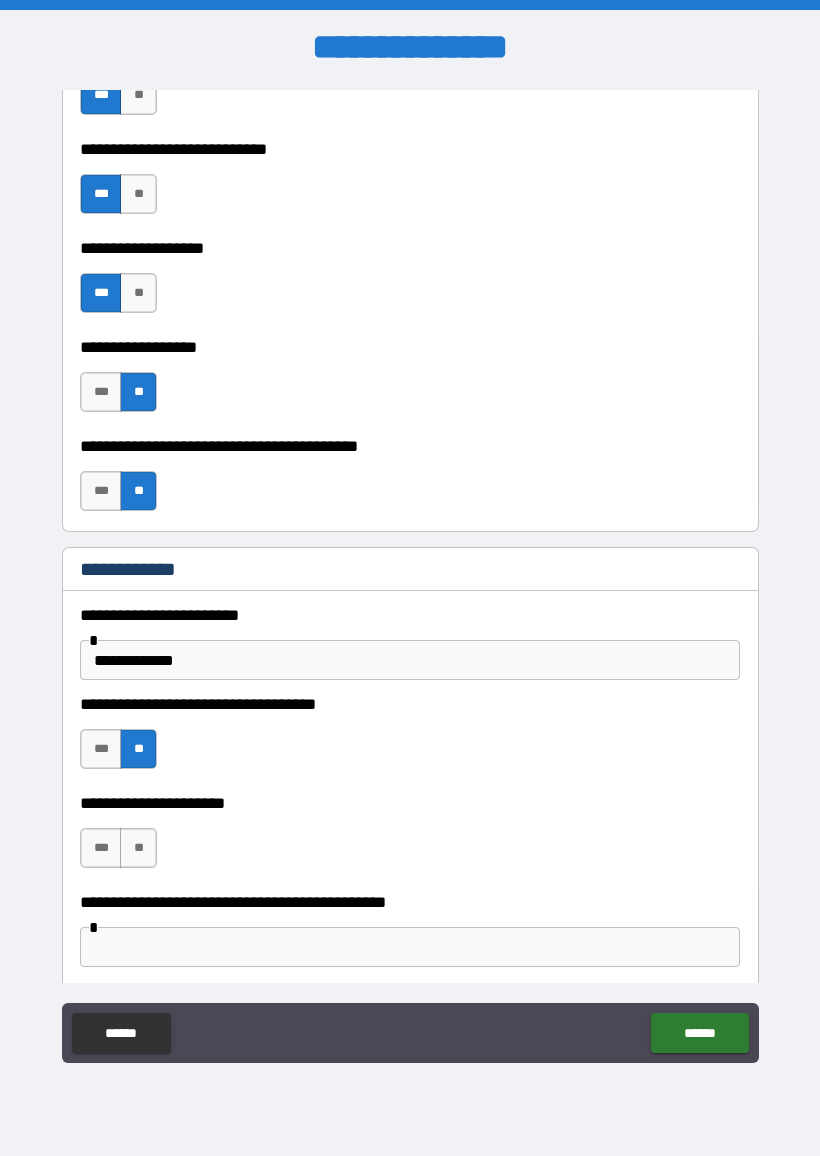 click on "***" at bounding box center (101, 848) 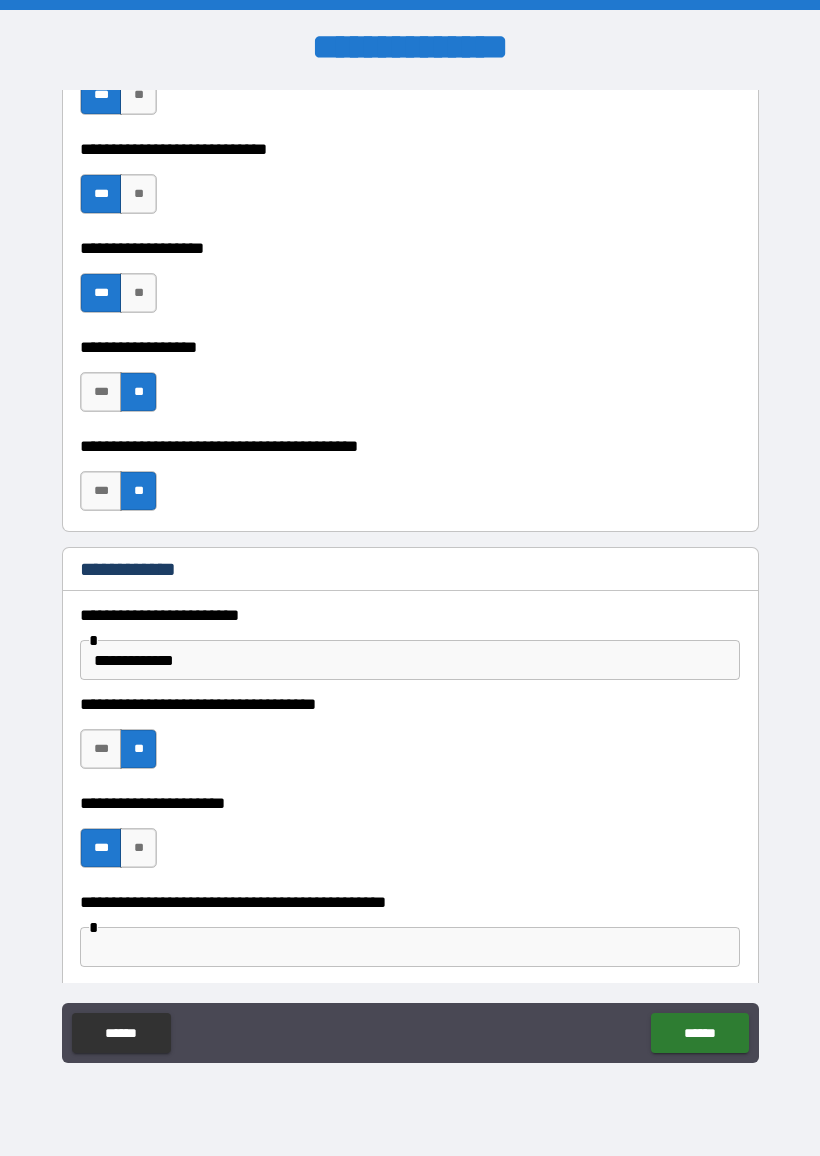 click at bounding box center (410, 947) 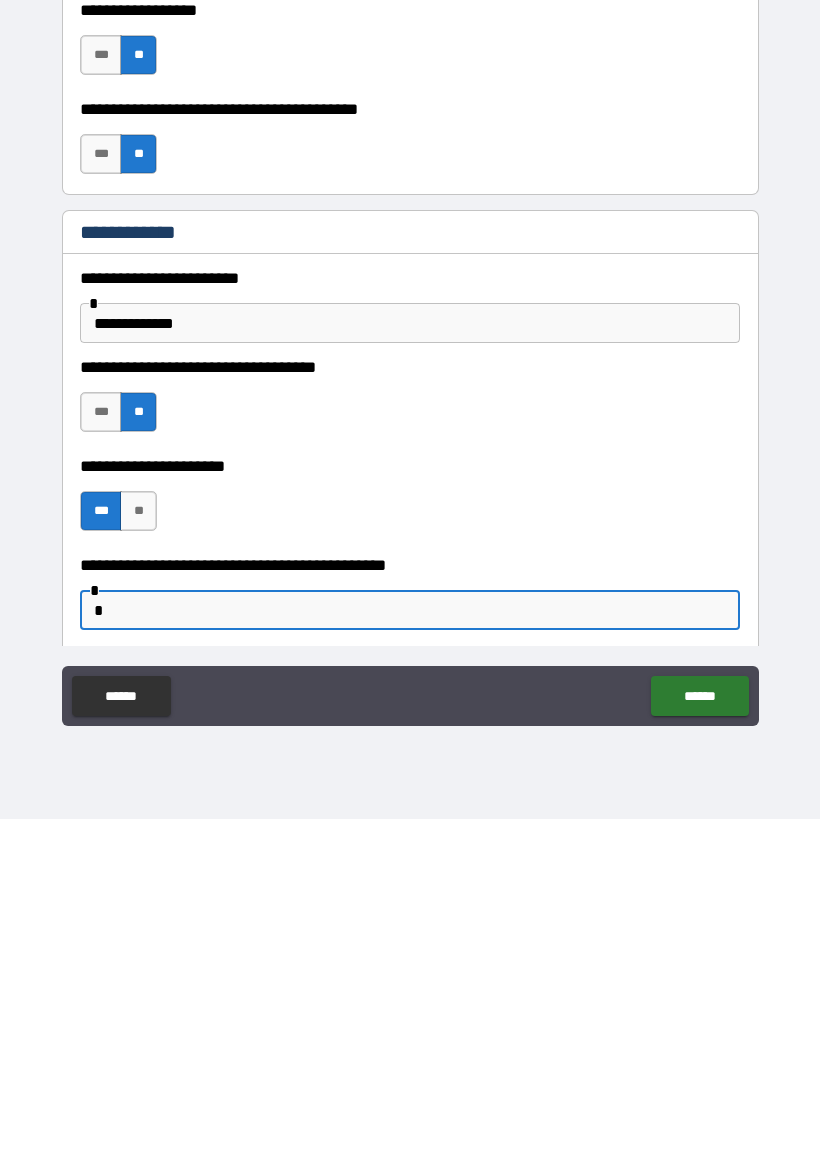 type on "**" 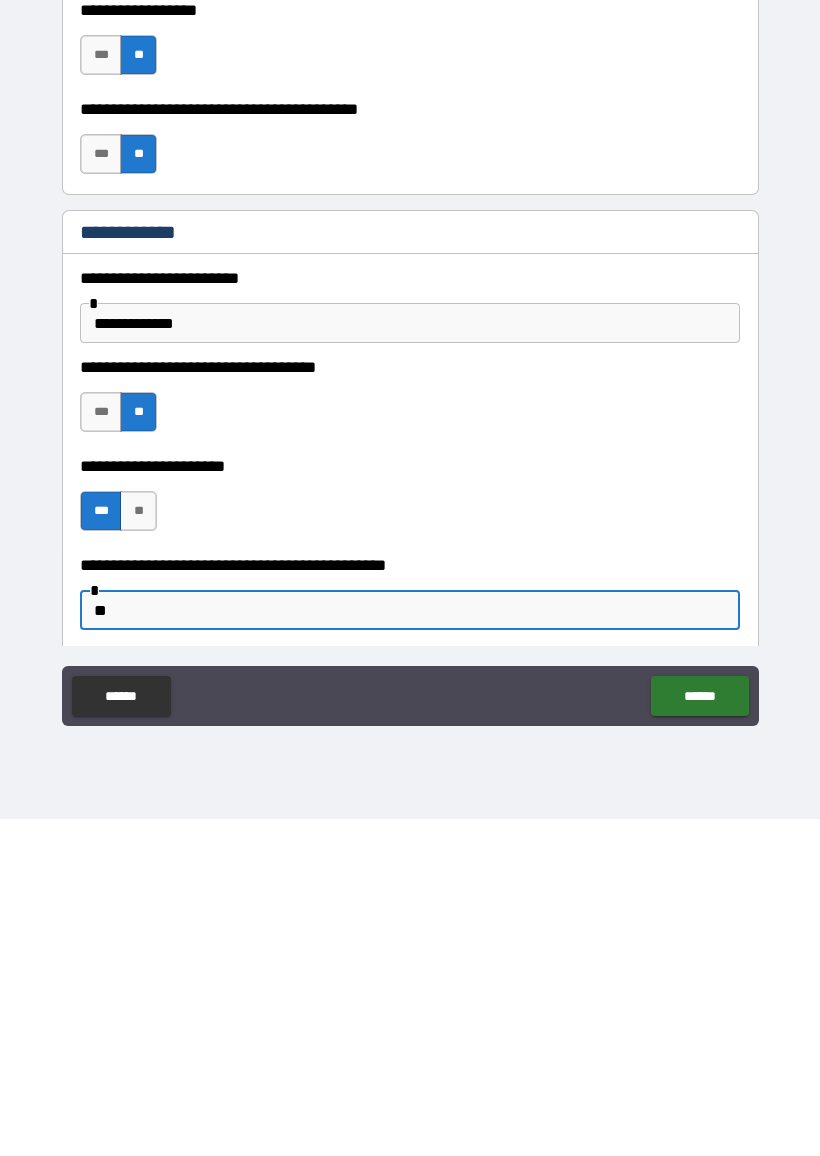 click on "******" at bounding box center [699, 1033] 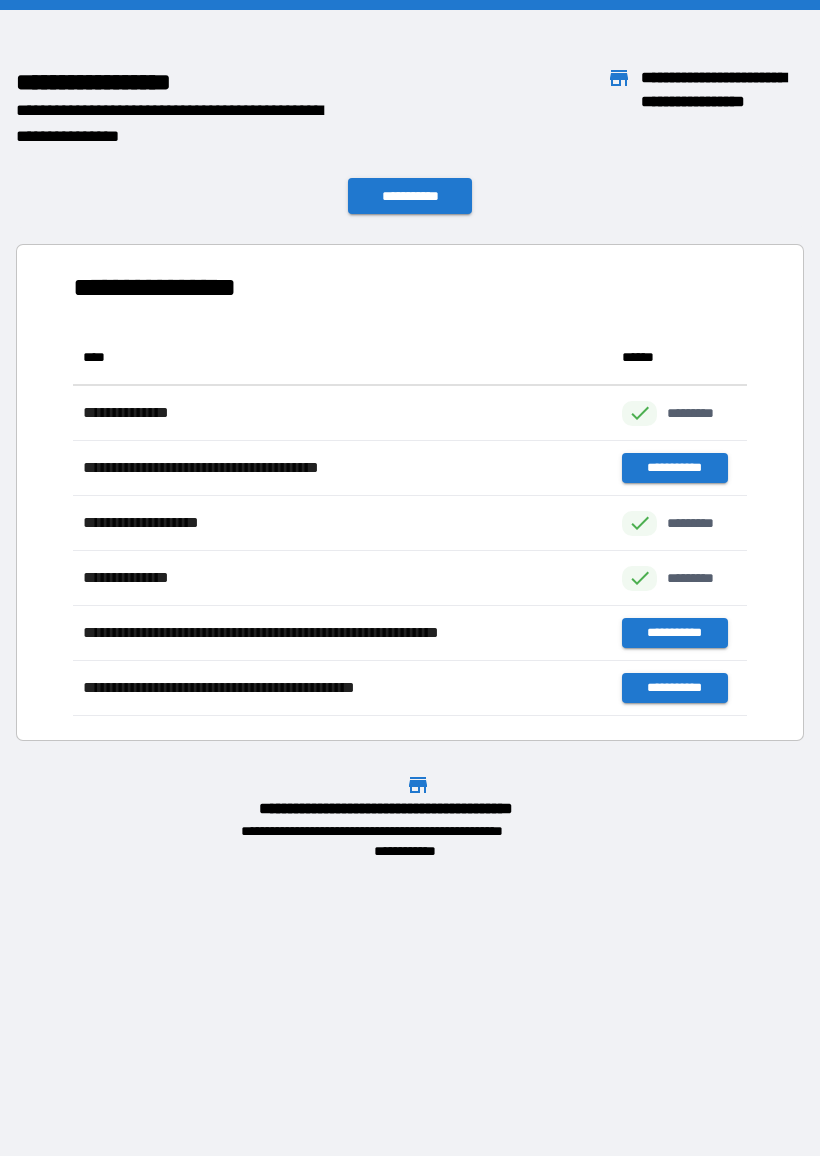 scroll, scrollTop: 1, scrollLeft: 1, axis: both 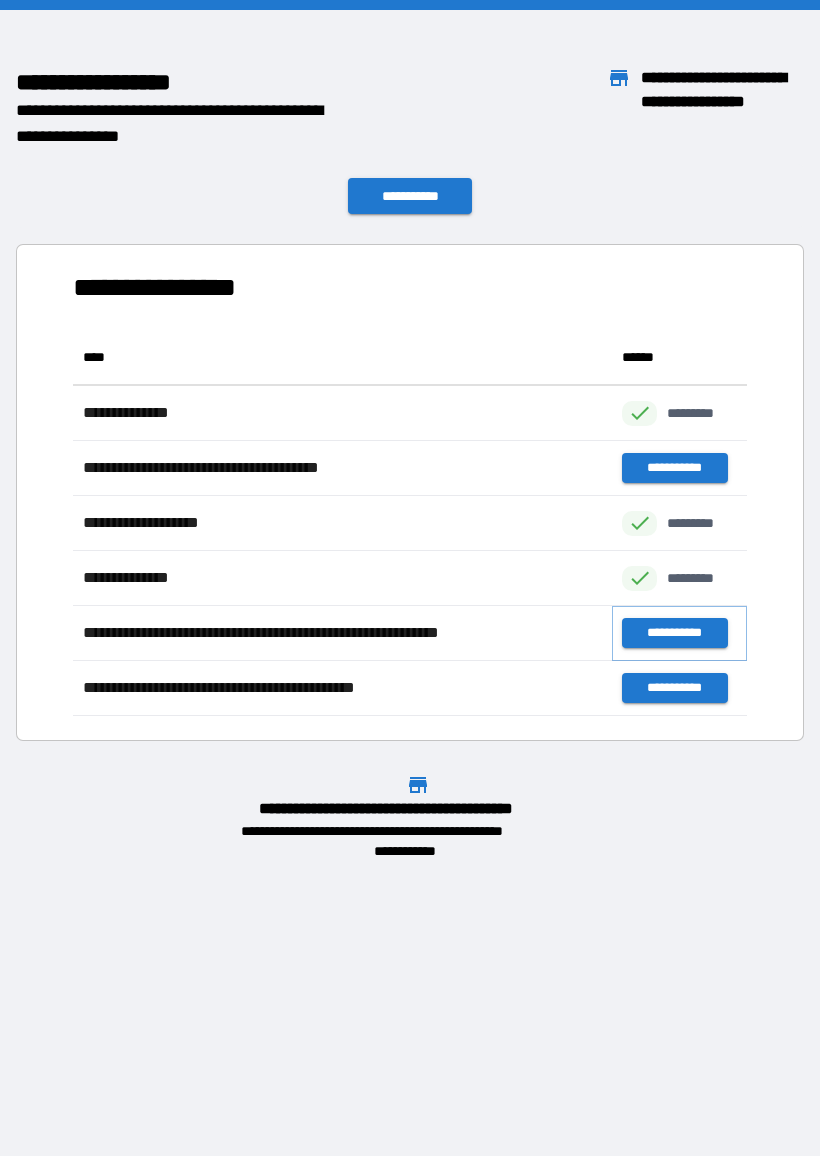 click on "**********" at bounding box center [674, 633] 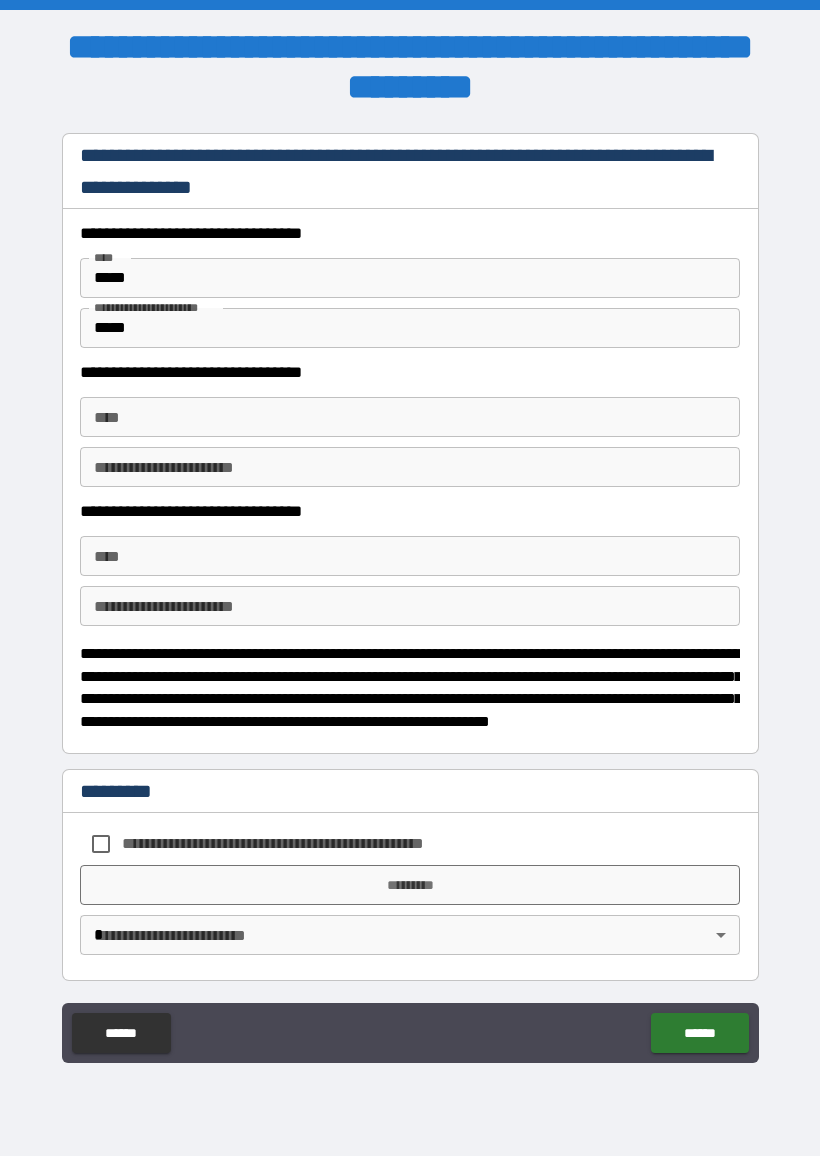 scroll, scrollTop: 611, scrollLeft: 0, axis: vertical 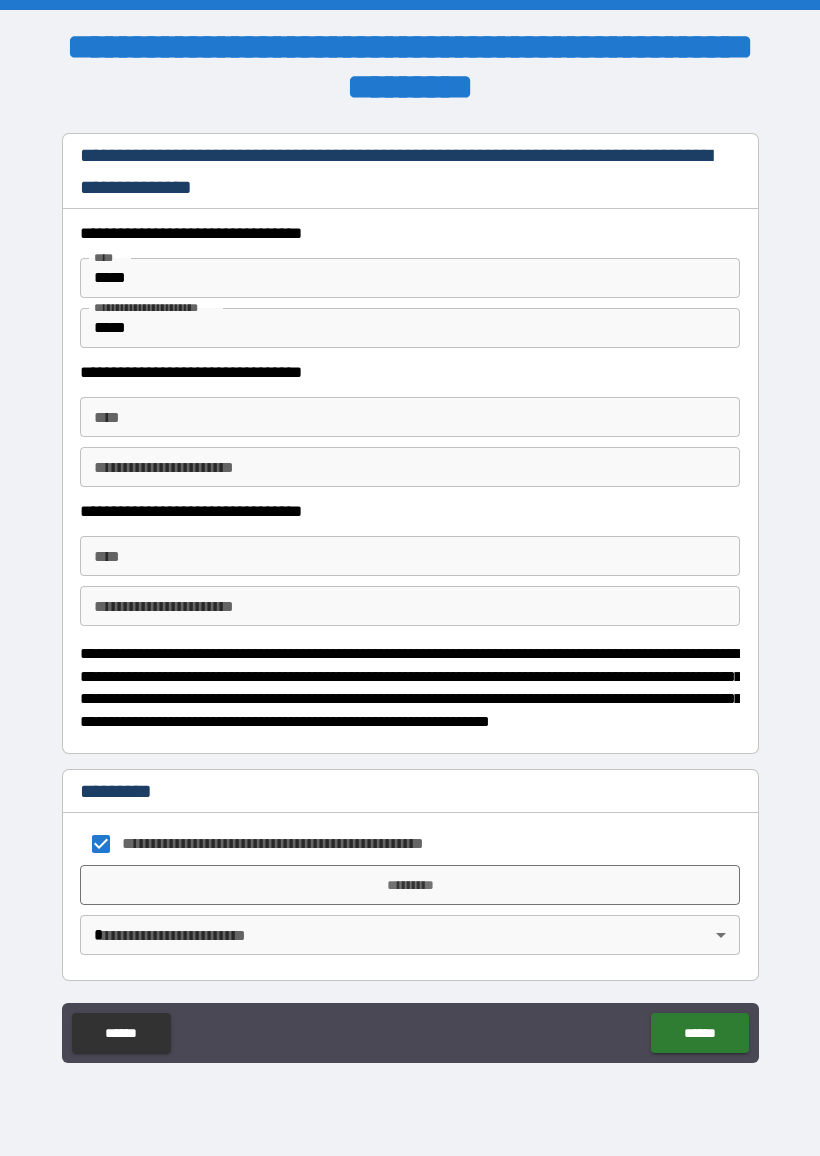 click on "*********" at bounding box center [410, 885] 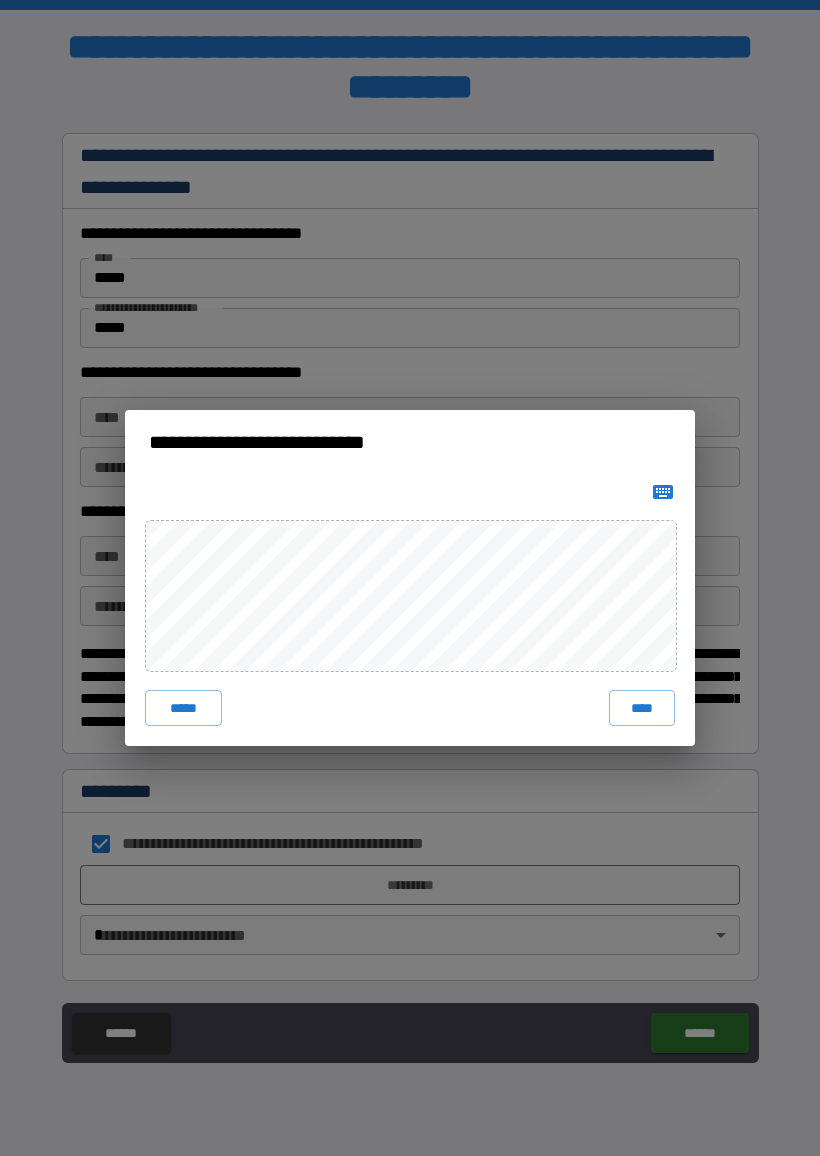 click on "****" at bounding box center (642, 708) 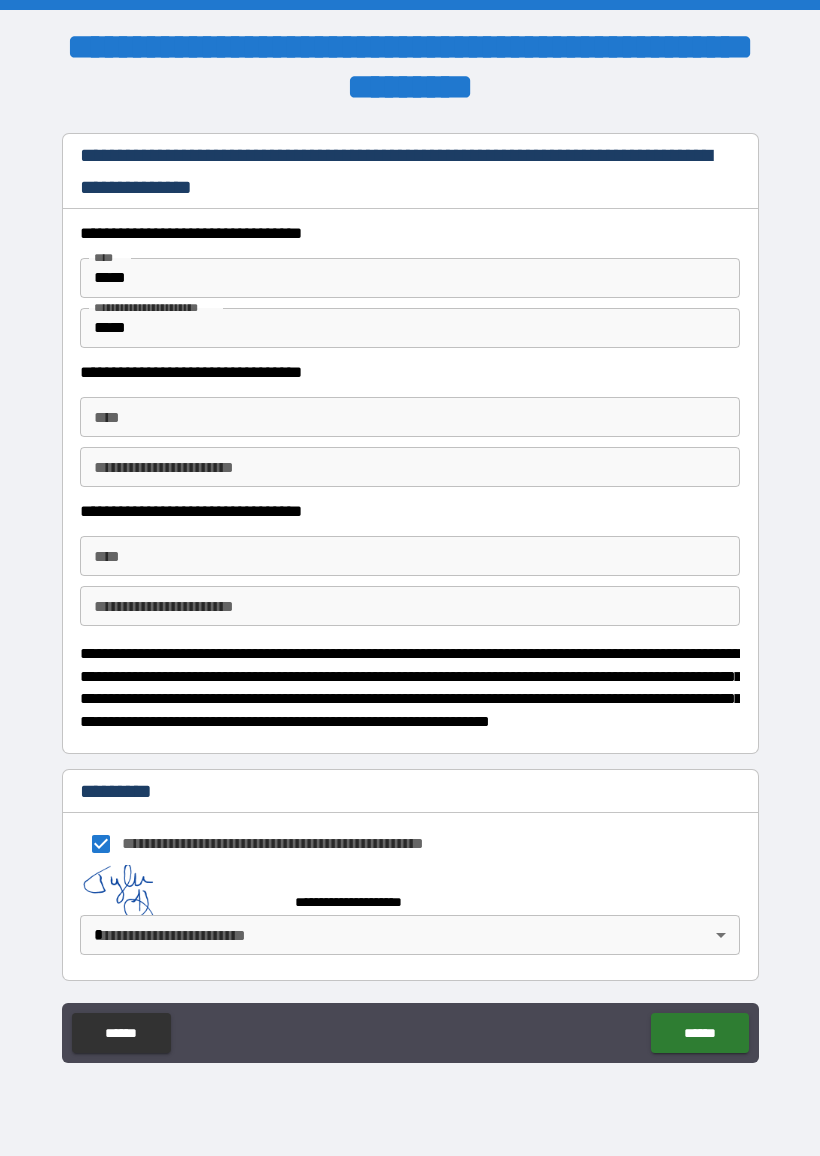 scroll, scrollTop: 601, scrollLeft: 0, axis: vertical 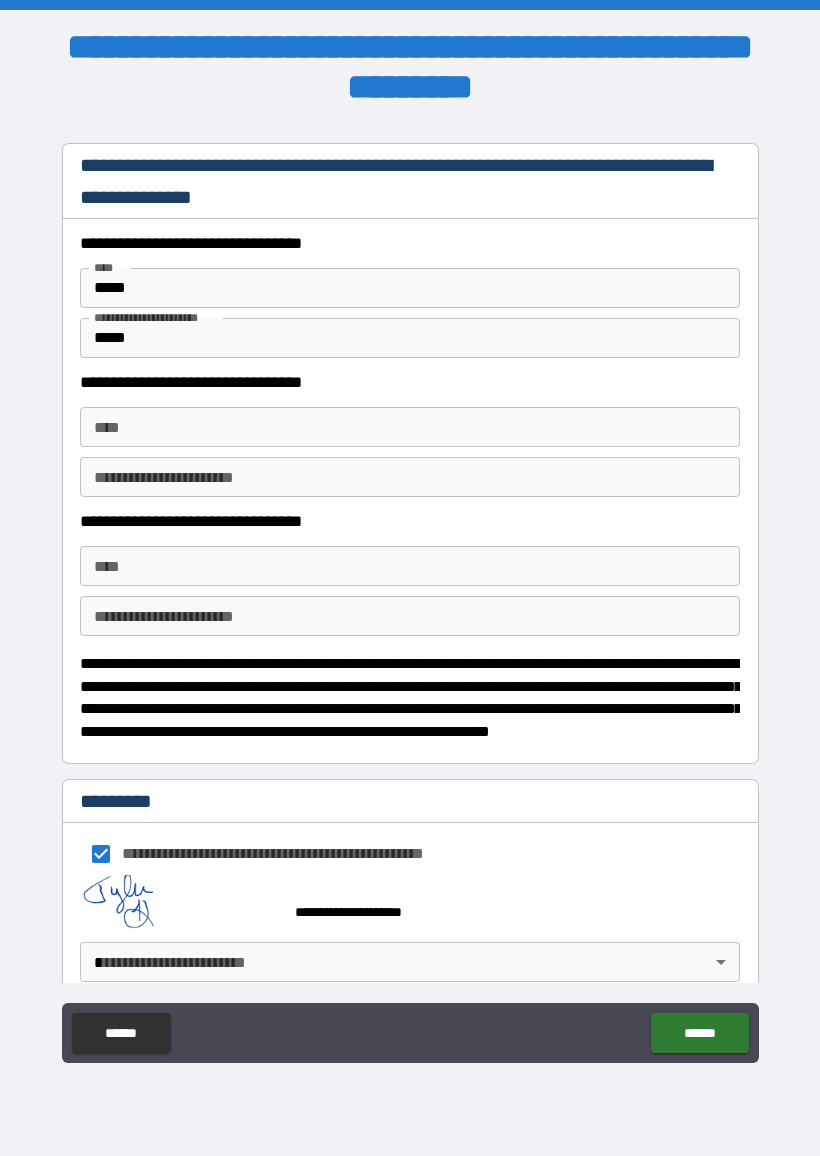 click on "**********" at bounding box center (410, 578) 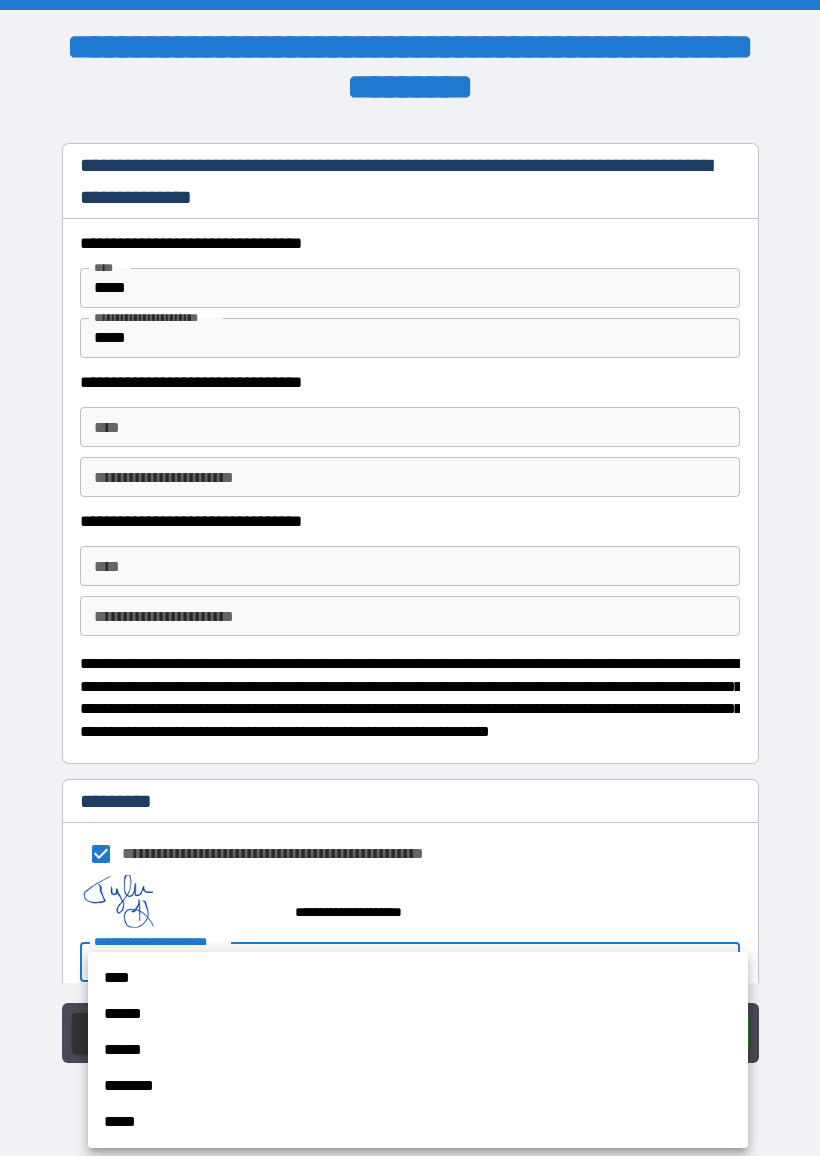 click on "****" at bounding box center (418, 978) 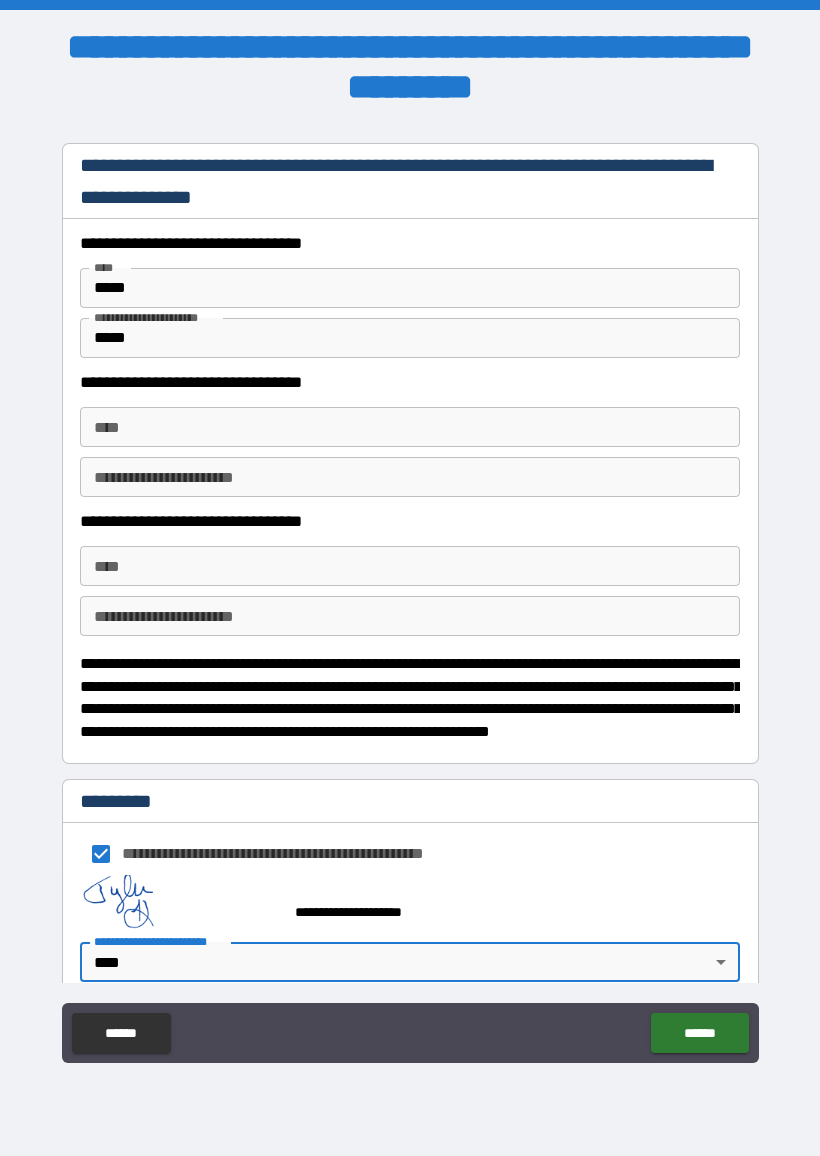 type on "*" 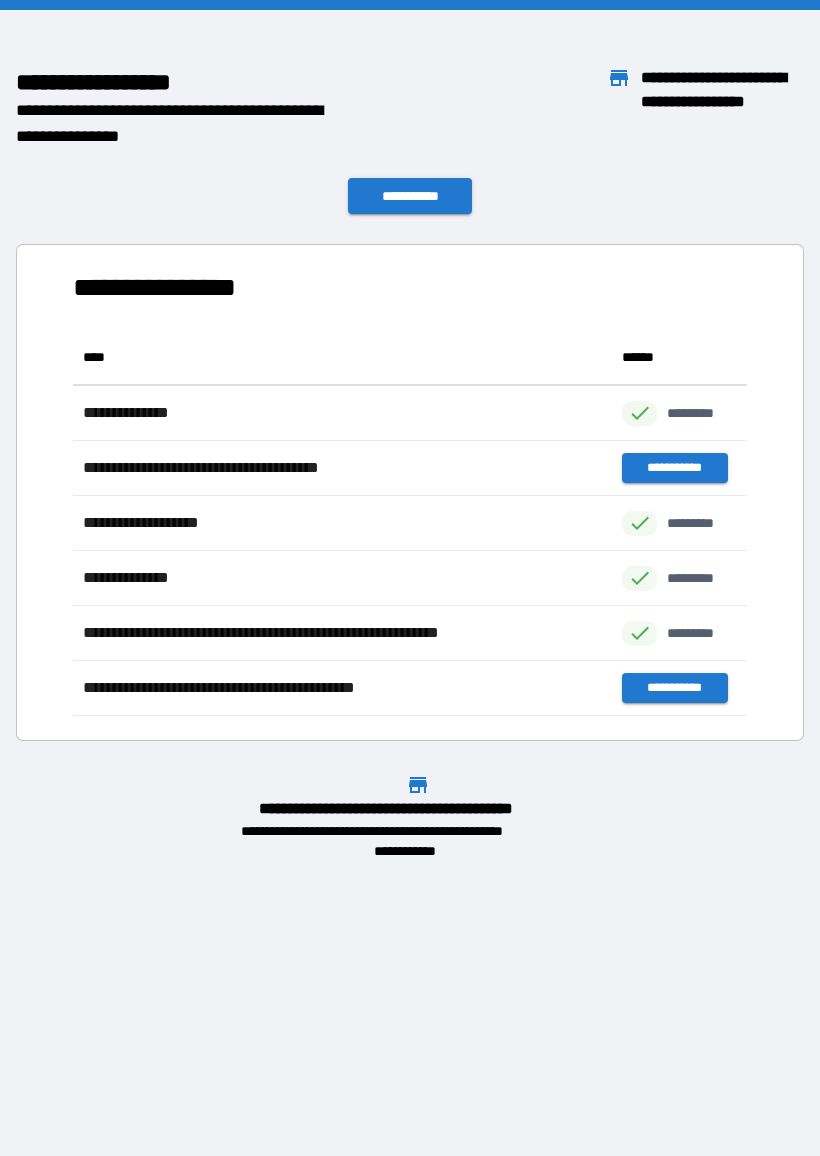 scroll, scrollTop: 1, scrollLeft: 1, axis: both 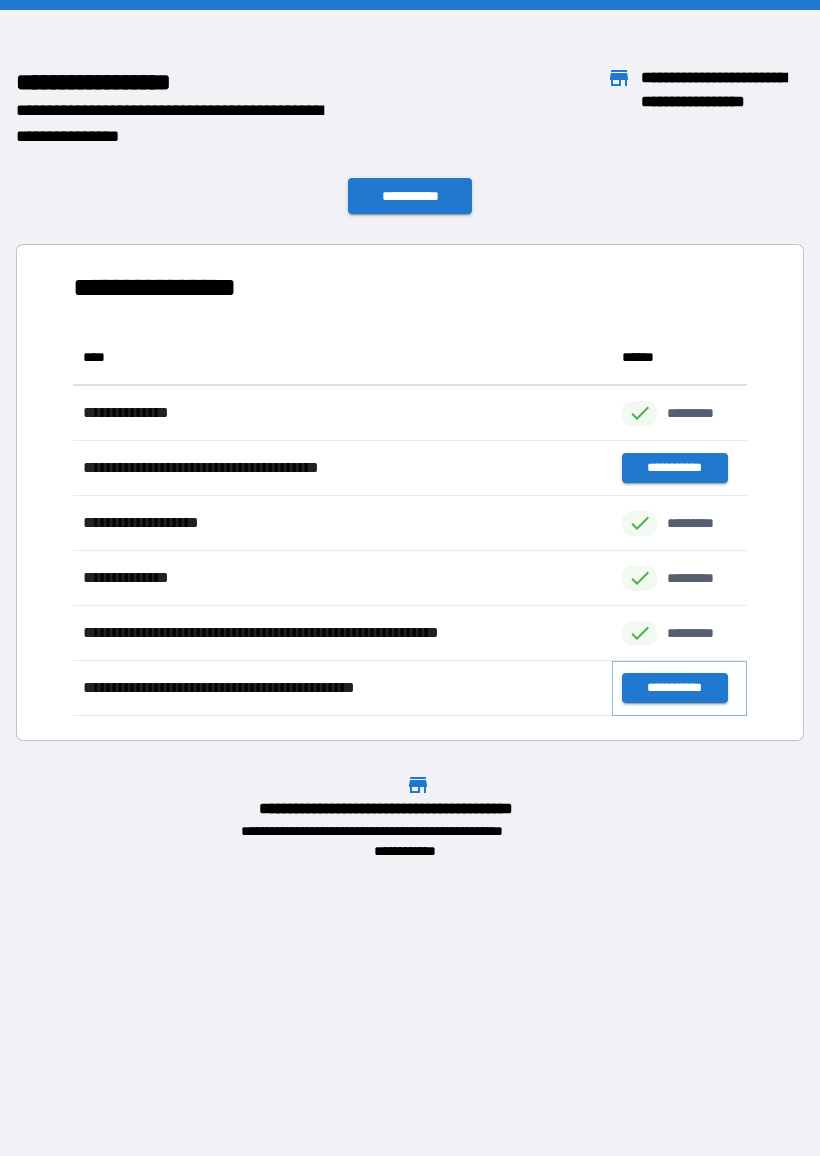 click on "**********" at bounding box center (674, 688) 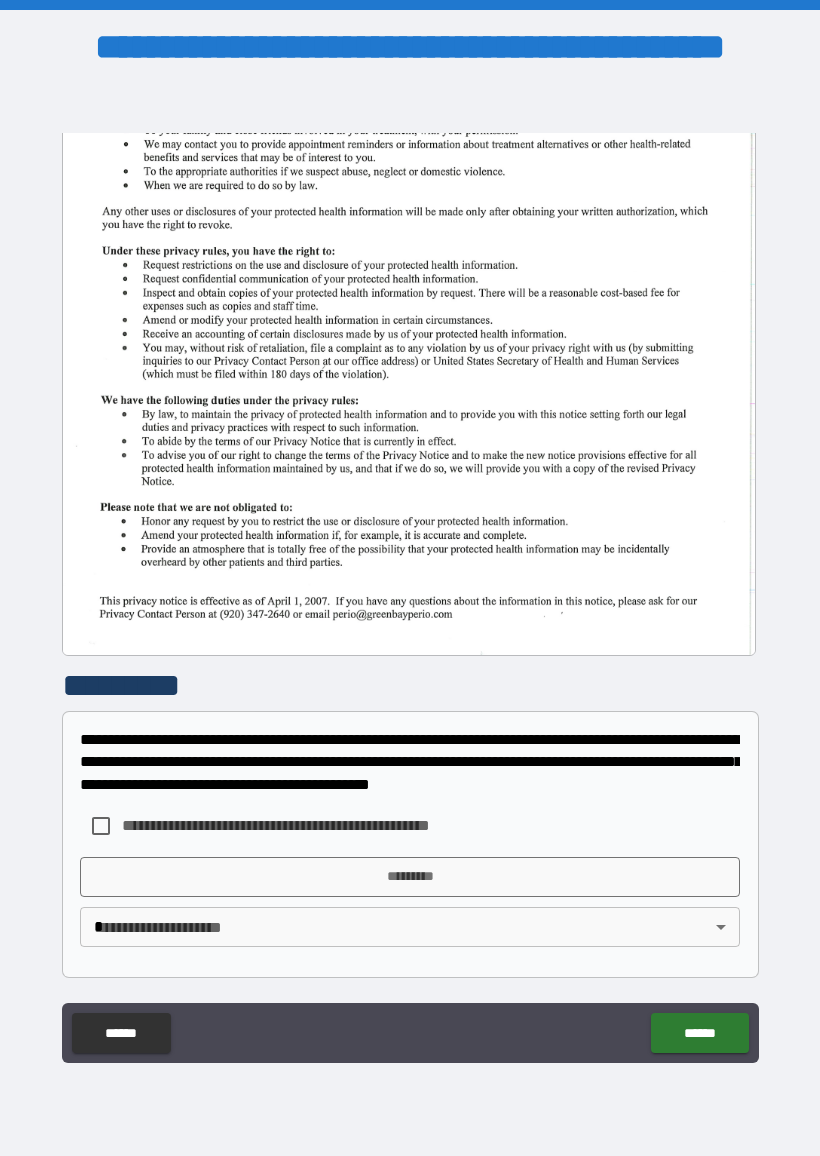 scroll, scrollTop: 405, scrollLeft: 0, axis: vertical 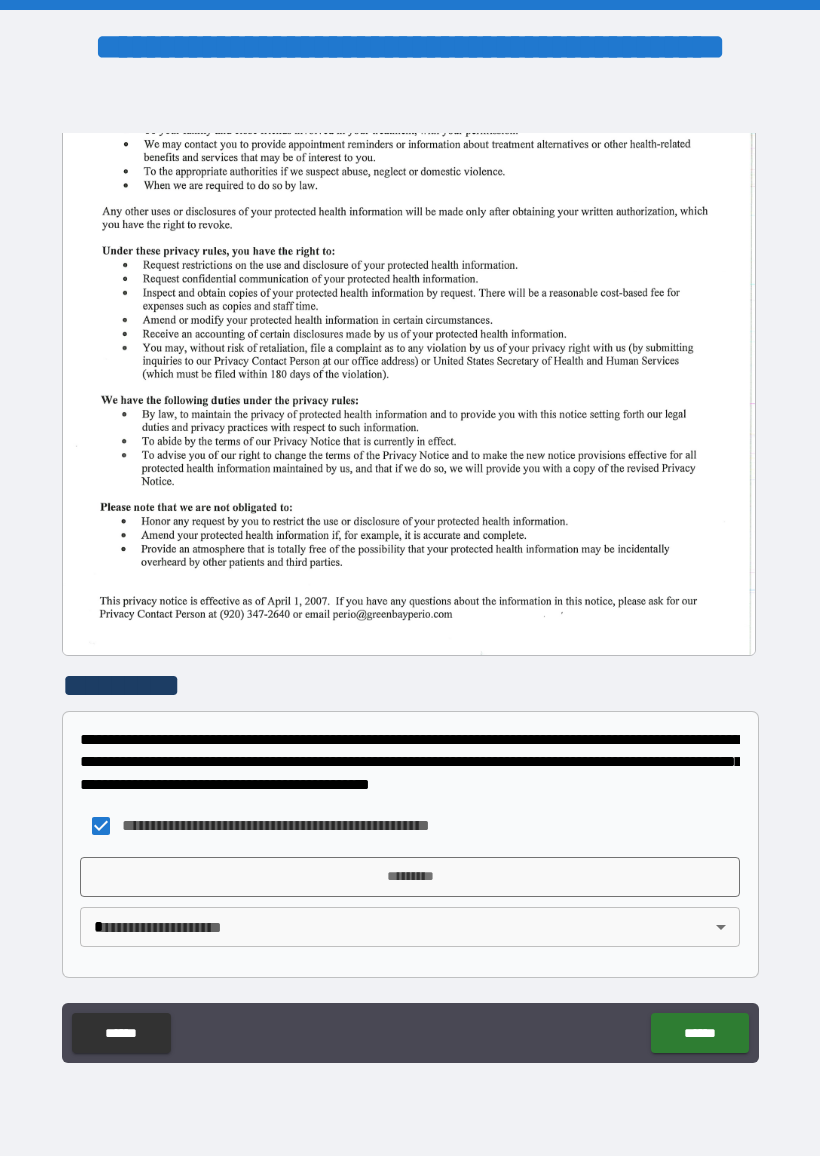 click on "*********" at bounding box center (410, 877) 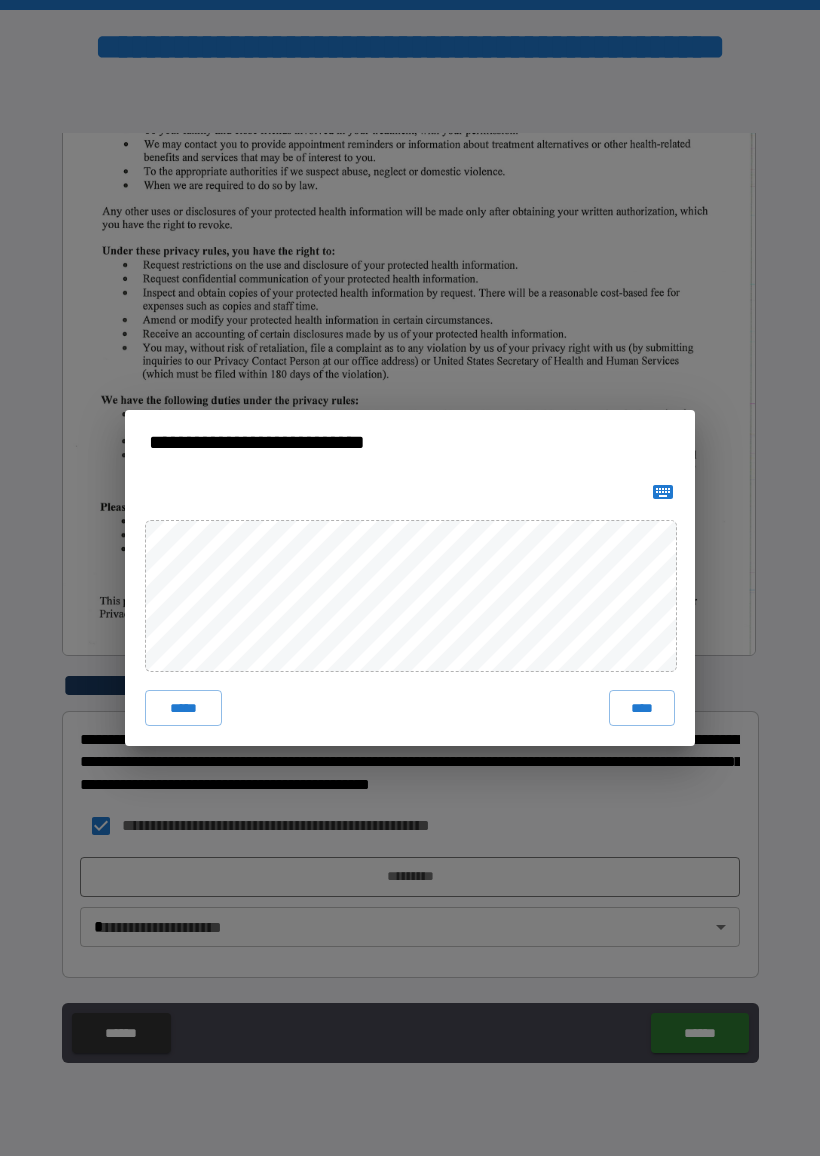 click on "****" at bounding box center (642, 708) 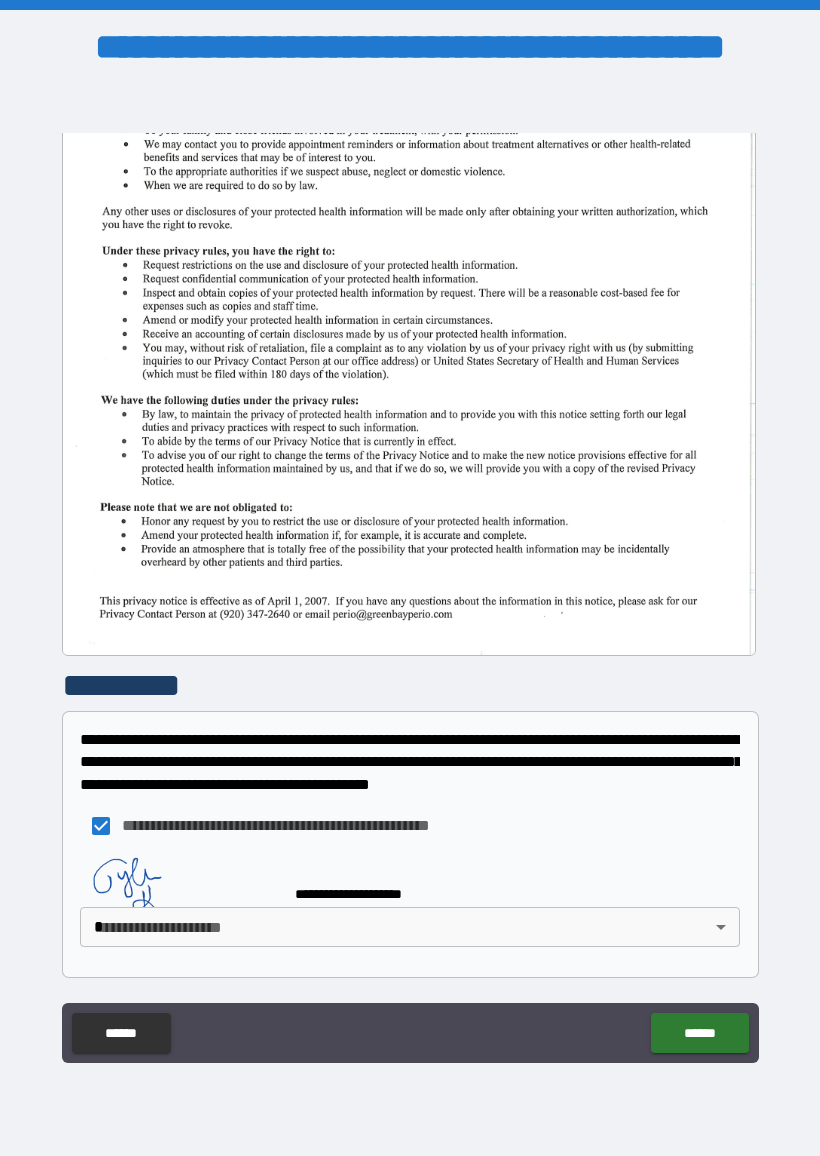 scroll, scrollTop: 395, scrollLeft: 0, axis: vertical 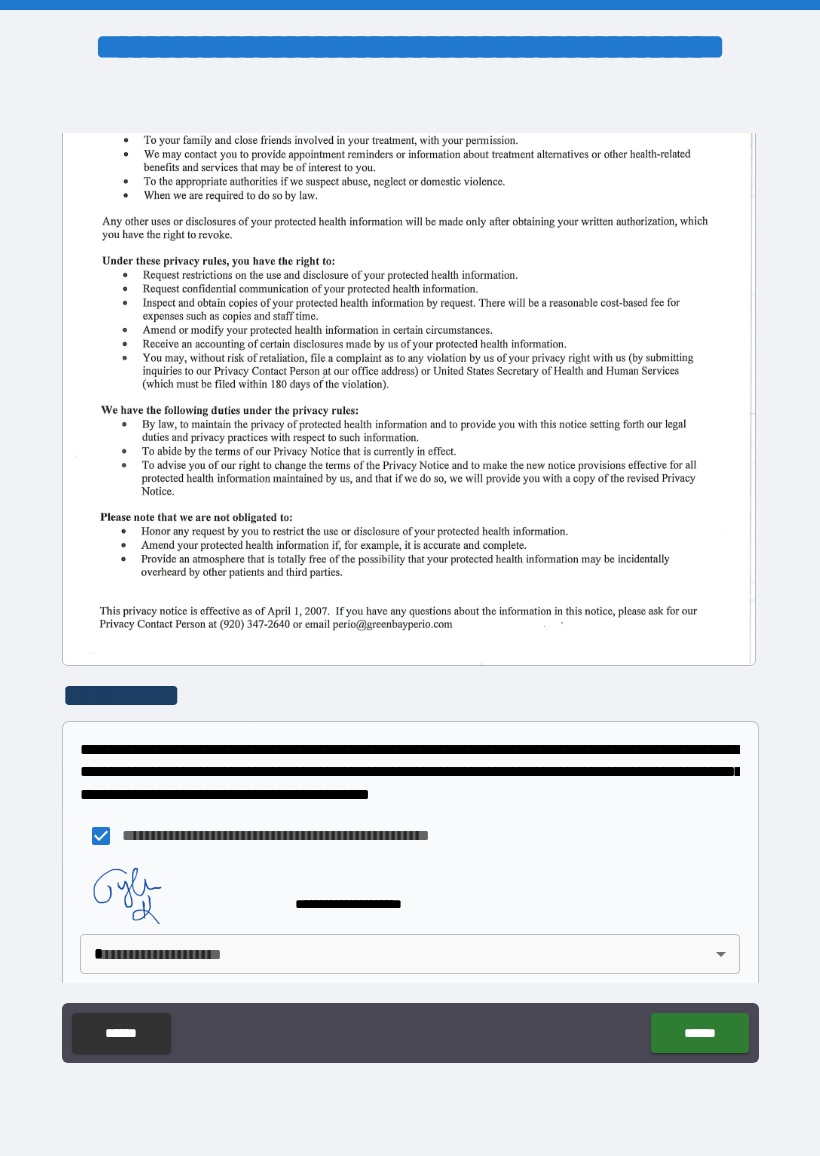click on "**********" at bounding box center (410, 578) 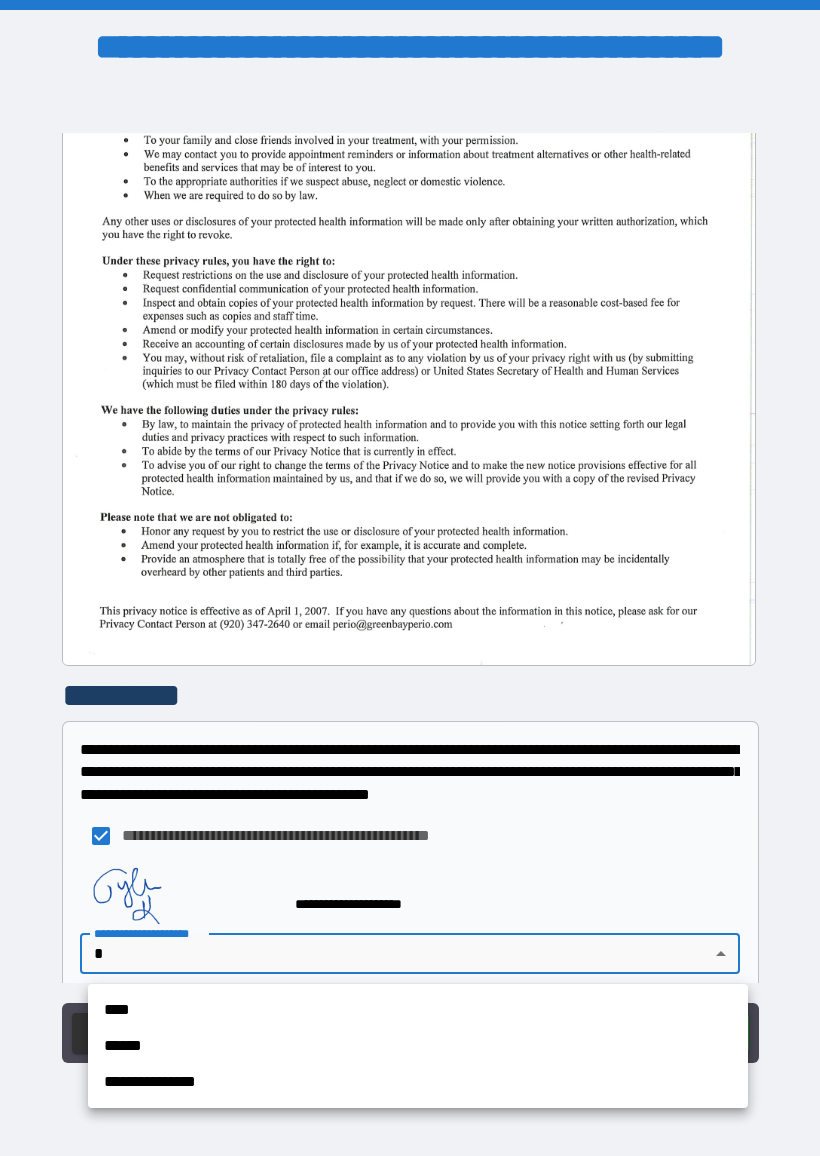 click on "****" at bounding box center [418, 1010] 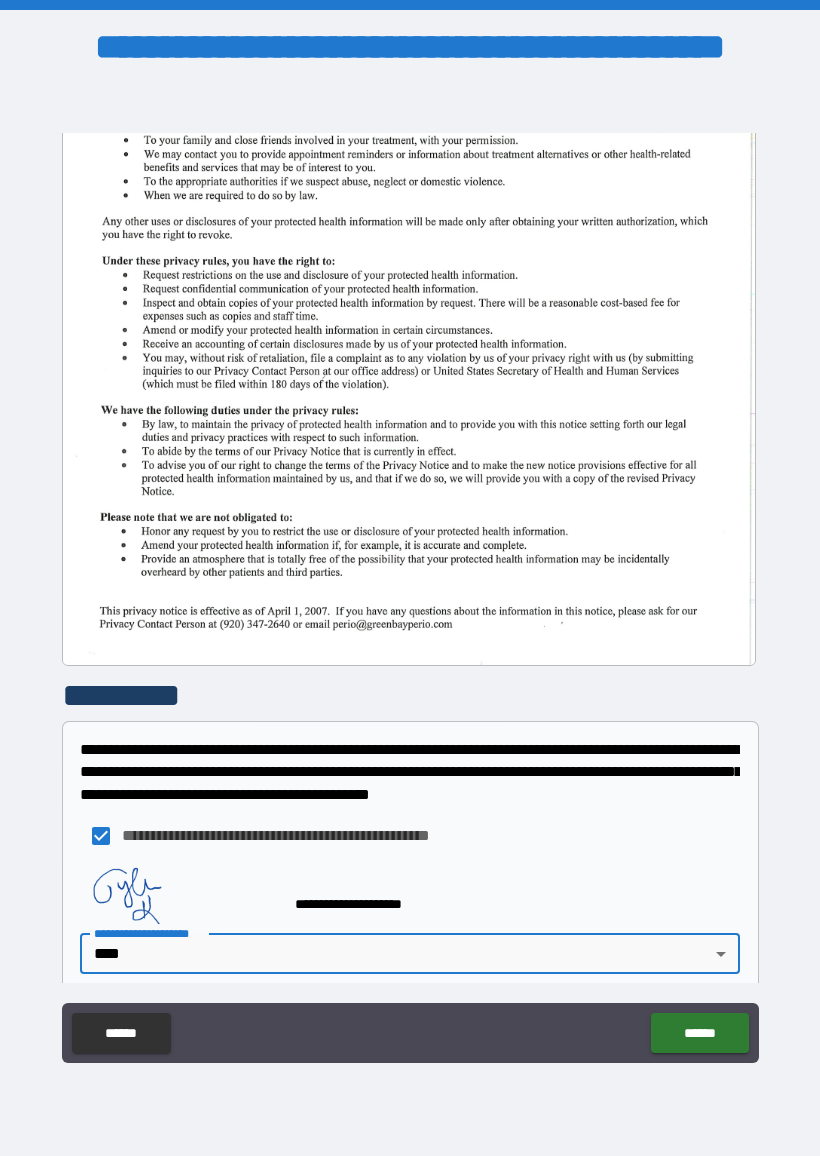 click on "******" at bounding box center (699, 1033) 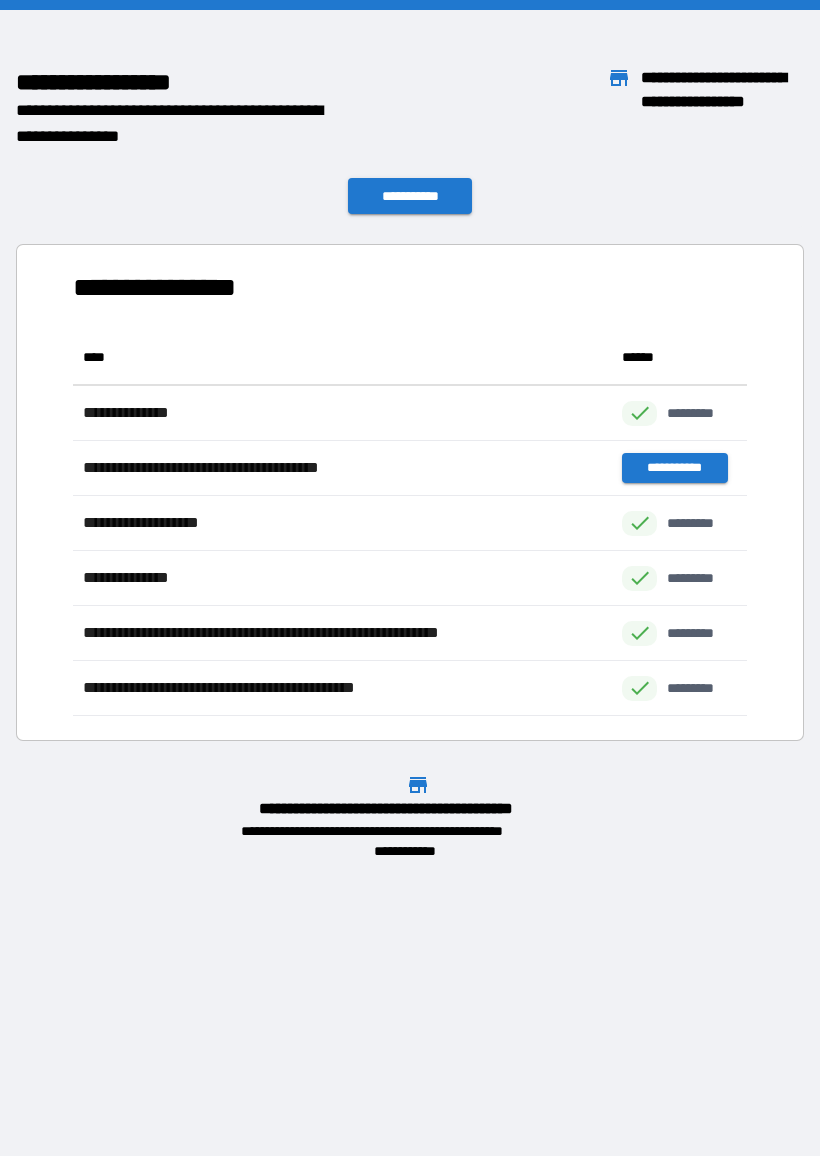 scroll, scrollTop: 386, scrollLeft: 674, axis: both 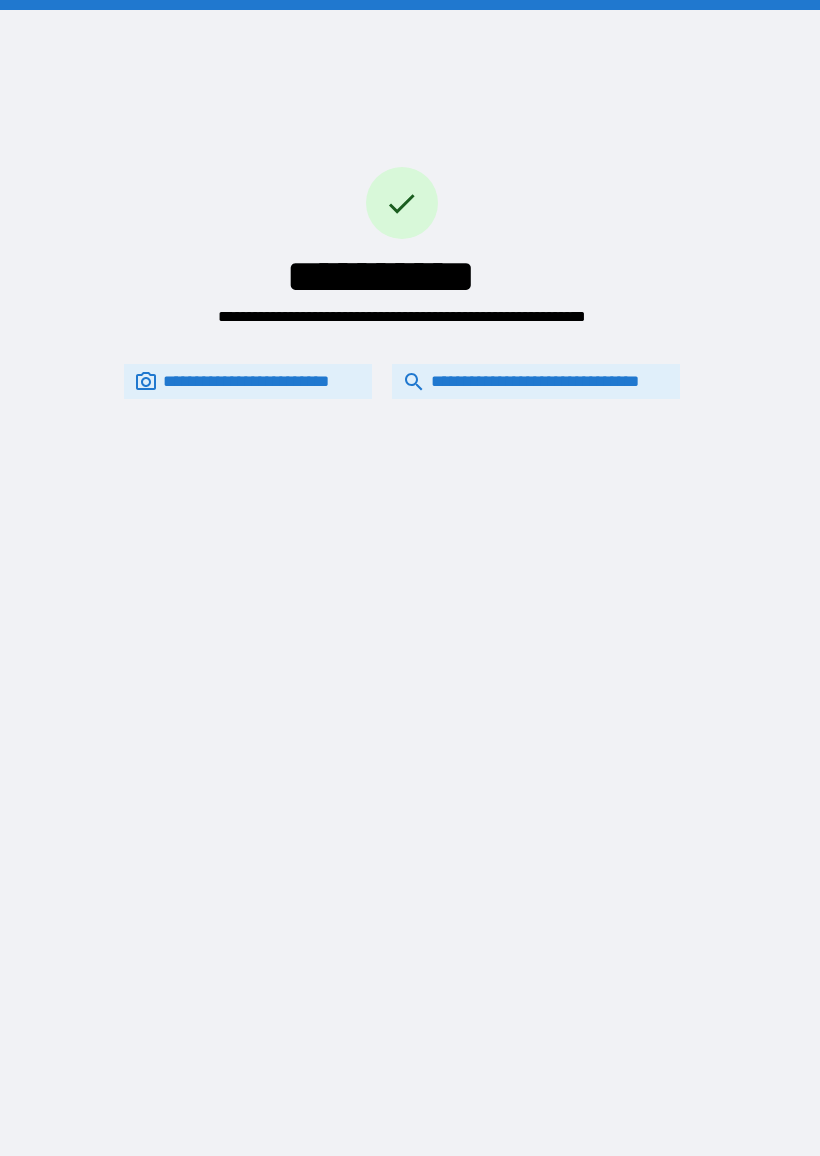 click on "**********" at bounding box center (536, 381) 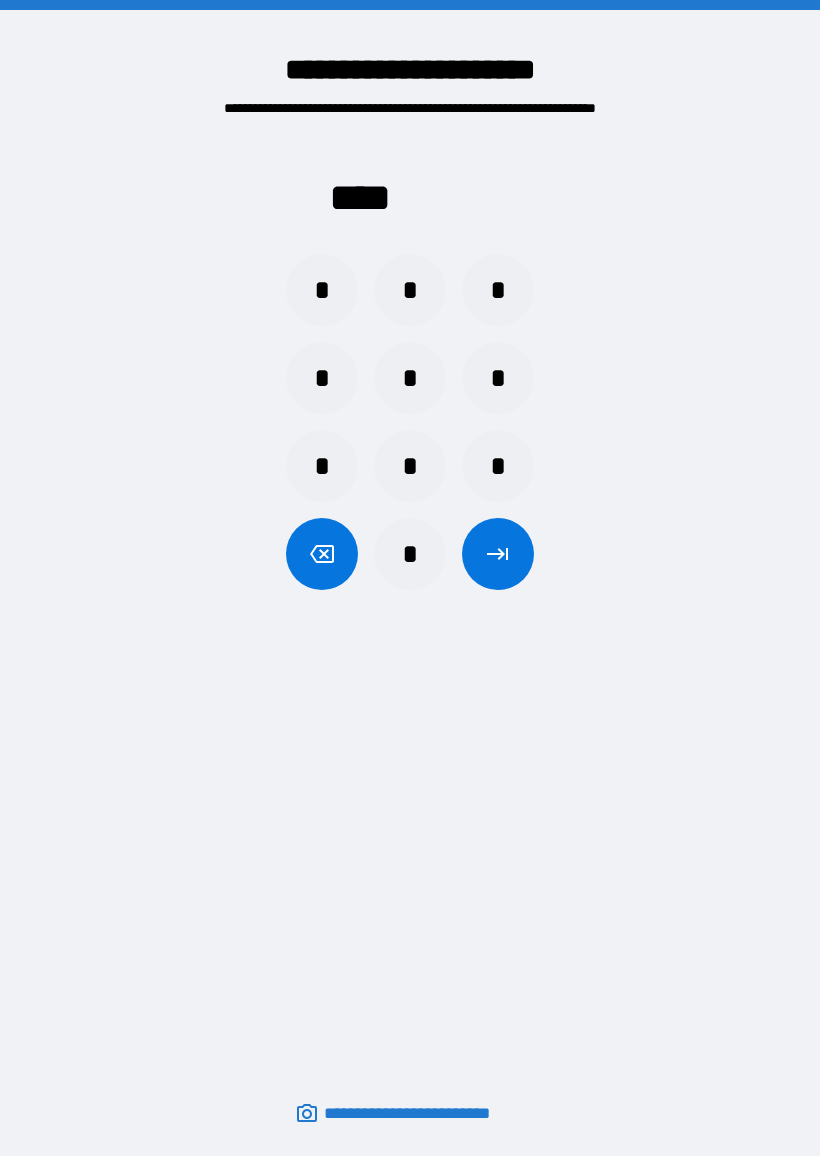 click on "*" at bounding box center (410, 290) 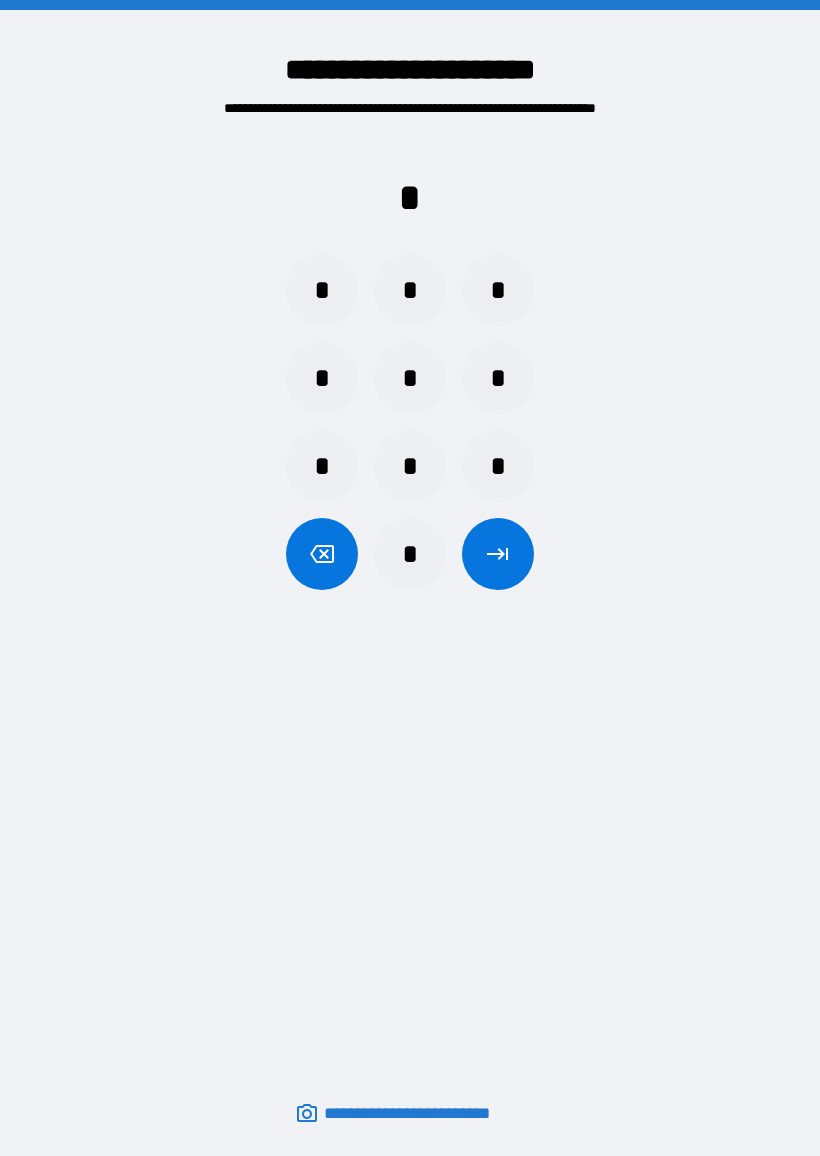 click on "*" at bounding box center (410, 378) 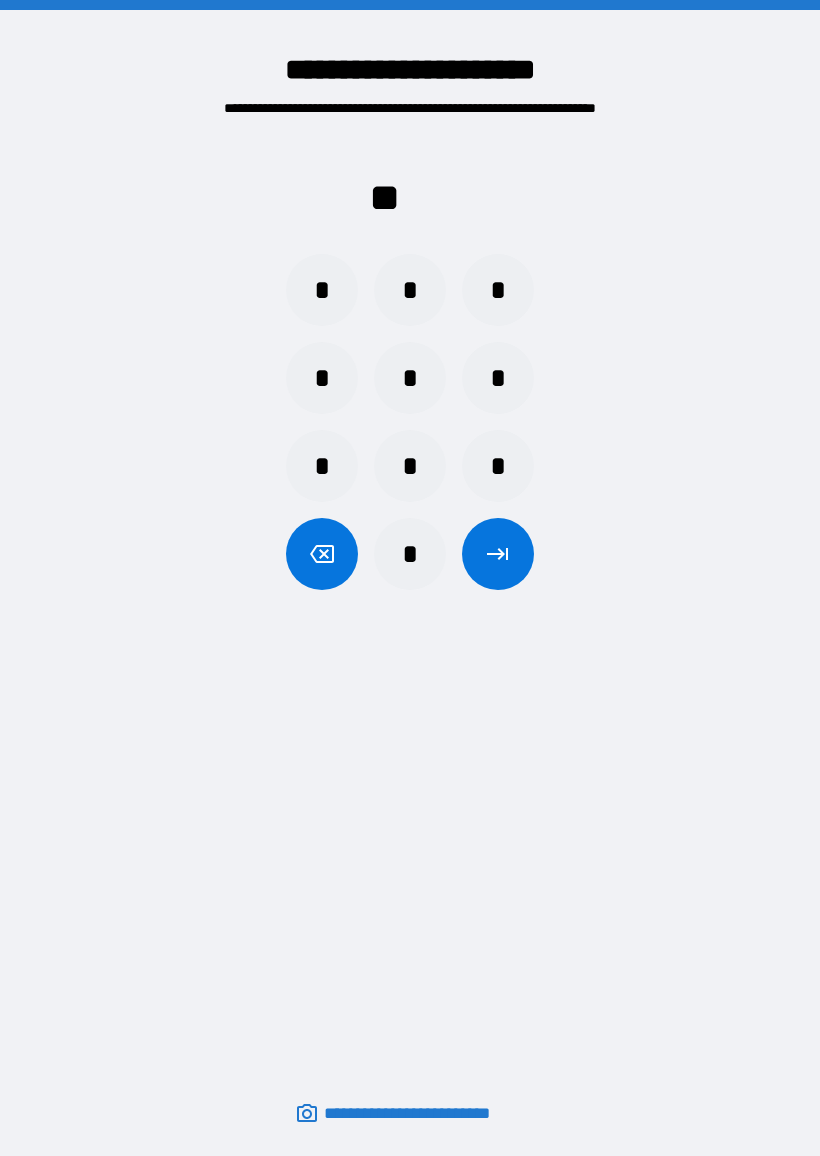 click on "*" at bounding box center (410, 466) 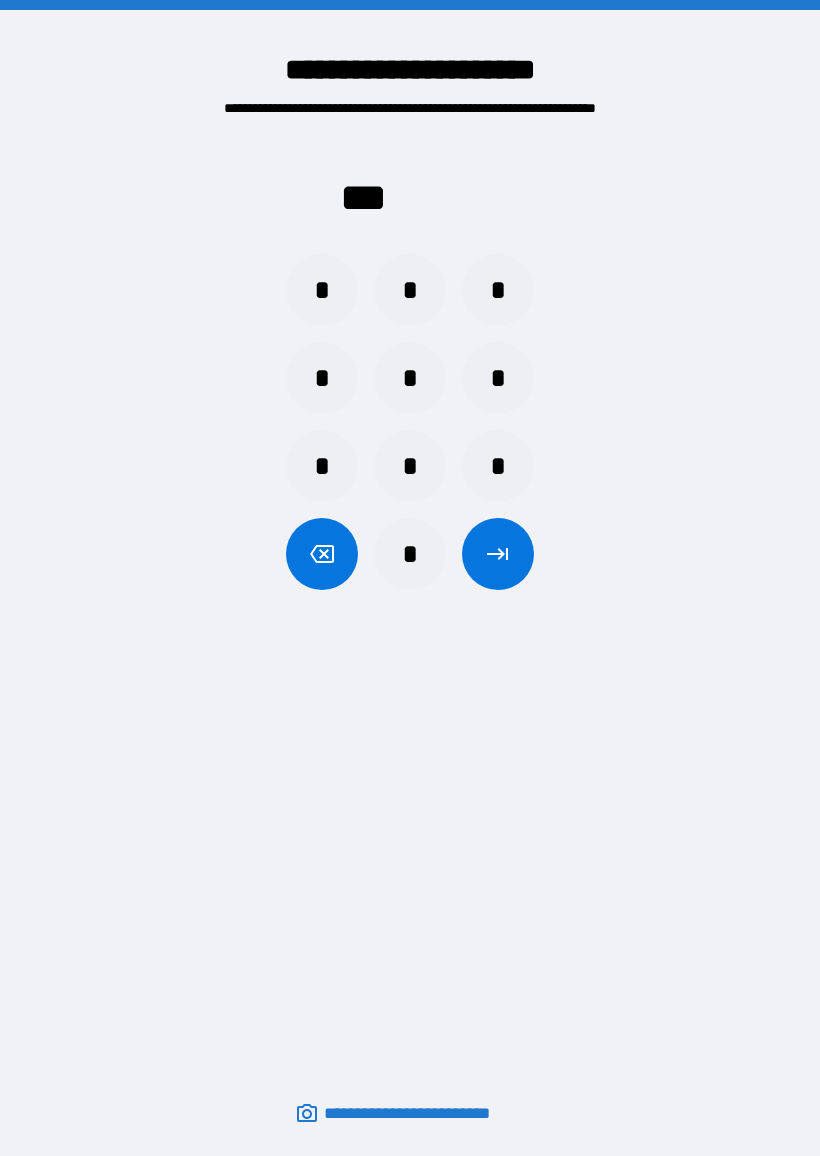 click on "*" at bounding box center [322, 290] 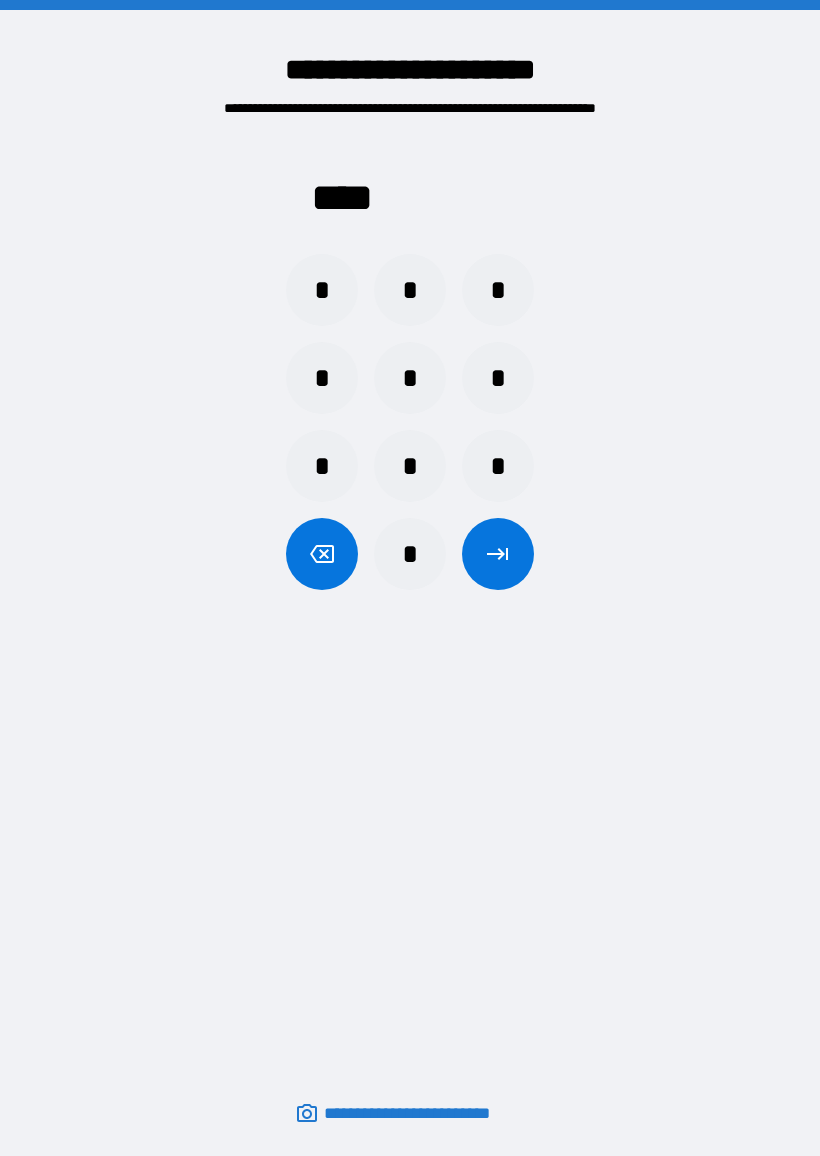 click 